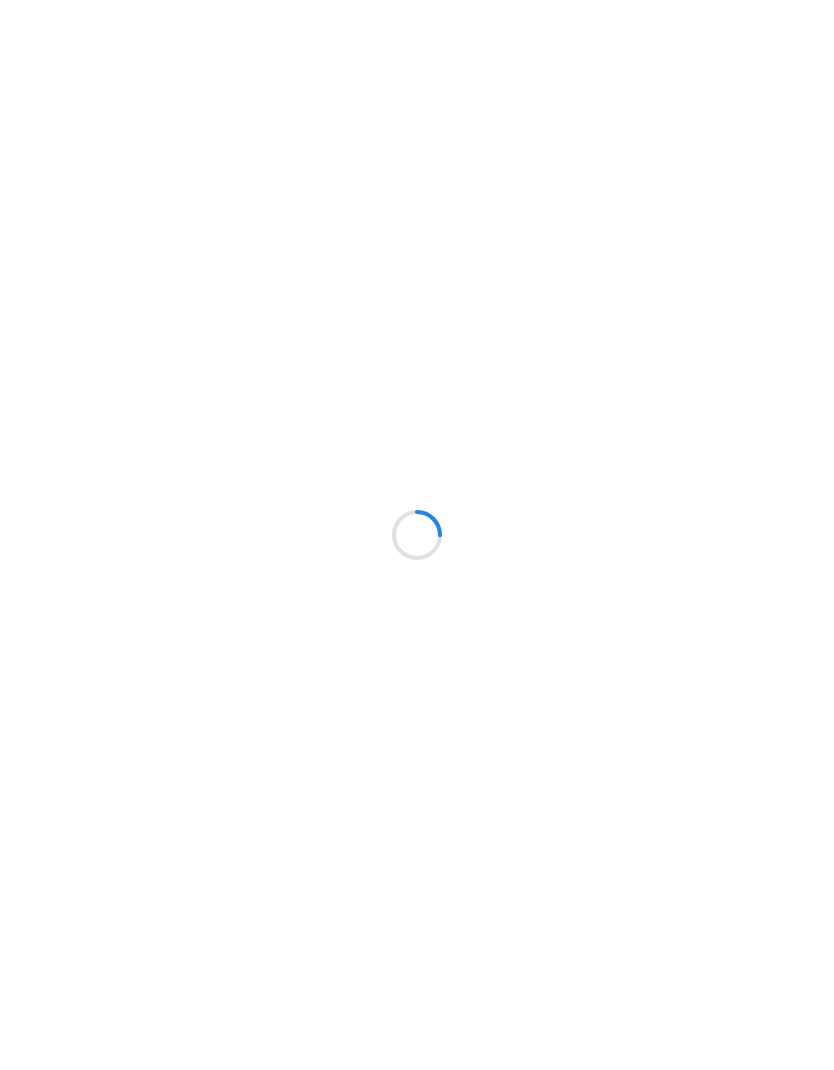 scroll, scrollTop: 0, scrollLeft: 0, axis: both 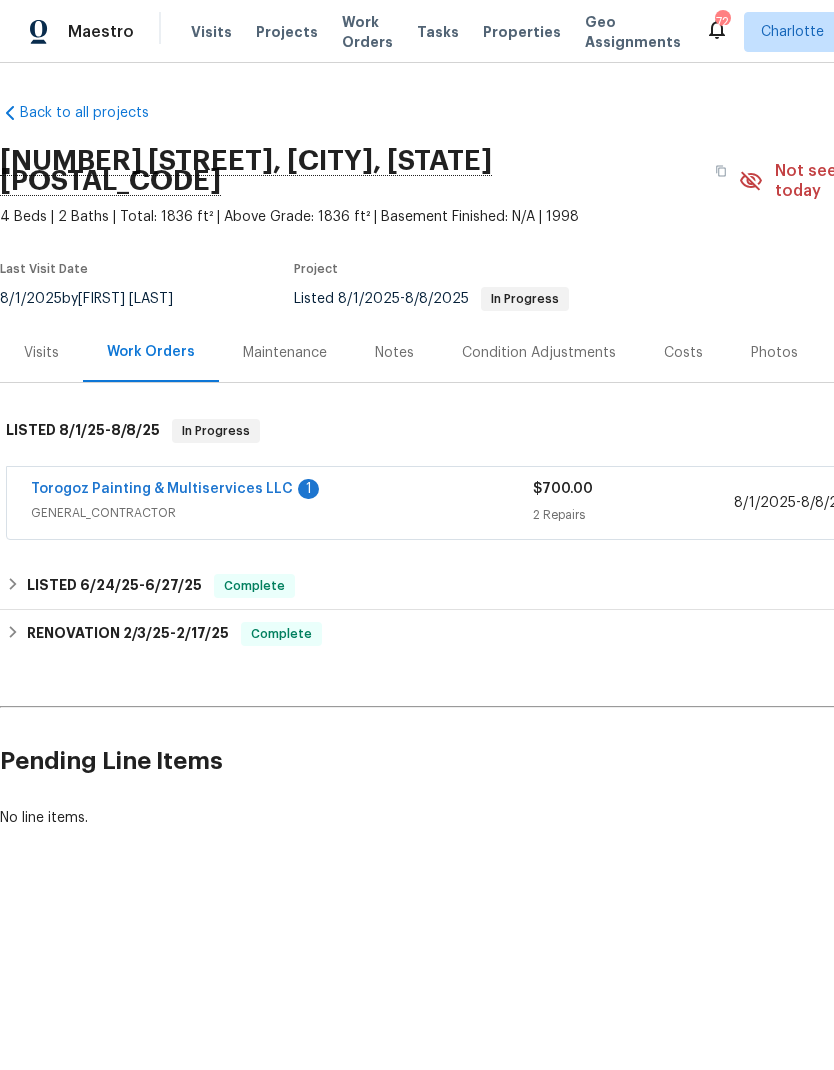 click on "Torogoz Painting & Multiservices LLC" at bounding box center [162, 489] 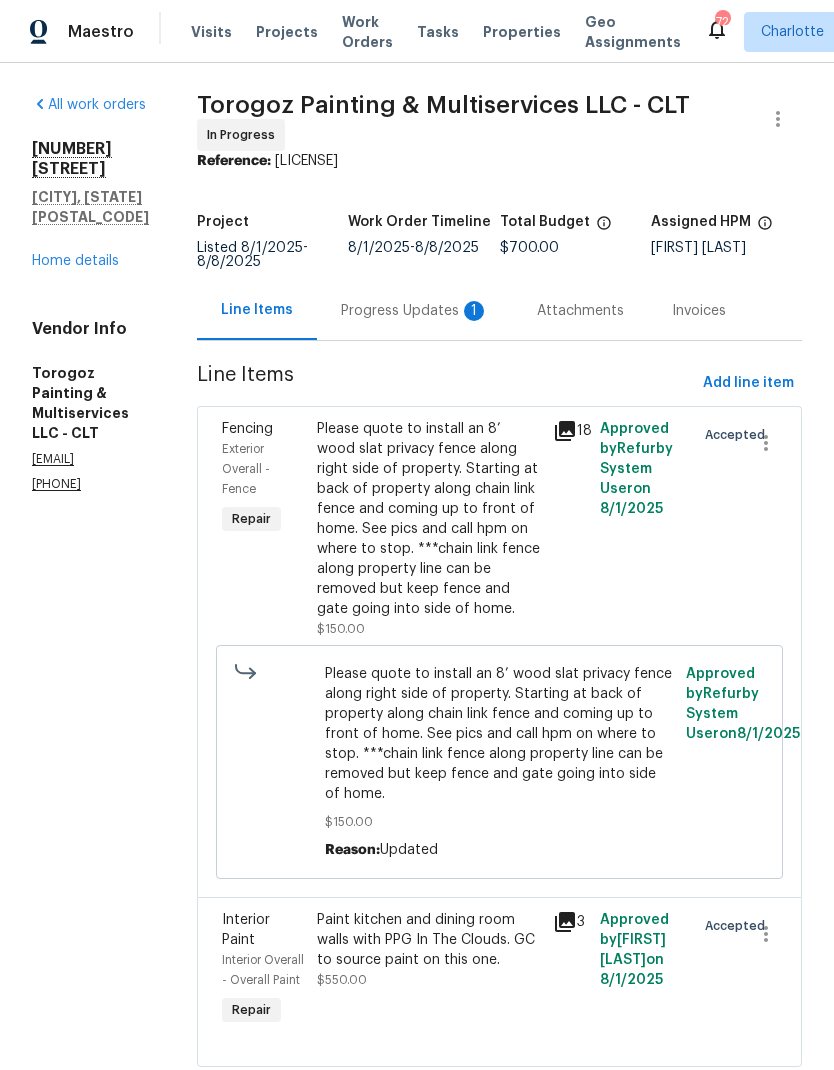 click on "Progress Updates 1" at bounding box center [415, 311] 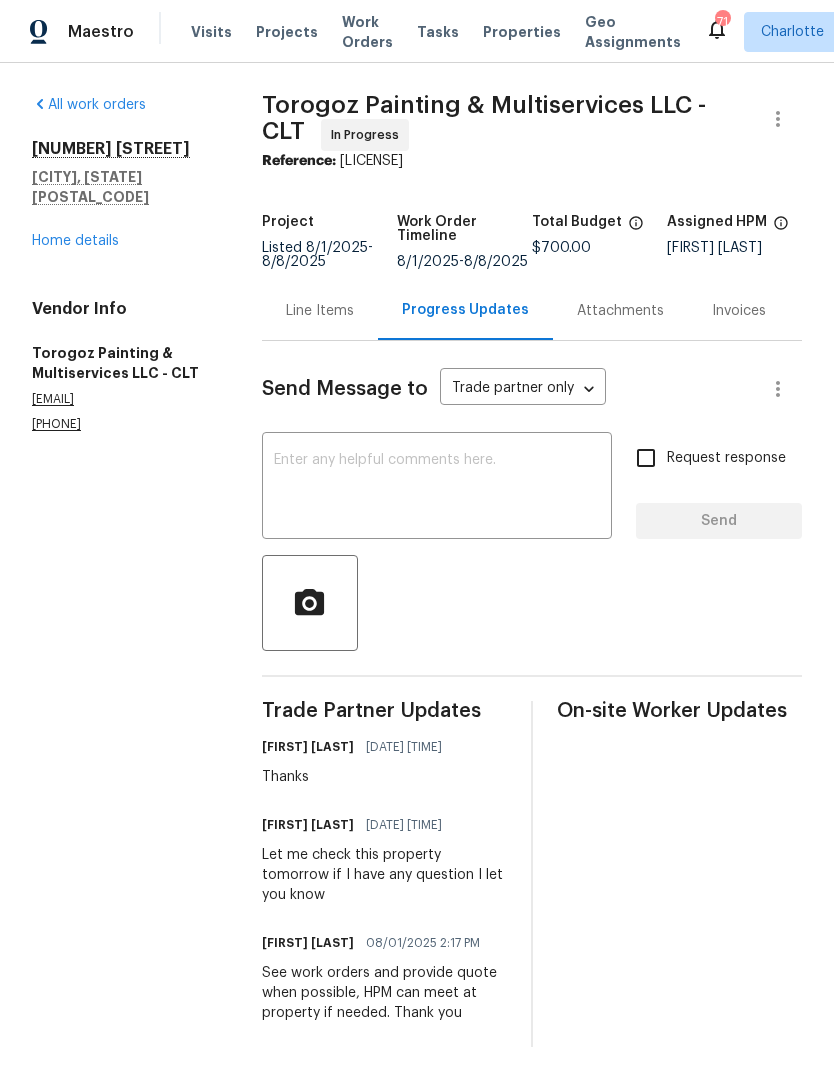click on "Home details" at bounding box center [75, 241] 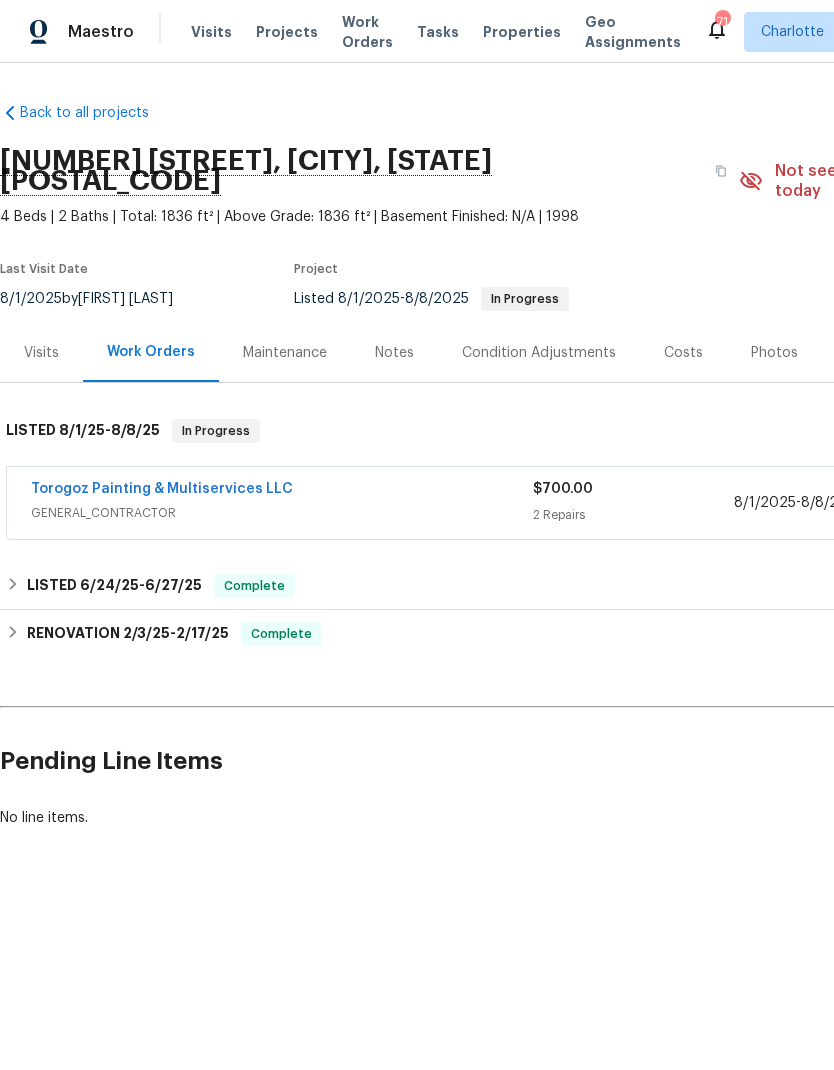click on "Projects" at bounding box center (287, 32) 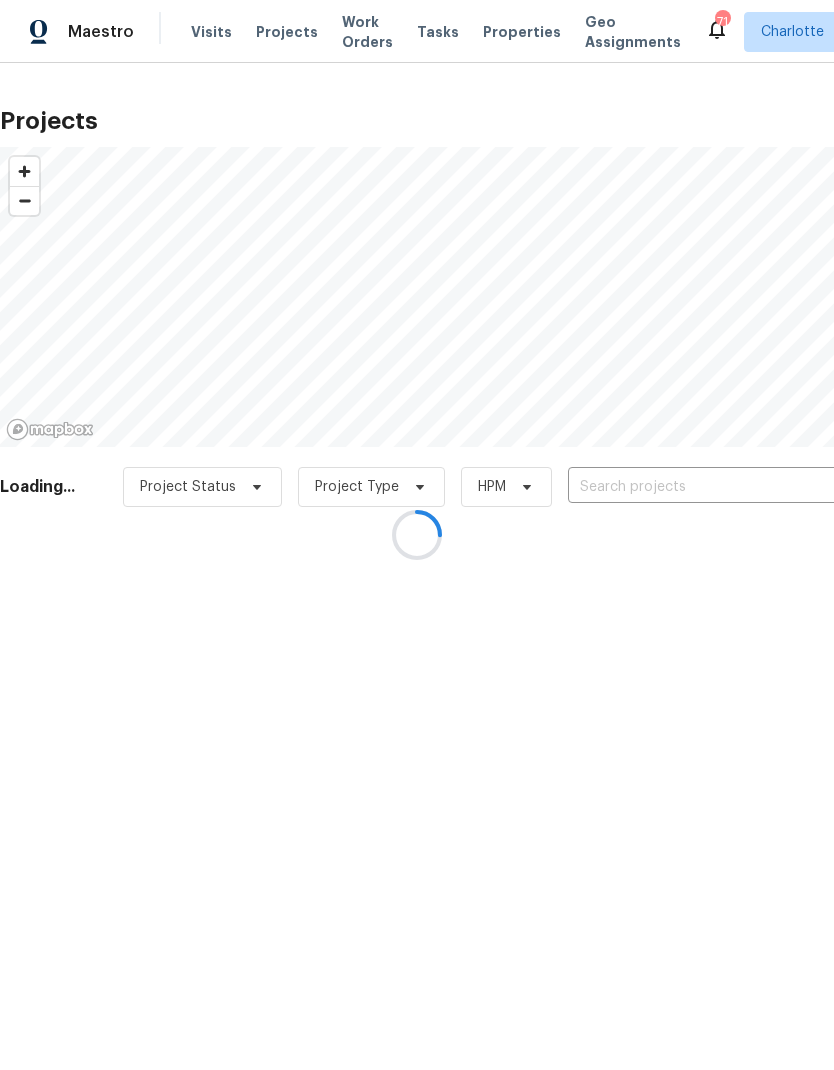 click at bounding box center [417, 535] 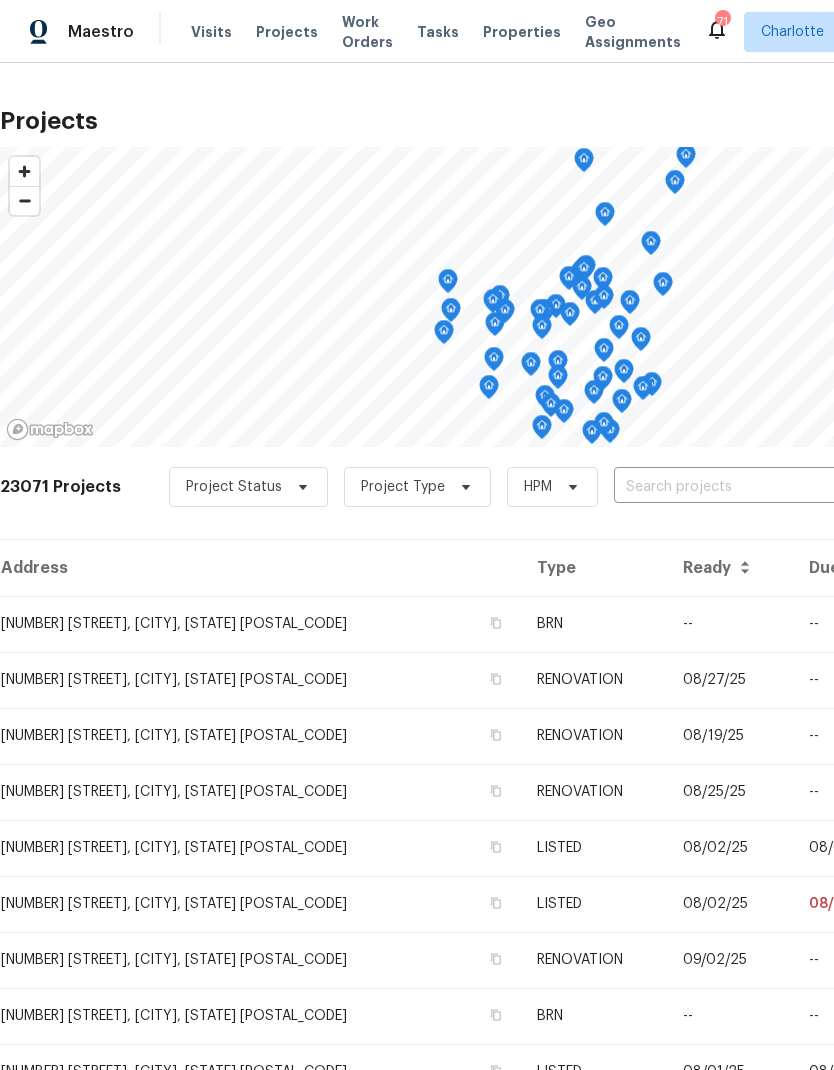 click at bounding box center (728, 487) 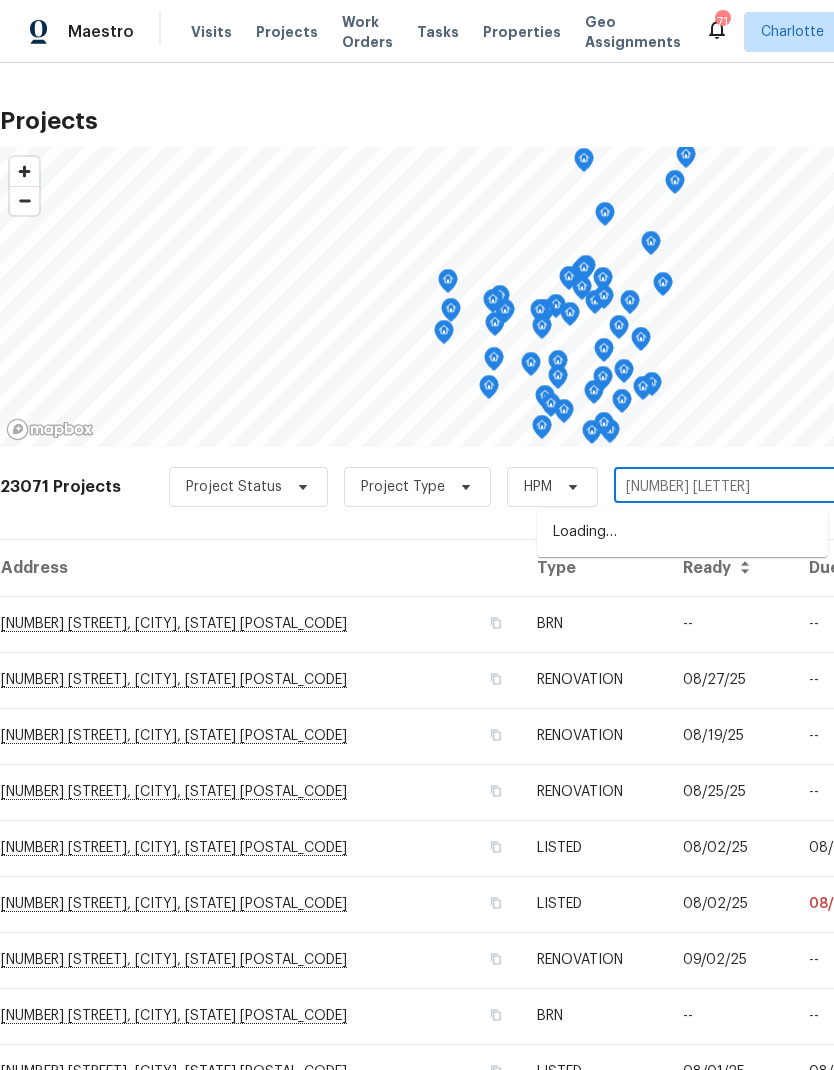 type on "[NUMBER] [STREET]" 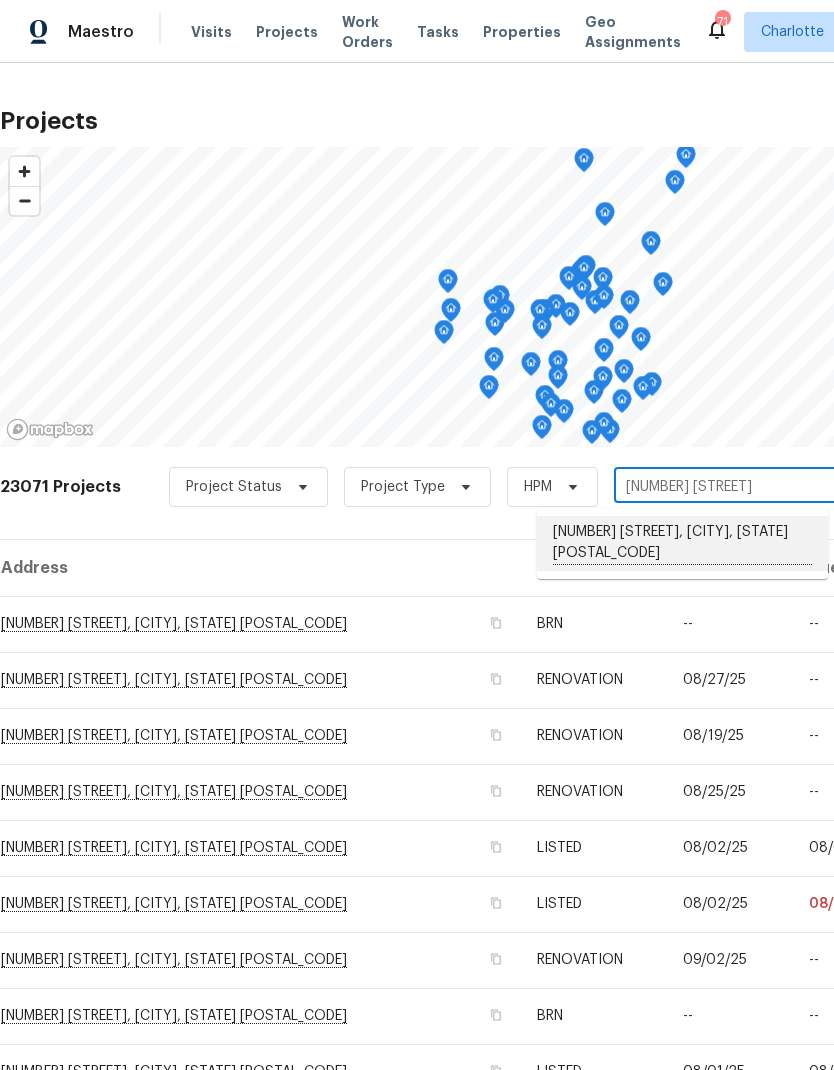 click on "[NUMBER] [STREET], [CITY], [STATE] [POSTAL_CODE]" at bounding box center [682, 543] 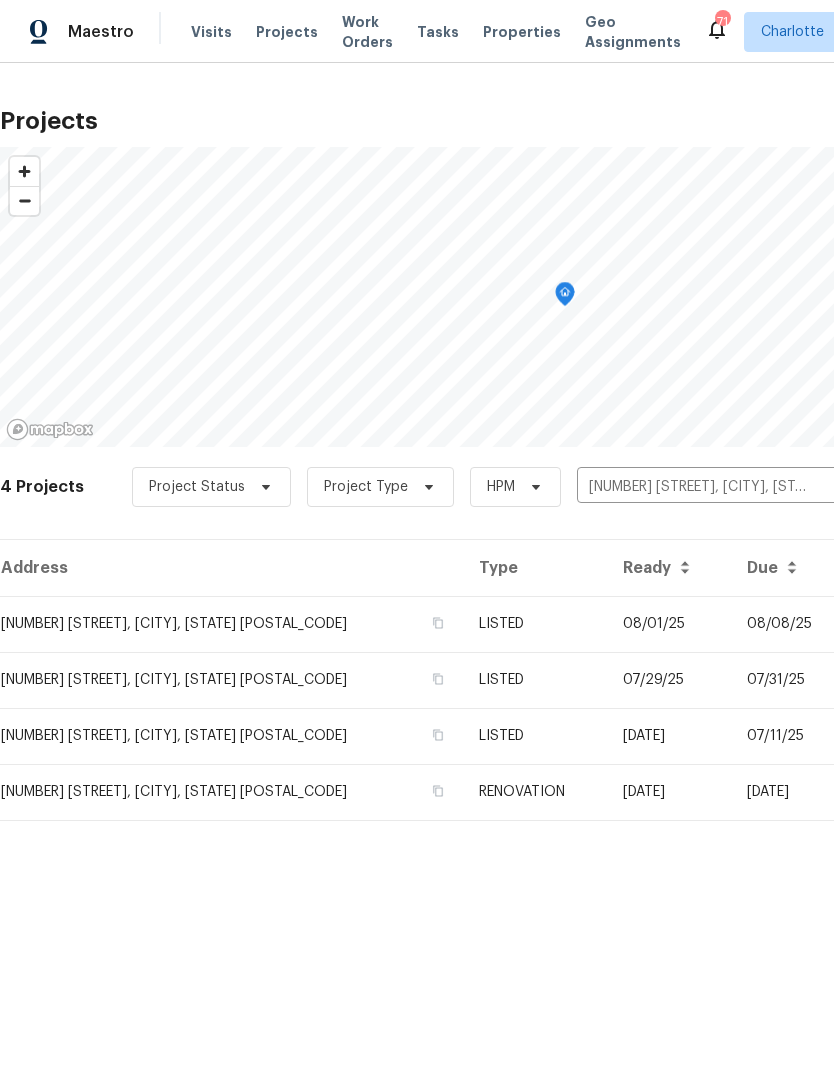 click on "08/08/25" at bounding box center (790, 624) 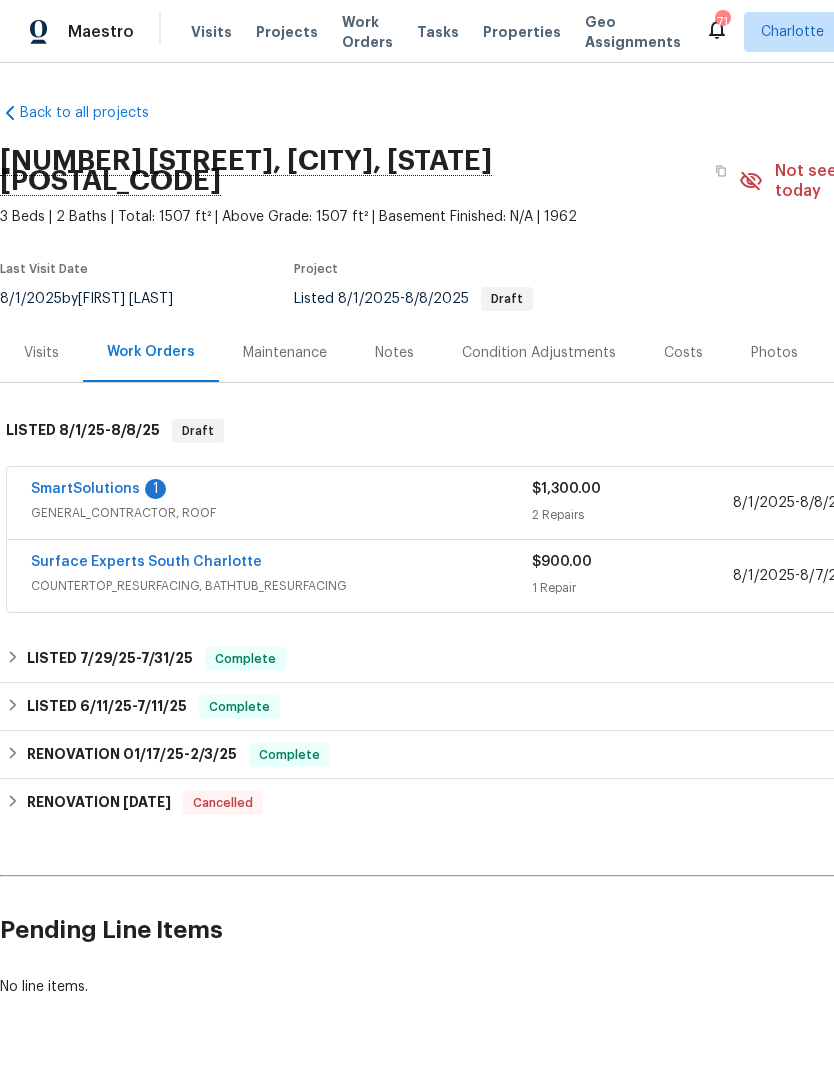 click on "SmartSolutions" at bounding box center [85, 489] 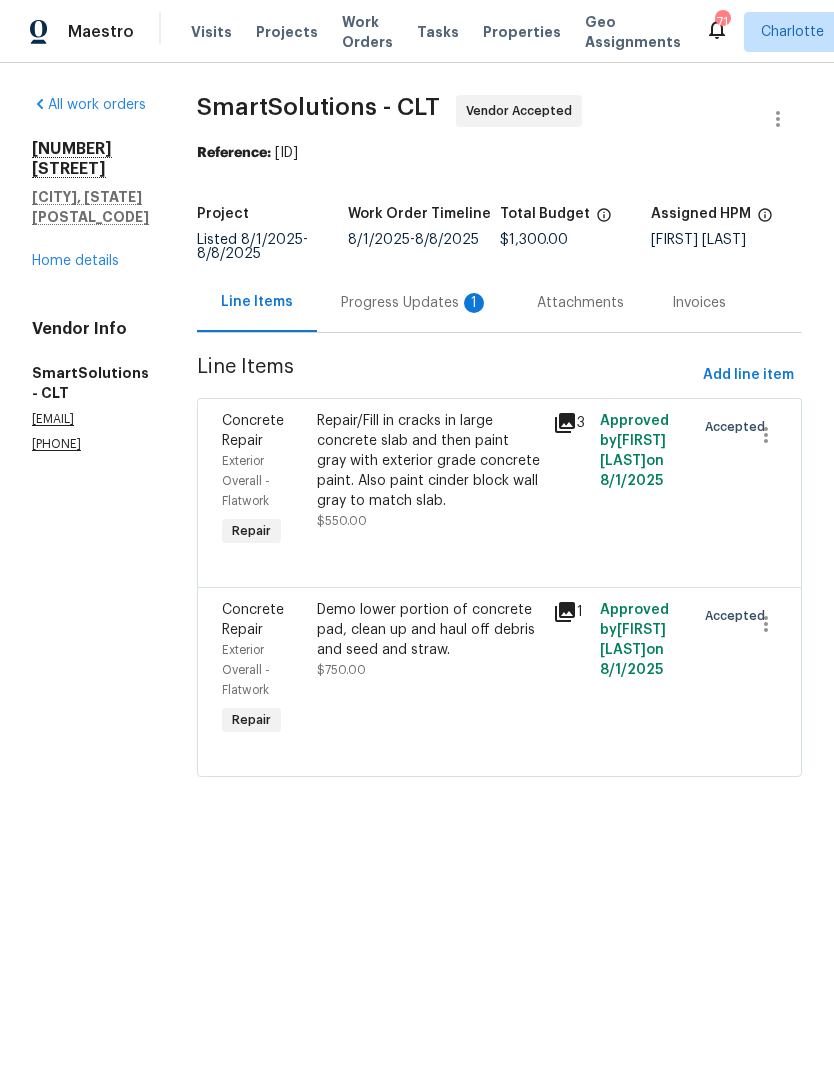click on "Progress Updates 1" at bounding box center (415, 303) 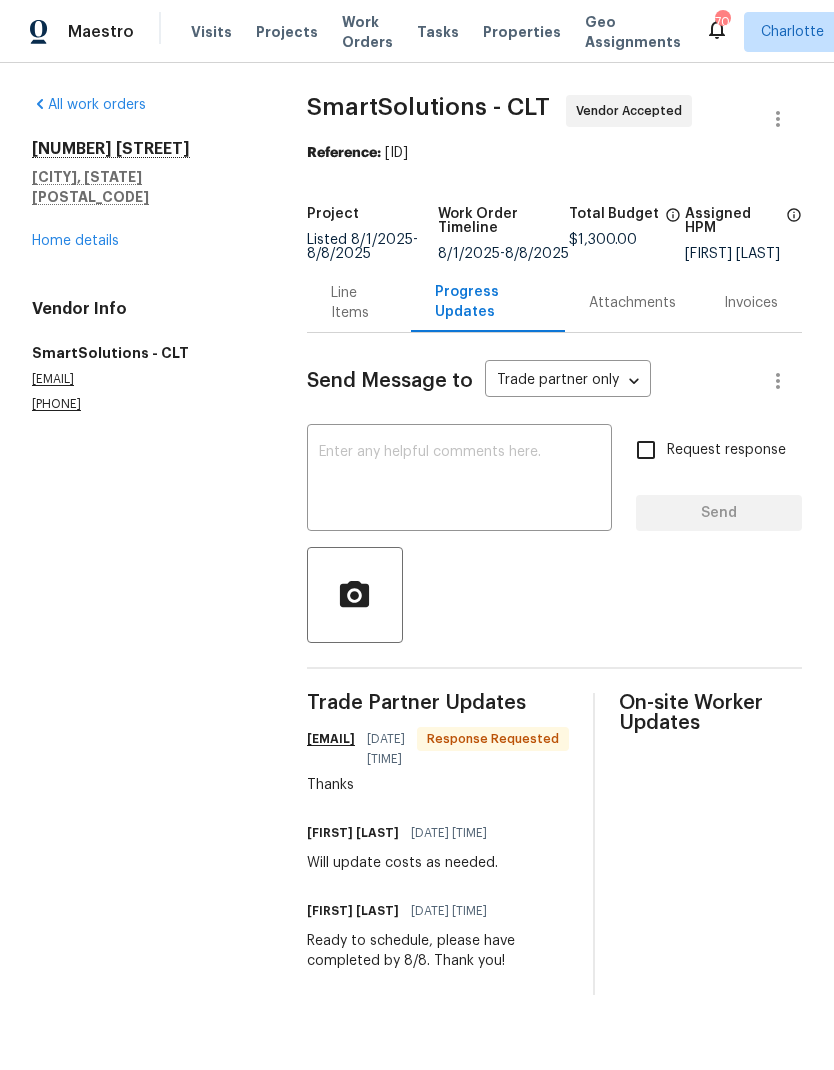 click on "Home details" at bounding box center [75, 241] 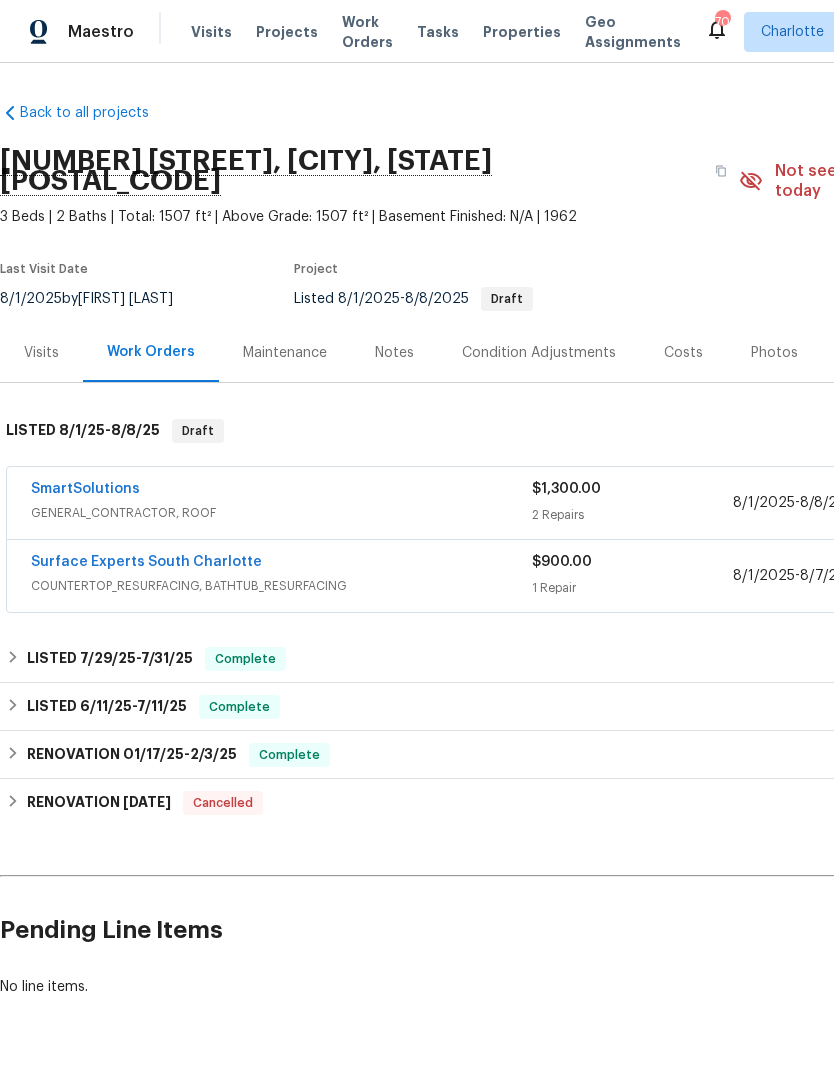 scroll, scrollTop: 0, scrollLeft: 0, axis: both 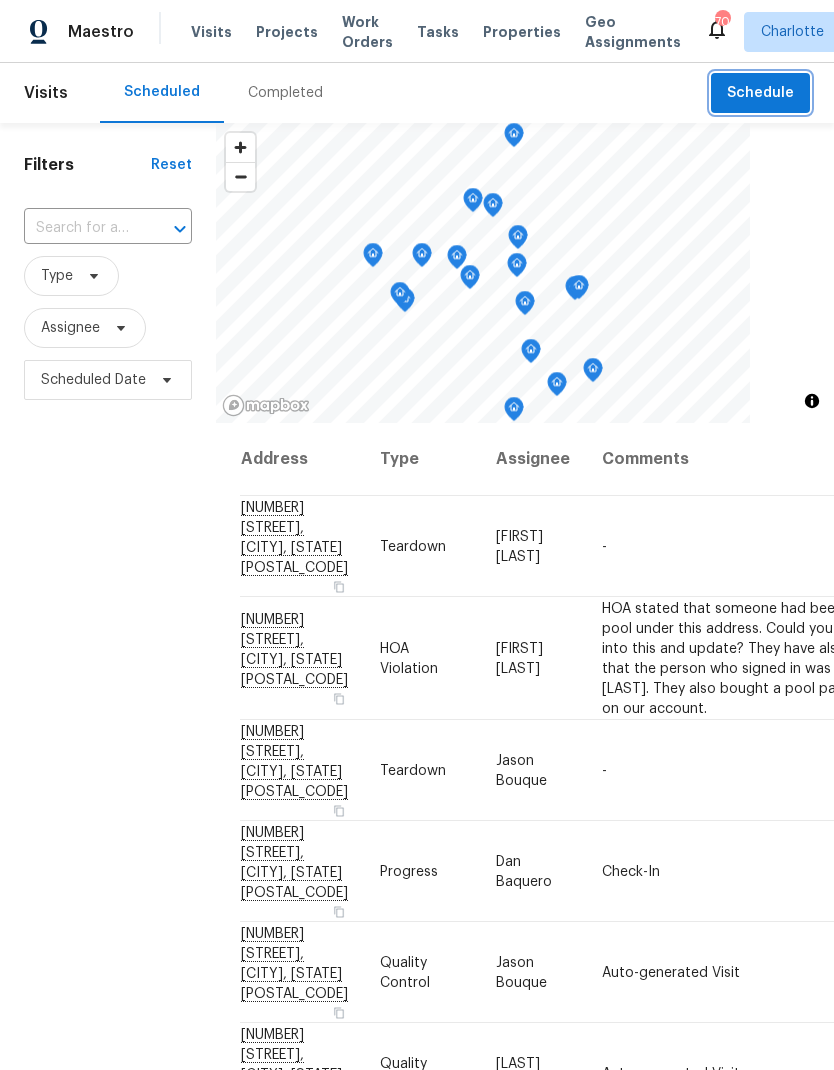 click on "Schedule" at bounding box center [760, 93] 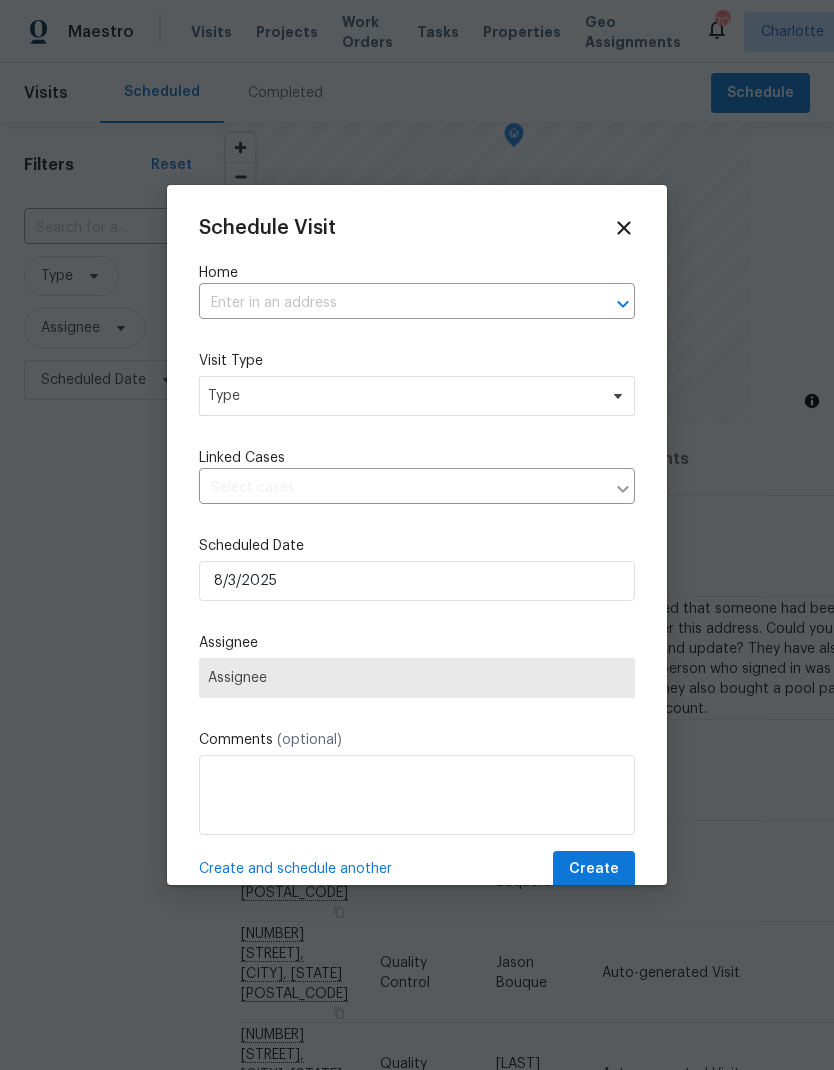 click 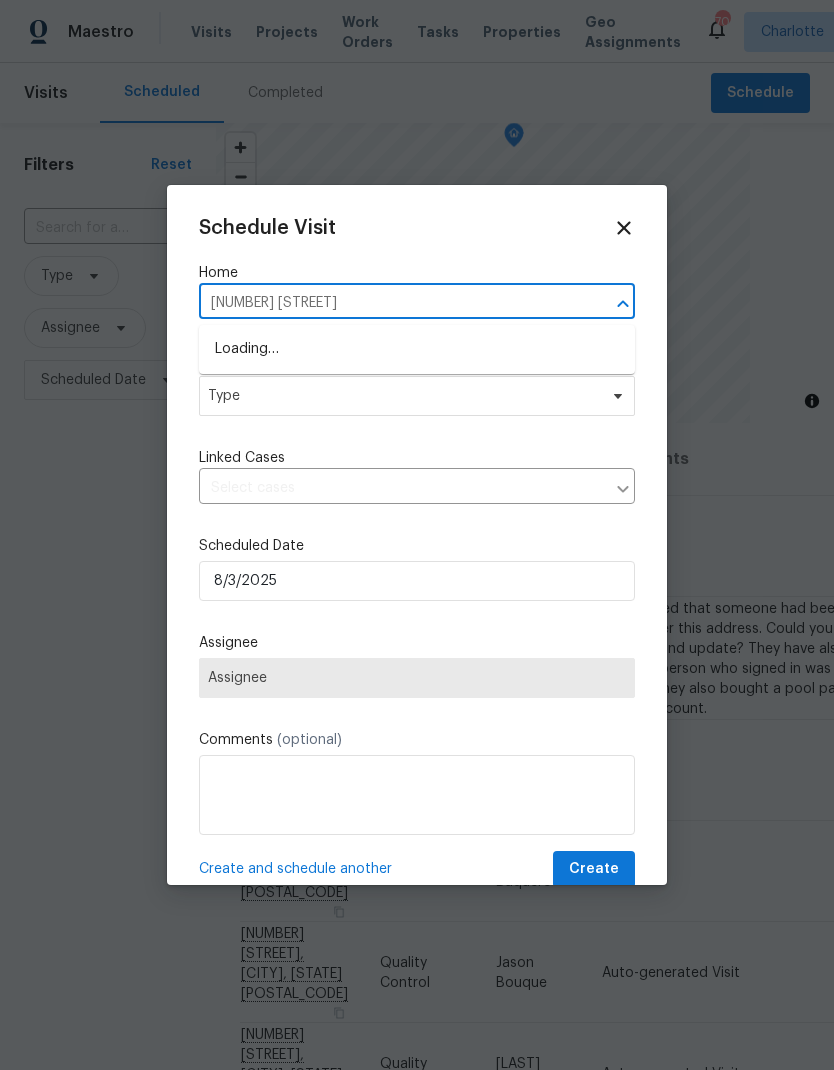 type on "205 mau" 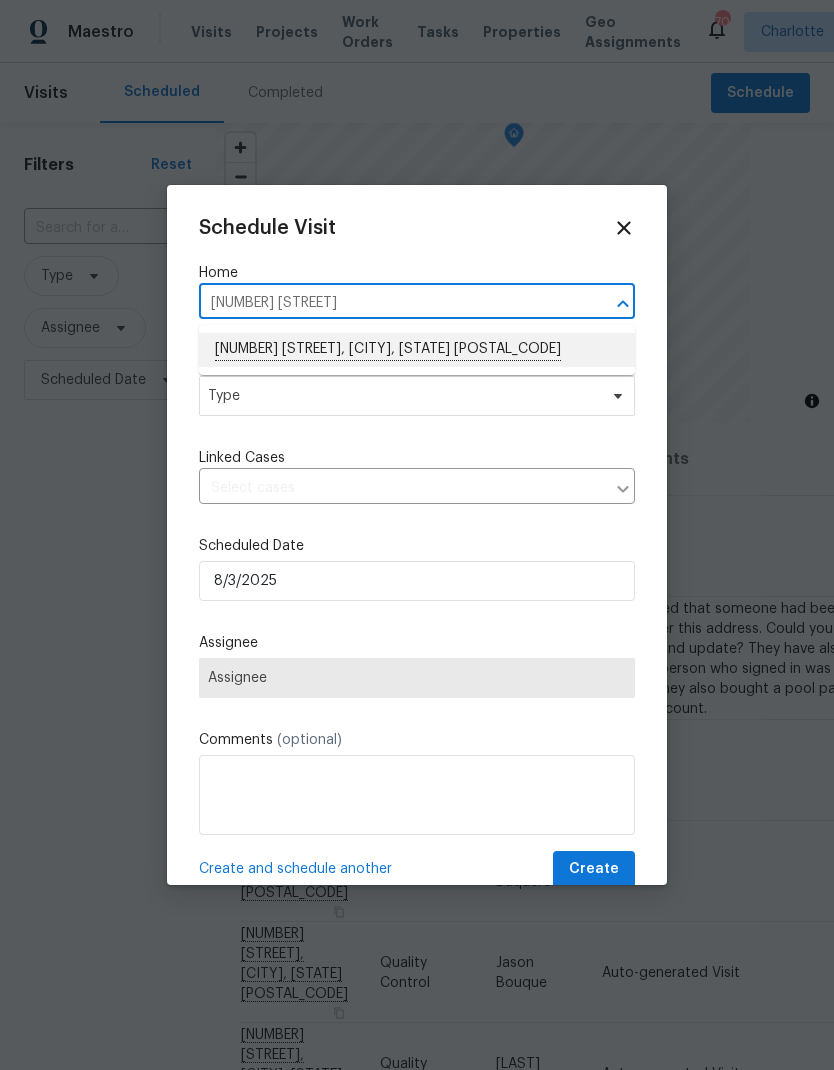 click on "205 Mauney St, Mount Holly, NC 28120" at bounding box center [417, 350] 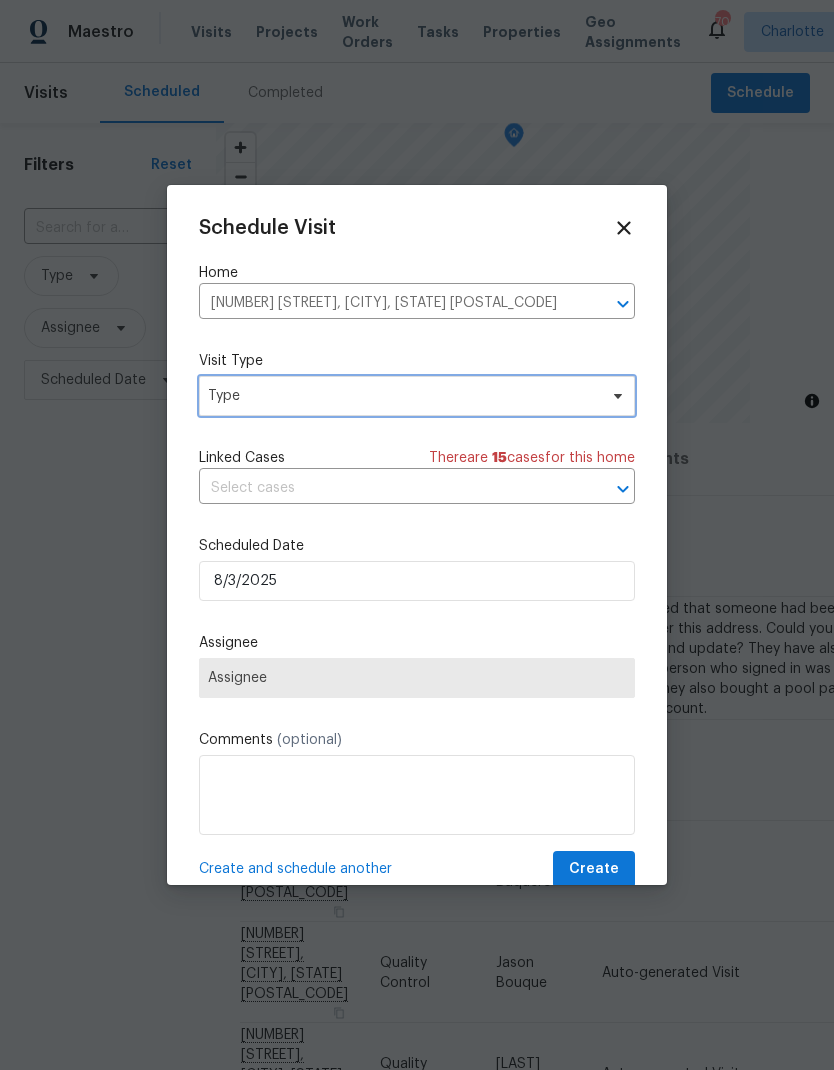 click 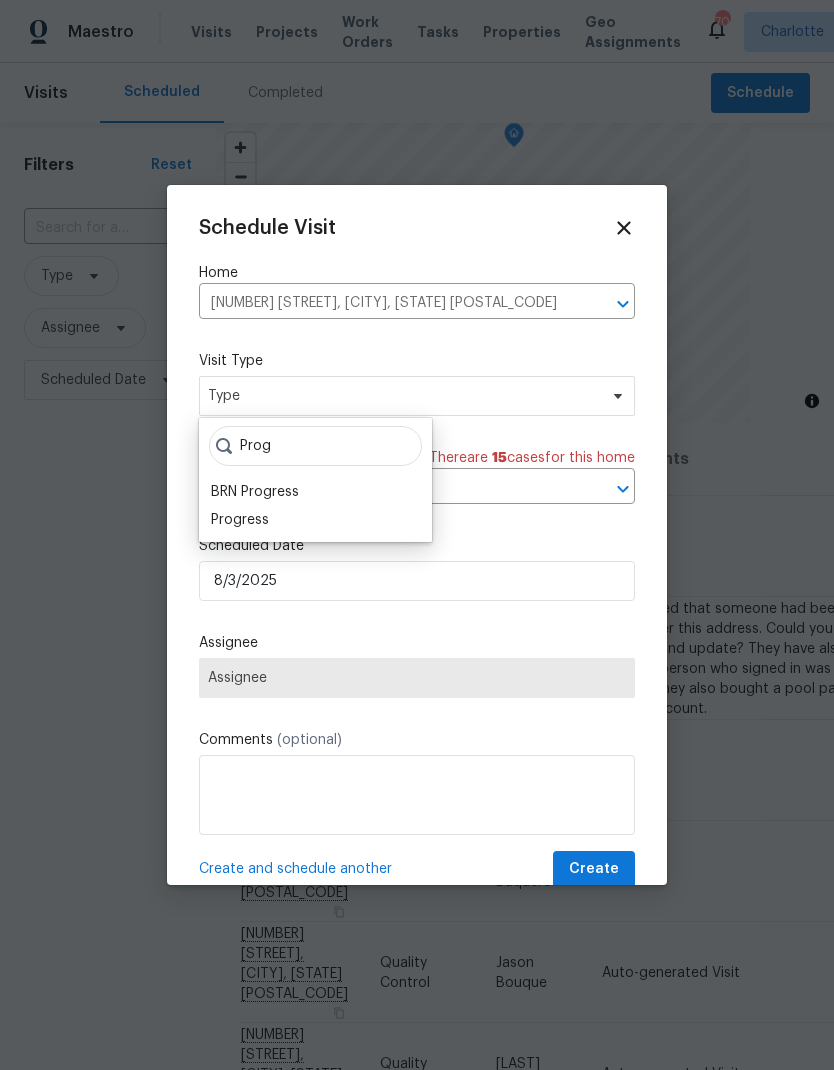 type on "Prog" 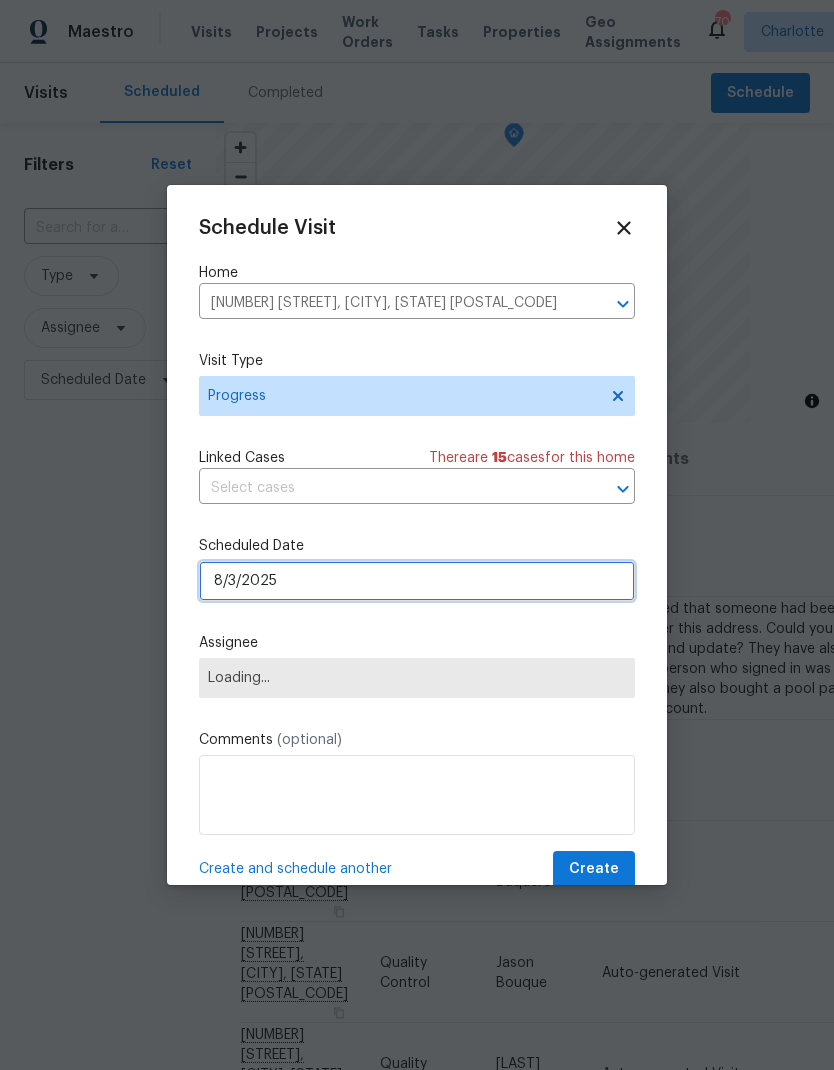 click on "8/3/2025" at bounding box center (417, 581) 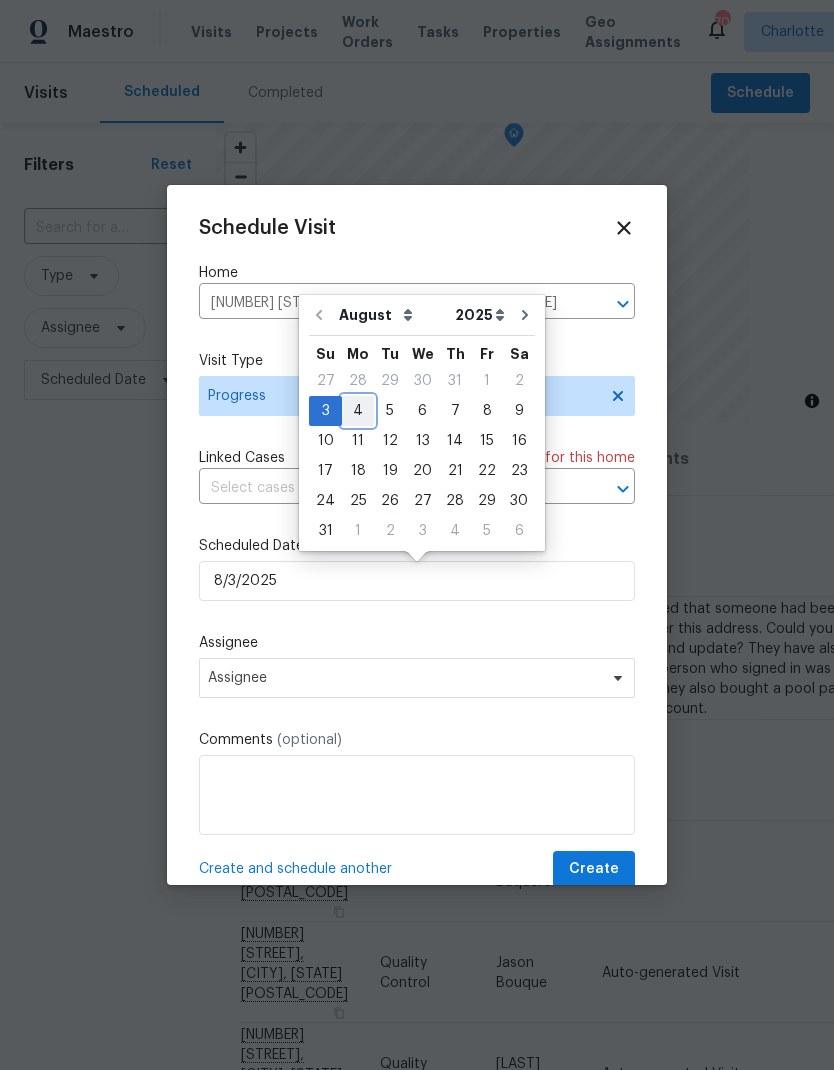 click on "4" at bounding box center [358, 411] 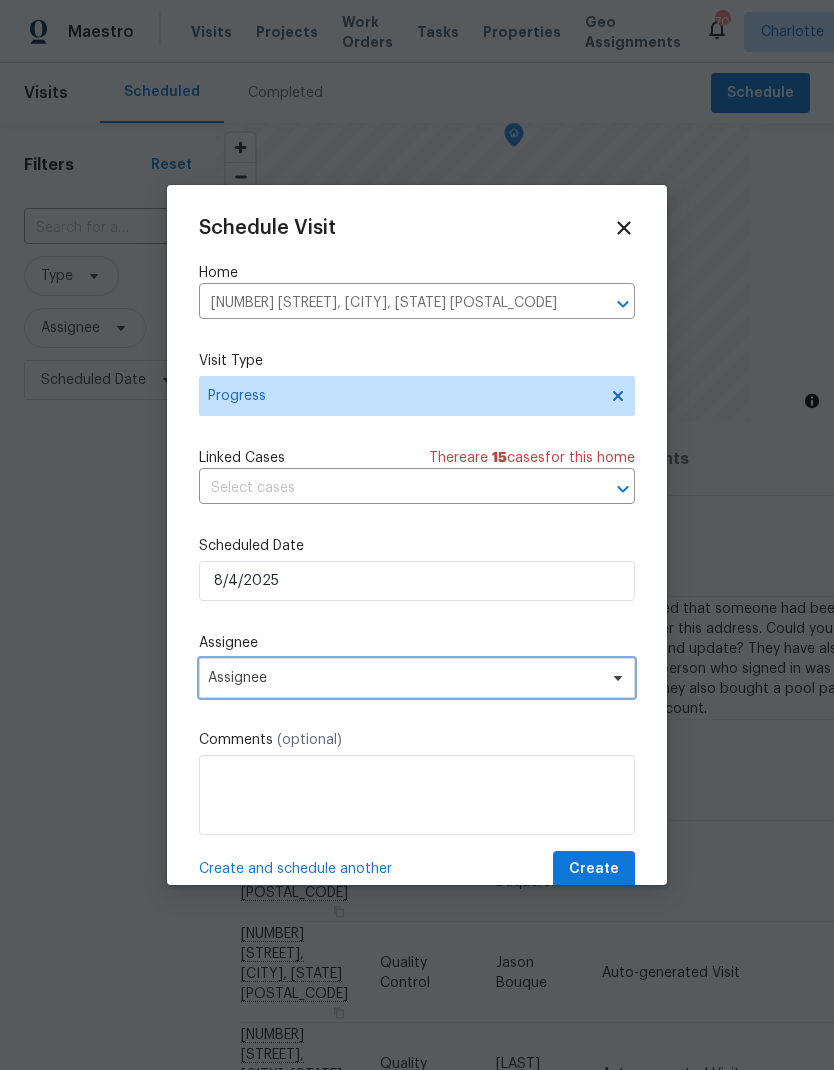 click 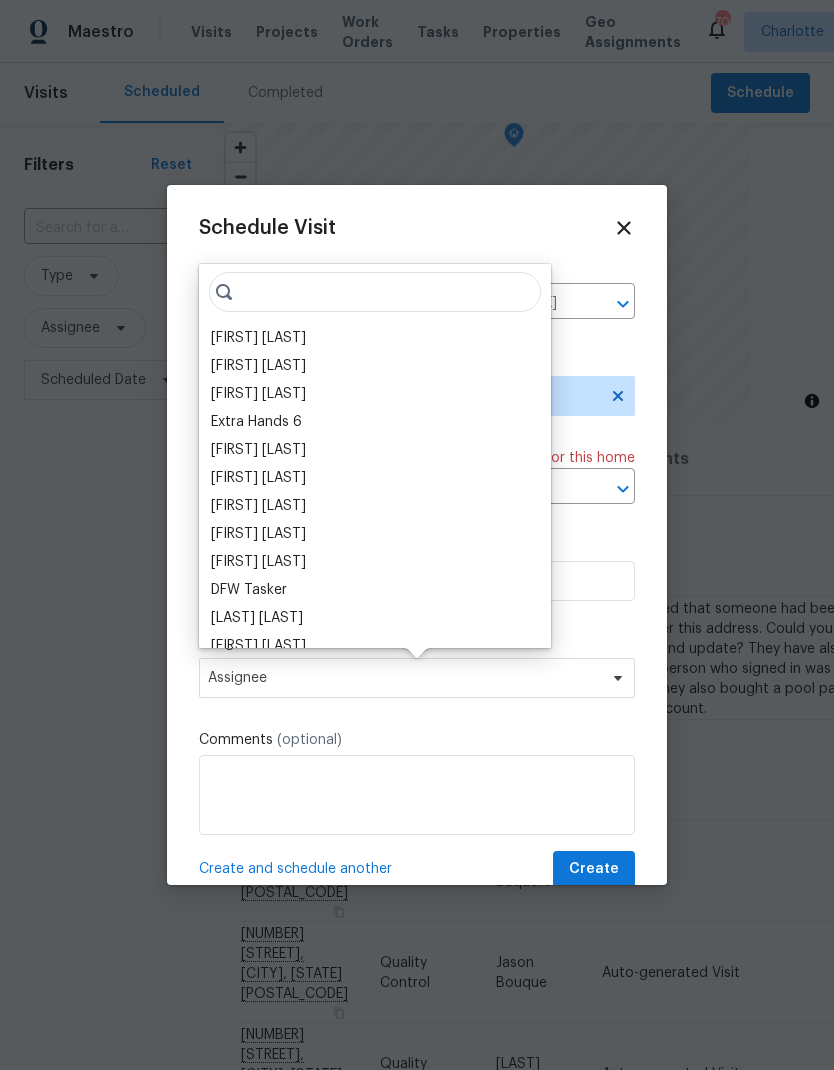 click on "[FIRST] [LAST]" at bounding box center [258, 338] 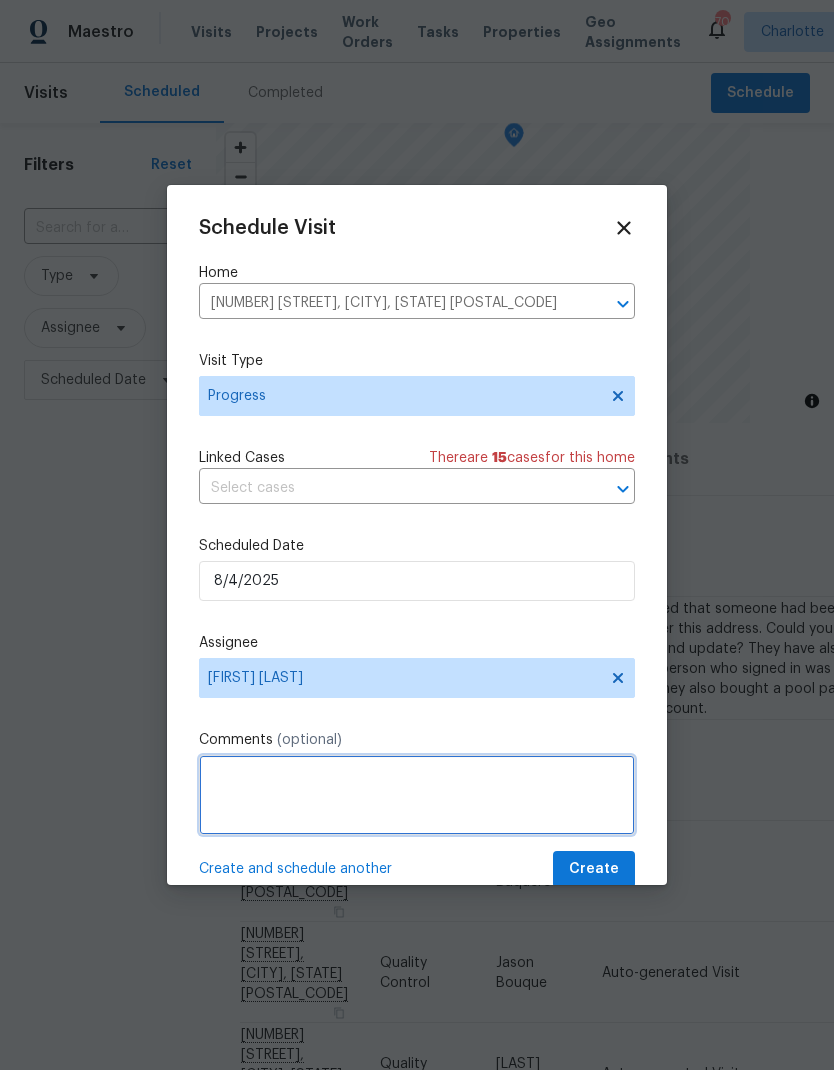 click at bounding box center (417, 795) 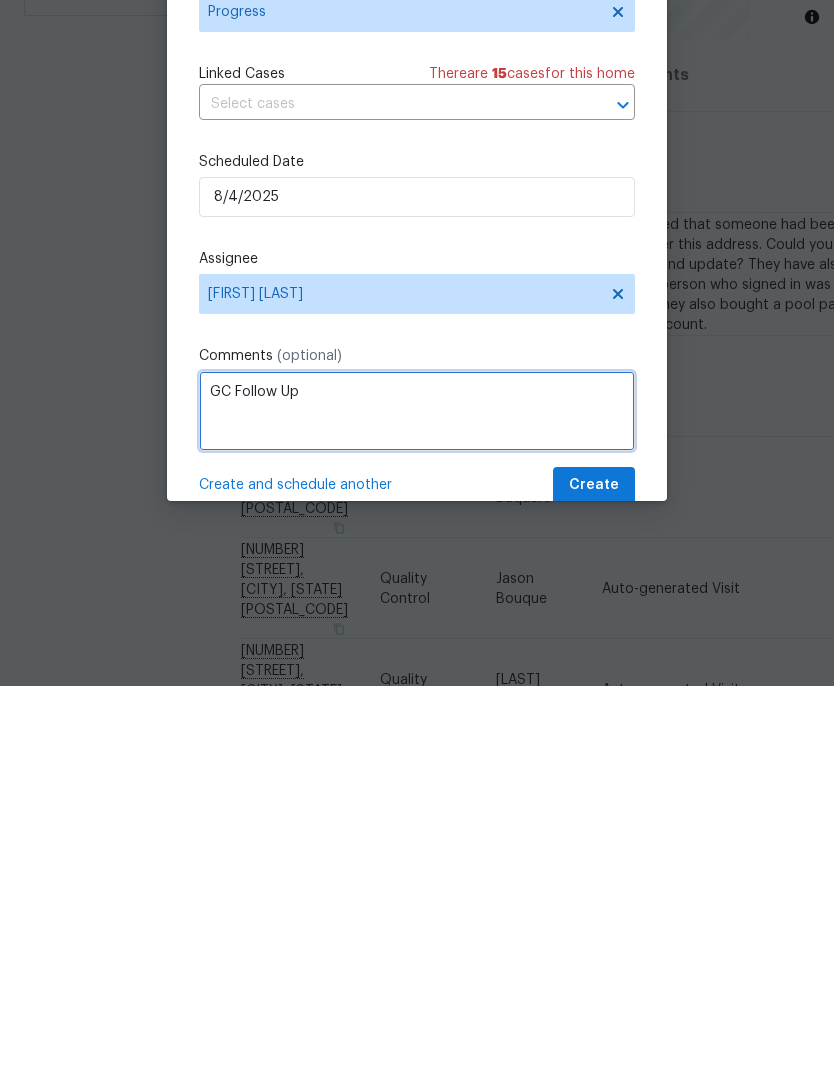 type on "GC Follow Up" 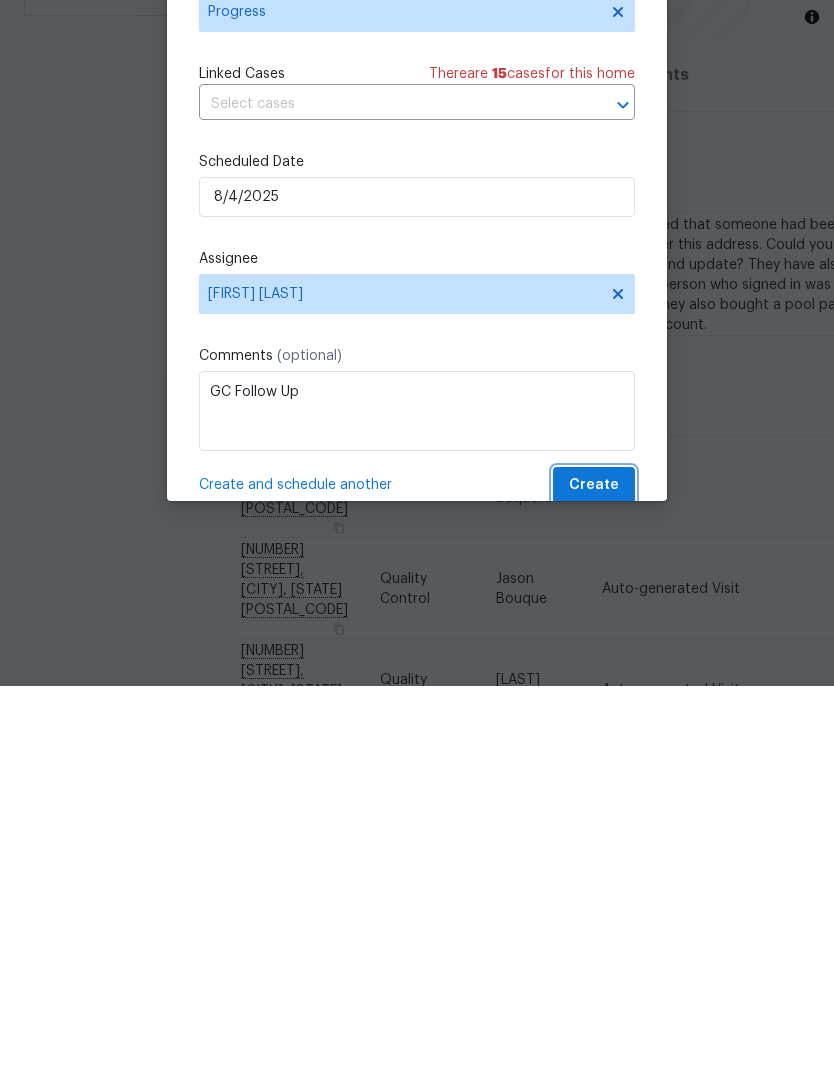 click on "Create" at bounding box center (594, 869) 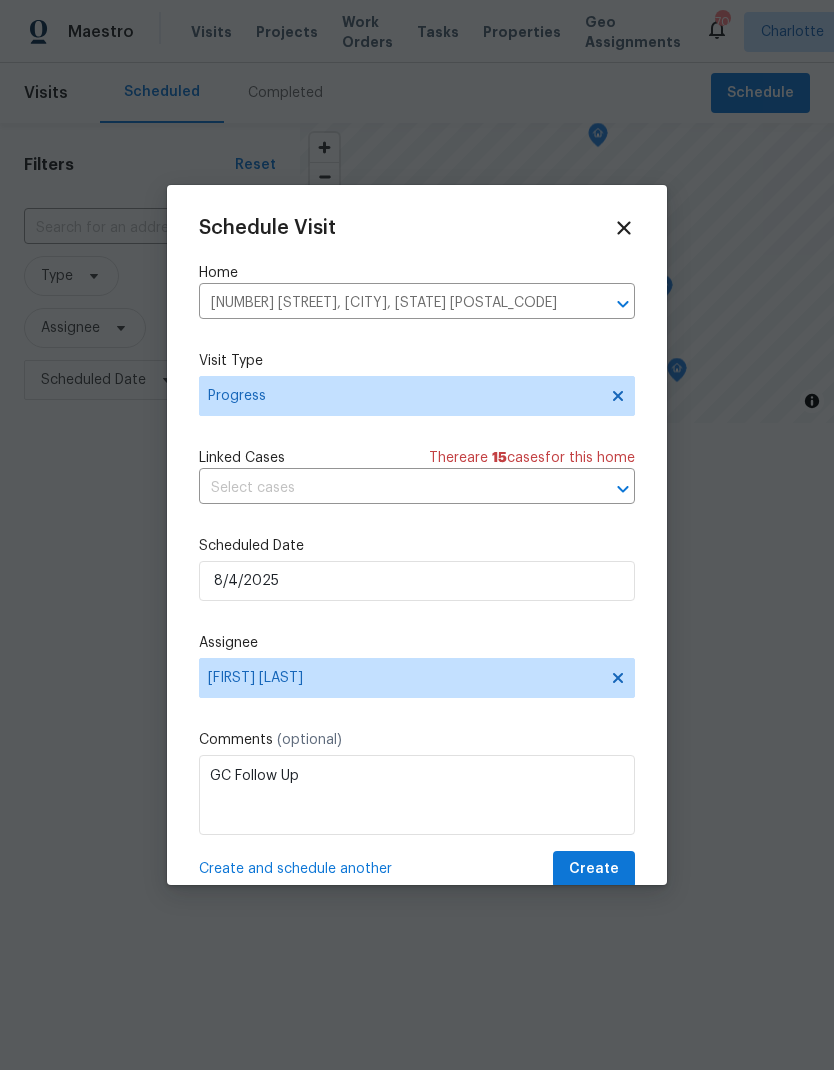 scroll, scrollTop: 0, scrollLeft: 0, axis: both 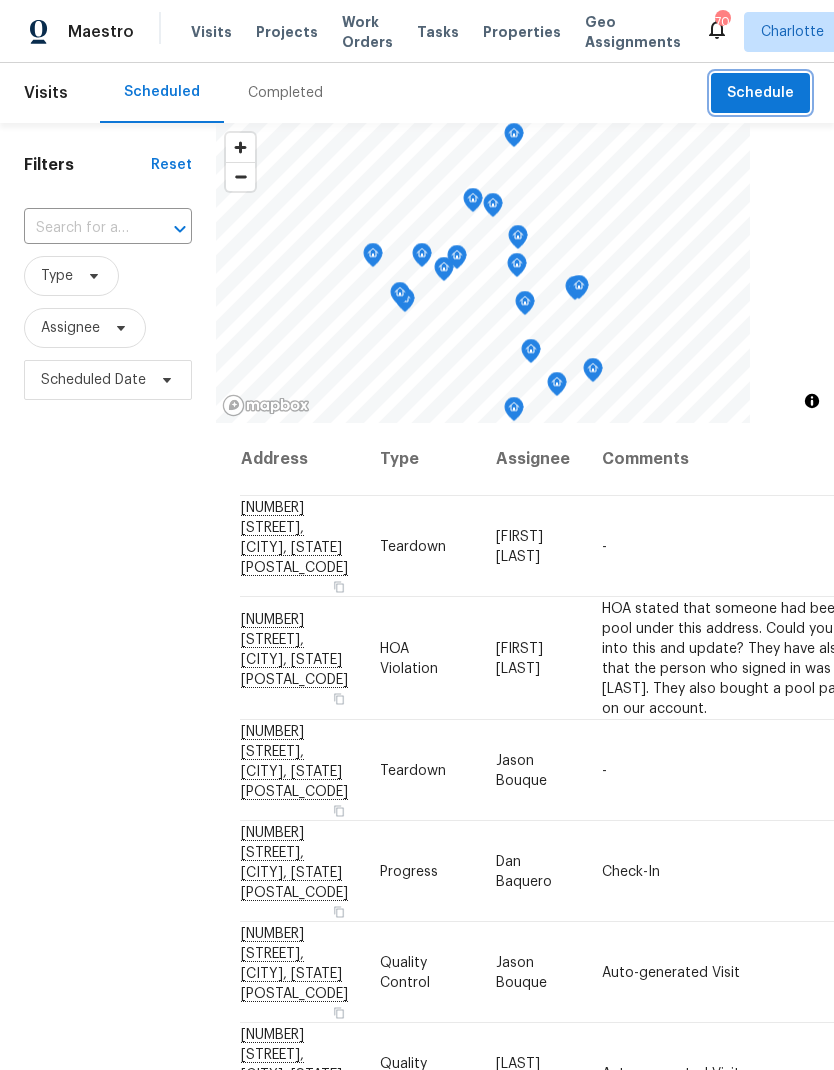 click on "Schedule" at bounding box center (760, 93) 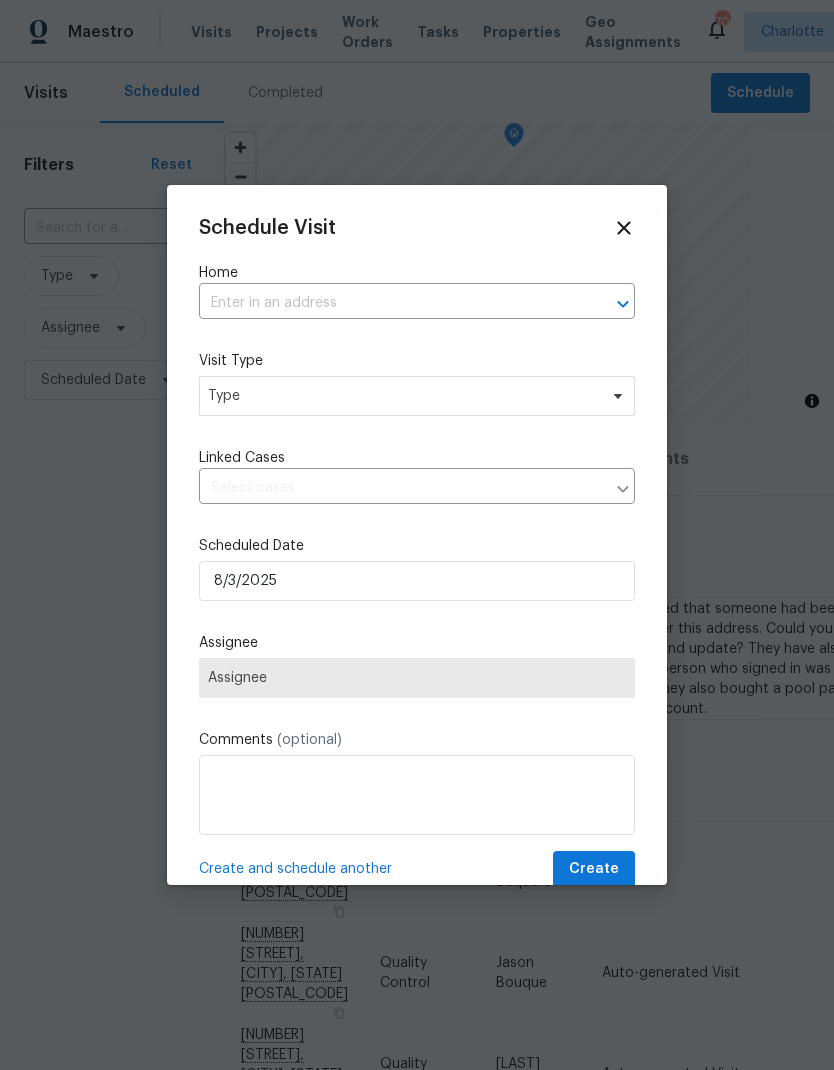 click at bounding box center (609, 304) 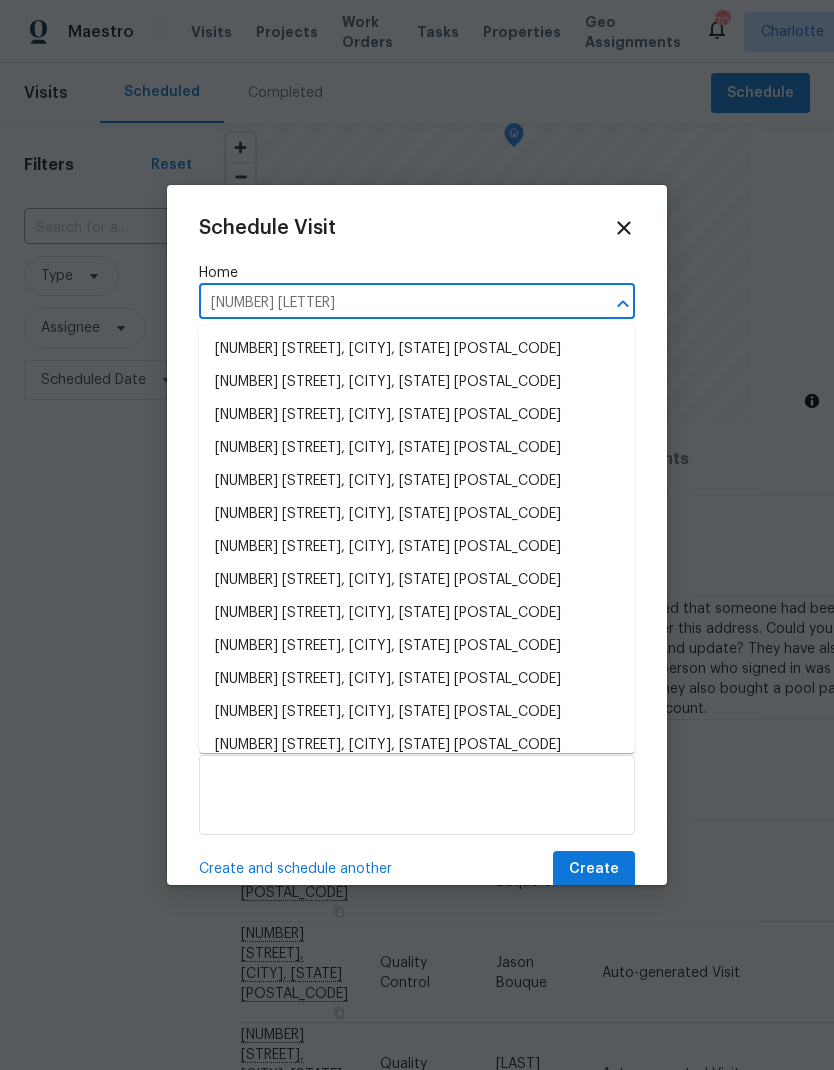type on "502 ch" 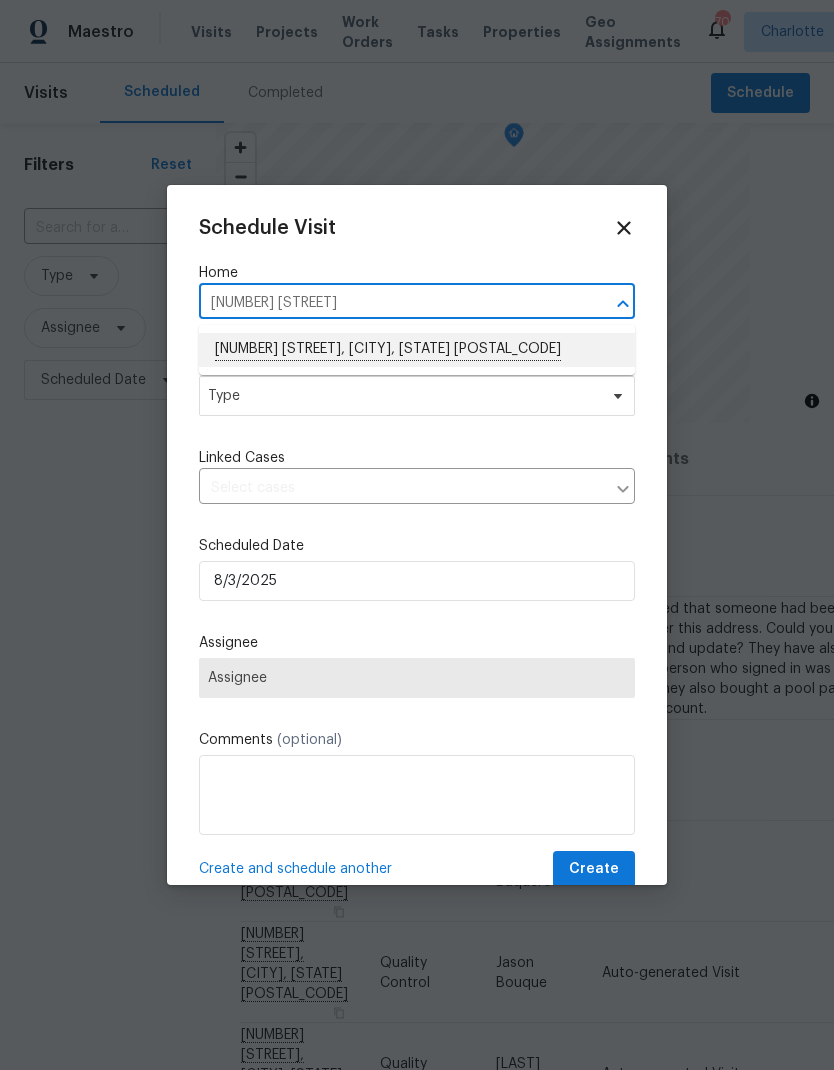 click on "[NUMBER] [STREET], [CITY], [STATE] [POSTAL_CODE]" at bounding box center (417, 350) 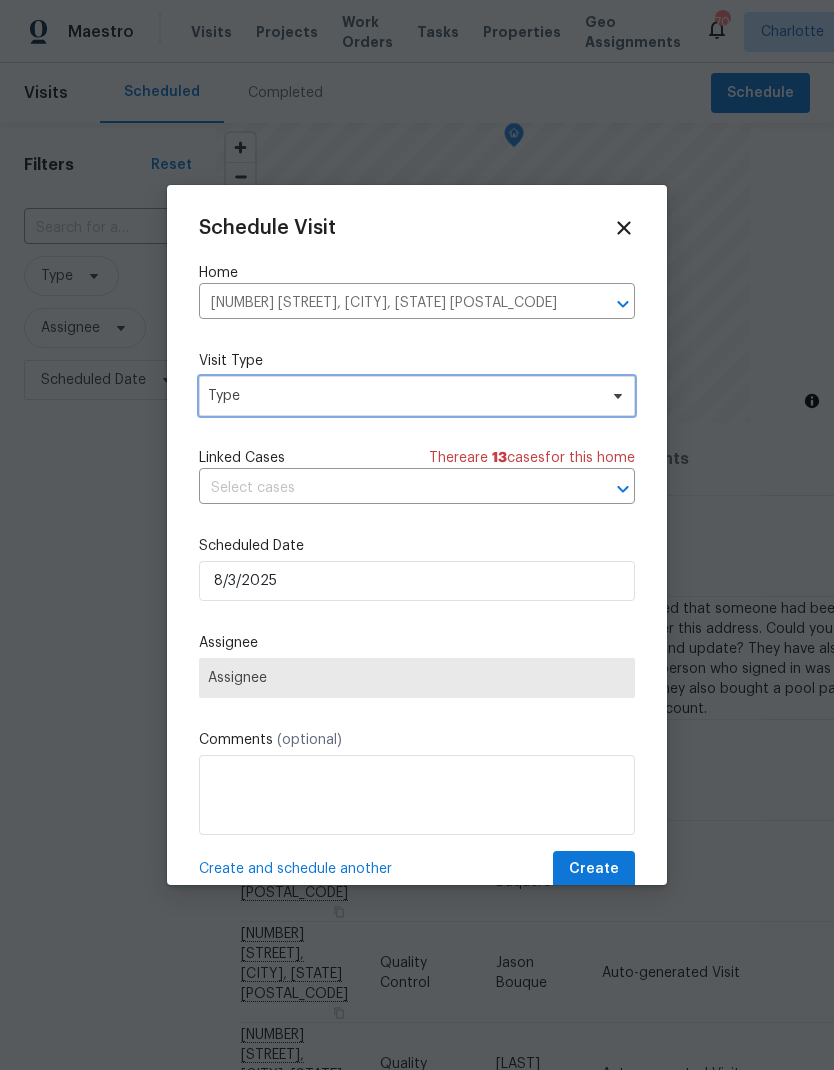 click on "Type" at bounding box center [402, 396] 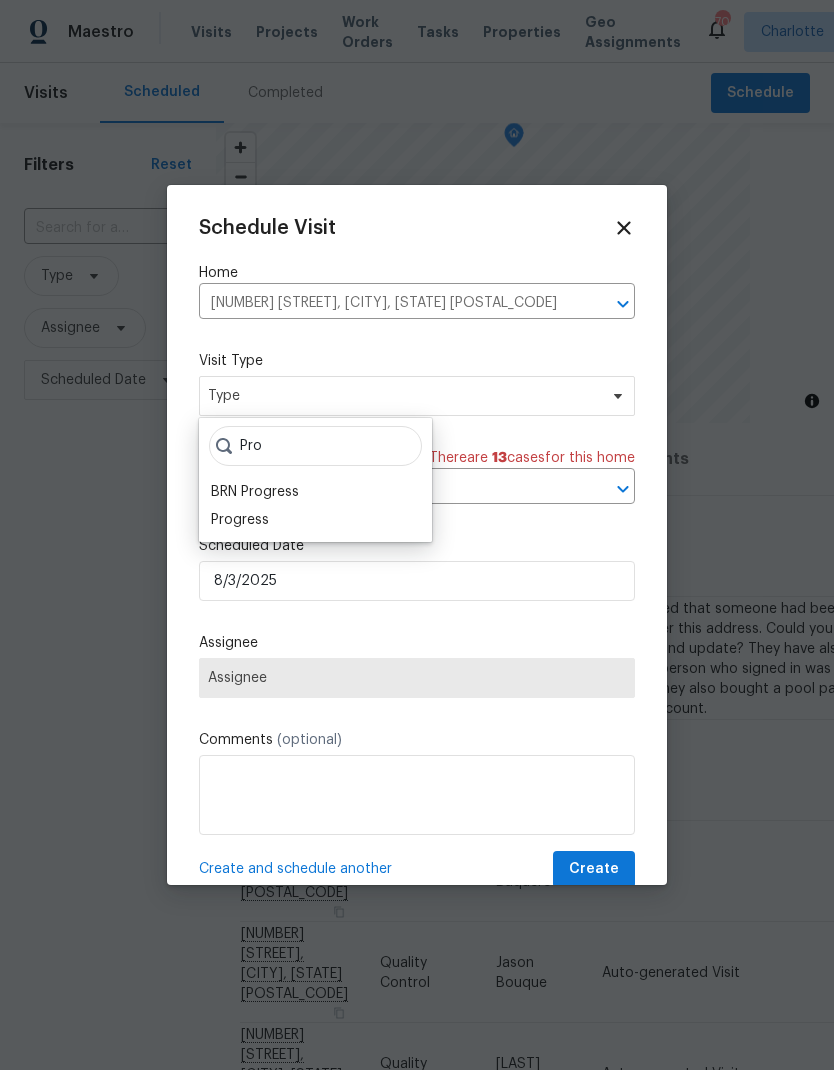 type on "Pro" 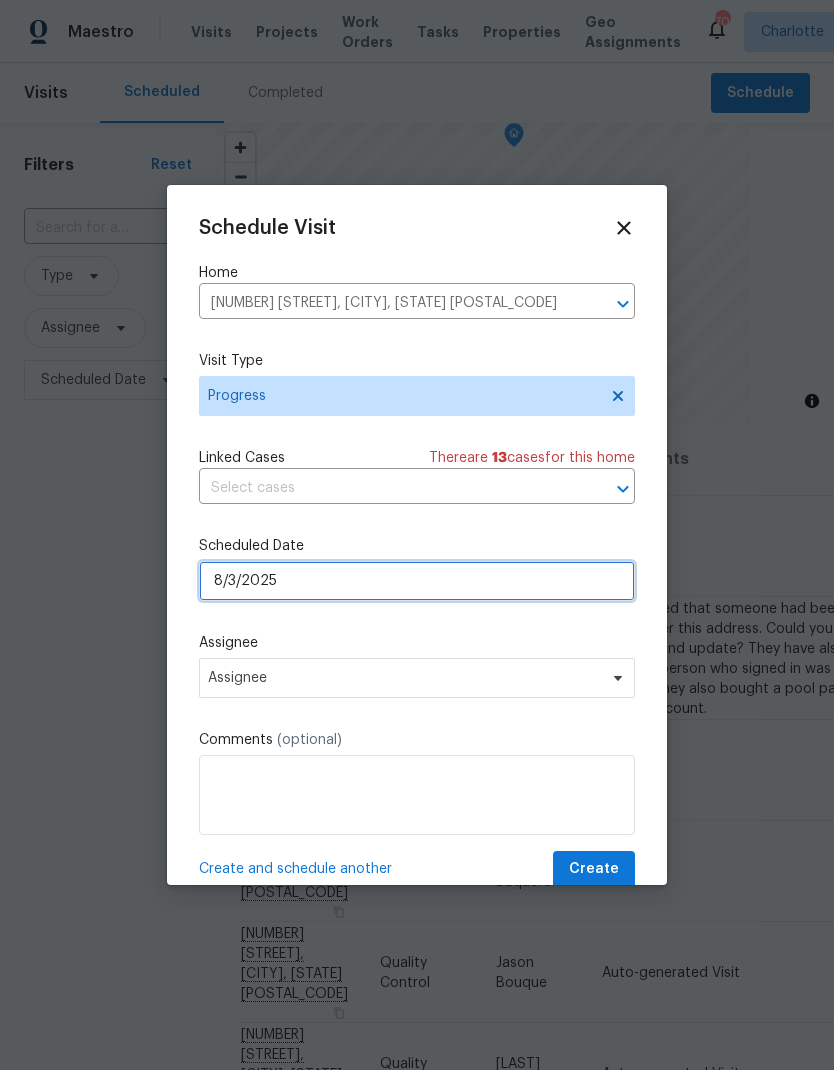 click on "8/3/2025" at bounding box center [417, 581] 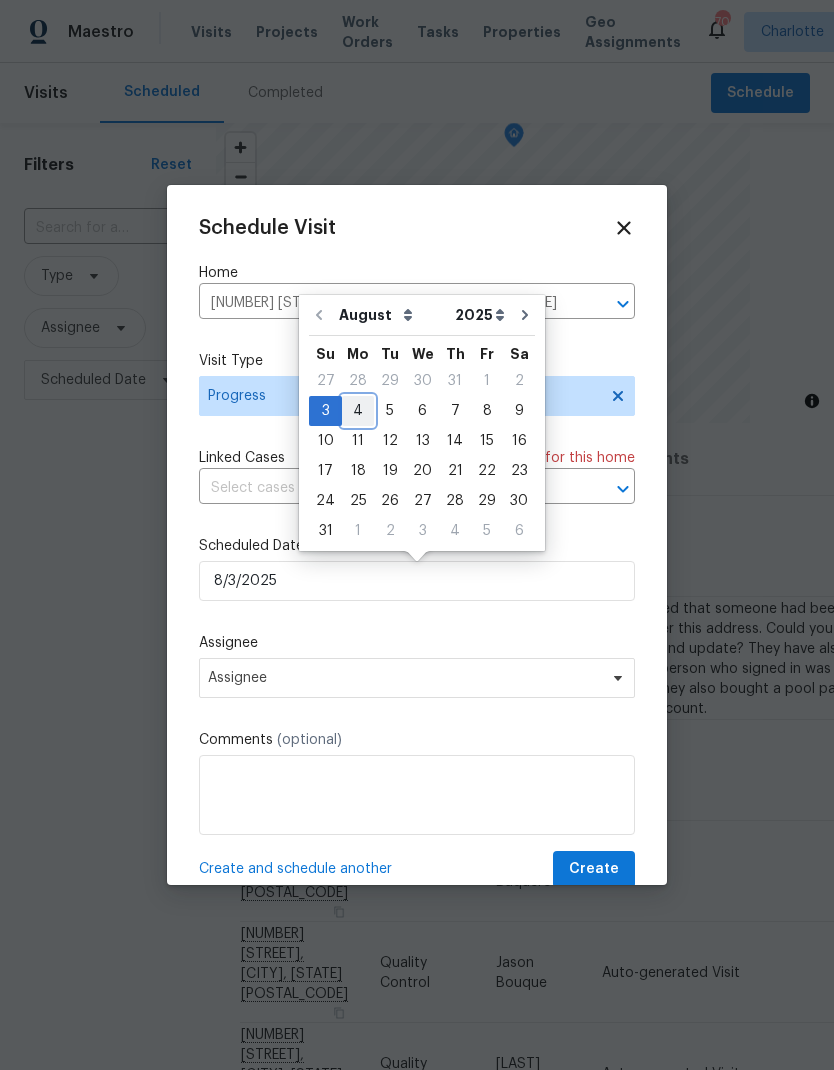 click on "4" at bounding box center (358, 411) 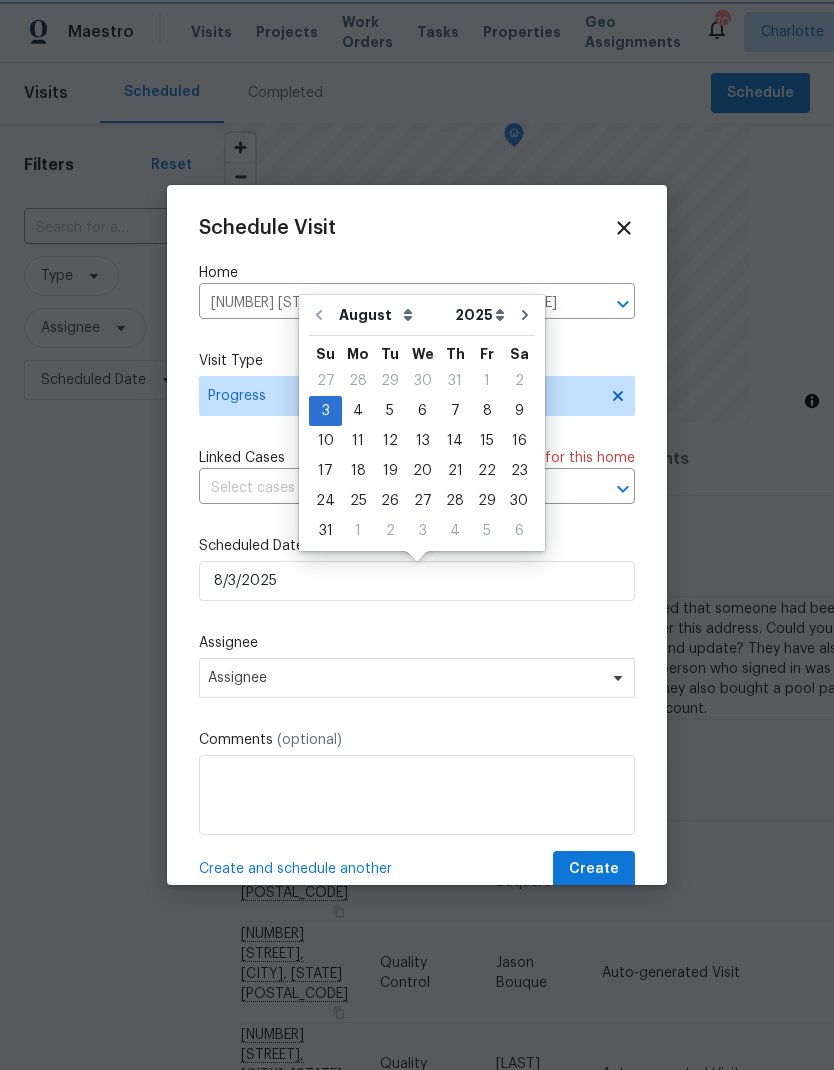 type on "8/4/2025" 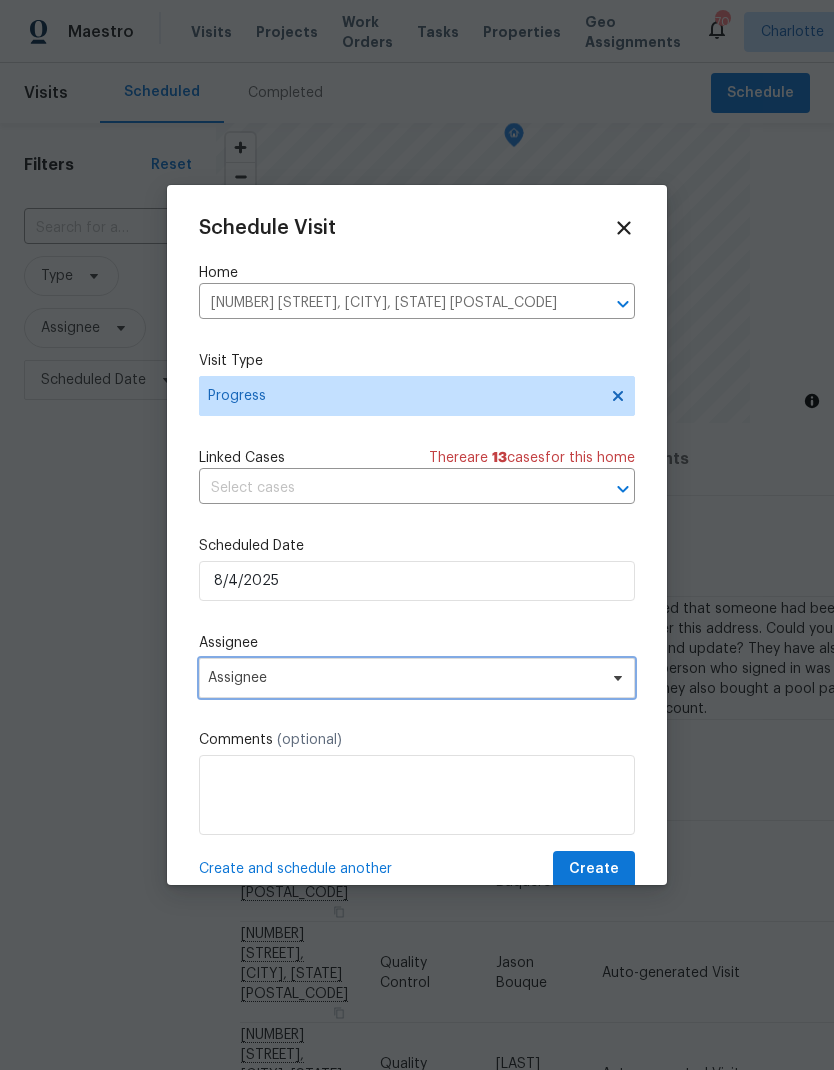 click on "Assignee" at bounding box center (417, 678) 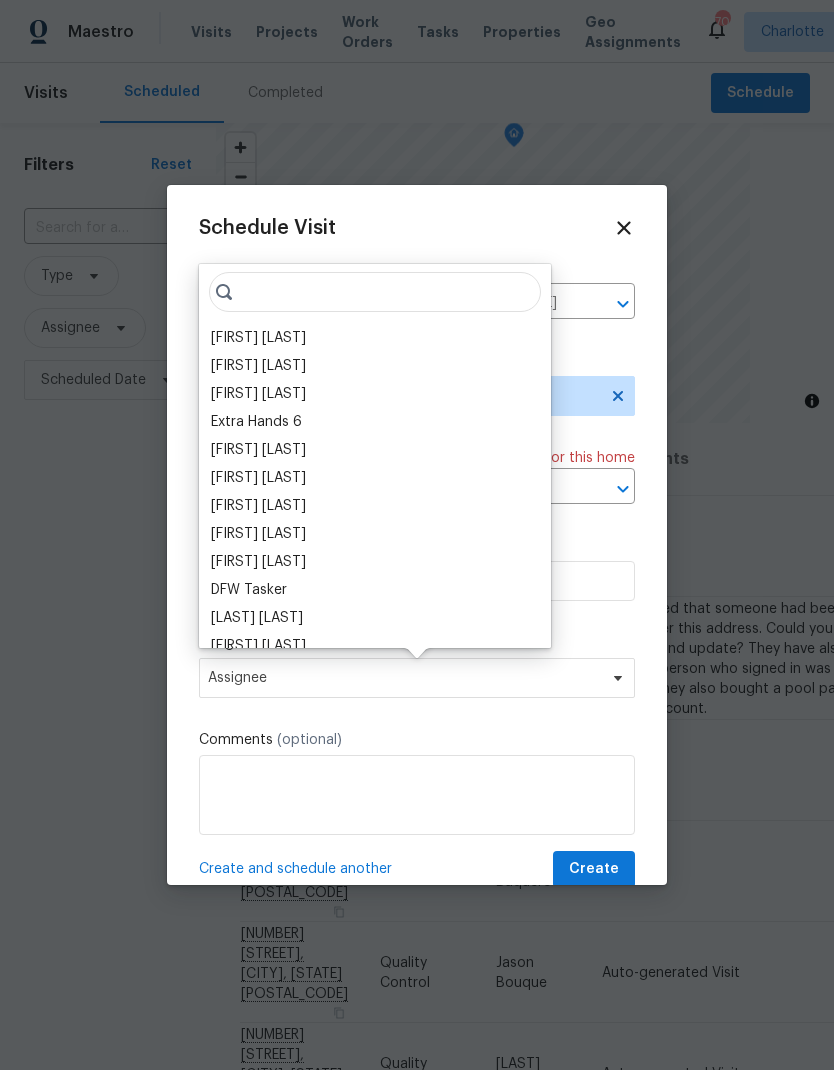 click on "[FIRST] [LAST]" at bounding box center [258, 338] 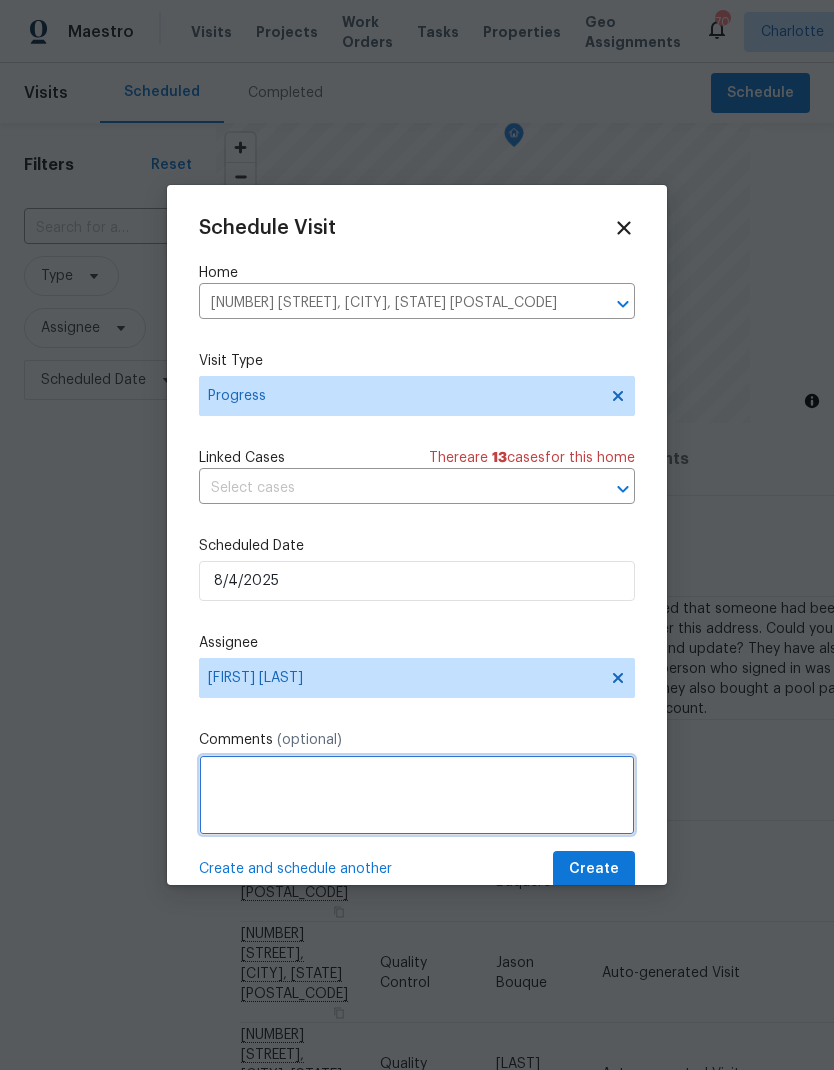 click at bounding box center [417, 795] 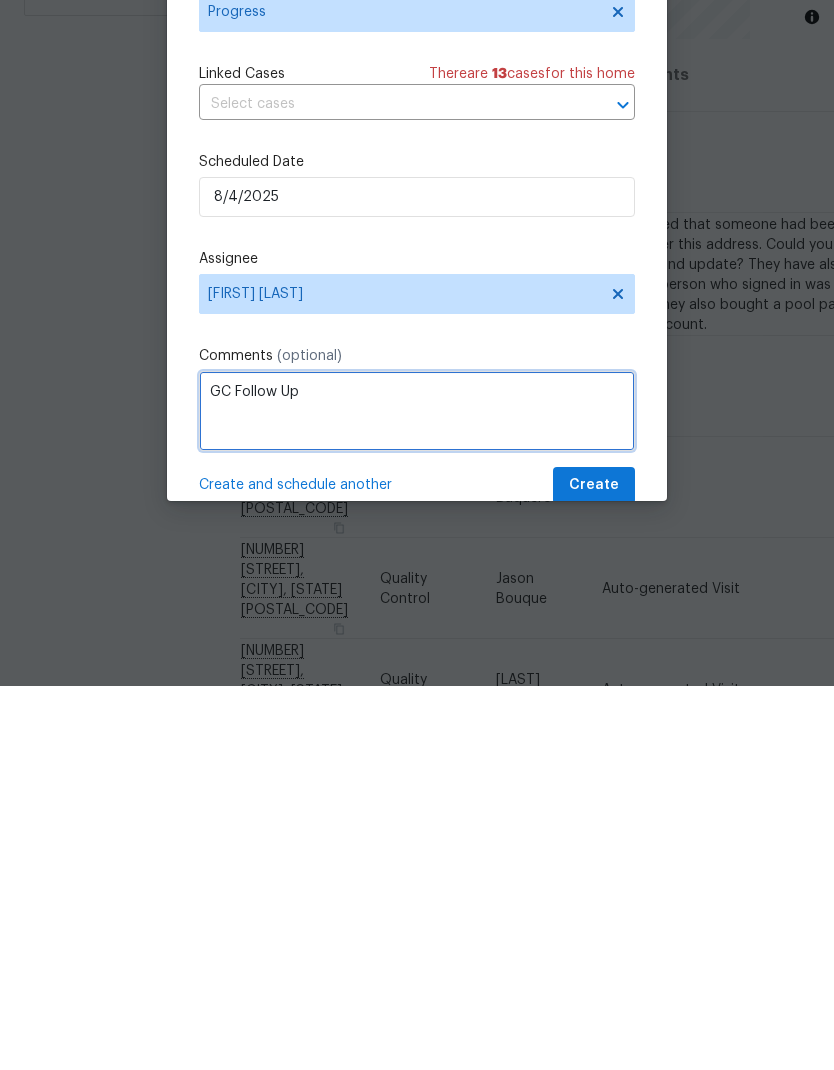type on "GC Follow Up" 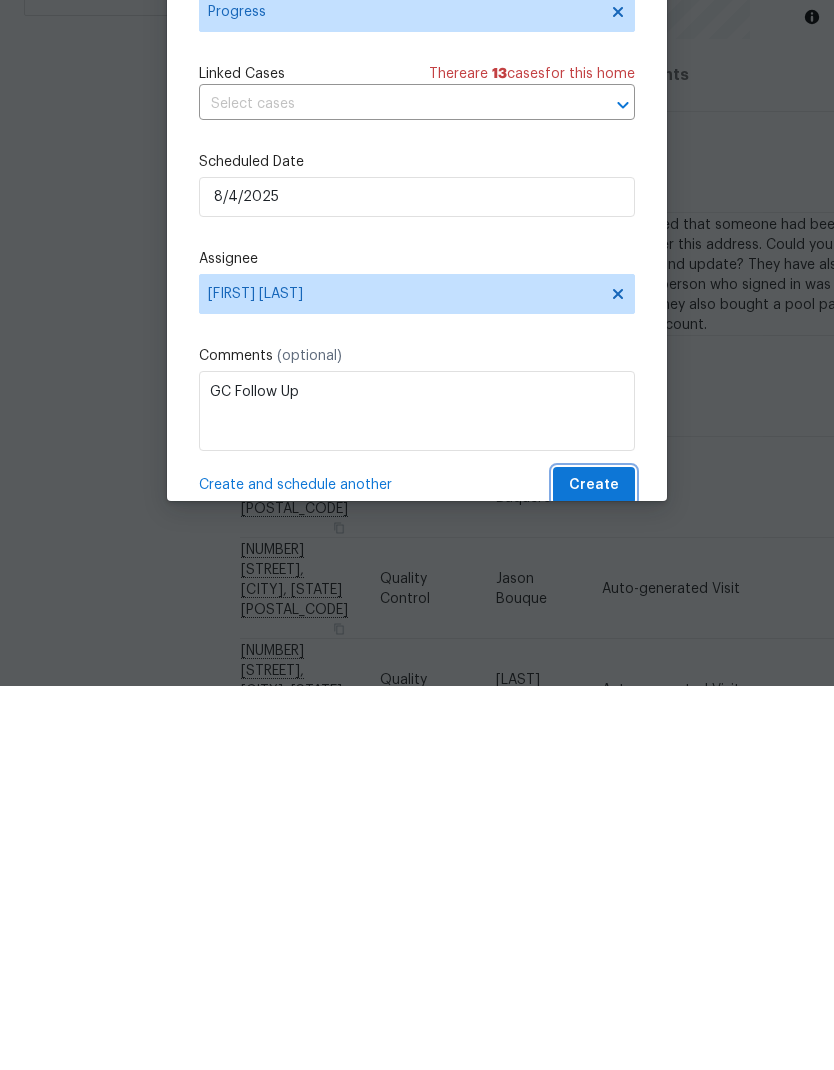 click on "Create" at bounding box center [594, 869] 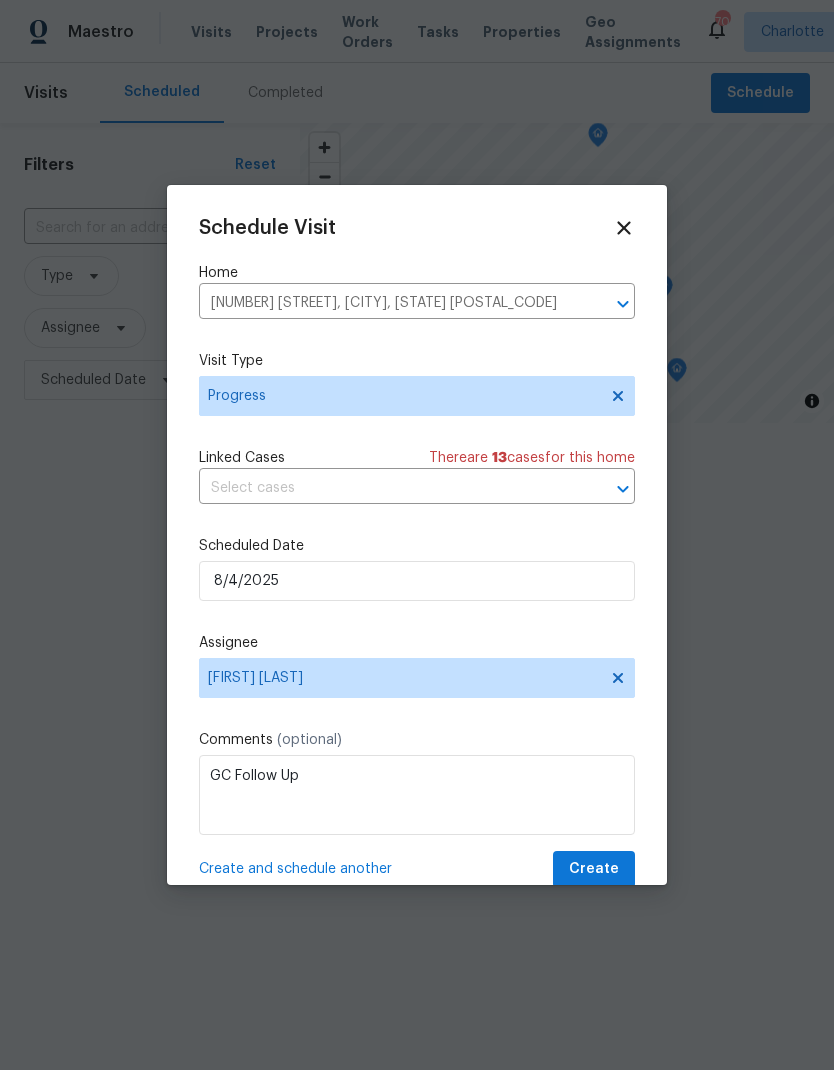 scroll, scrollTop: 0, scrollLeft: 0, axis: both 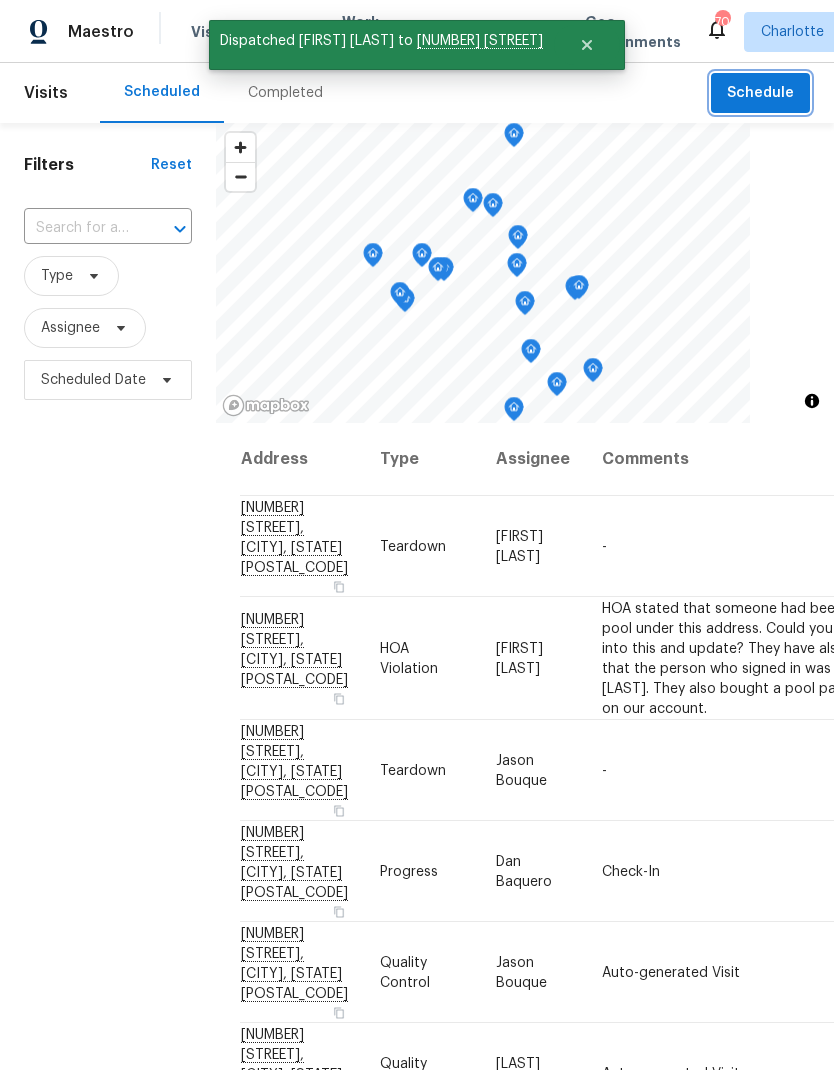 click on "Schedule" at bounding box center (760, 93) 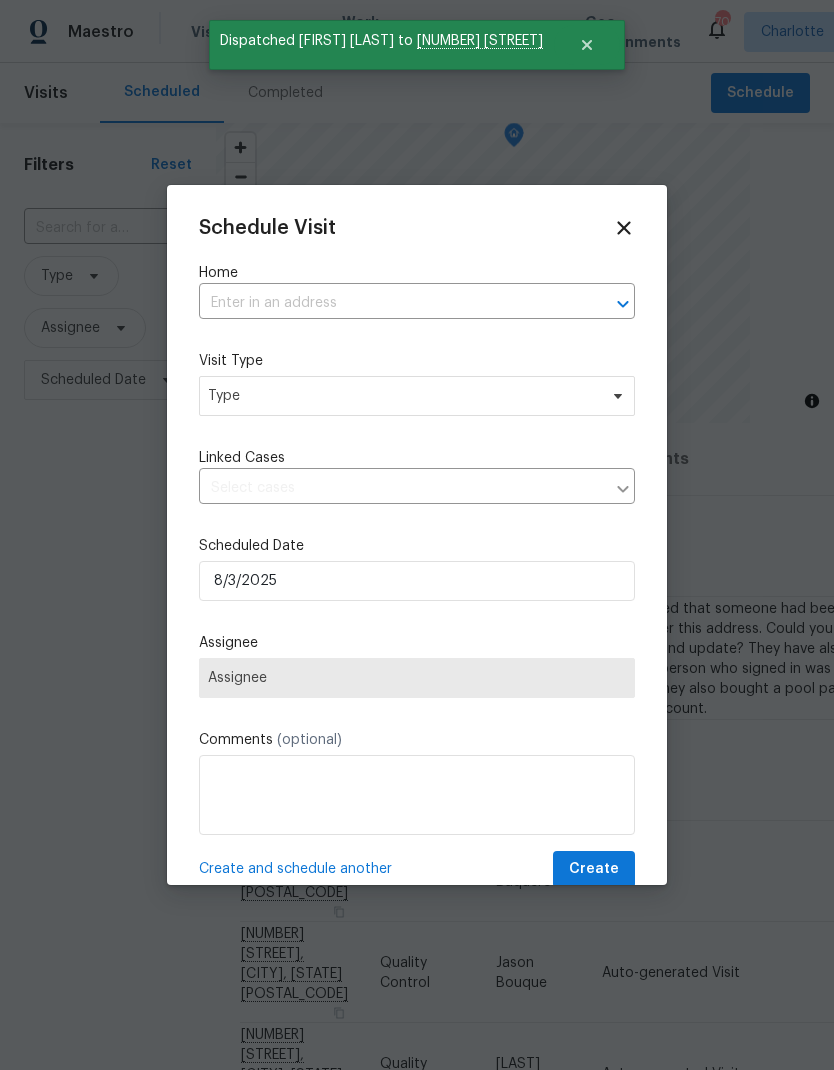 click 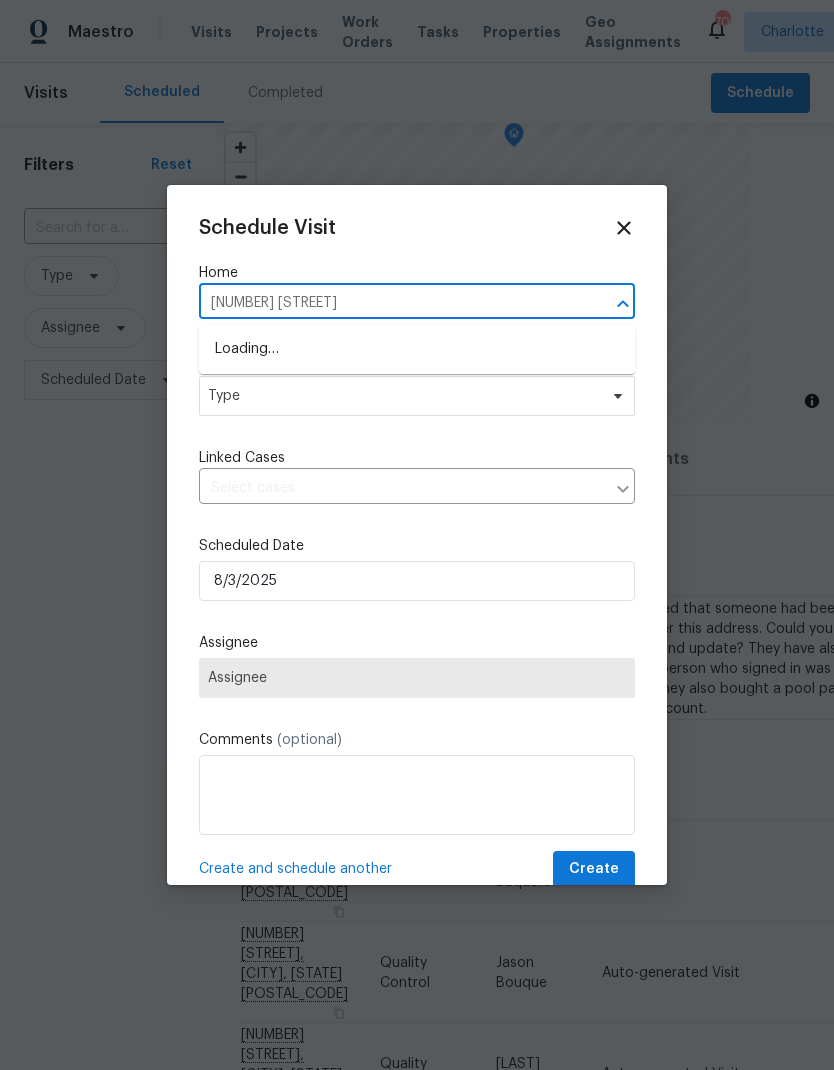 type on "1121 swear" 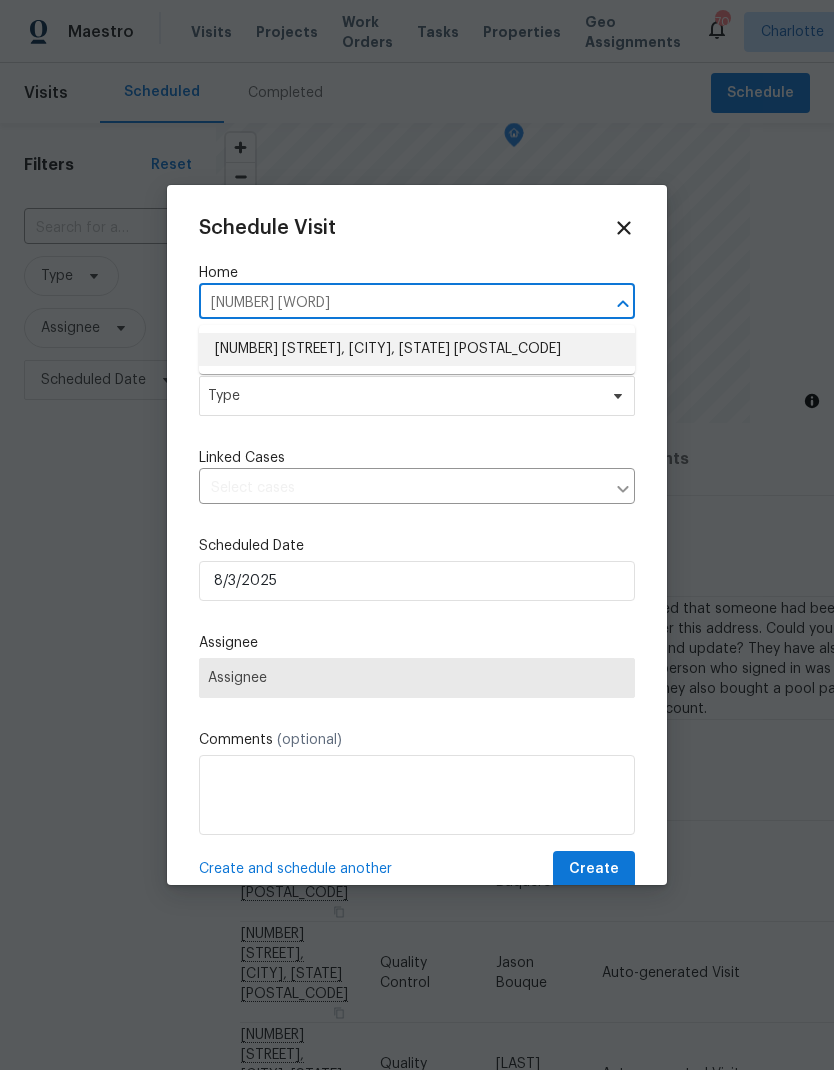 click on "[NUMBER] [STREET], [CITY], [STATE] [POSTAL_CODE]" at bounding box center (417, 349) 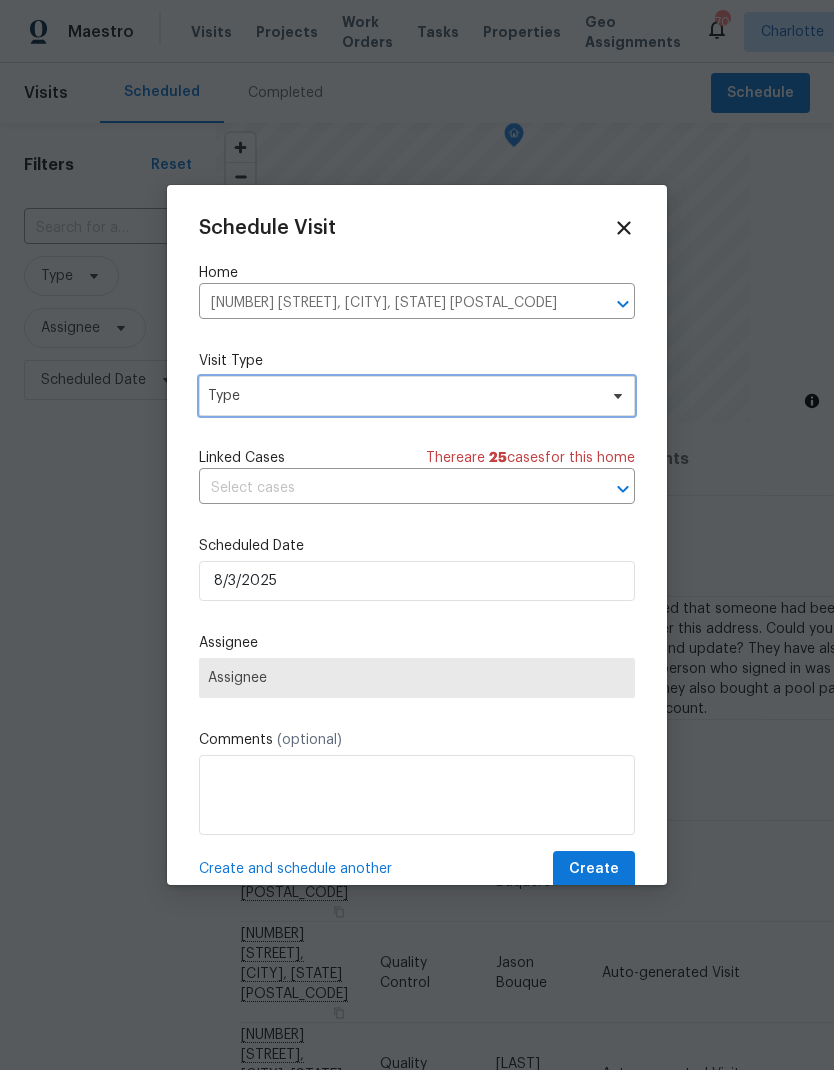 click 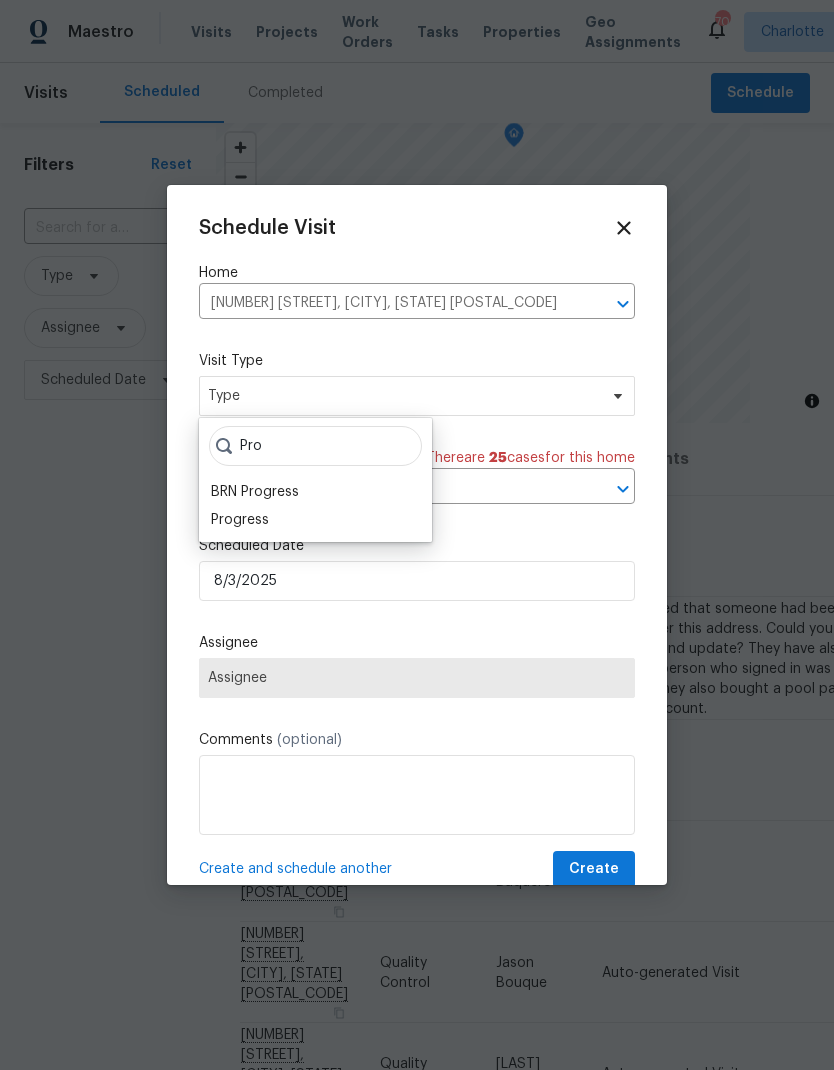 type on "Pro" 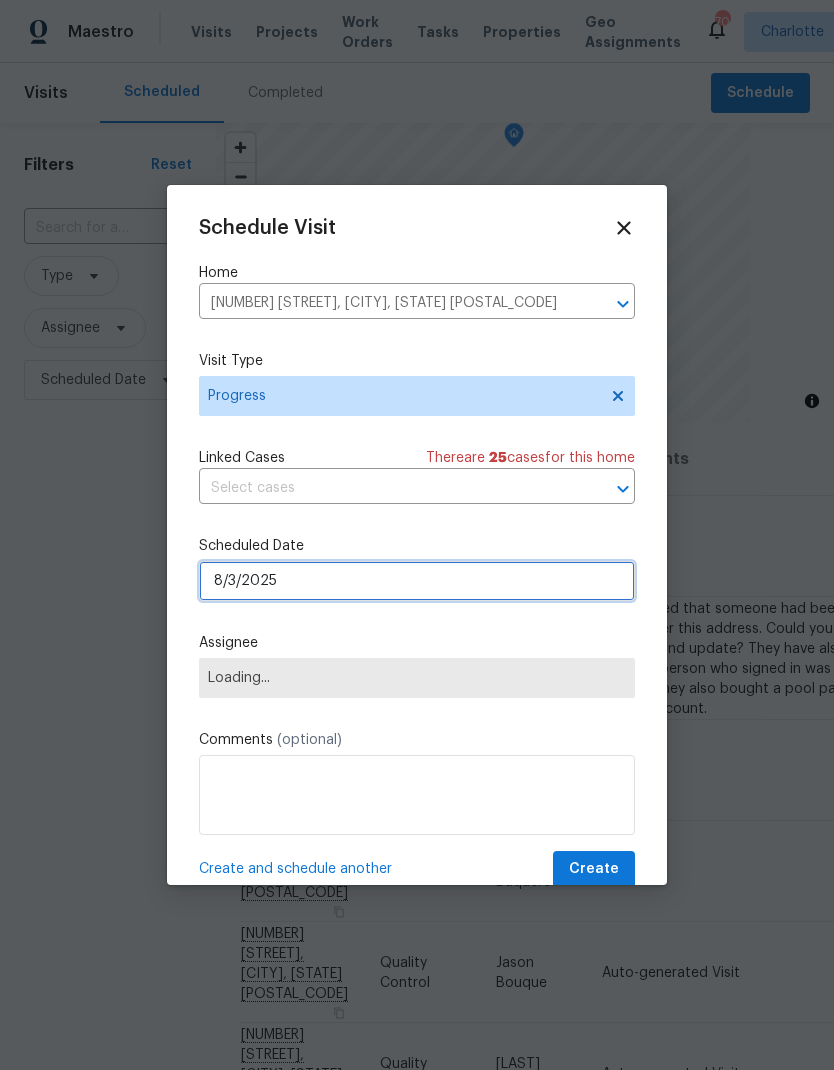 click on "8/3/2025" at bounding box center (417, 581) 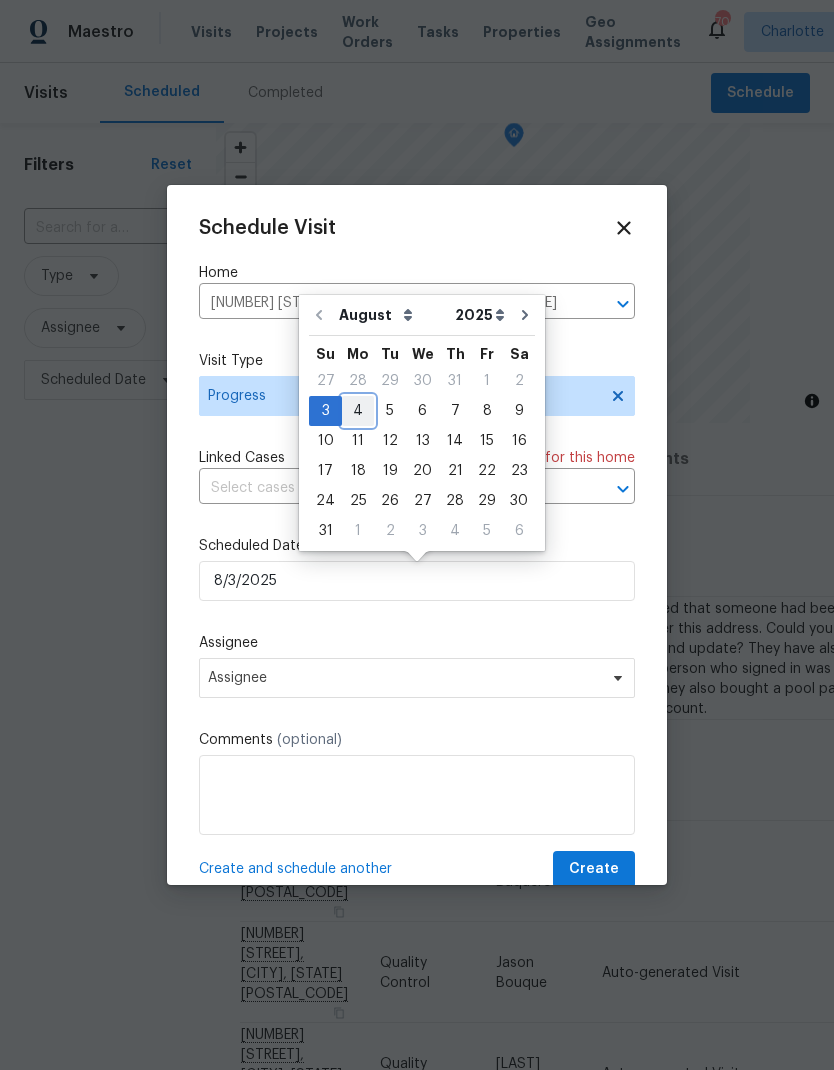 click on "4" at bounding box center (358, 411) 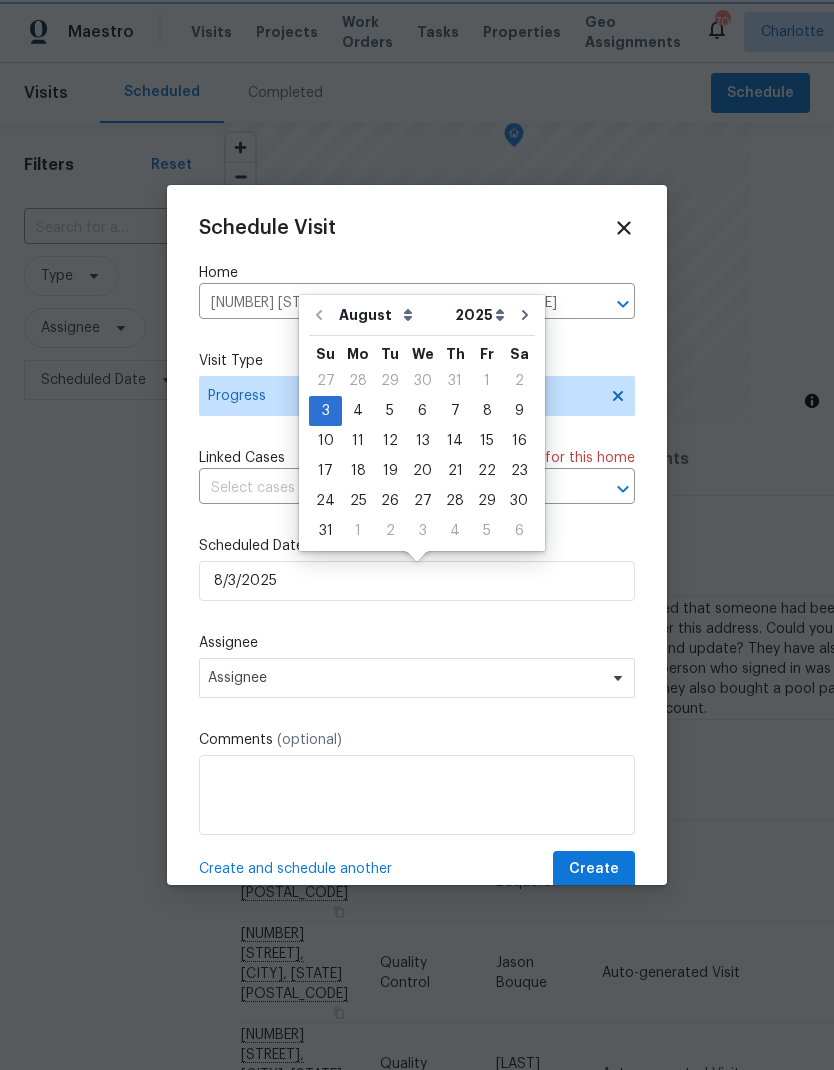 type on "8/4/2025" 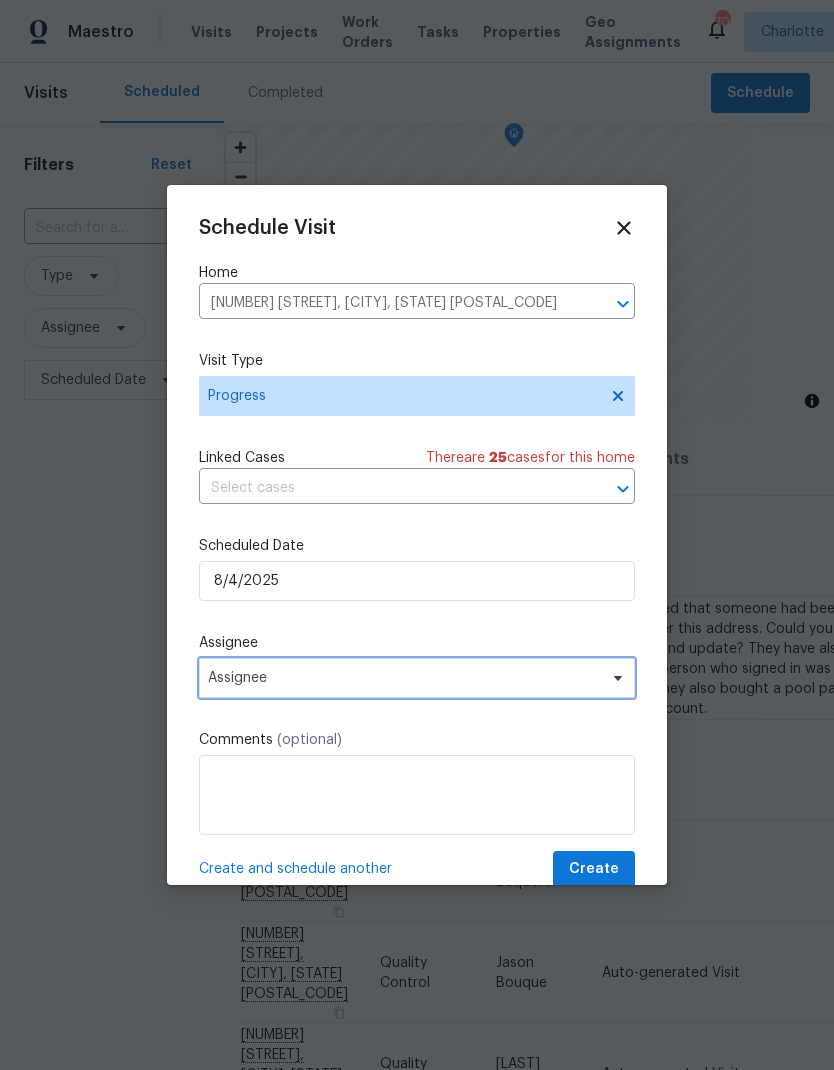 click on "Assignee" at bounding box center [404, 678] 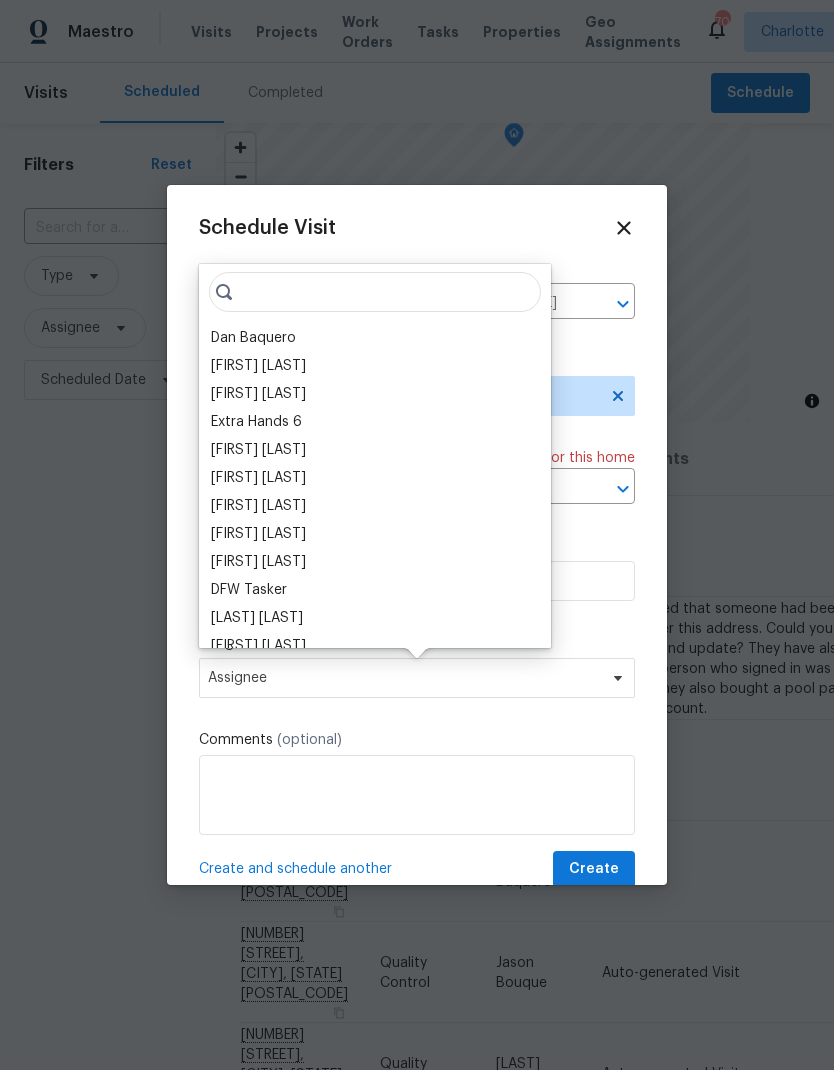 click on "Dan Baquero" at bounding box center (253, 338) 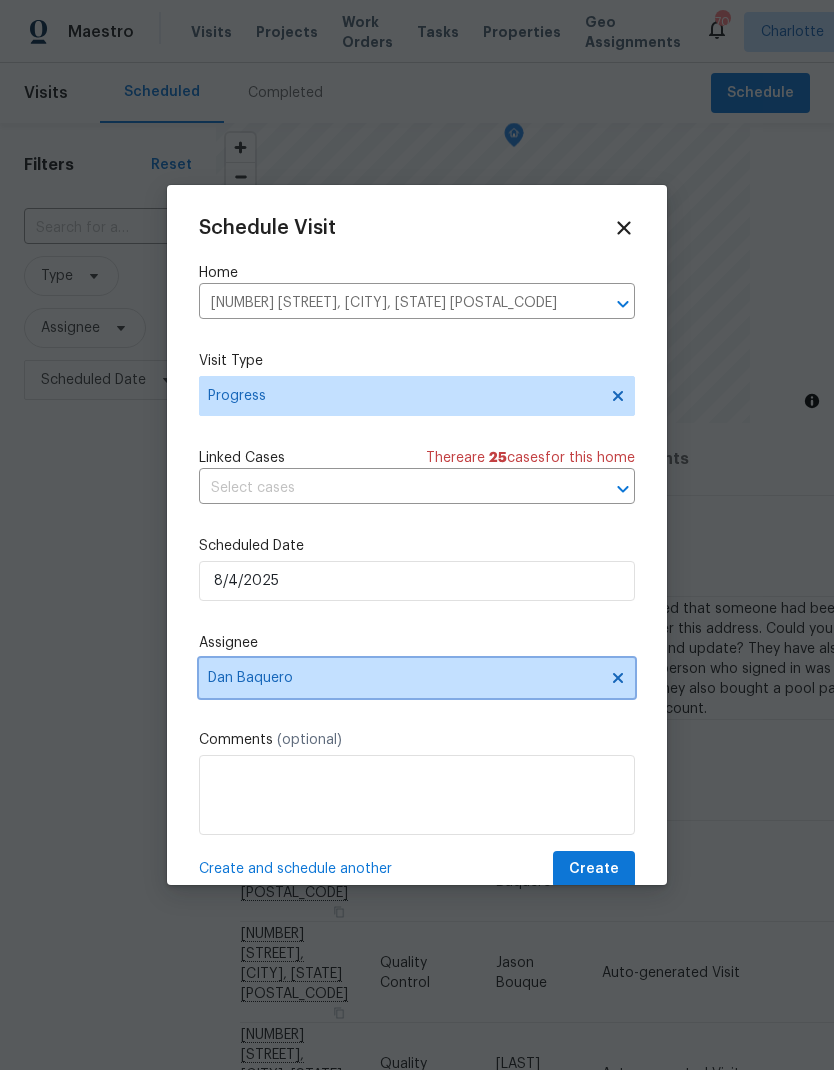 click on "Dan Baquero" at bounding box center (417, 678) 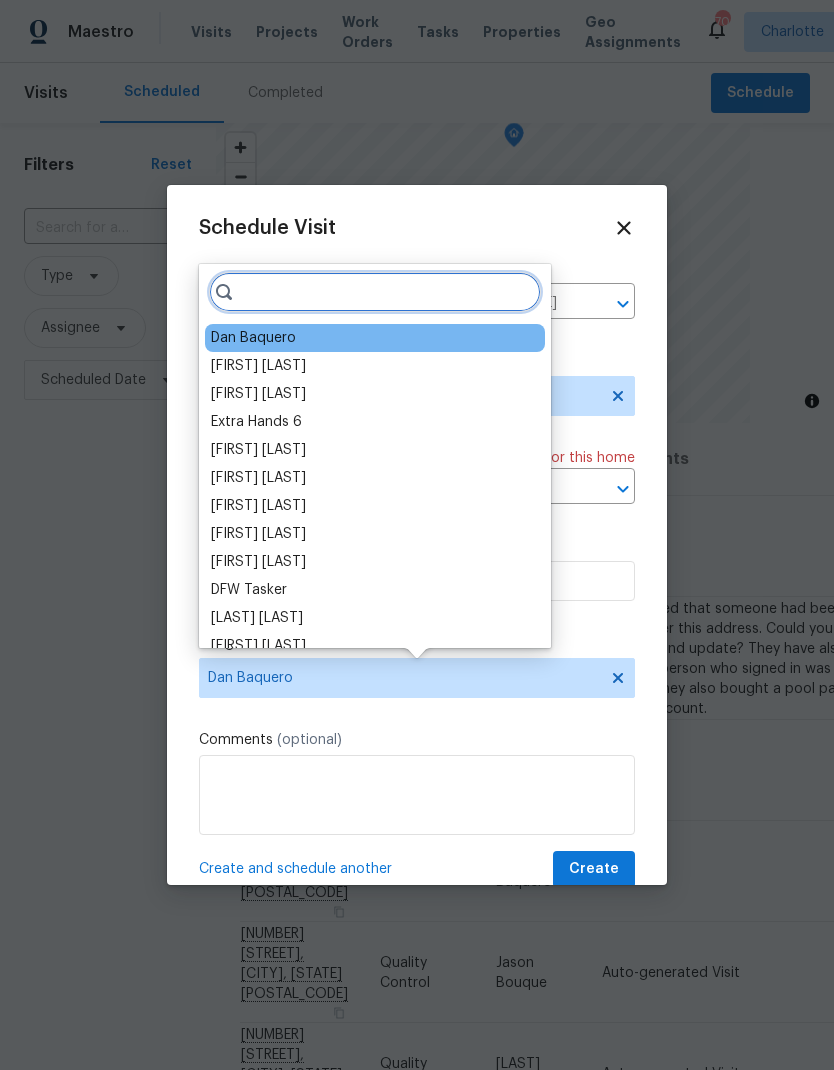 click at bounding box center (375, 292) 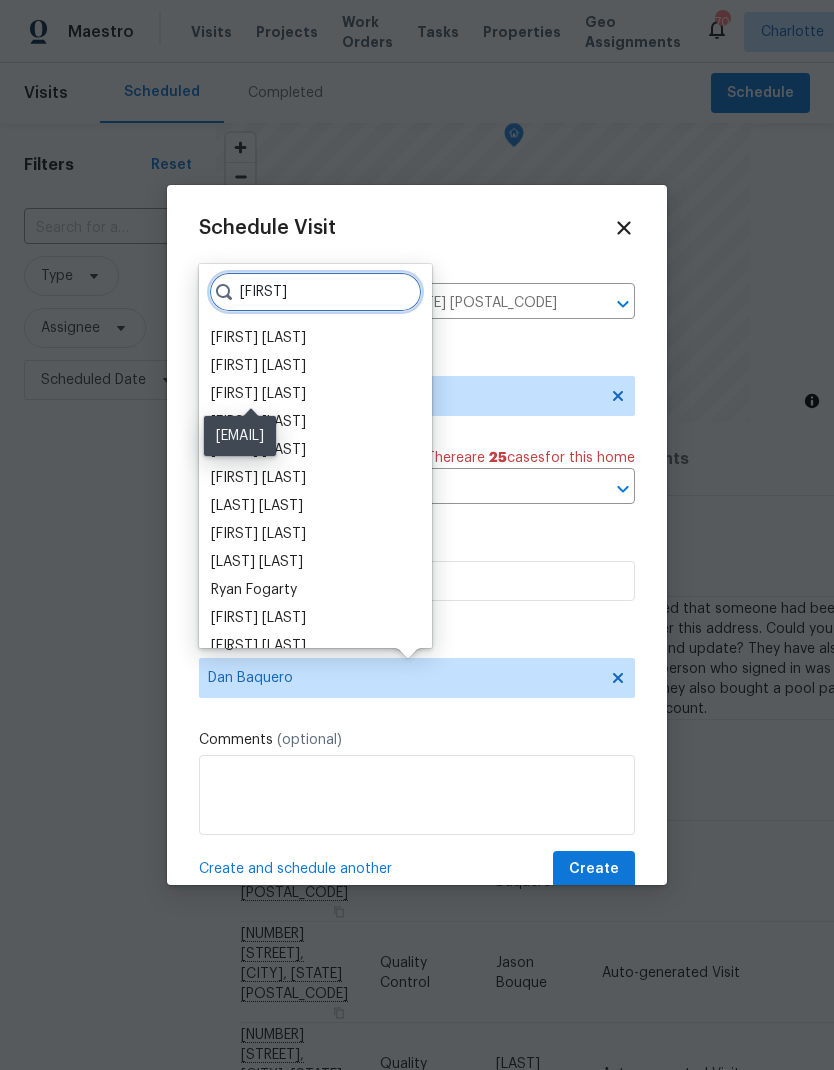 type on "Ryan" 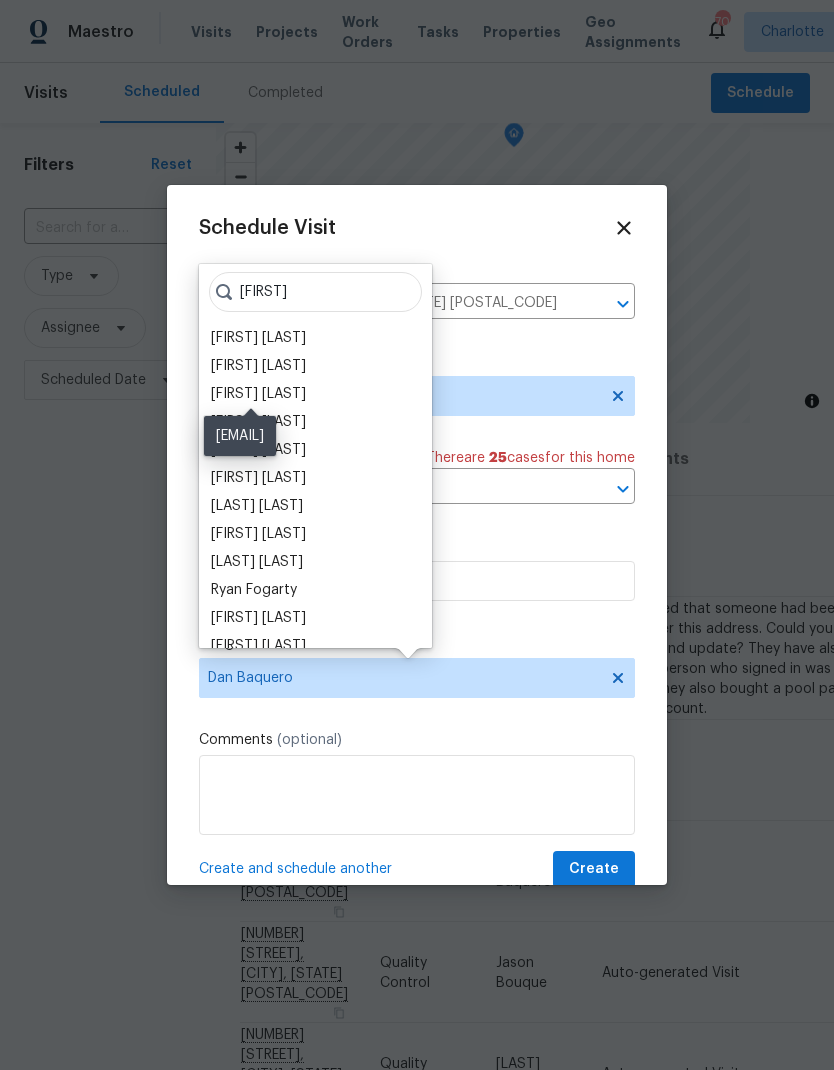 click on "[FIRST] [LAST]" at bounding box center [258, 394] 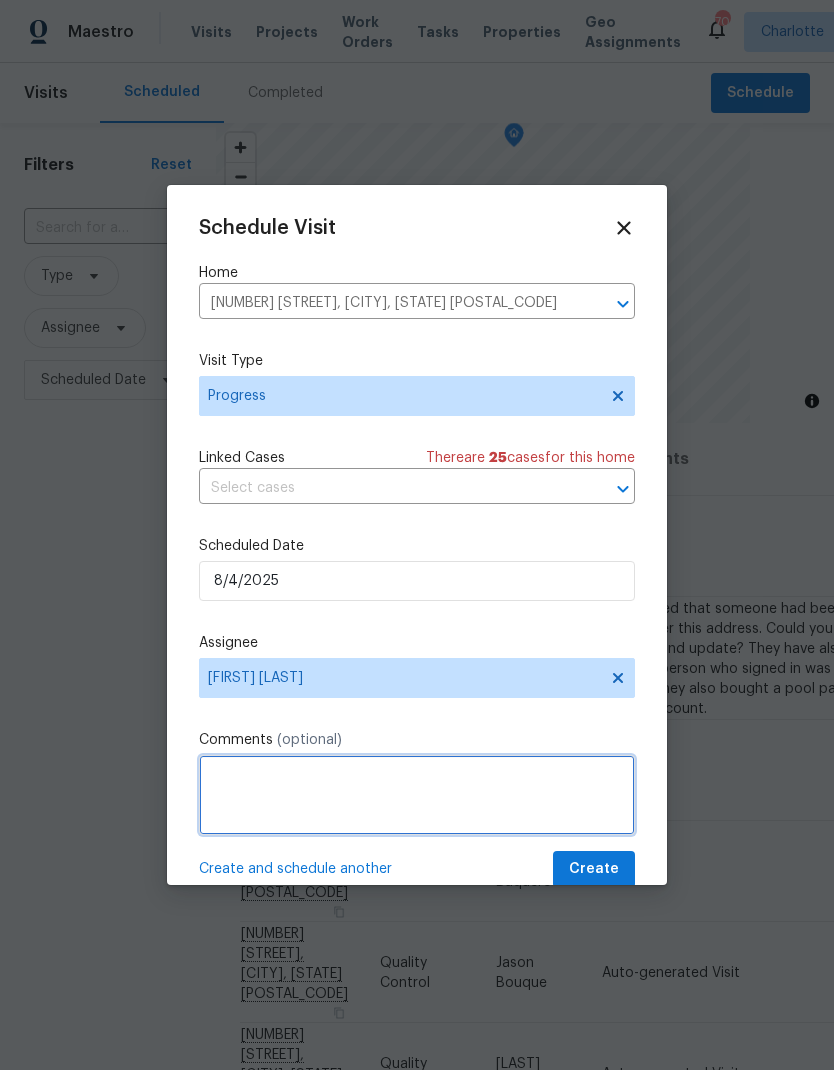 click at bounding box center (417, 795) 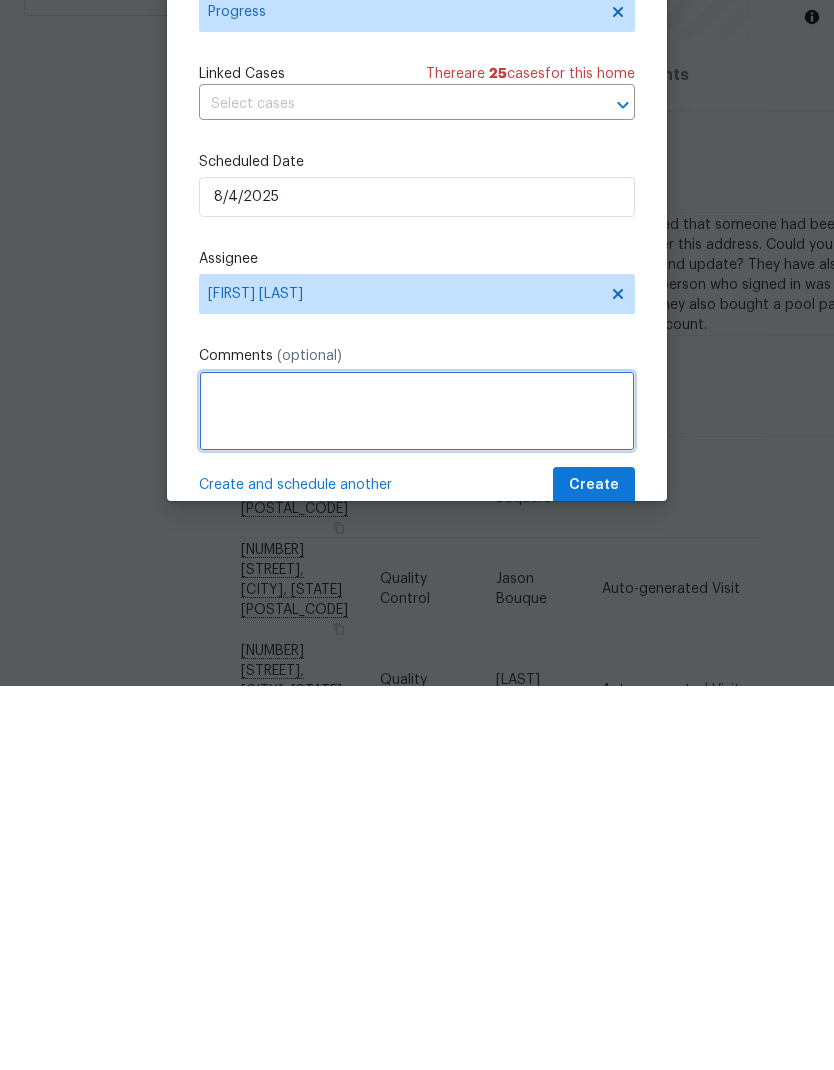 type on "b" 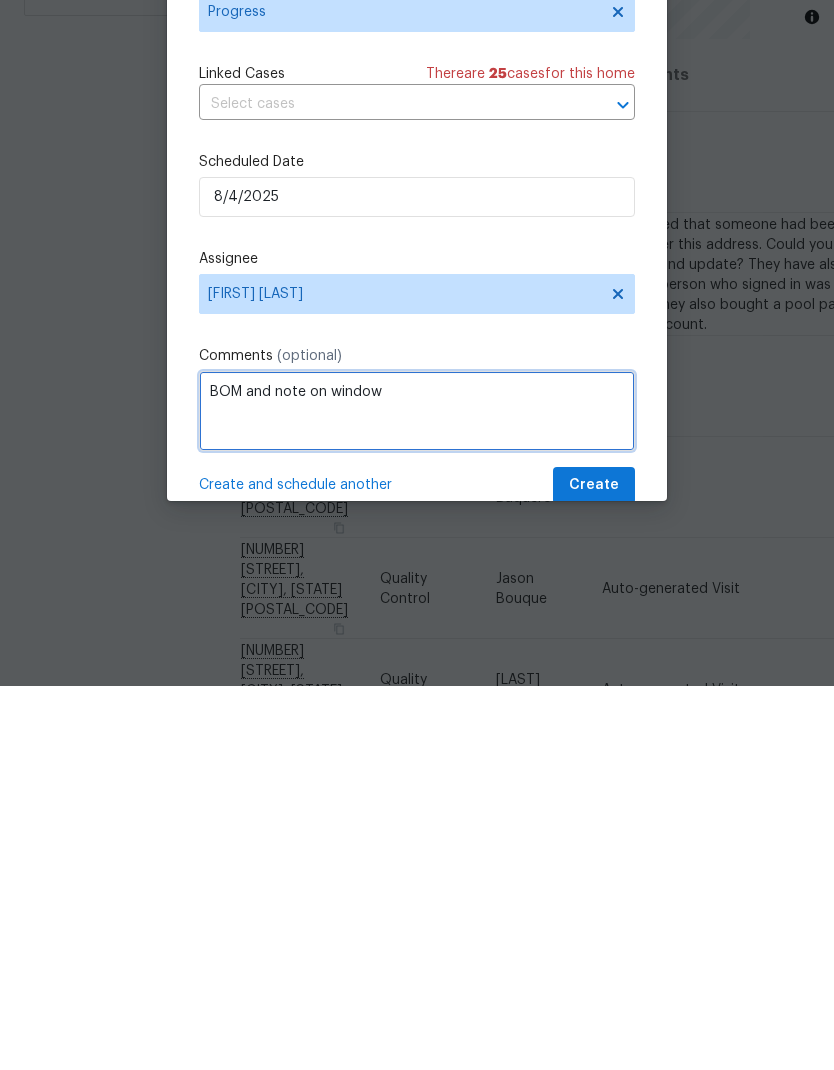 type on "BOM and note on window" 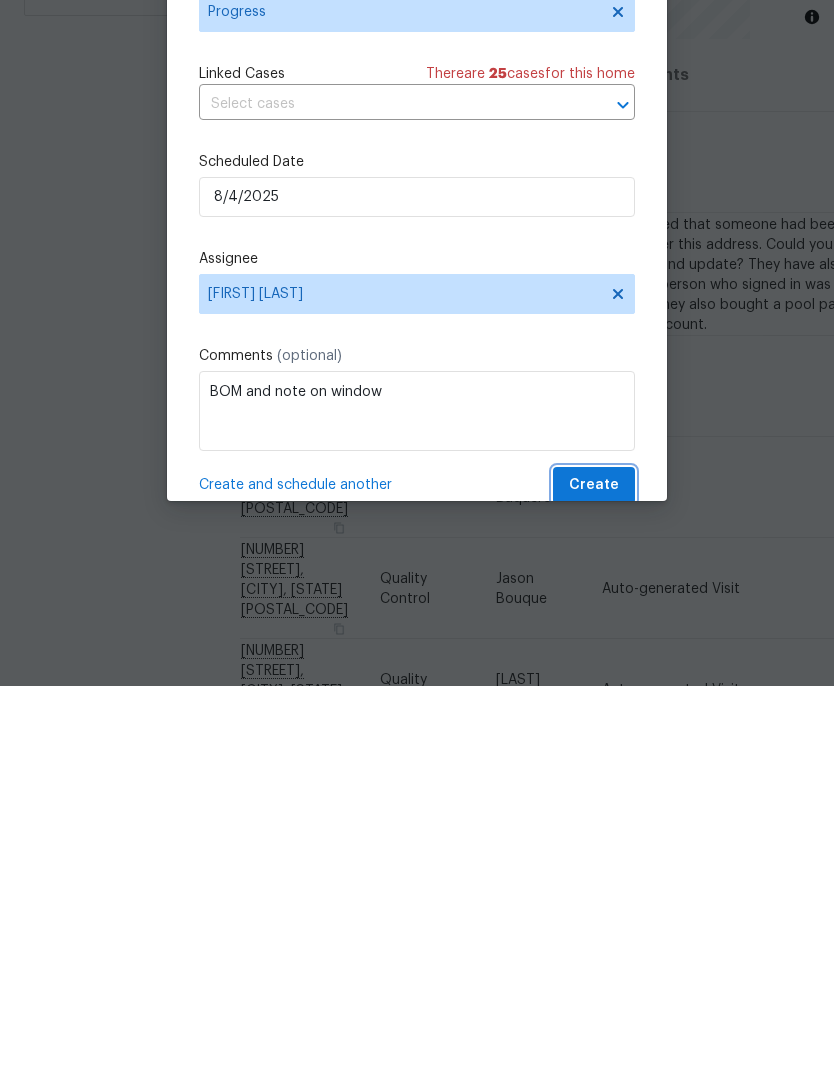 click on "Create" at bounding box center (594, 869) 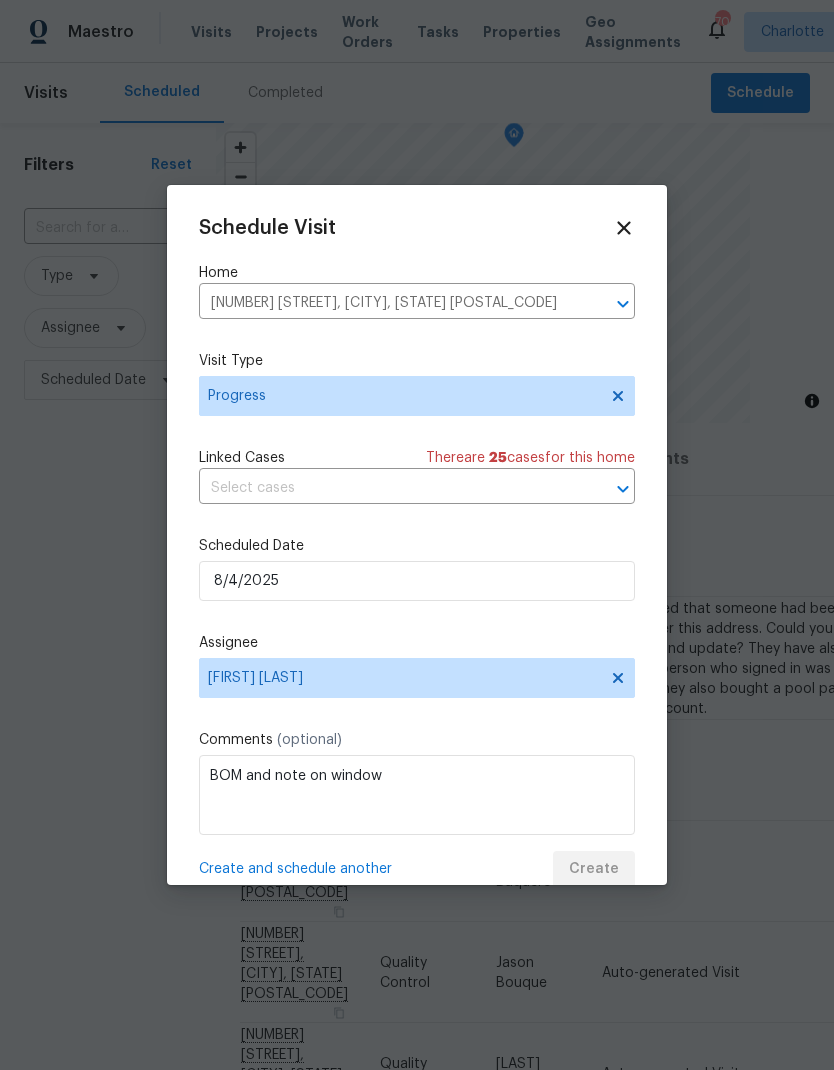 scroll, scrollTop: 0, scrollLeft: 0, axis: both 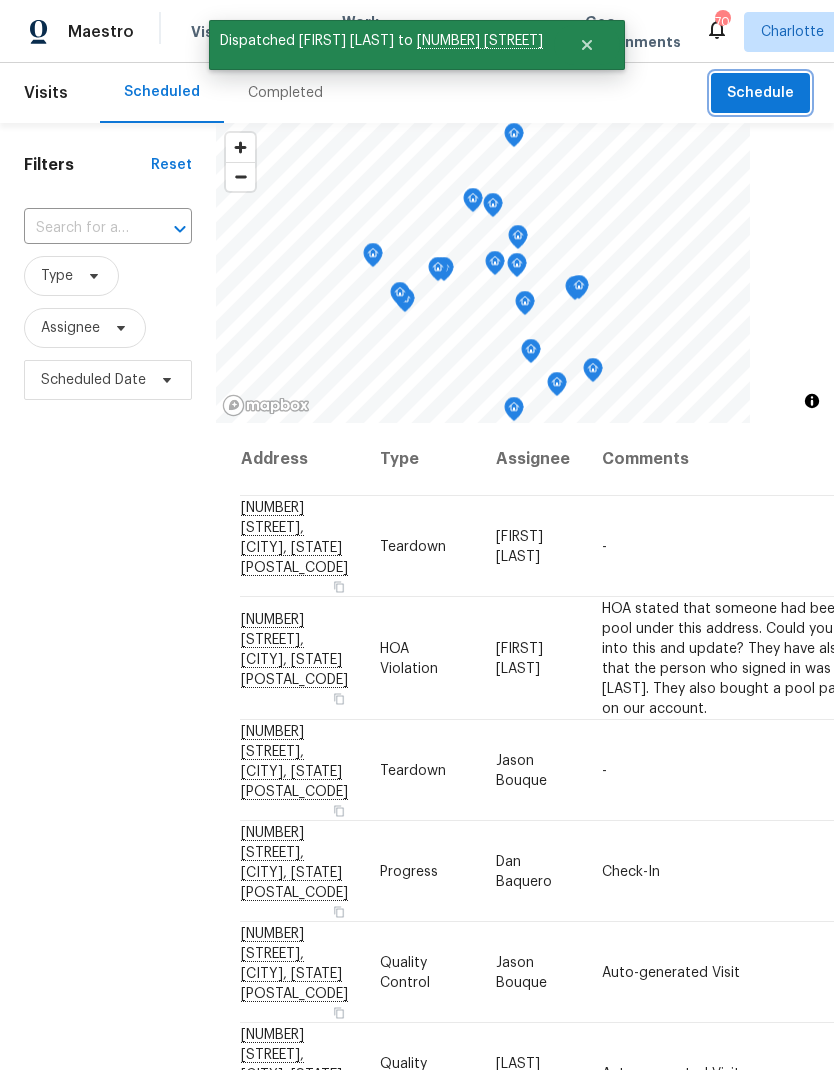 click on "Schedule" at bounding box center (760, 93) 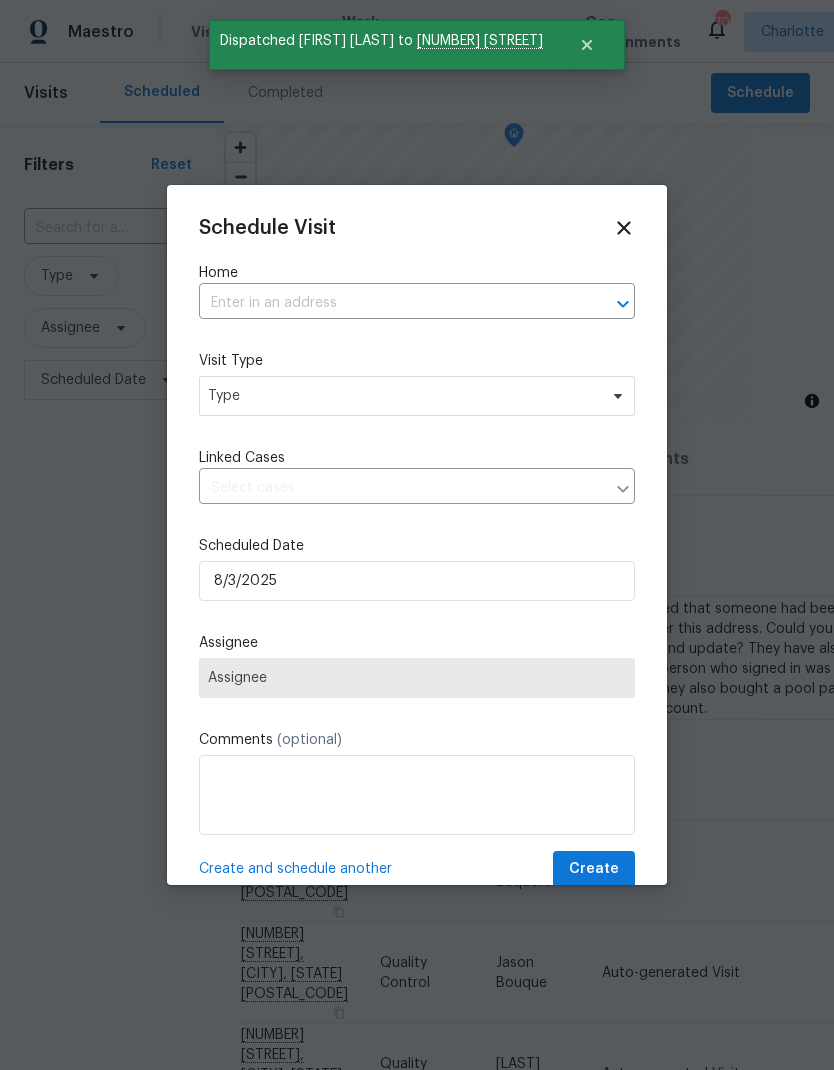 click 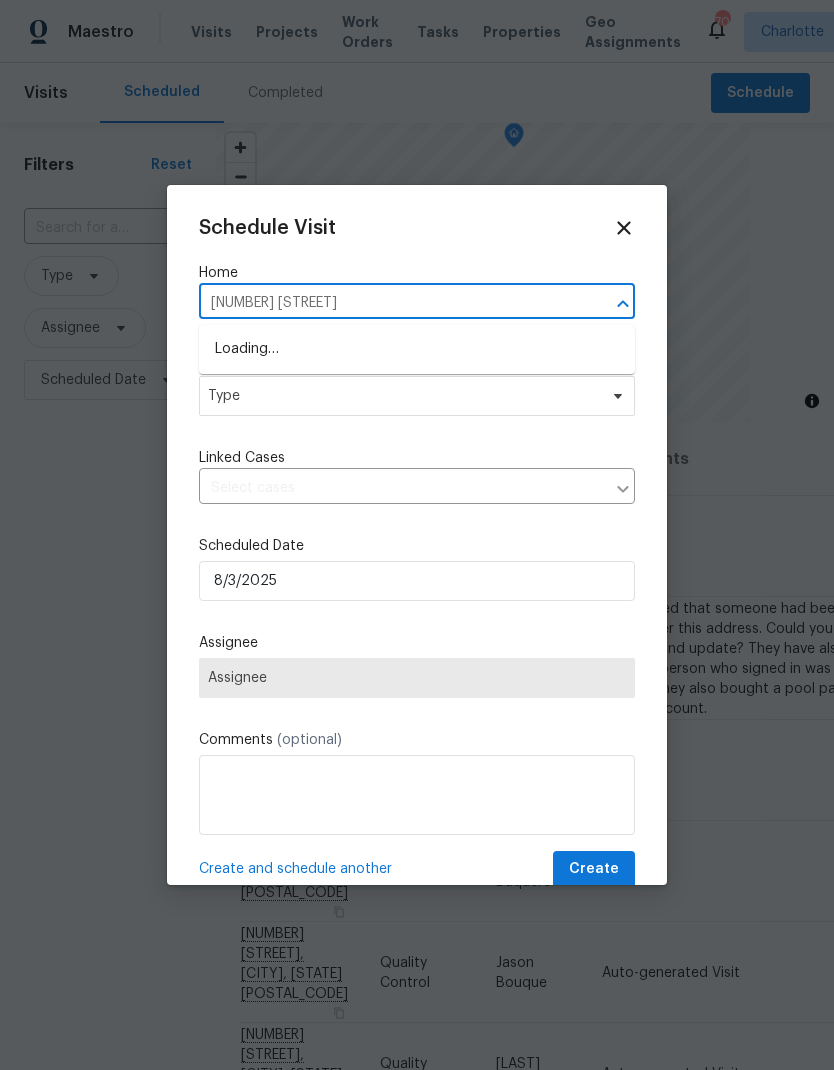 type on "1006 wil" 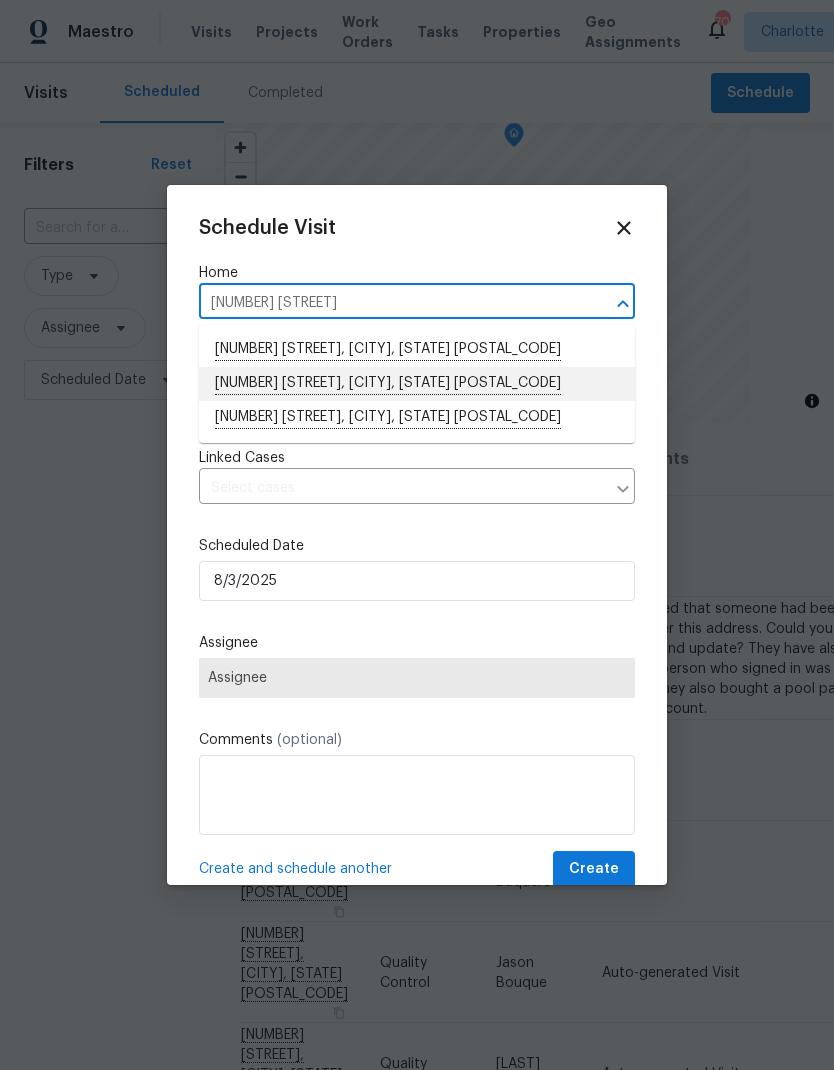 click on "[NUMBER] [STREET], [CITY], [STATE] [POSTAL_CODE]" at bounding box center [417, 384] 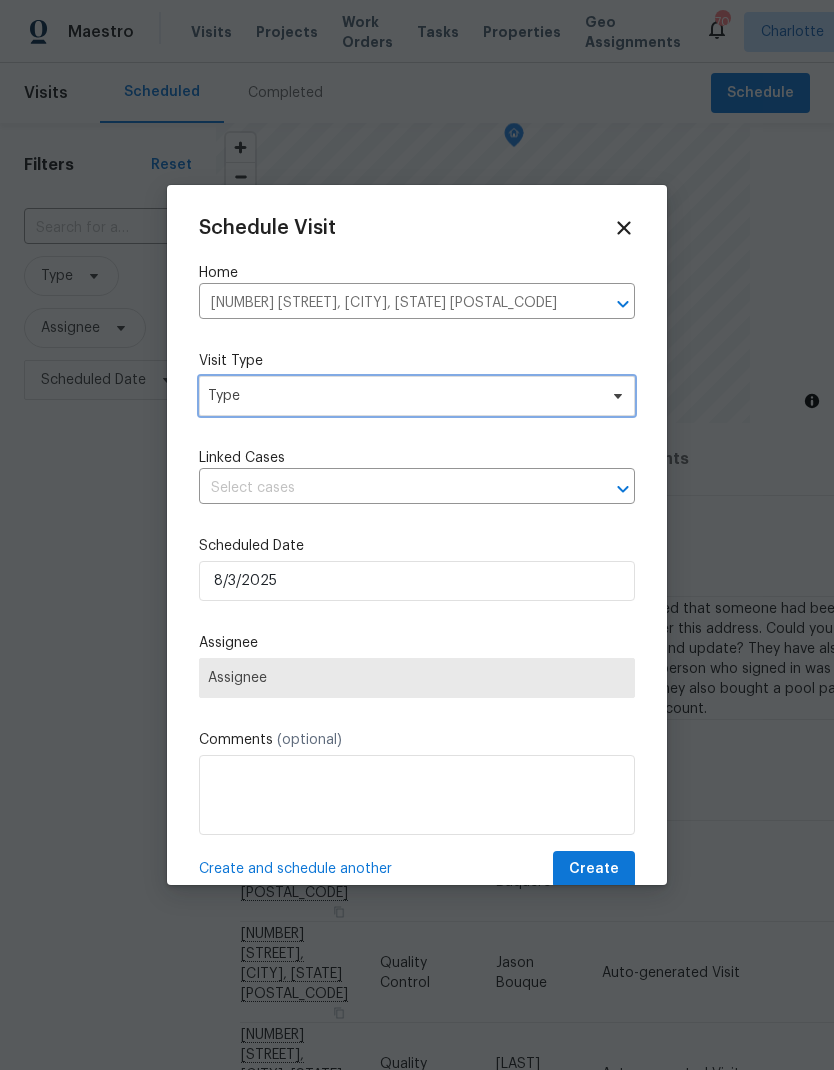 click on "Type" at bounding box center [402, 396] 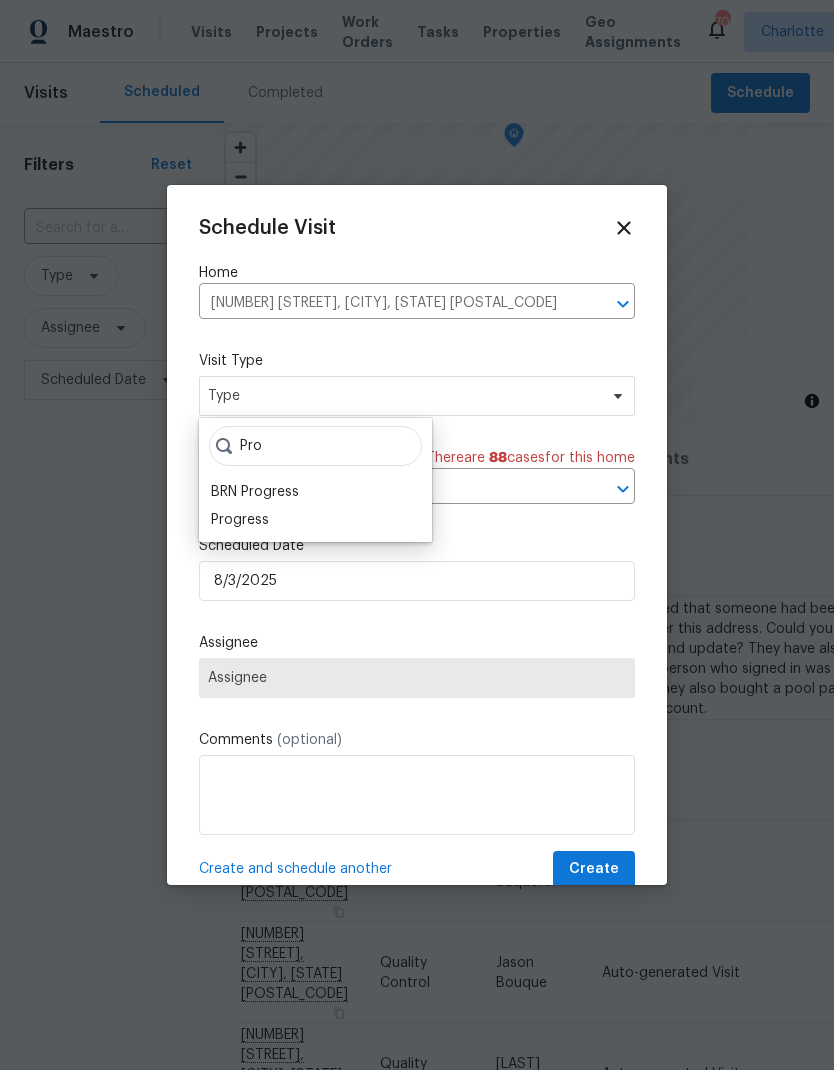 type on "Pro" 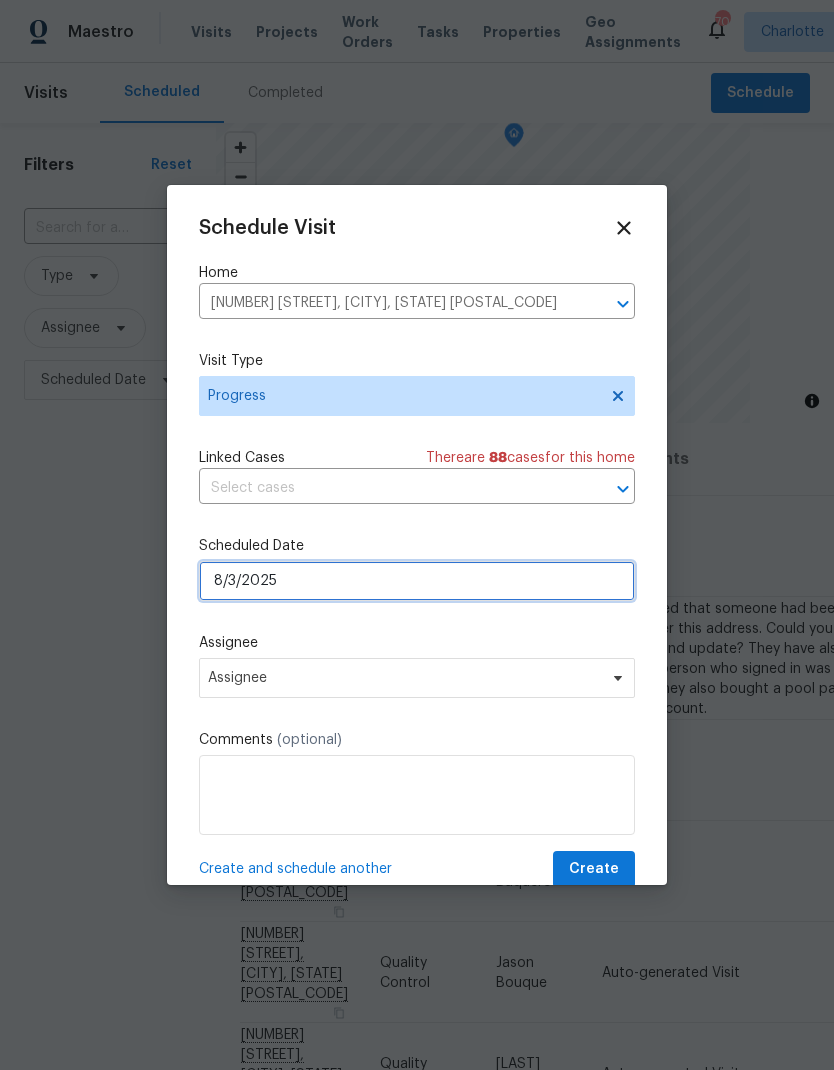 click on "8/3/2025" at bounding box center (417, 581) 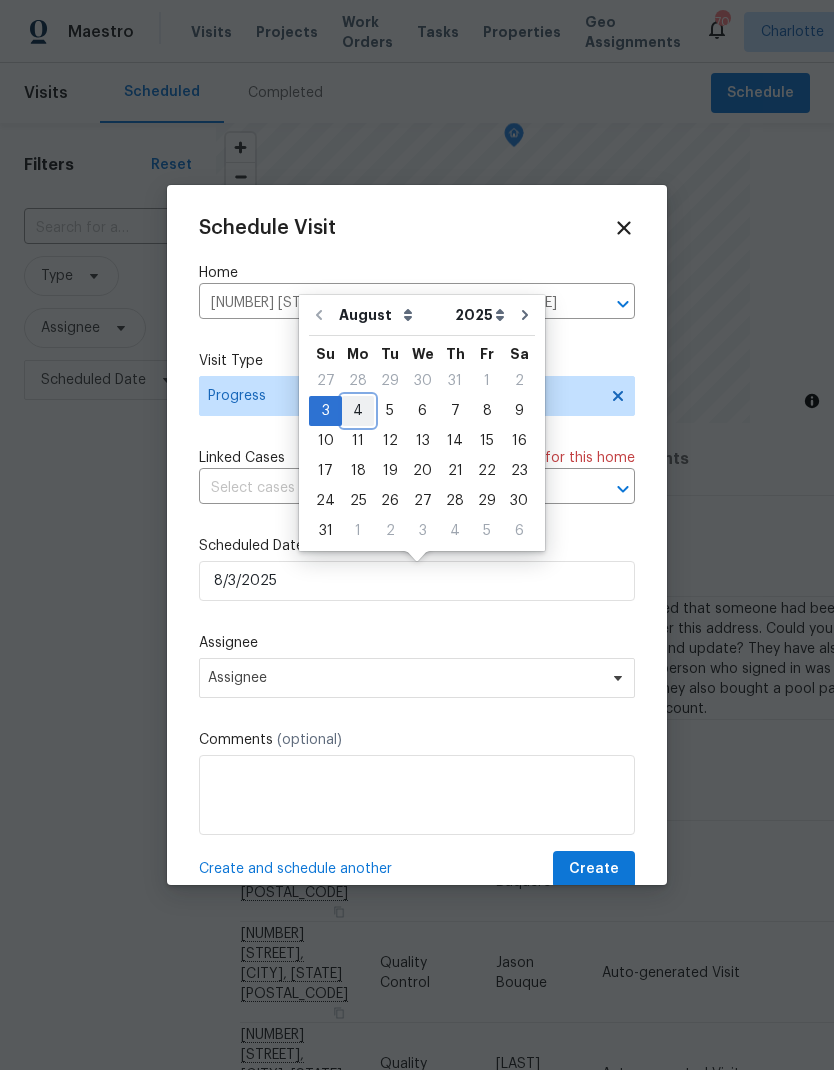 click on "4" at bounding box center (358, 411) 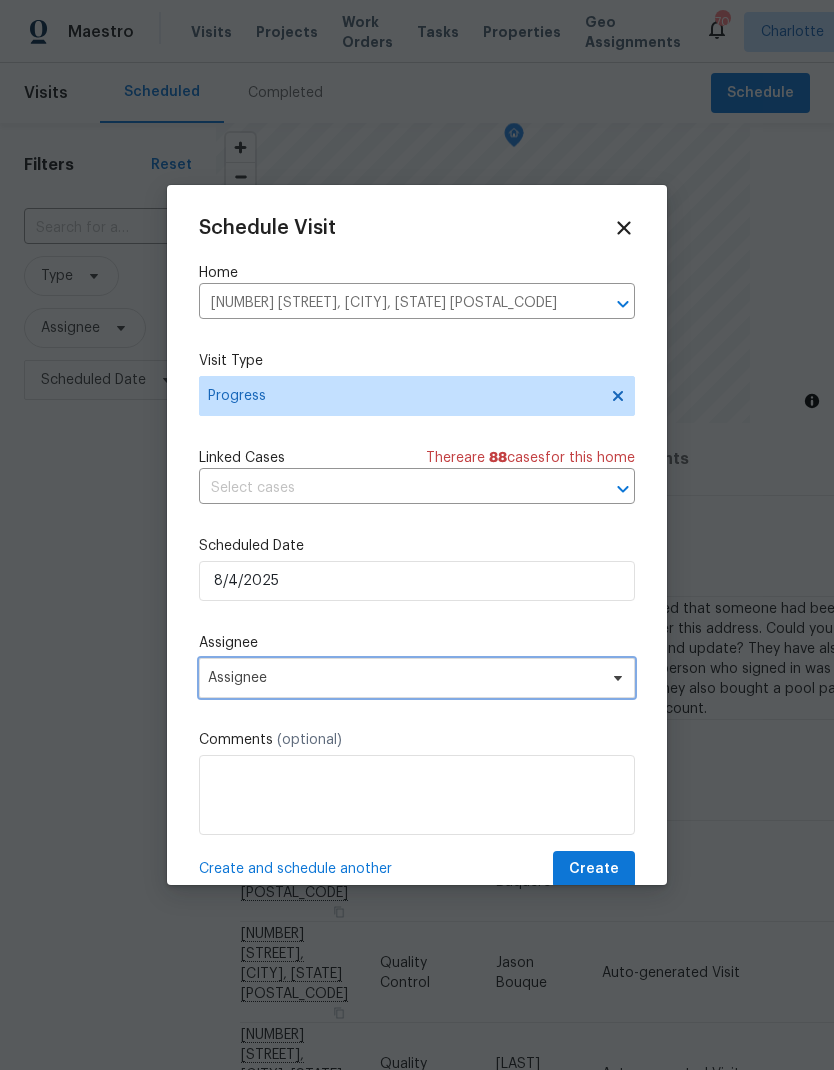 click on "Assignee" at bounding box center (417, 678) 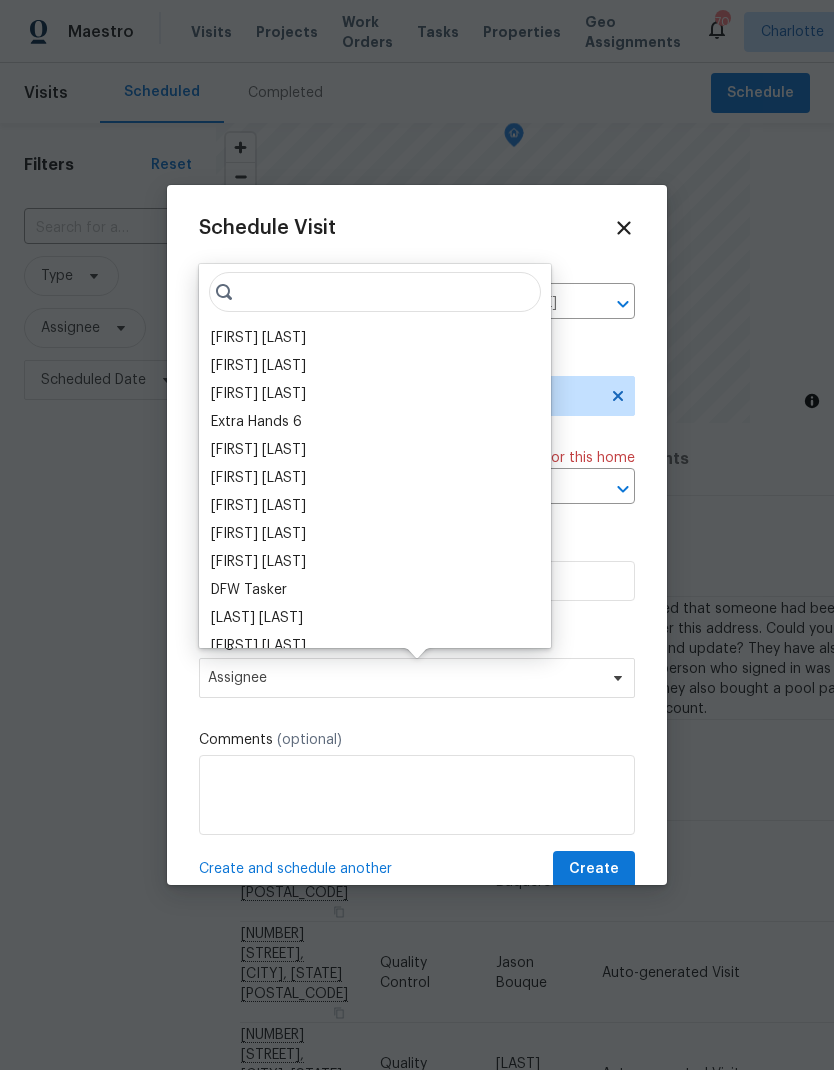 click on "[FIRST] [LAST]" at bounding box center [258, 338] 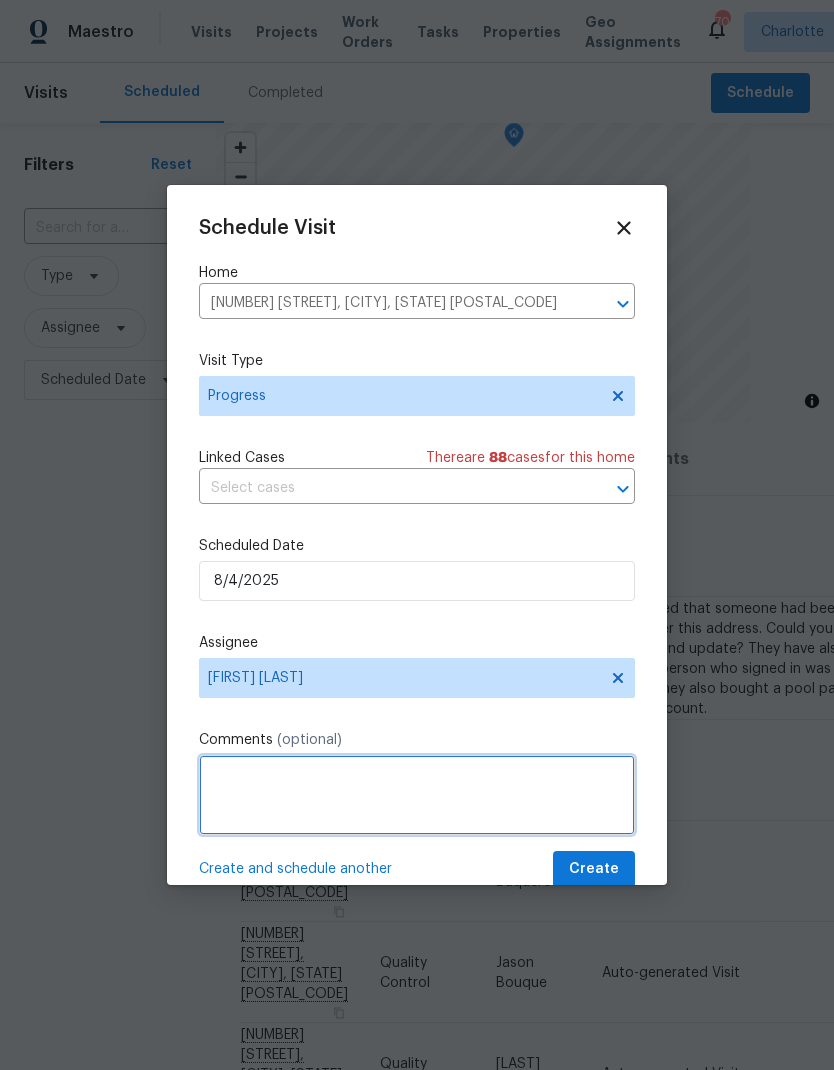 click at bounding box center [417, 795] 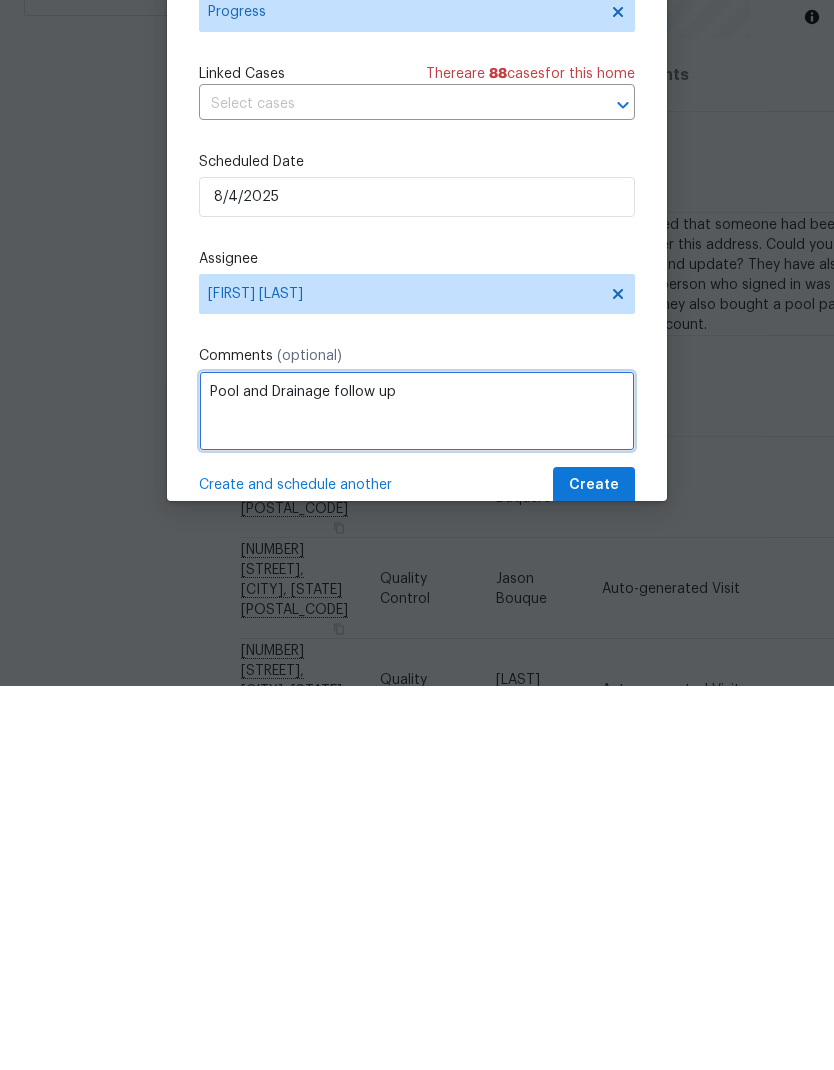 type on "Pool and Drainage follow up" 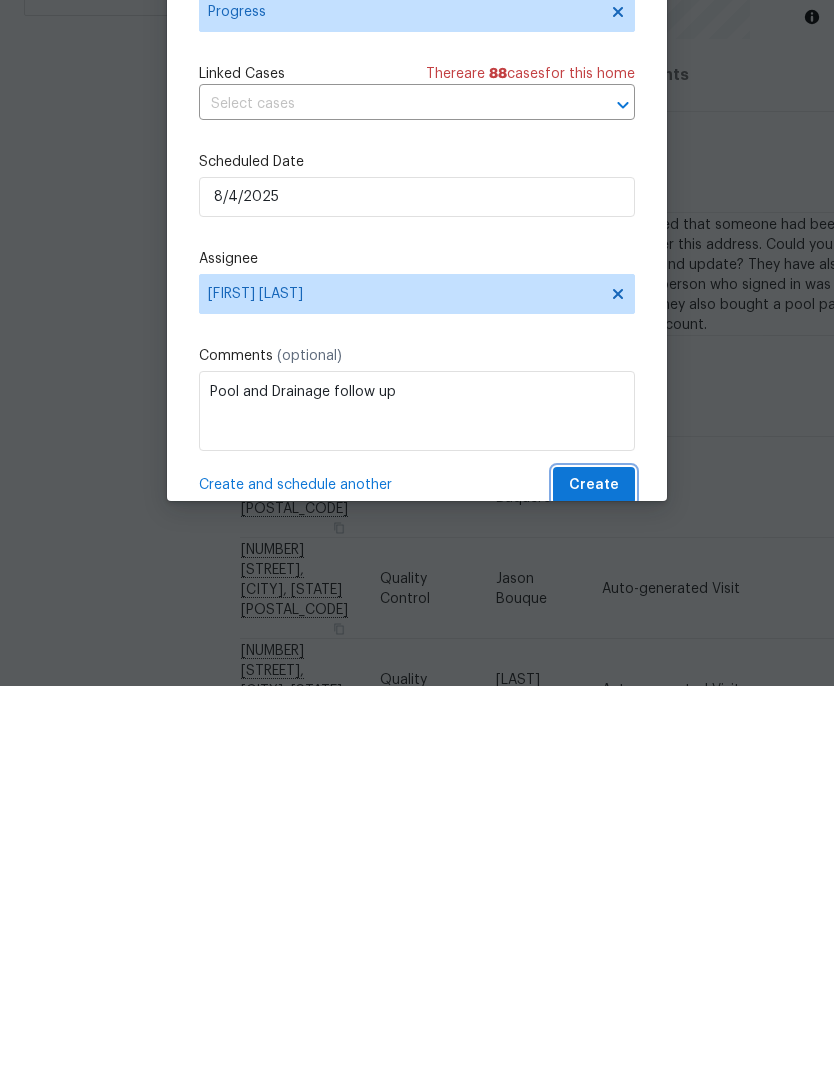 click on "Create" at bounding box center (594, 869) 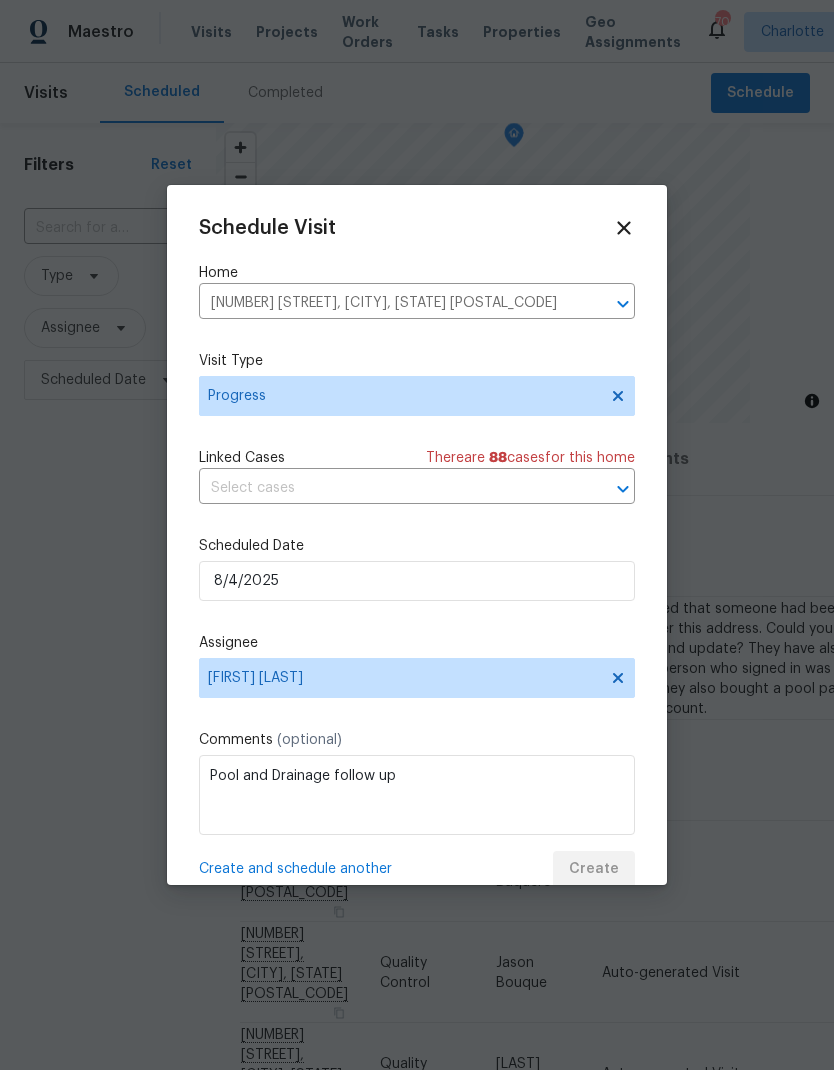 scroll, scrollTop: 0, scrollLeft: 0, axis: both 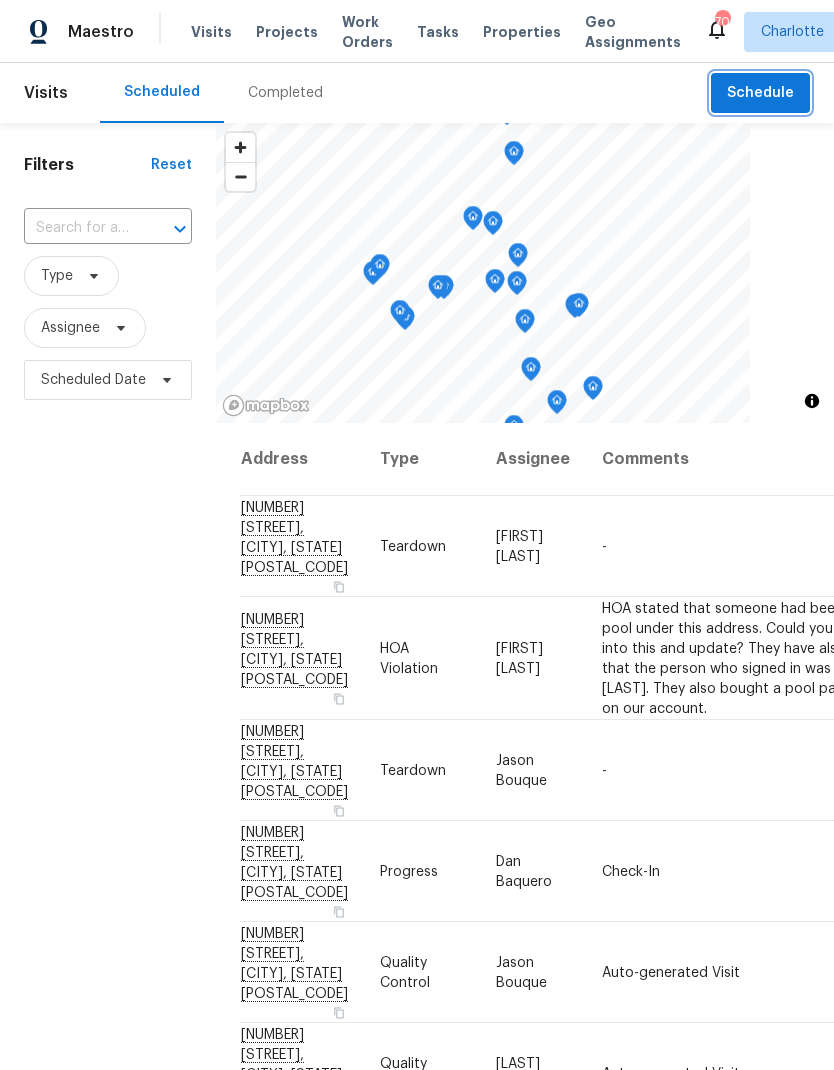 click on "Schedule" at bounding box center [760, 93] 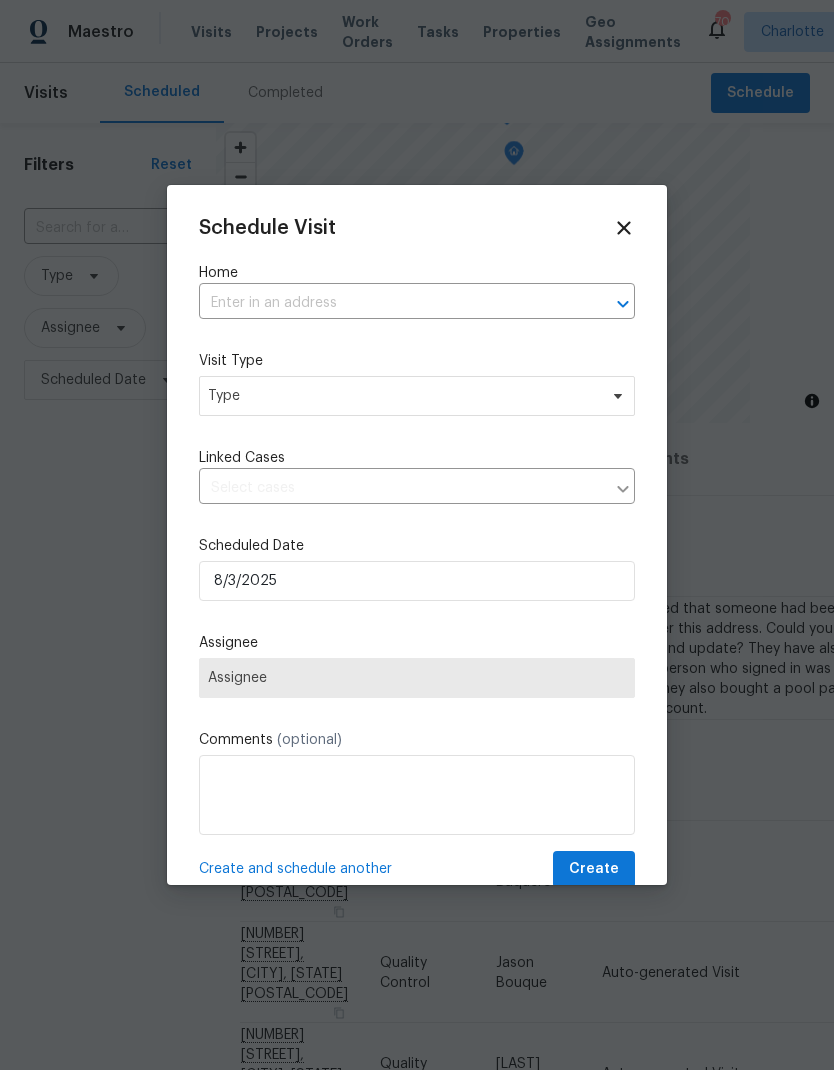 click 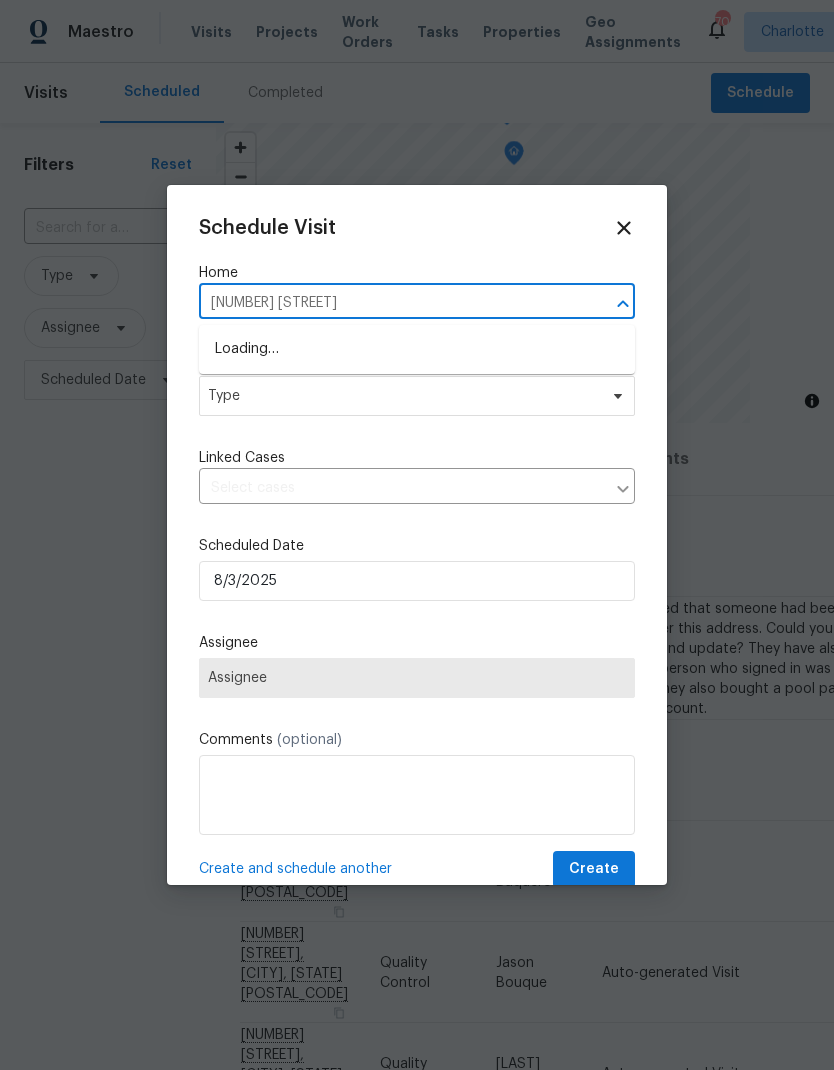 type on "6204 river" 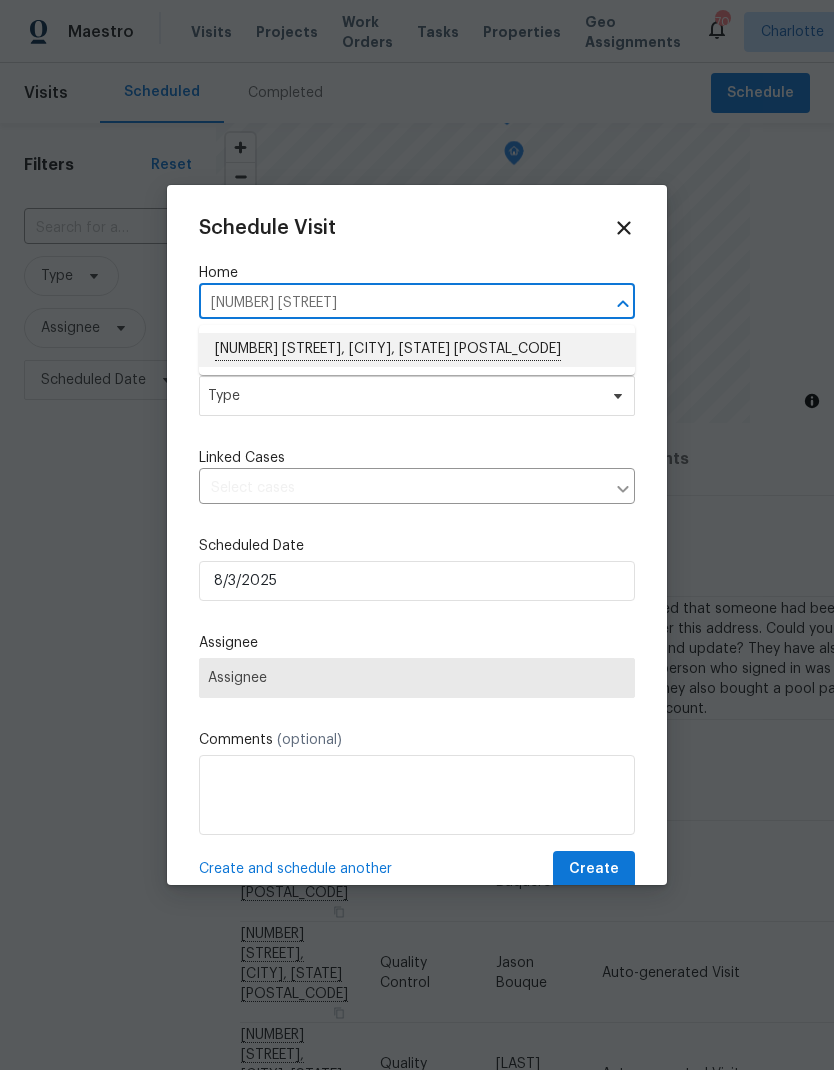 click on "6204 River Birch Dr, Gastonia, NC 28056" at bounding box center (417, 350) 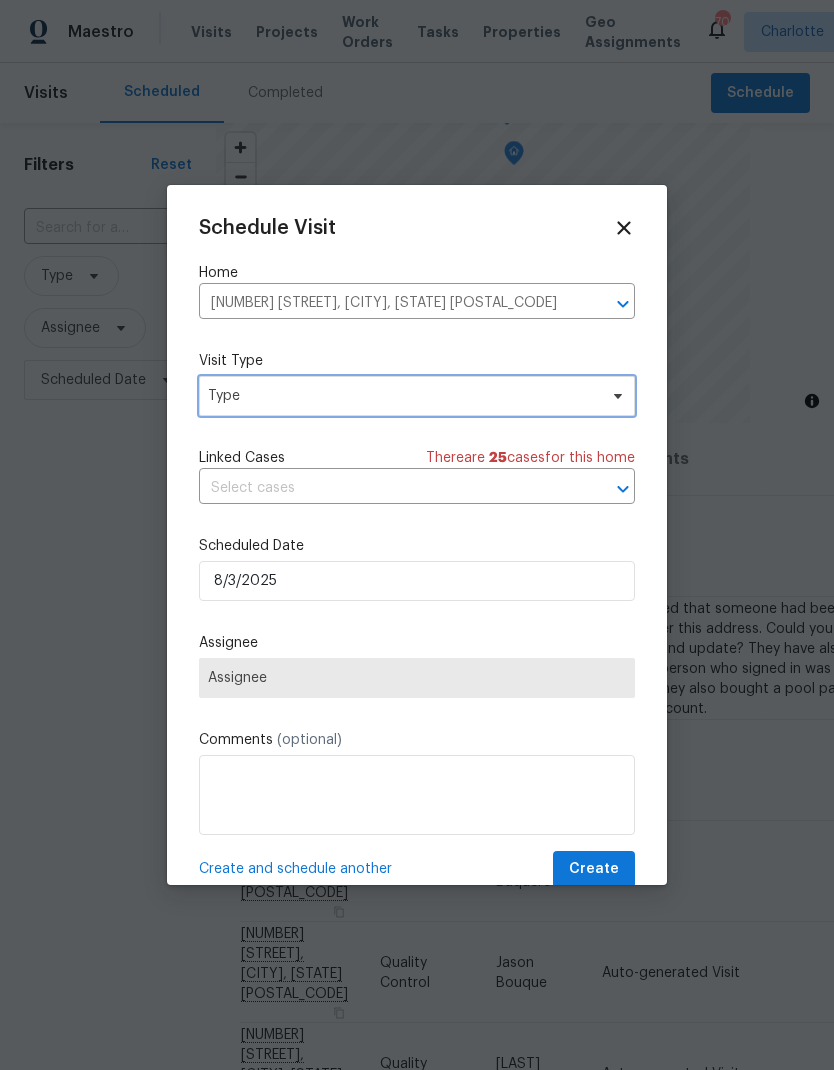 click at bounding box center [615, 396] 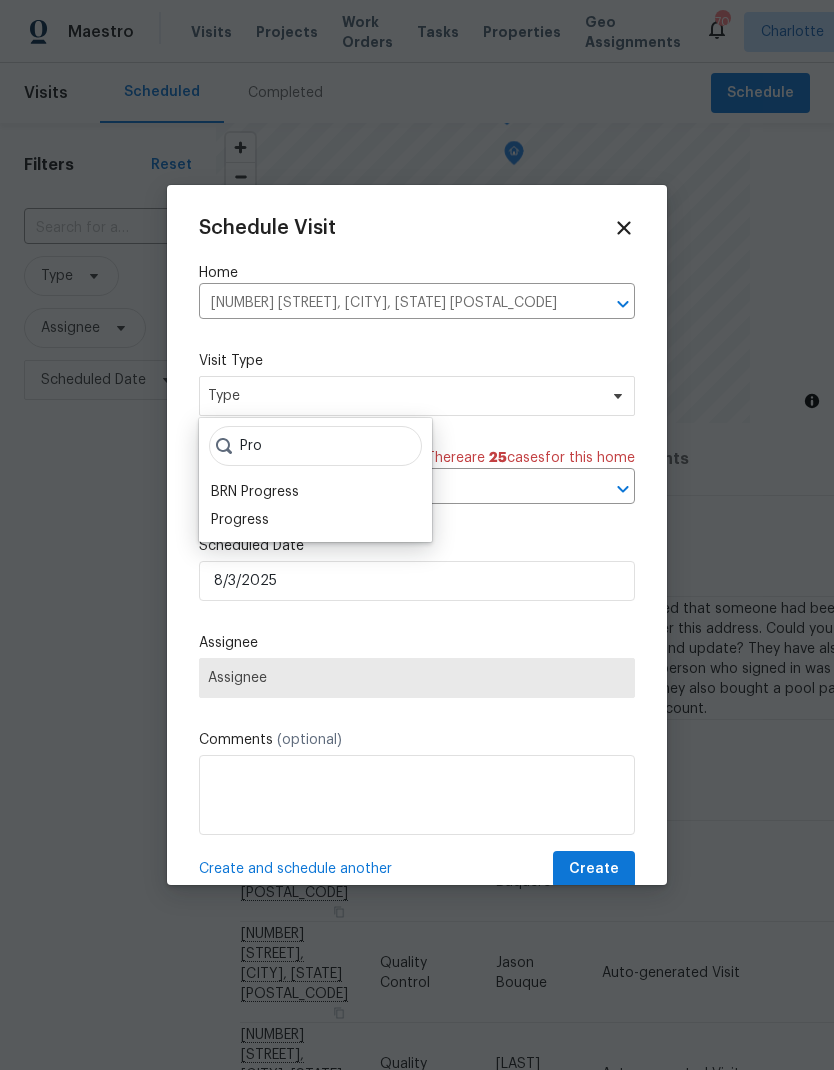 type on "Pro" 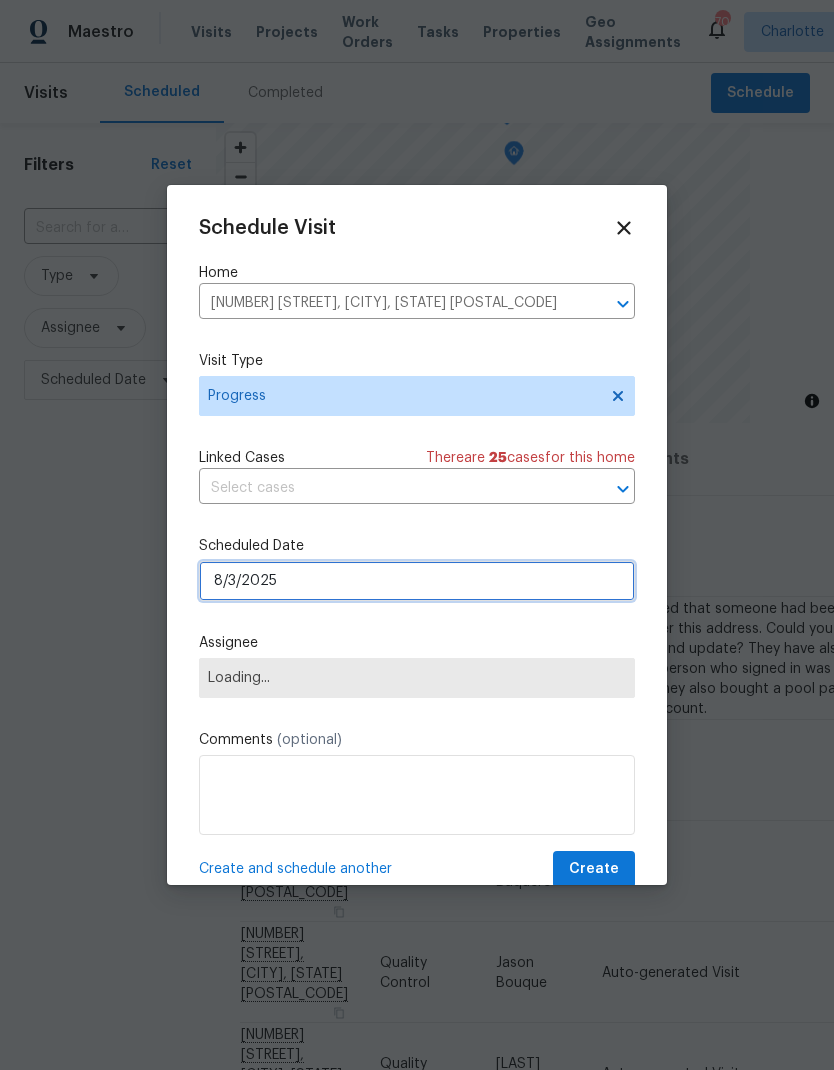 click on "8/3/2025" at bounding box center (417, 581) 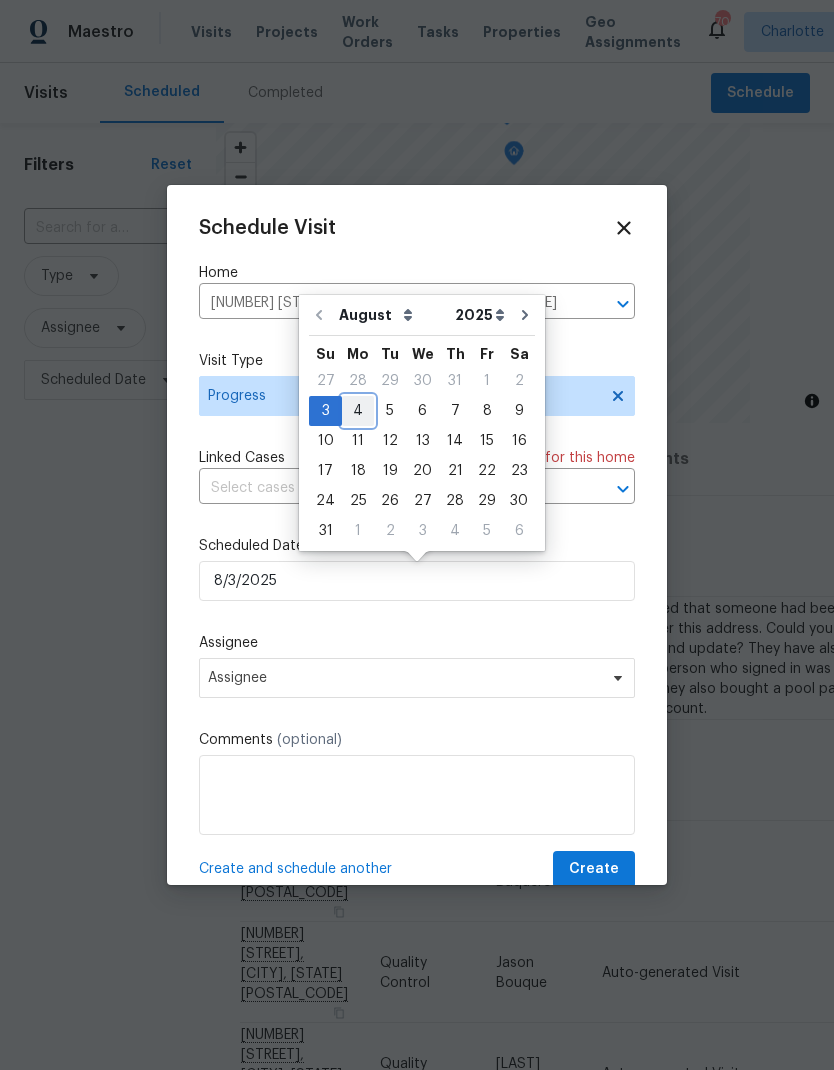 click on "4" at bounding box center (358, 411) 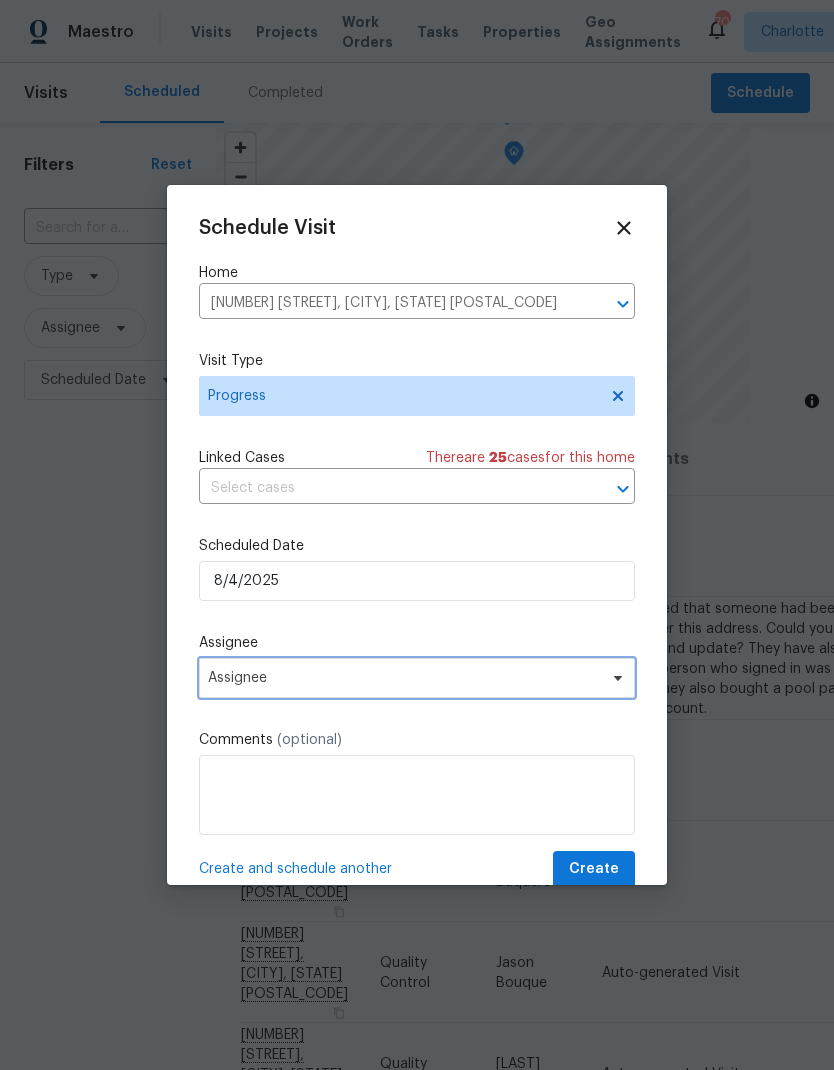 click at bounding box center (615, 678) 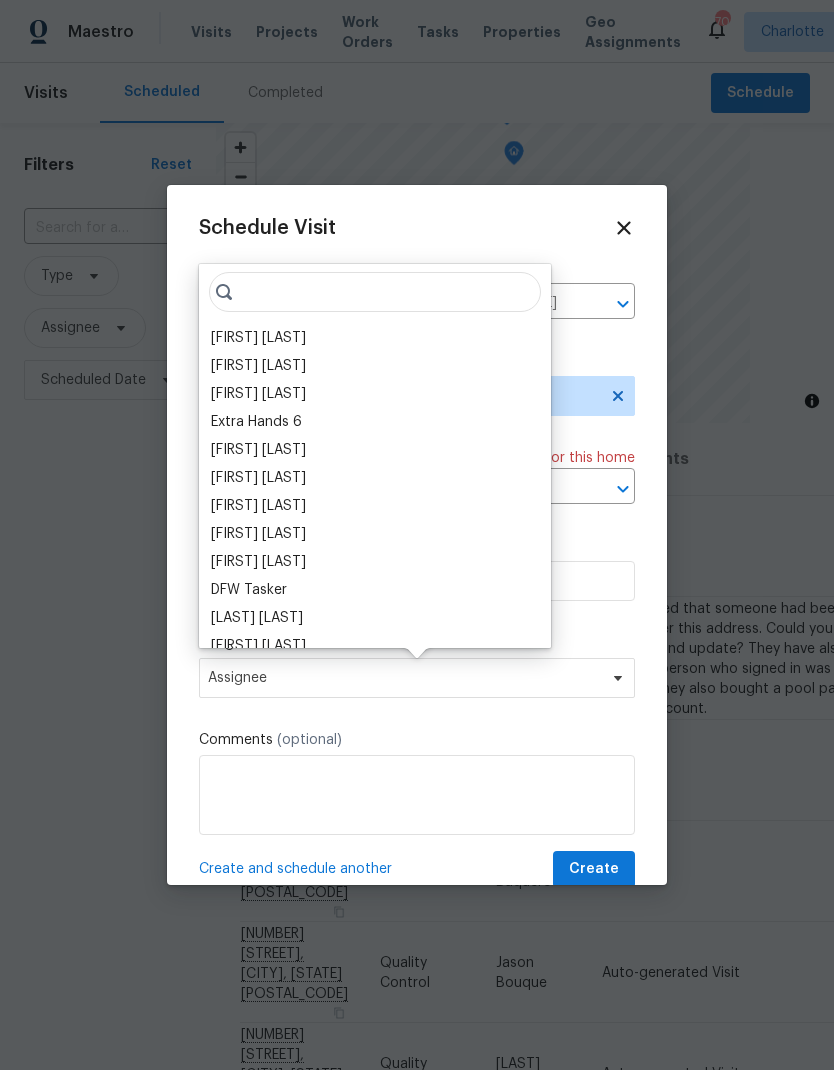 click on "[FIRST] [LAST]" at bounding box center [258, 338] 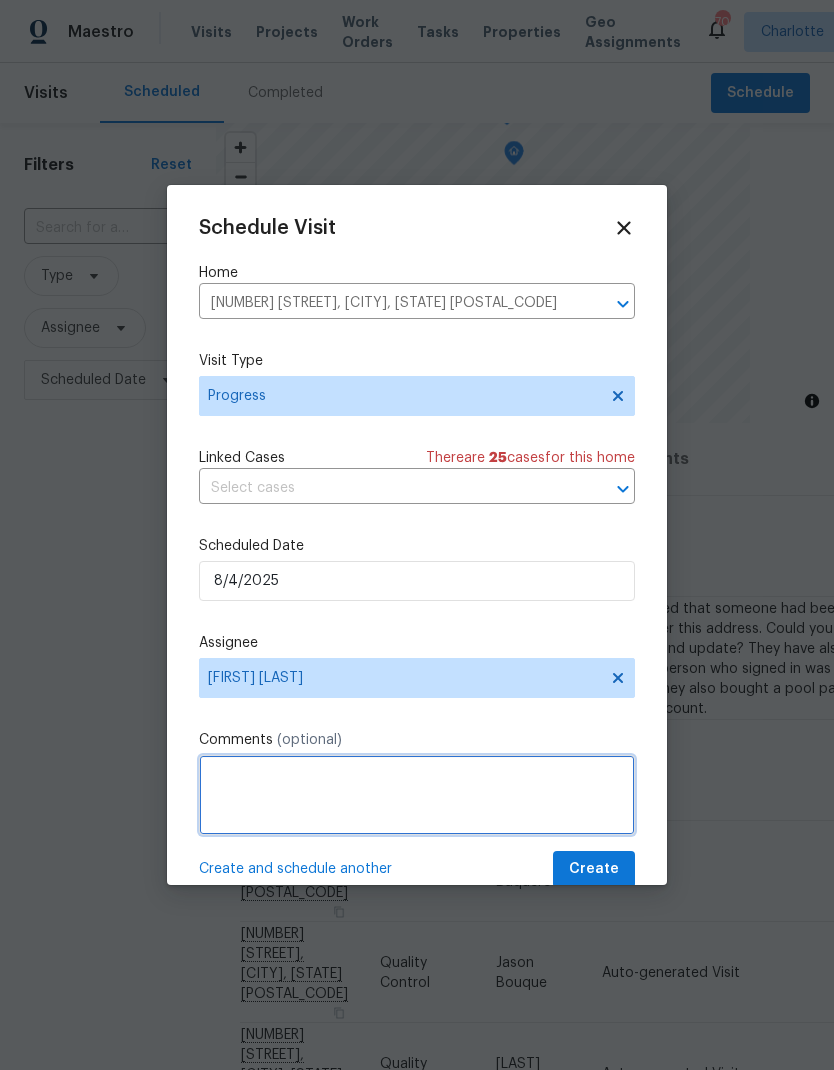 click at bounding box center [417, 795] 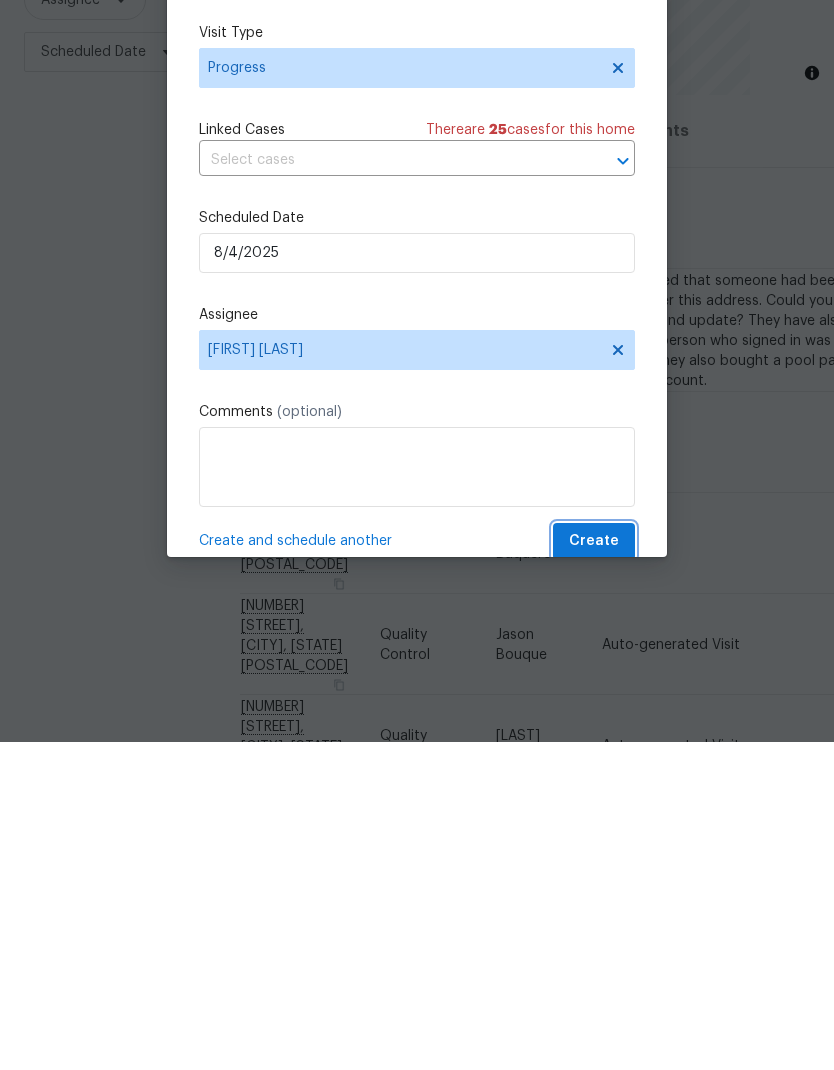 click on "Create" at bounding box center (594, 869) 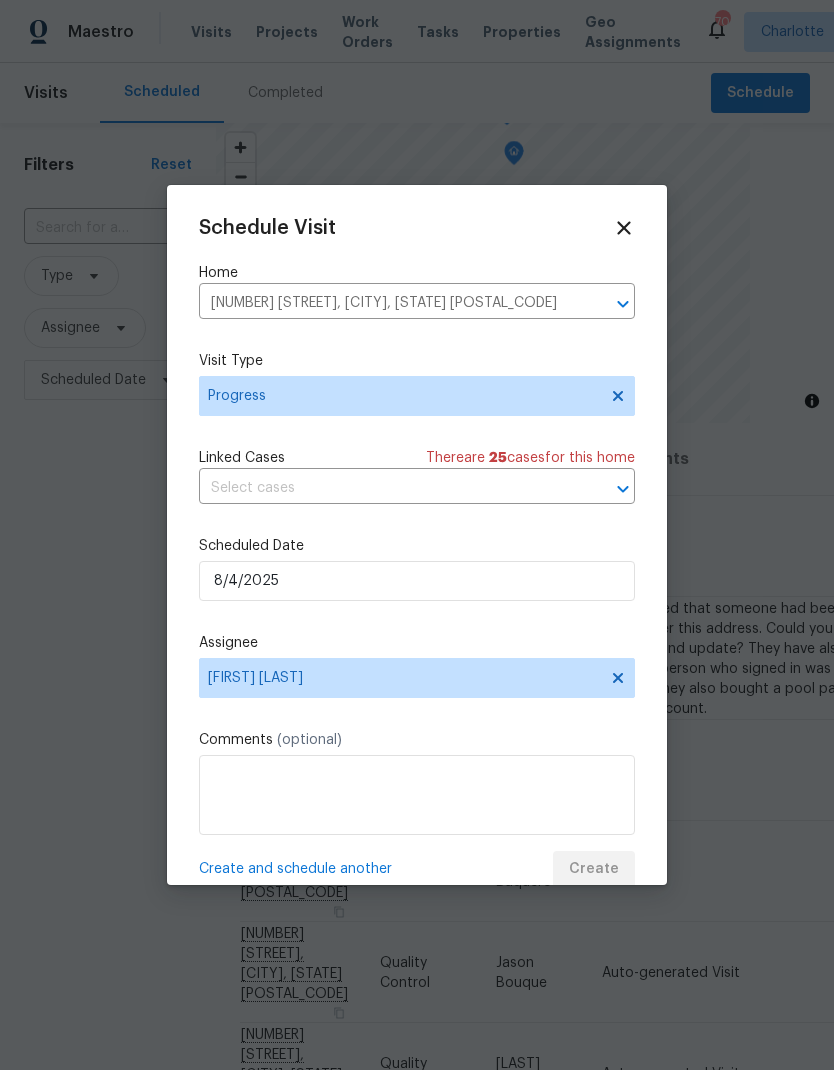 scroll, scrollTop: 0, scrollLeft: 0, axis: both 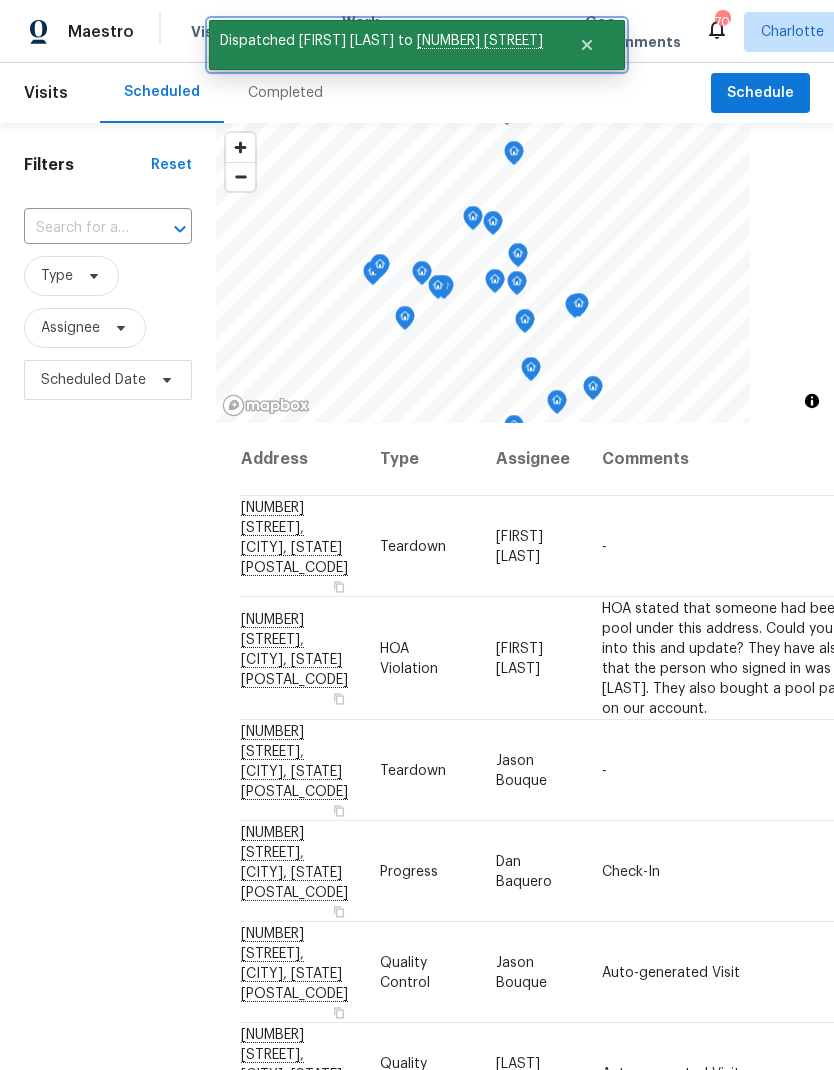 click 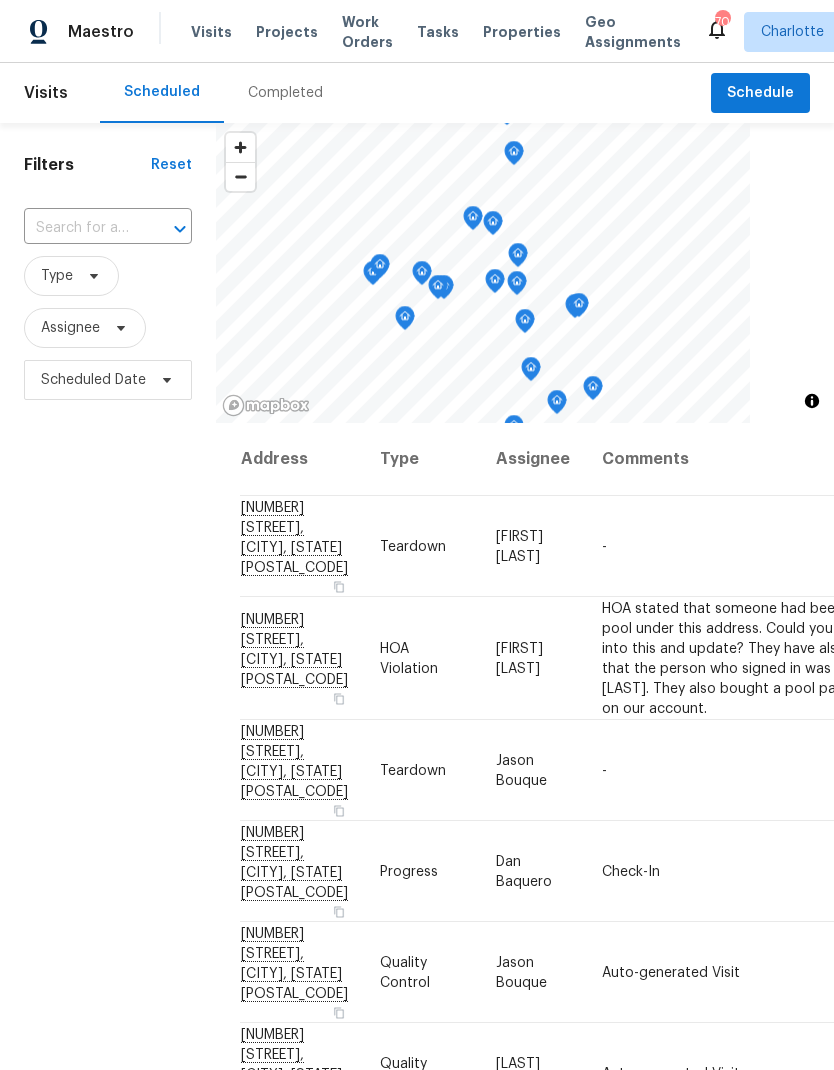 click on "Projects" at bounding box center (287, 32) 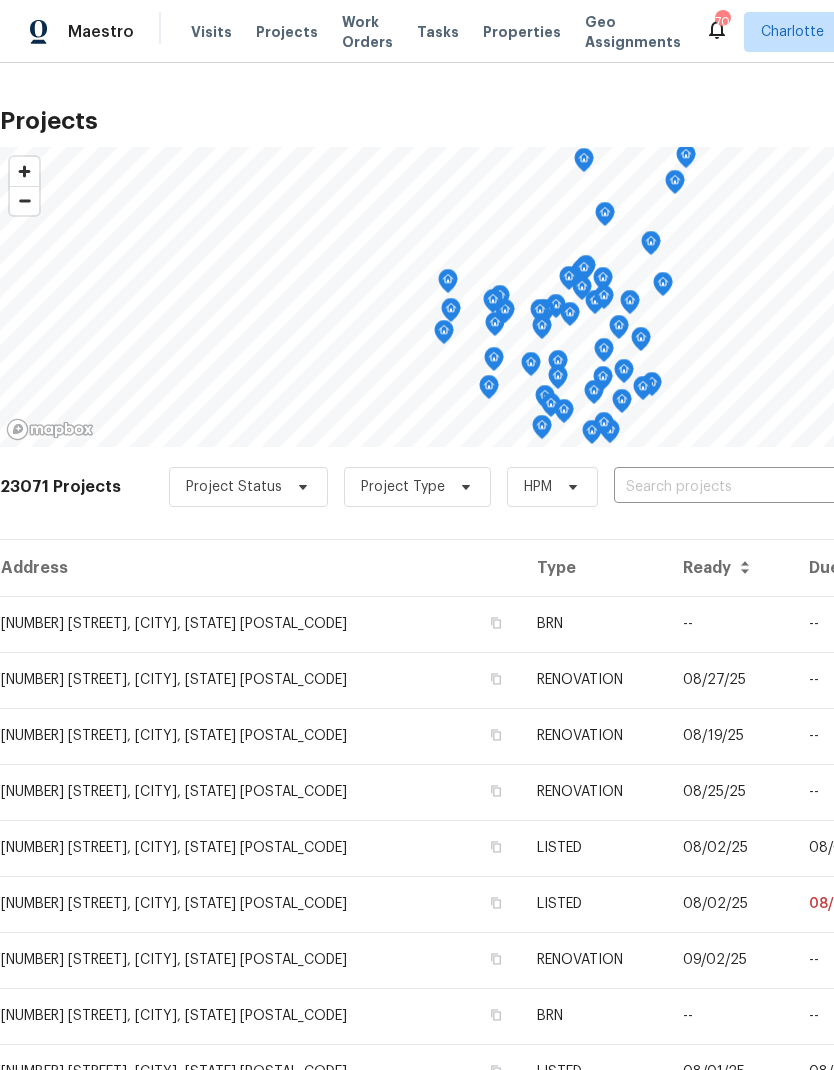 click at bounding box center [728, 487] 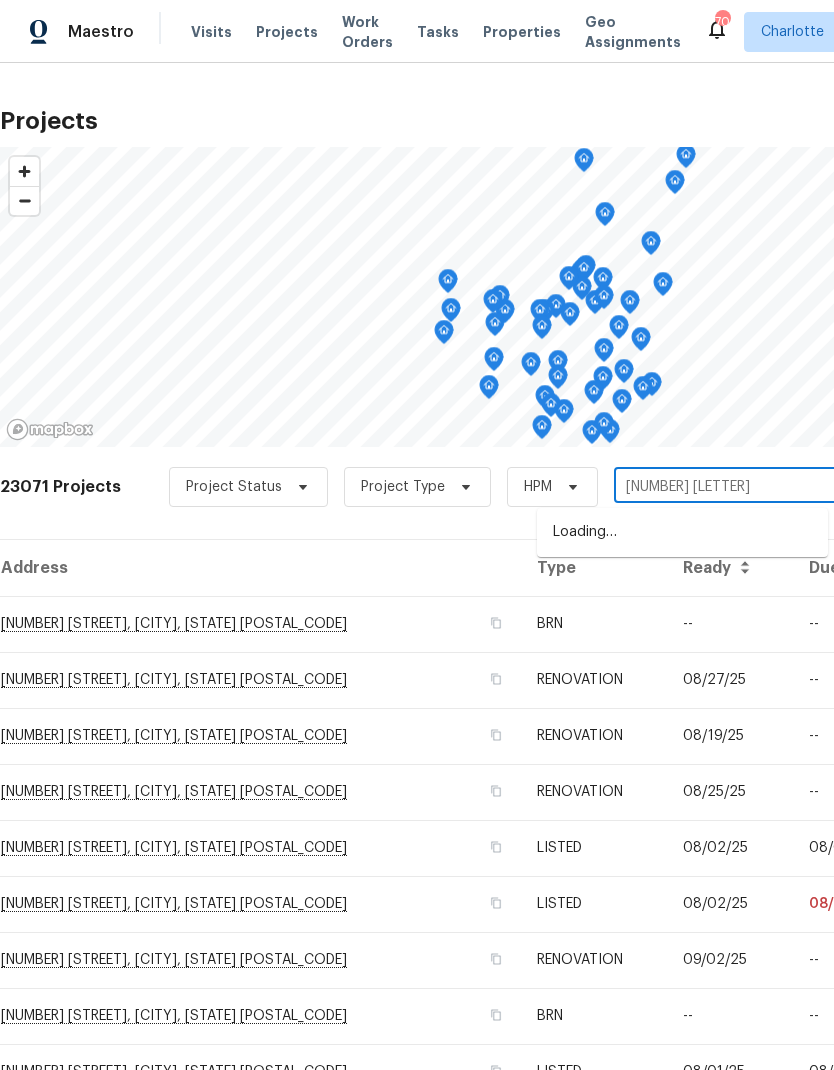 type on "6204 ri" 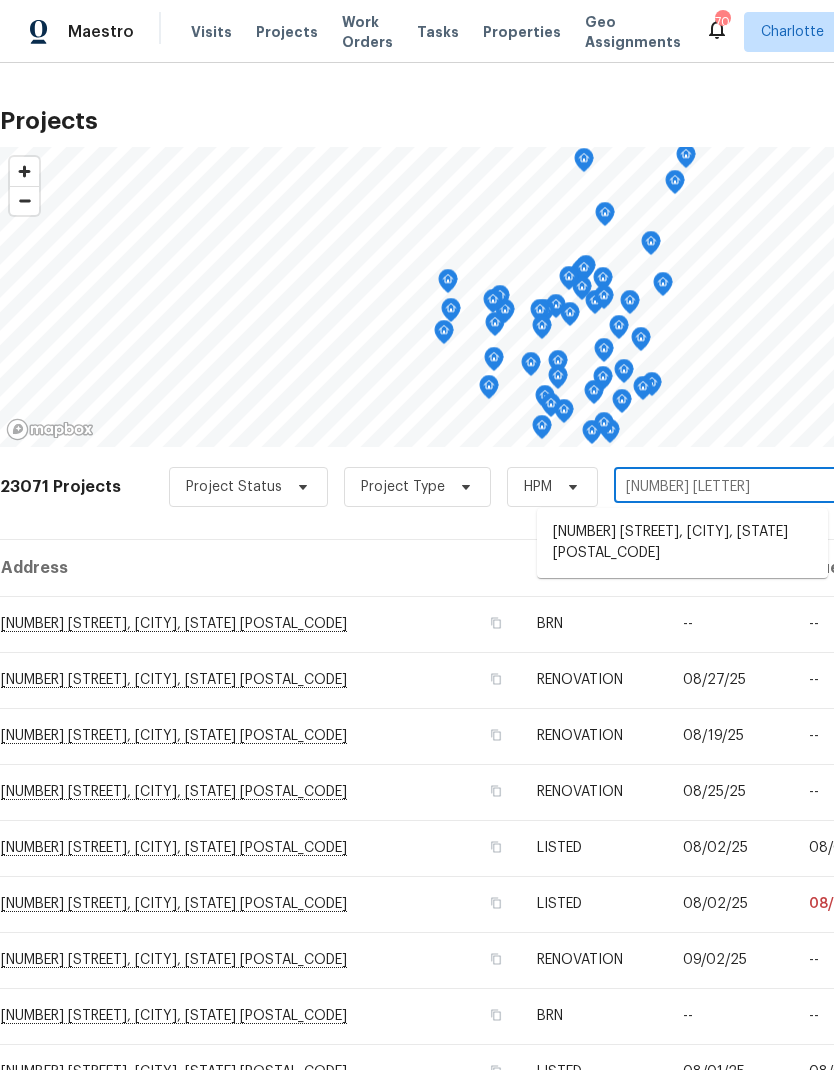 click on "6204 River Birch Dr, Gastonia, NC 28056" at bounding box center [682, 543] 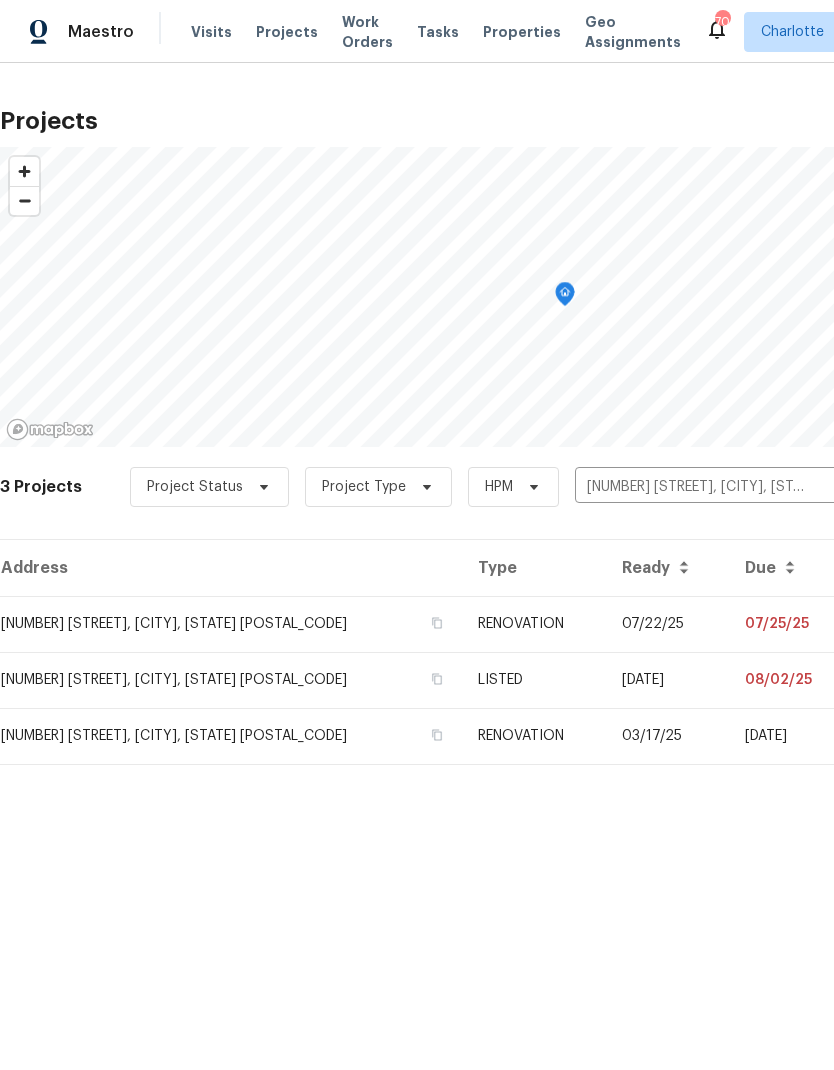 click on "07/22/25" at bounding box center (668, 624) 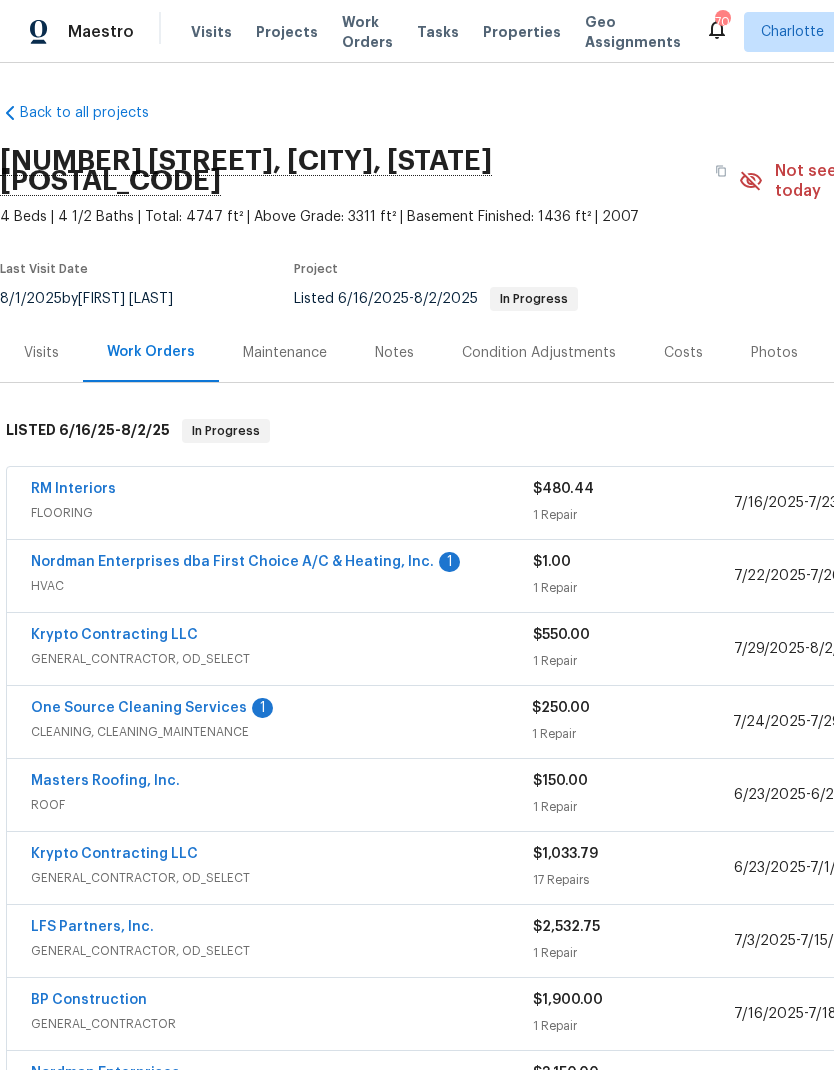 click on "Nordman Enterprises dba First Choice A/C & Heating, Inc." at bounding box center (232, 562) 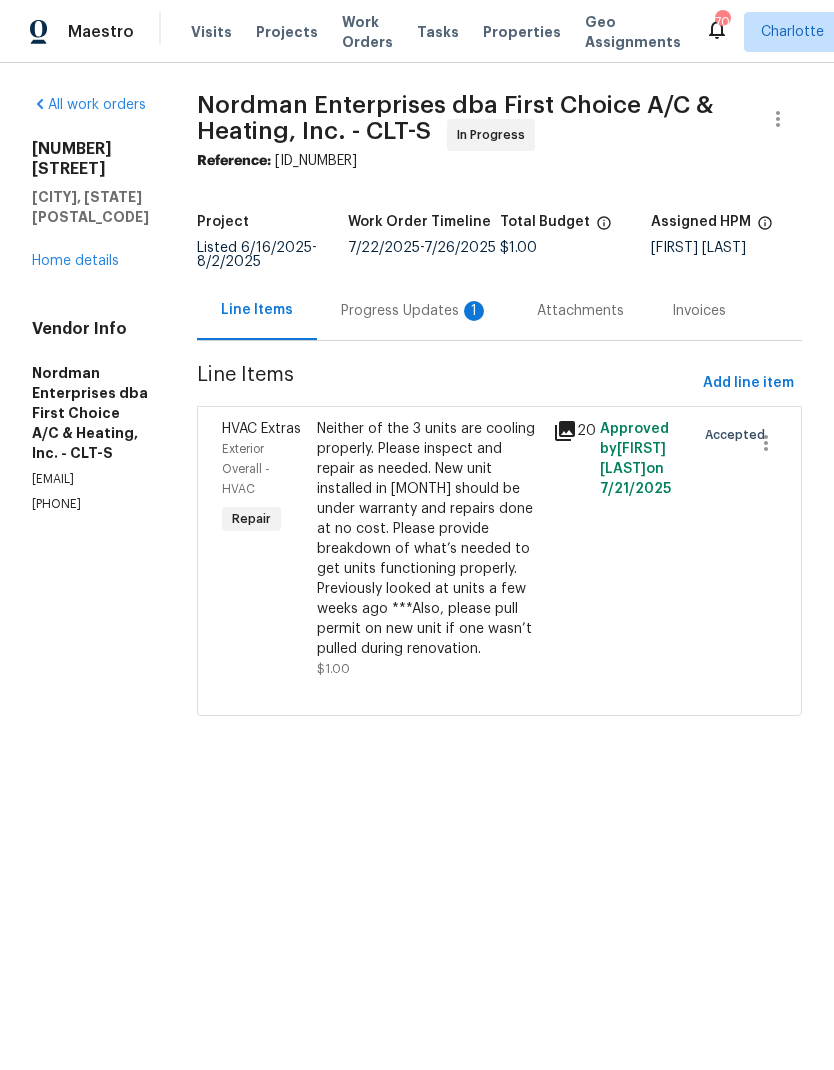 click on "Progress Updates 1" at bounding box center (415, 311) 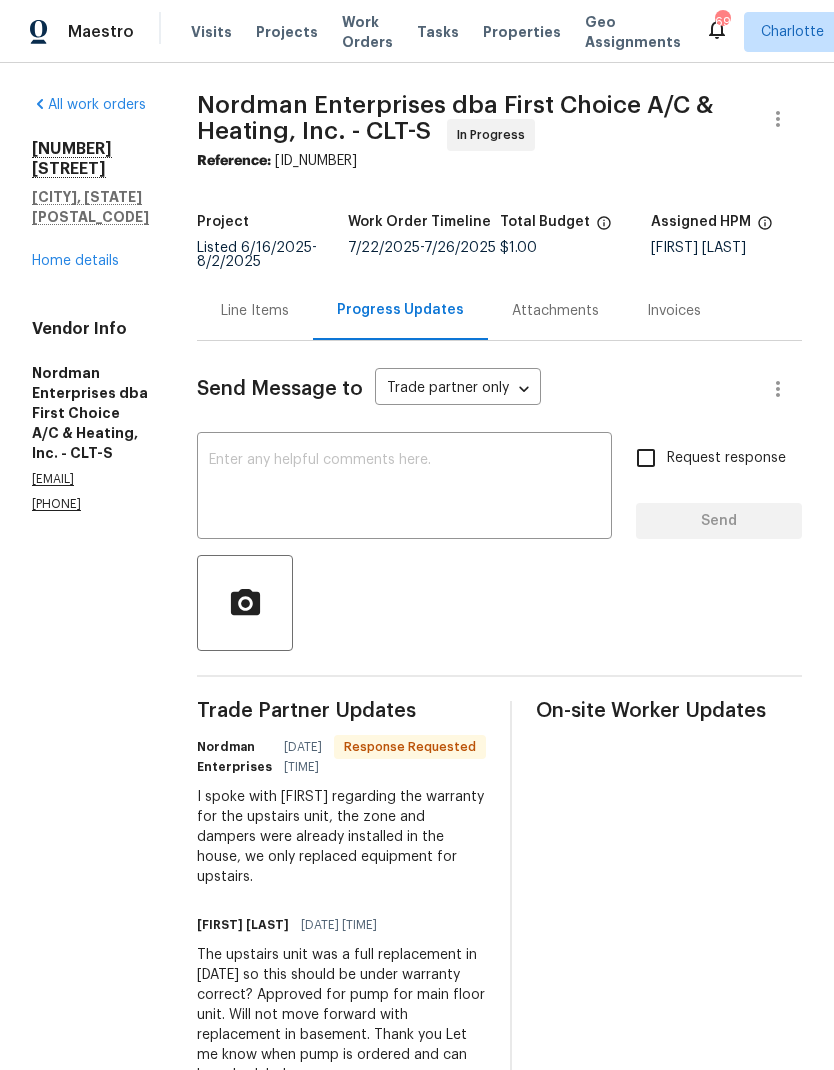 scroll, scrollTop: 0, scrollLeft: 0, axis: both 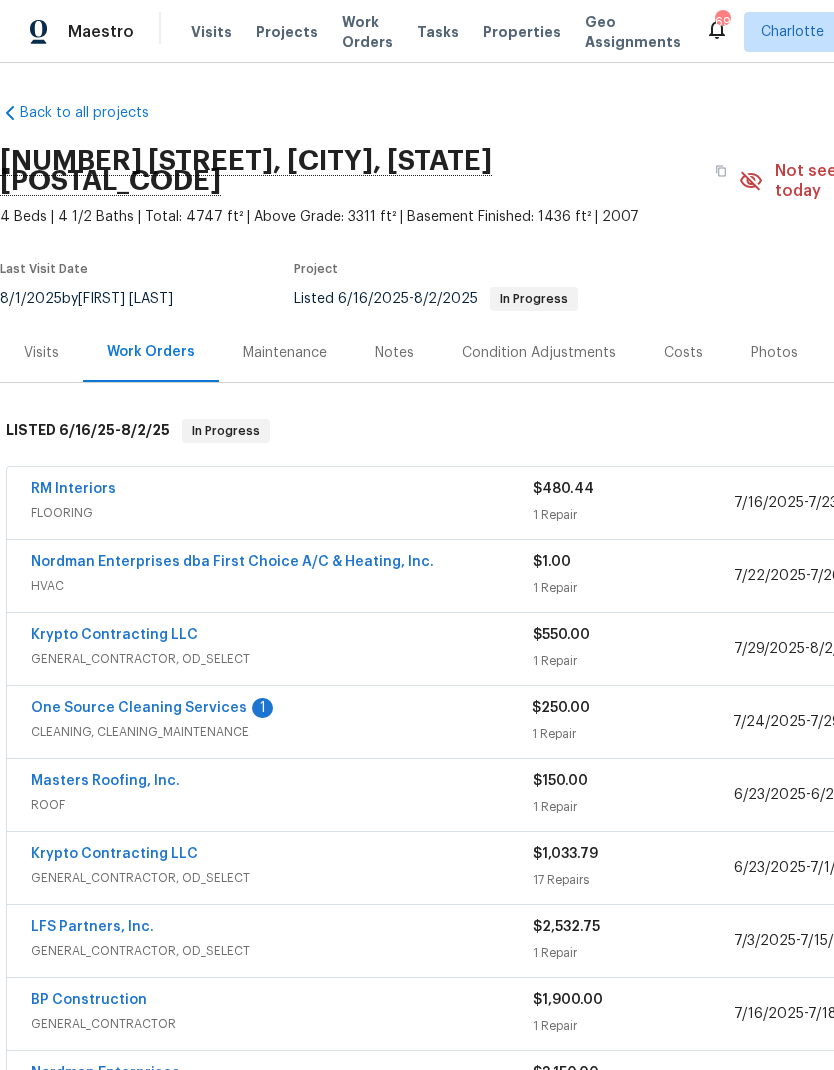 click on "Nordman Enterprises dba First Choice A/C & Heating, Inc. HVAC $1.00 1 Repair 7/22/2025  -  7/26/2025 In Progress" at bounding box center [565, 576] 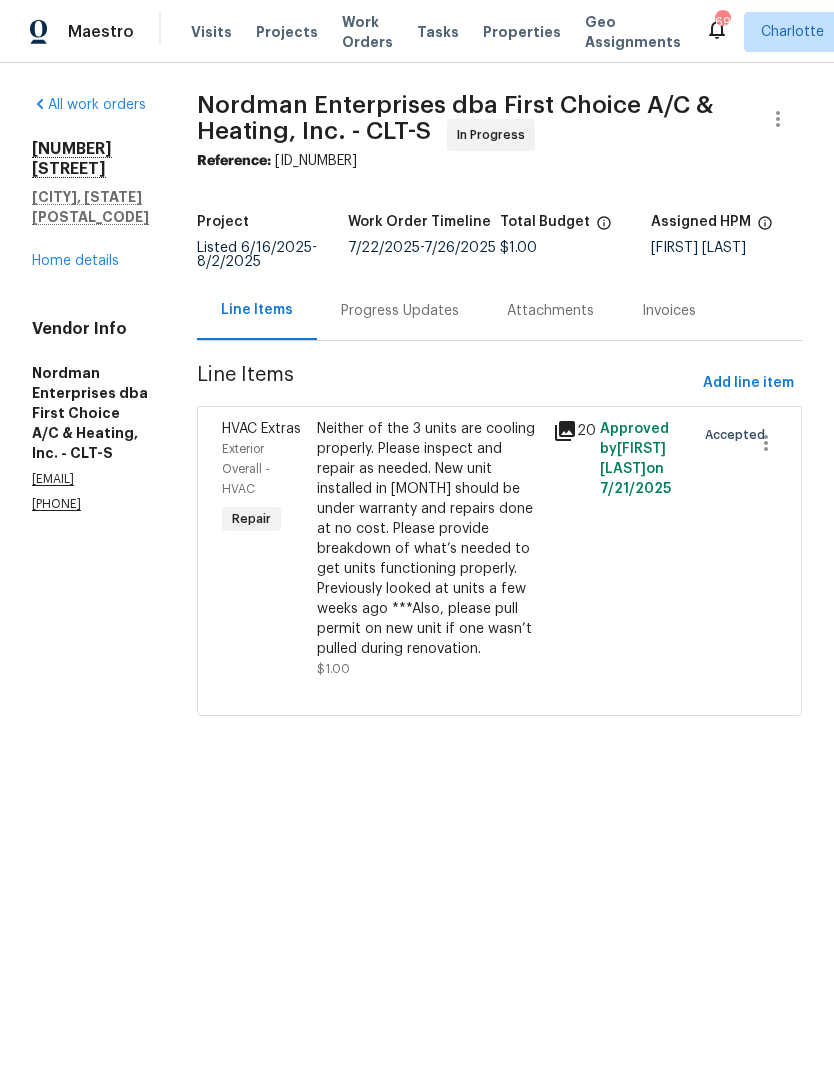 click on "Progress Updates" at bounding box center [400, 310] 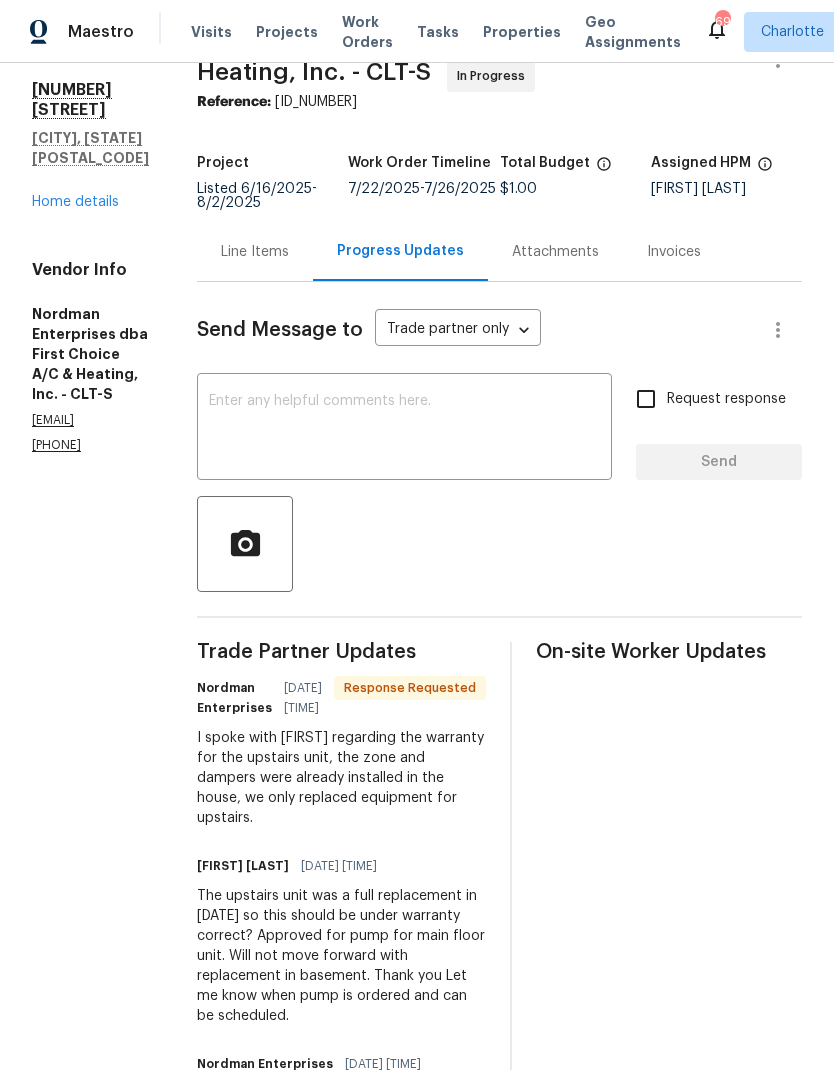 scroll, scrollTop: 32, scrollLeft: 0, axis: vertical 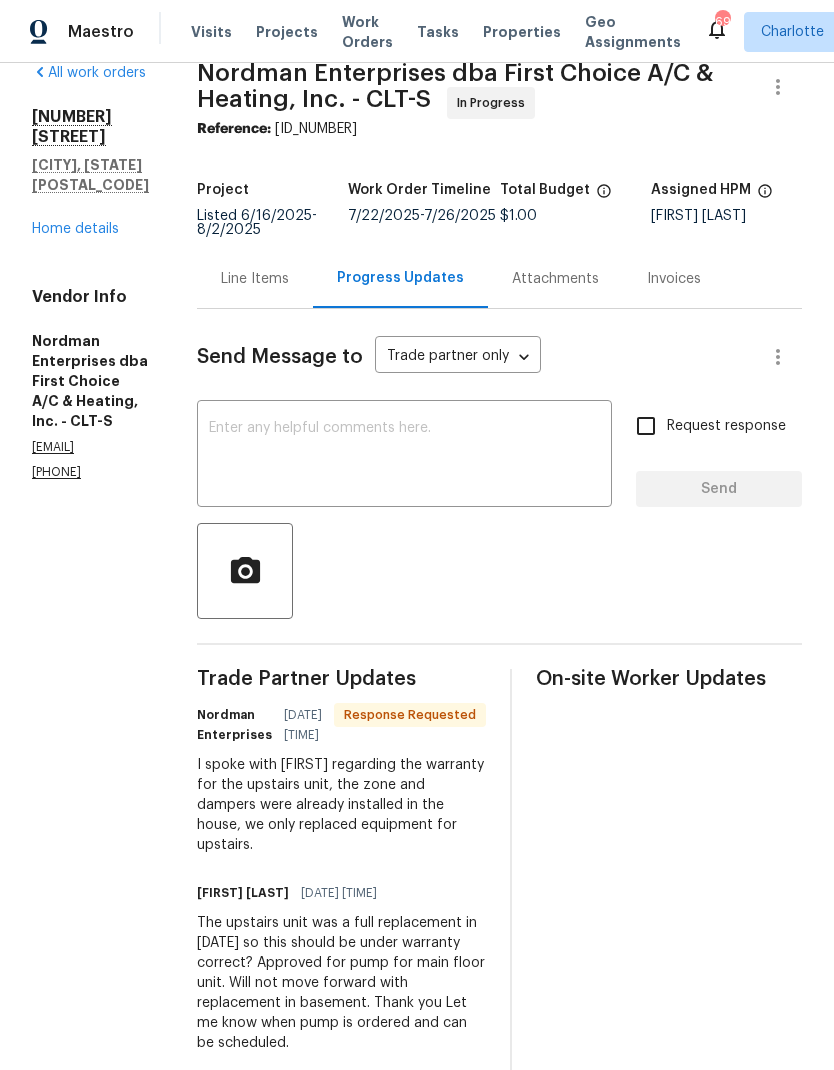 click at bounding box center (404, 456) 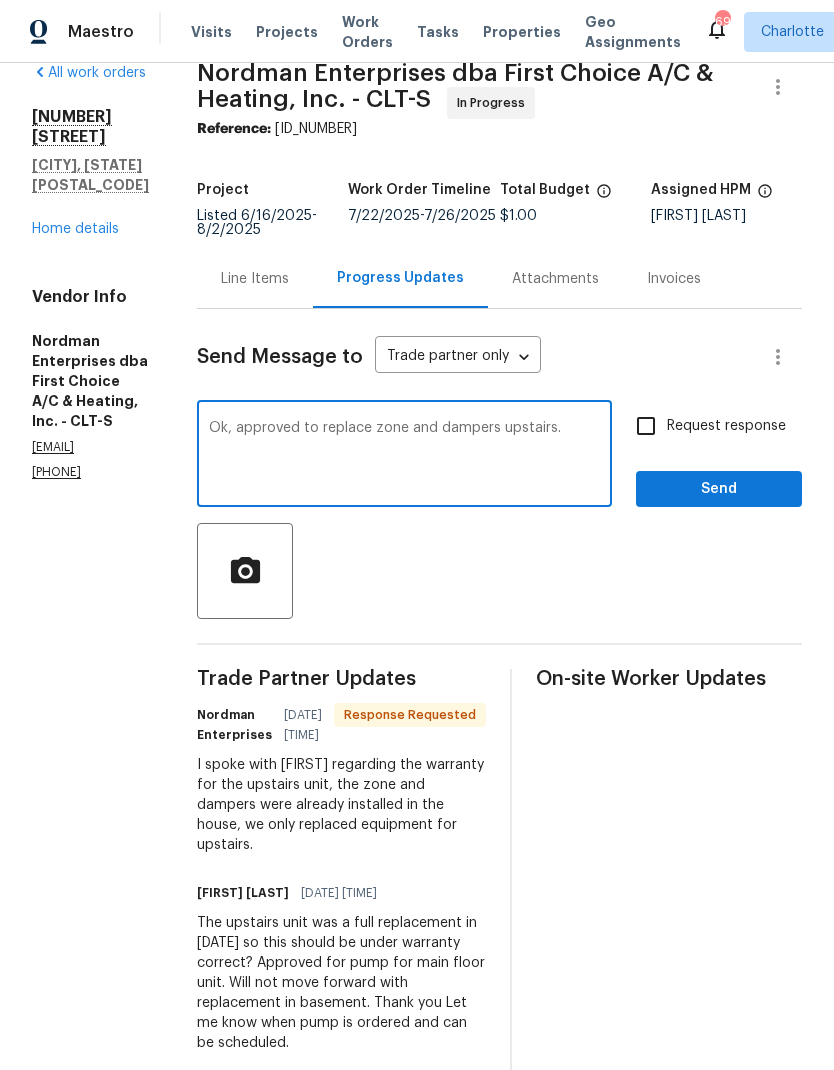 click at bounding box center [499, 571] 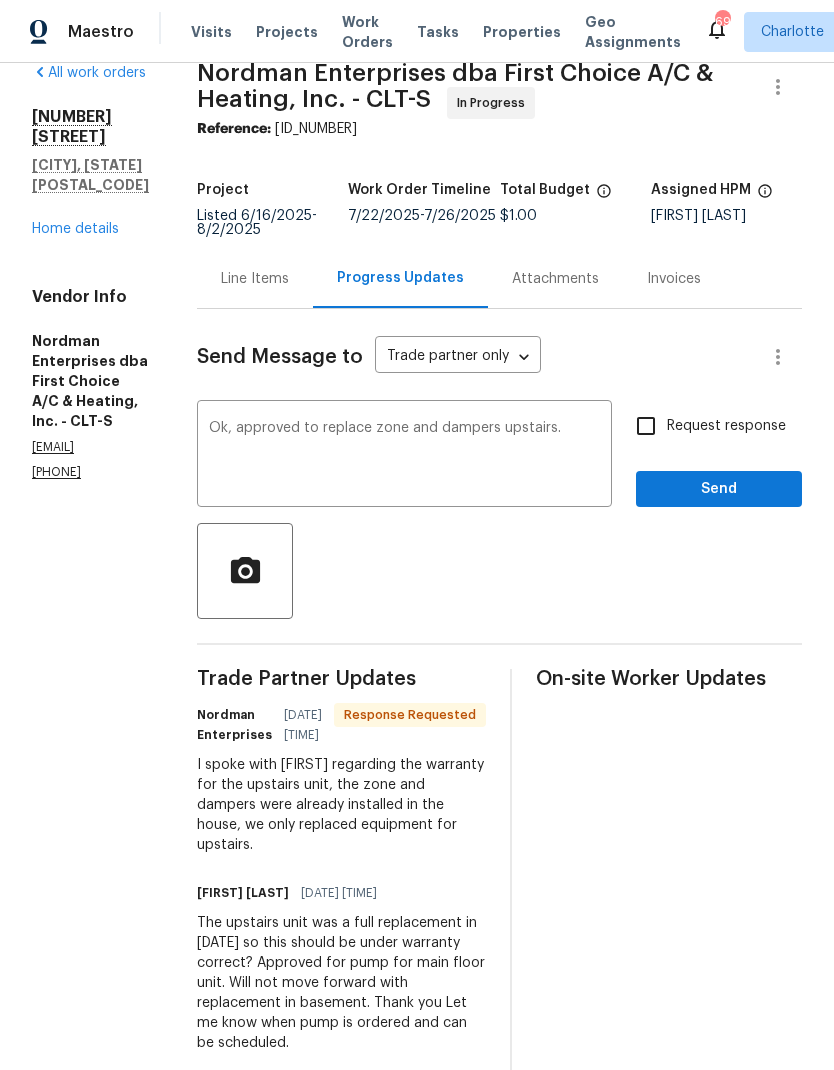 click on "Ok, approved to replace zone and dampers upstairs." at bounding box center [404, 456] 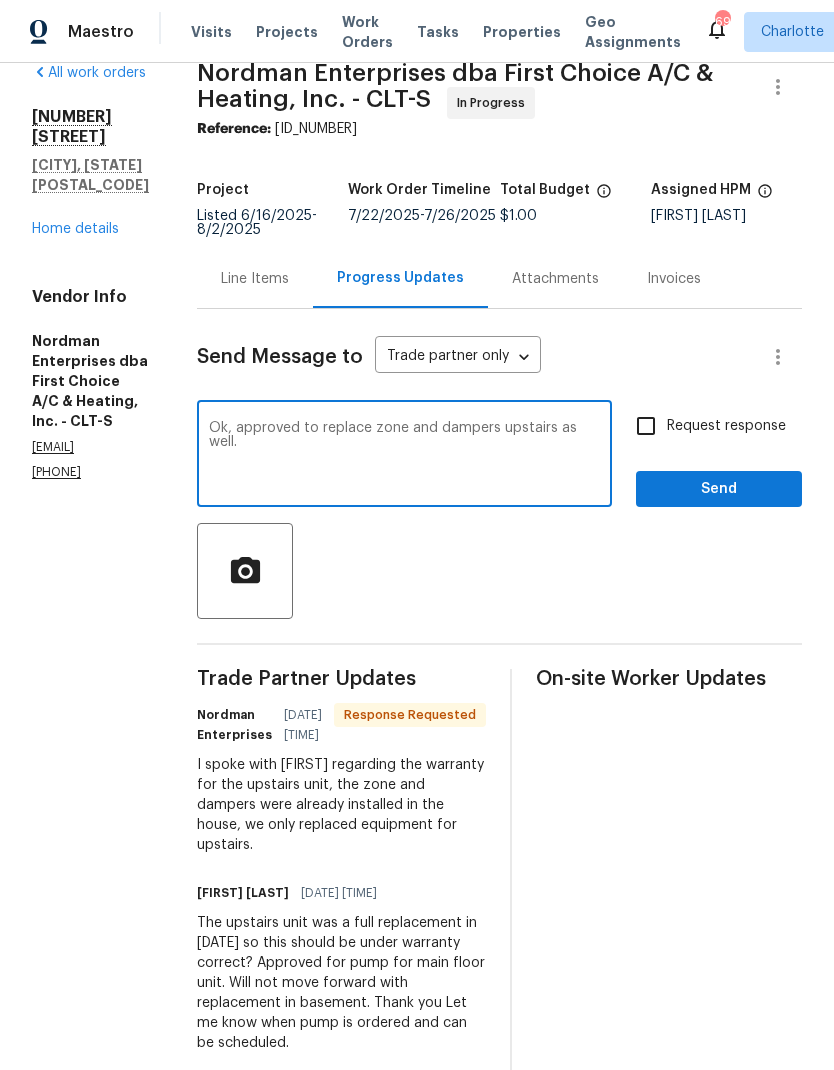 type on "Ok, approved to replace zone and dampers upstairs as well." 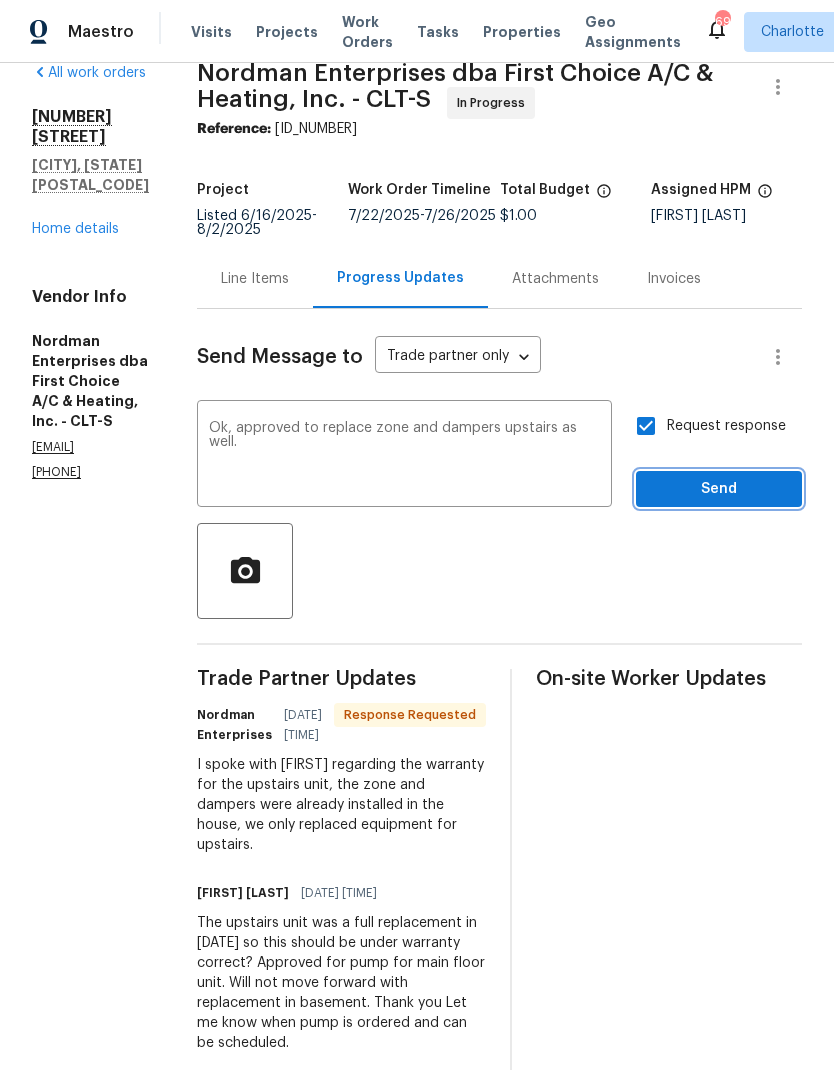 click on "Send" at bounding box center (719, 489) 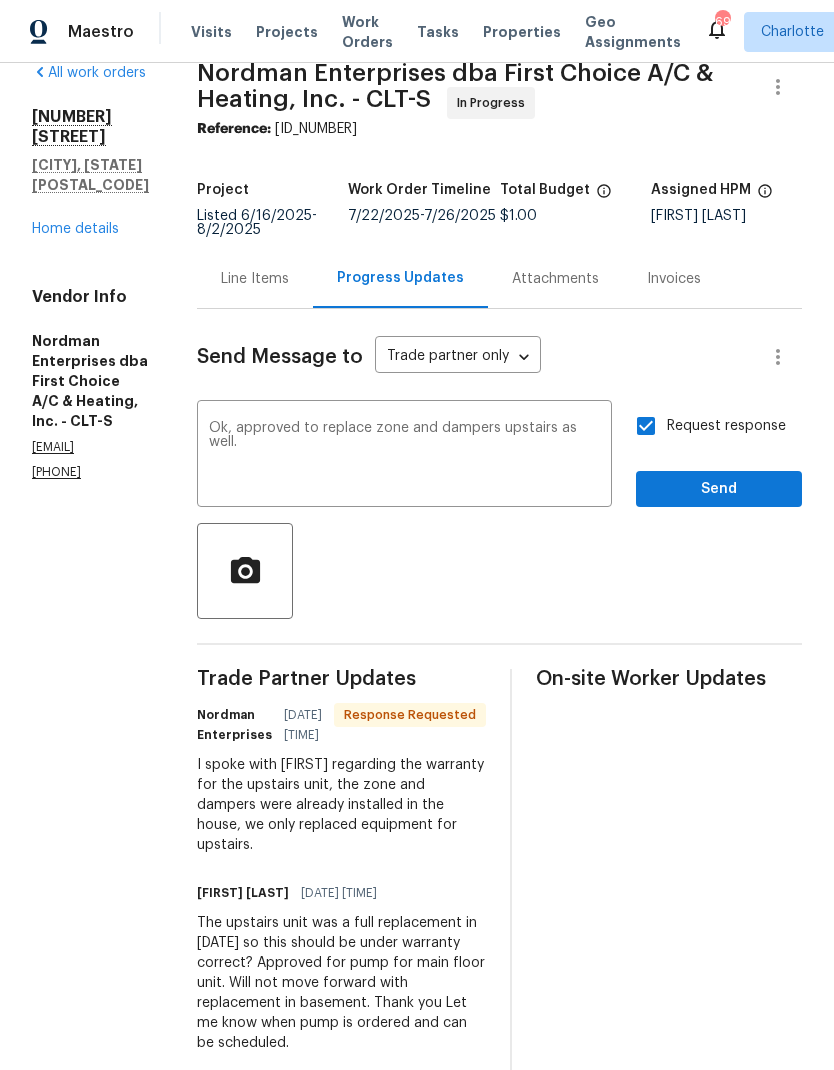scroll, scrollTop: 0, scrollLeft: 0, axis: both 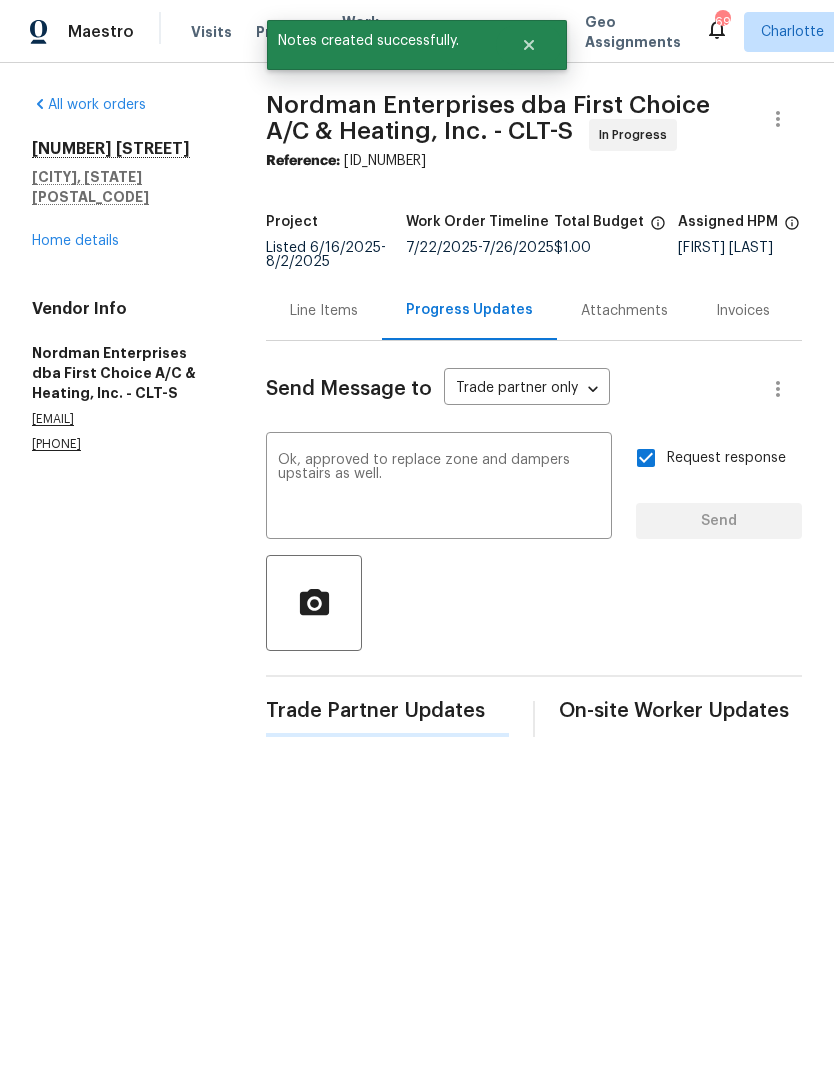 type 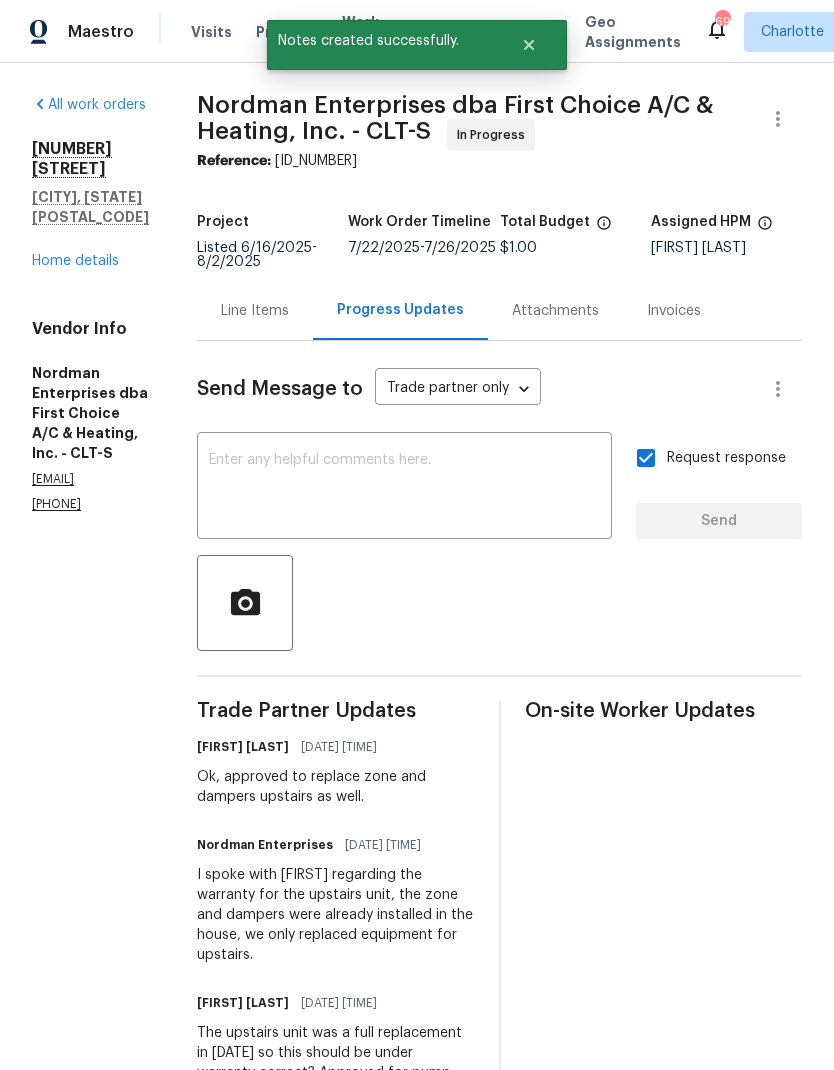 click on "Home details" at bounding box center [75, 261] 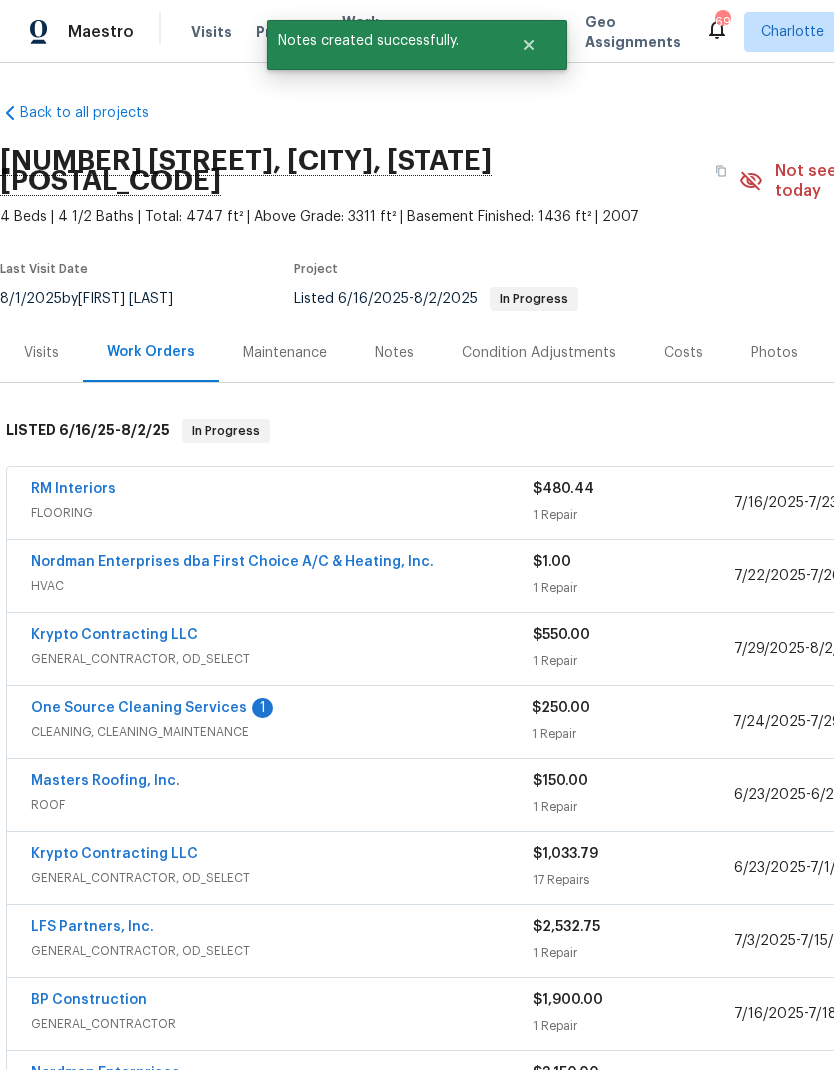 click on "One Source Cleaning Services" at bounding box center [139, 708] 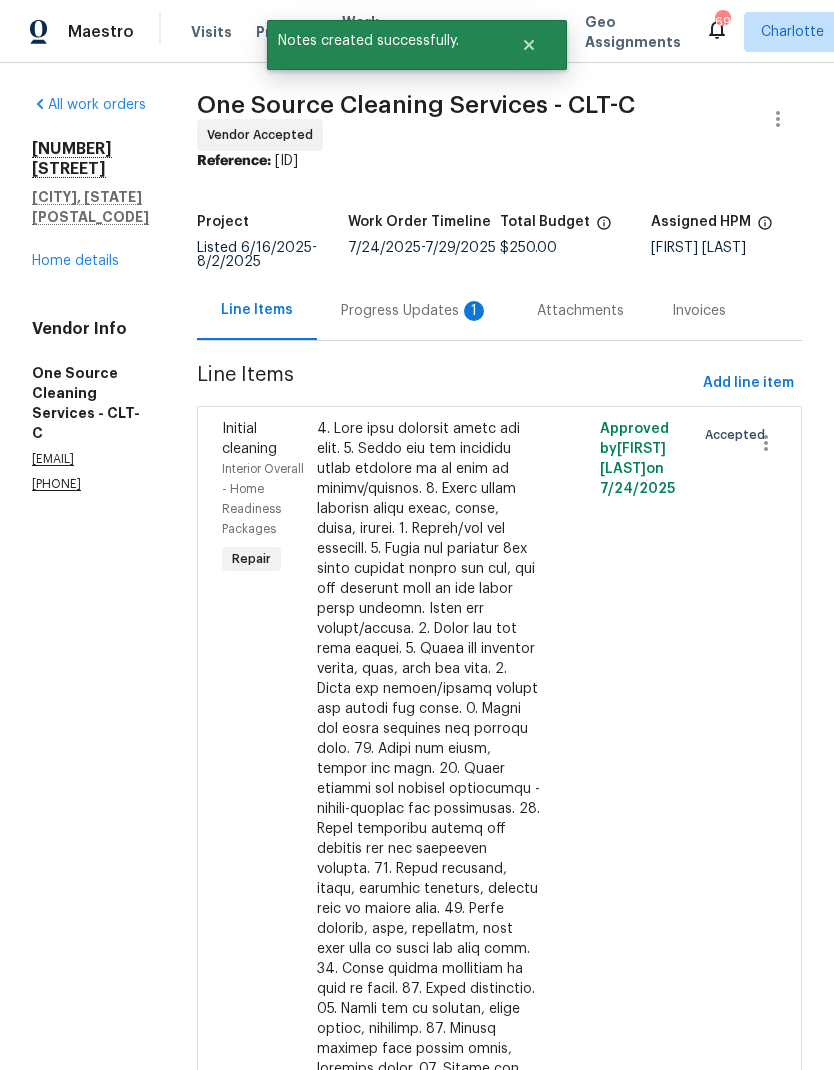 click on "Progress Updates 1" at bounding box center [415, 310] 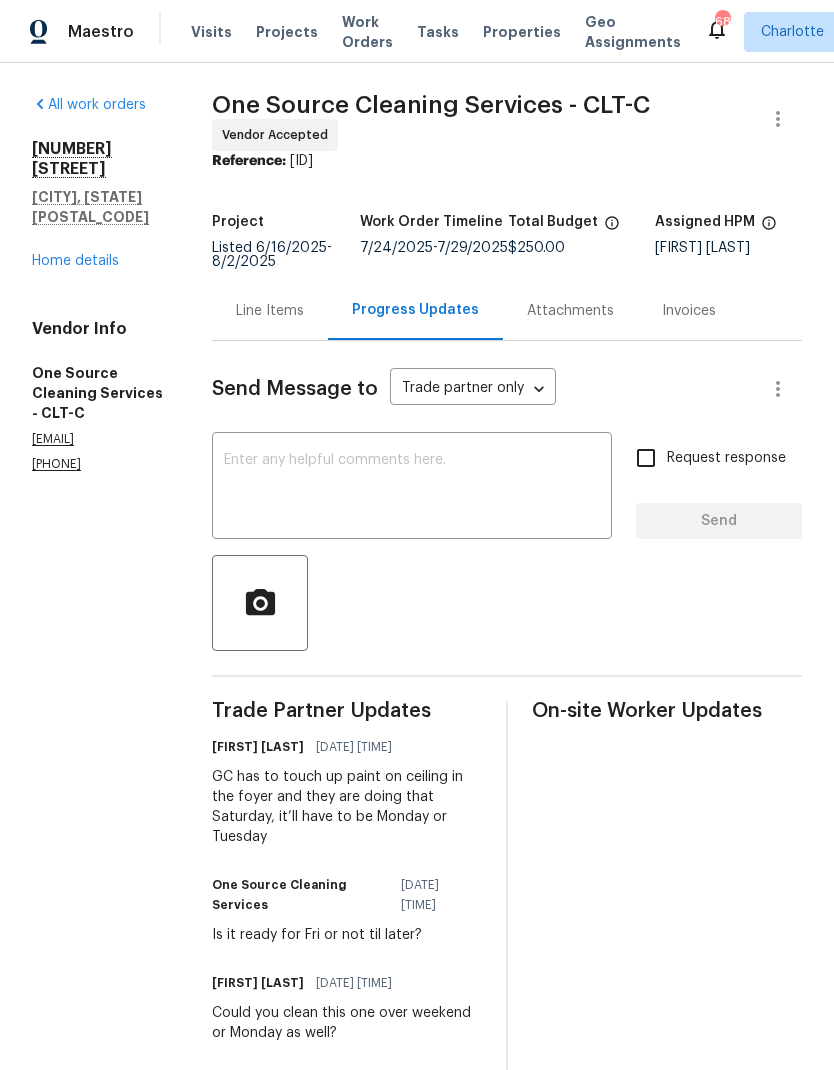 click on "Home details" at bounding box center [75, 261] 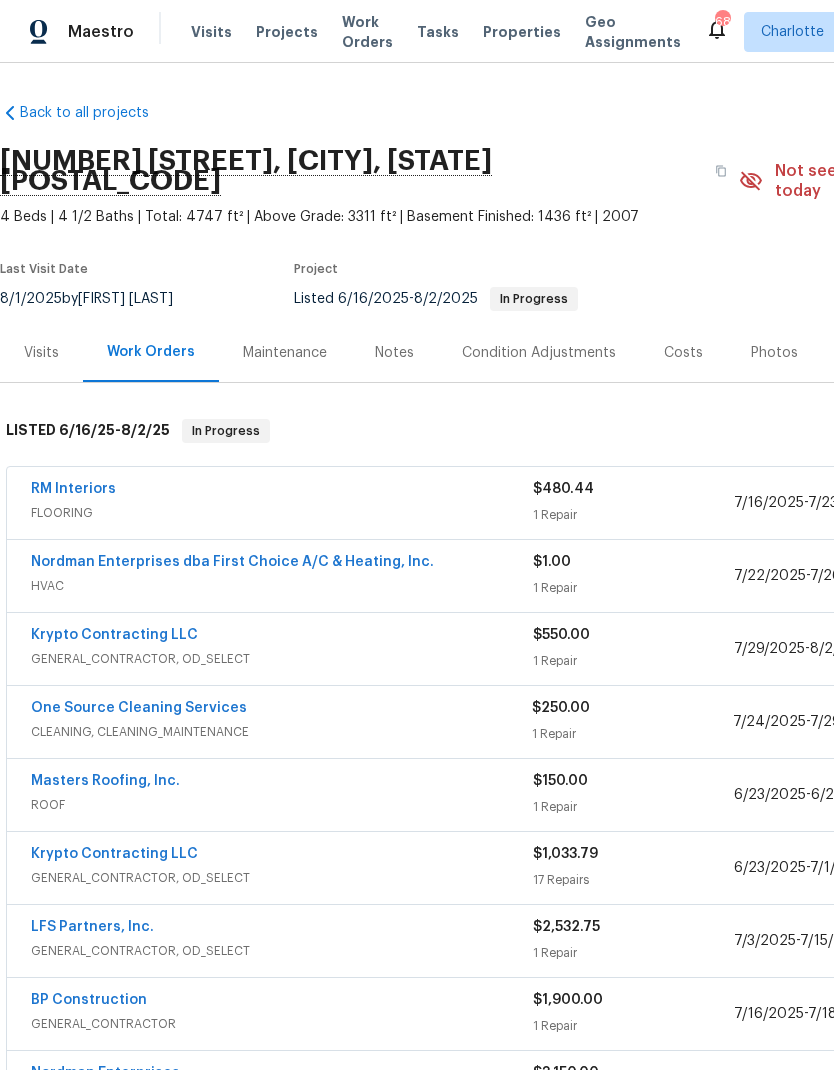 scroll, scrollTop: 0, scrollLeft: 0, axis: both 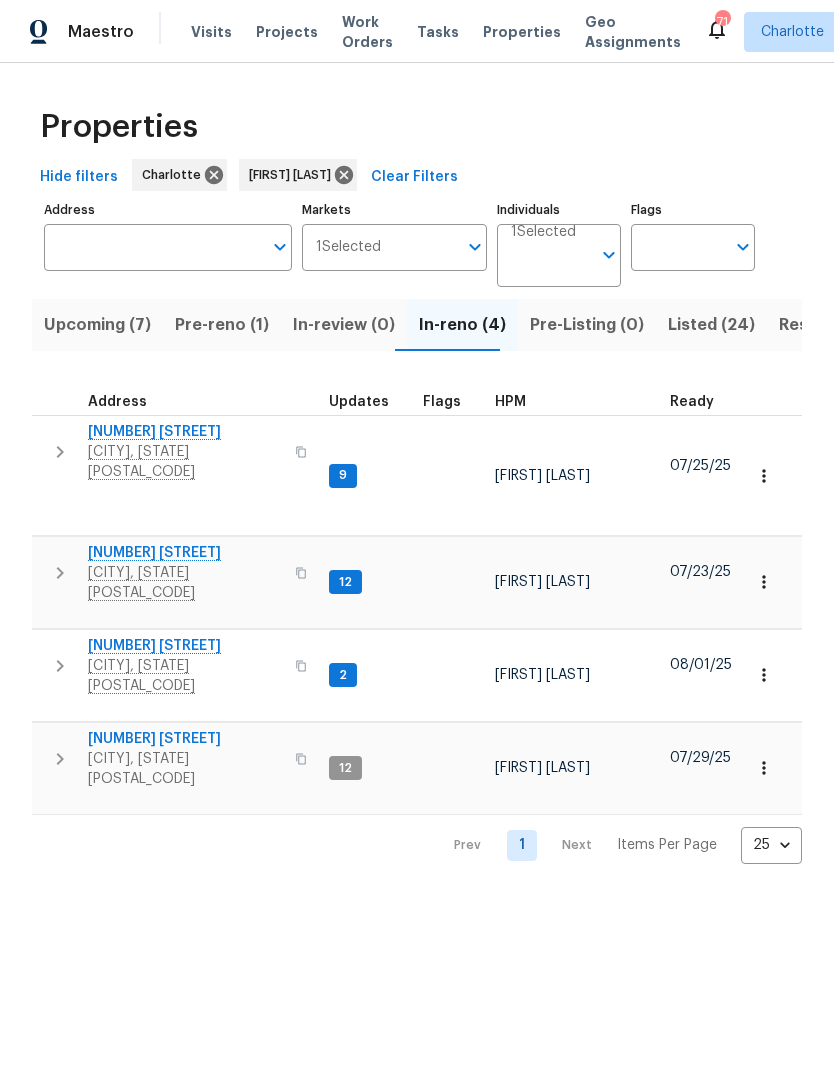 click on "Pre-reno (1)" at bounding box center (222, 325) 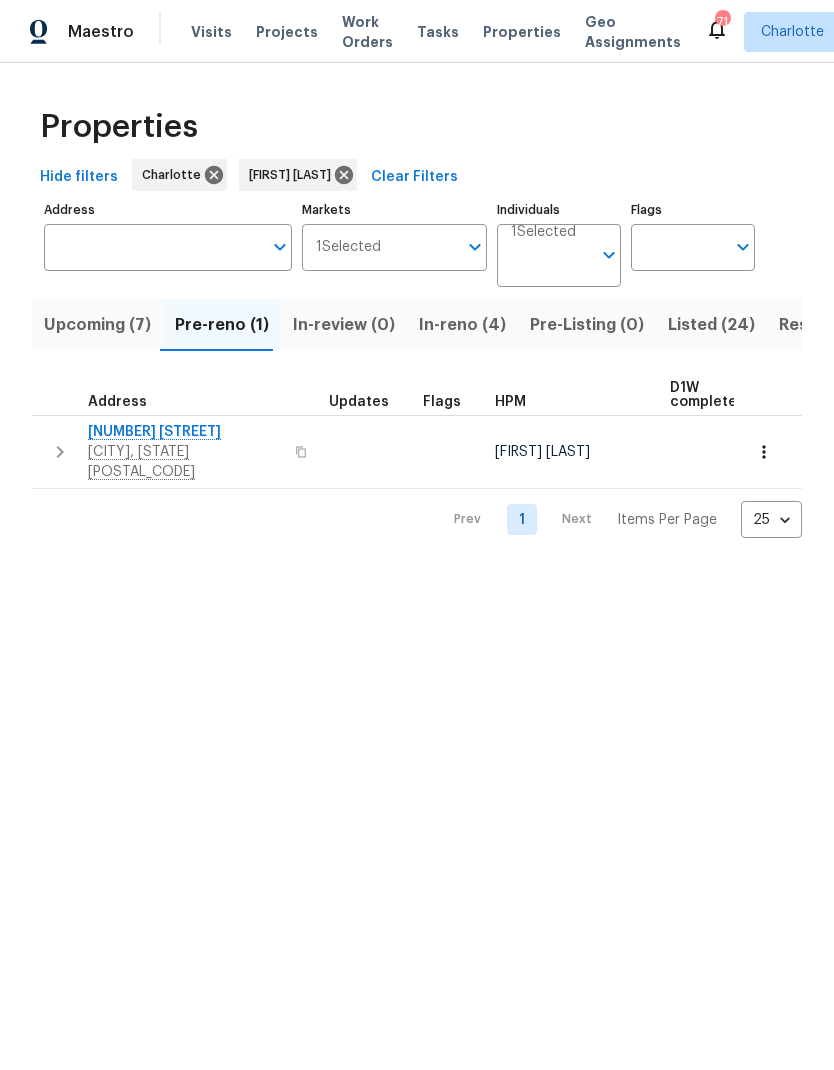 click on "Upcoming (7)" at bounding box center (97, 325) 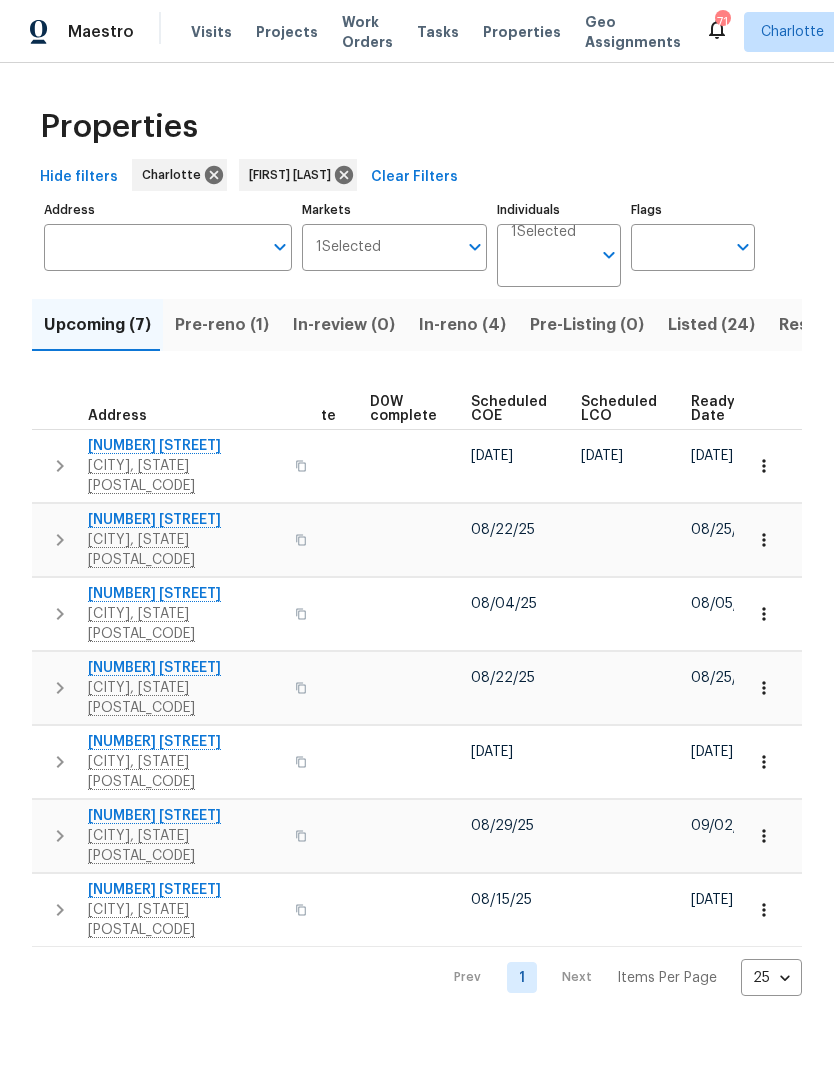 scroll, scrollTop: 0, scrollLeft: 503, axis: horizontal 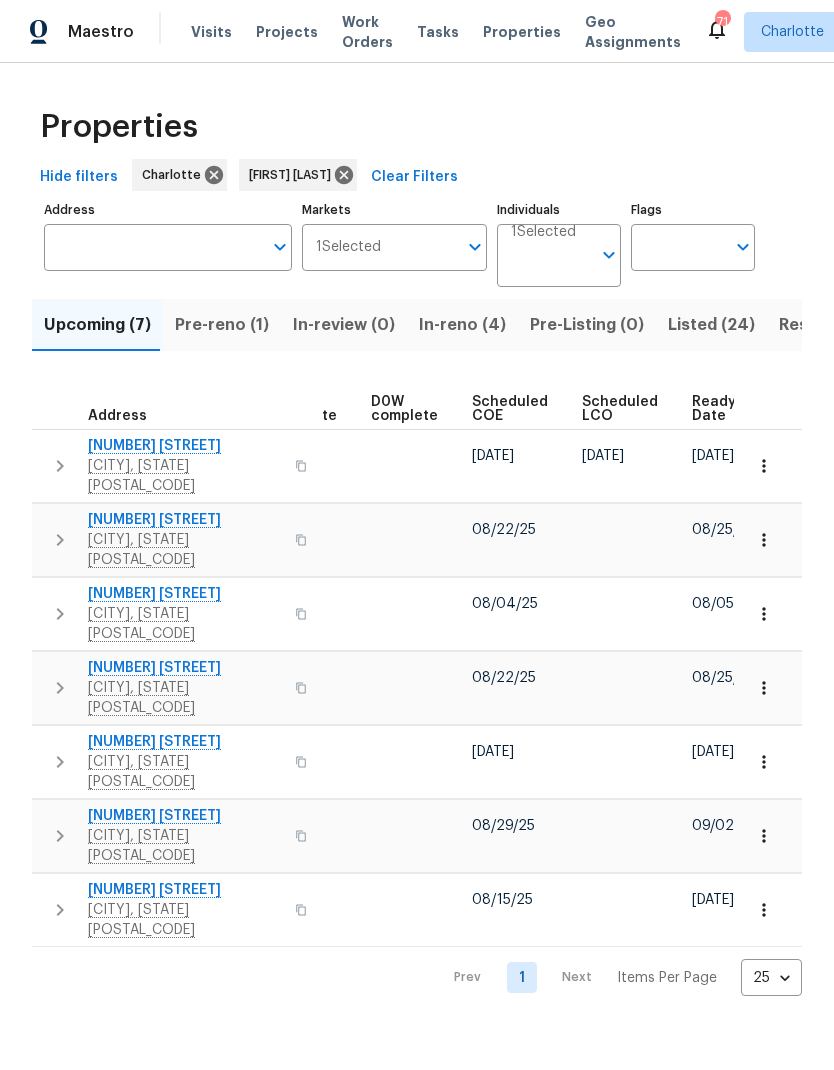 click on "Scheduled COE" at bounding box center [510, 409] 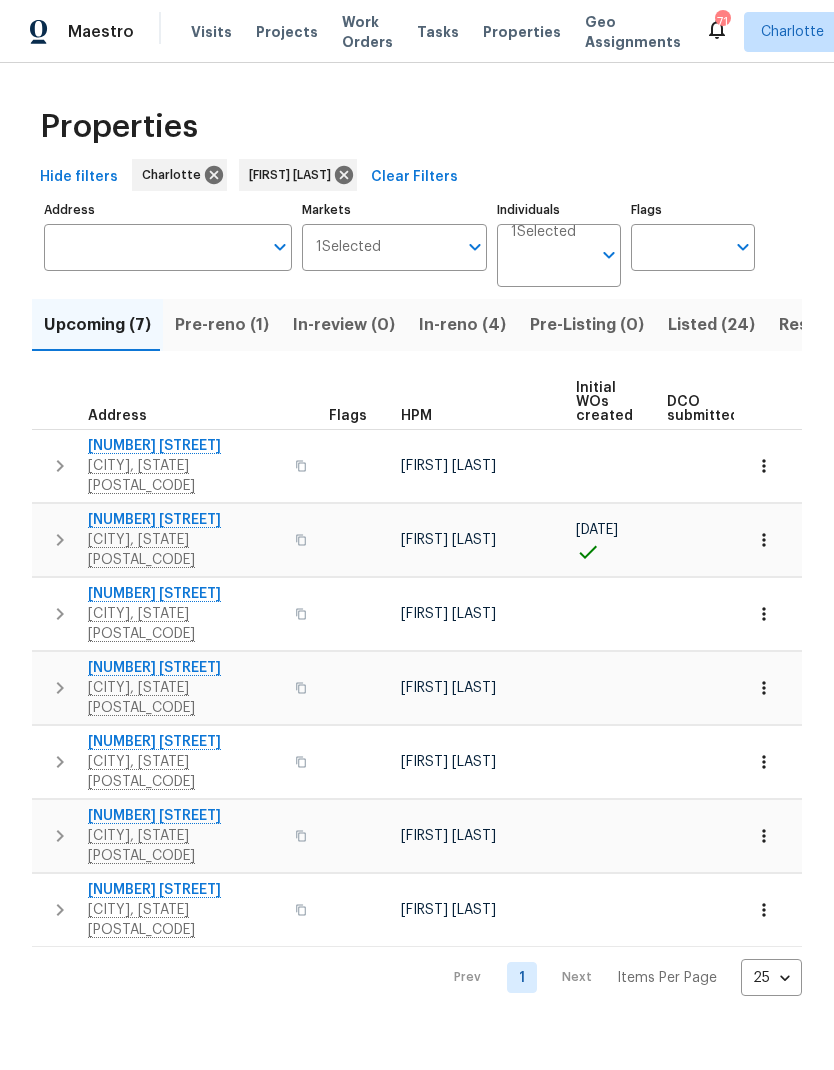 scroll, scrollTop: 0, scrollLeft: 0, axis: both 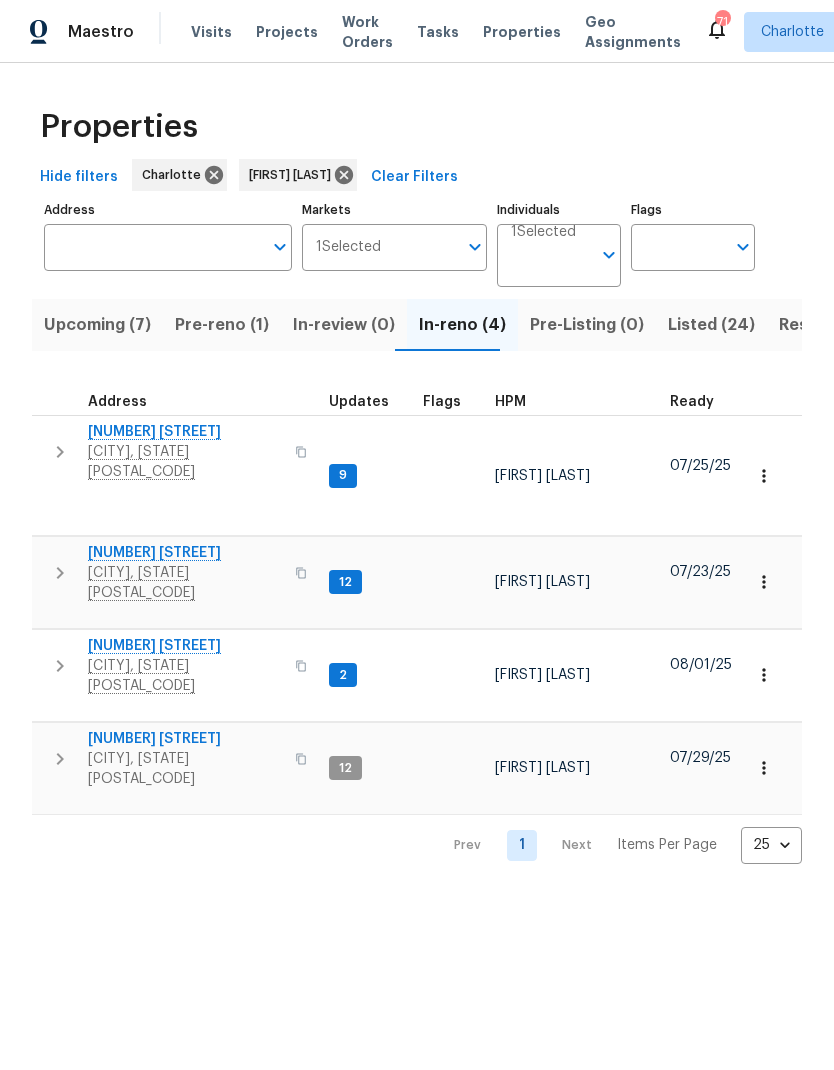 click on "Pre-reno (1)" at bounding box center (222, 325) 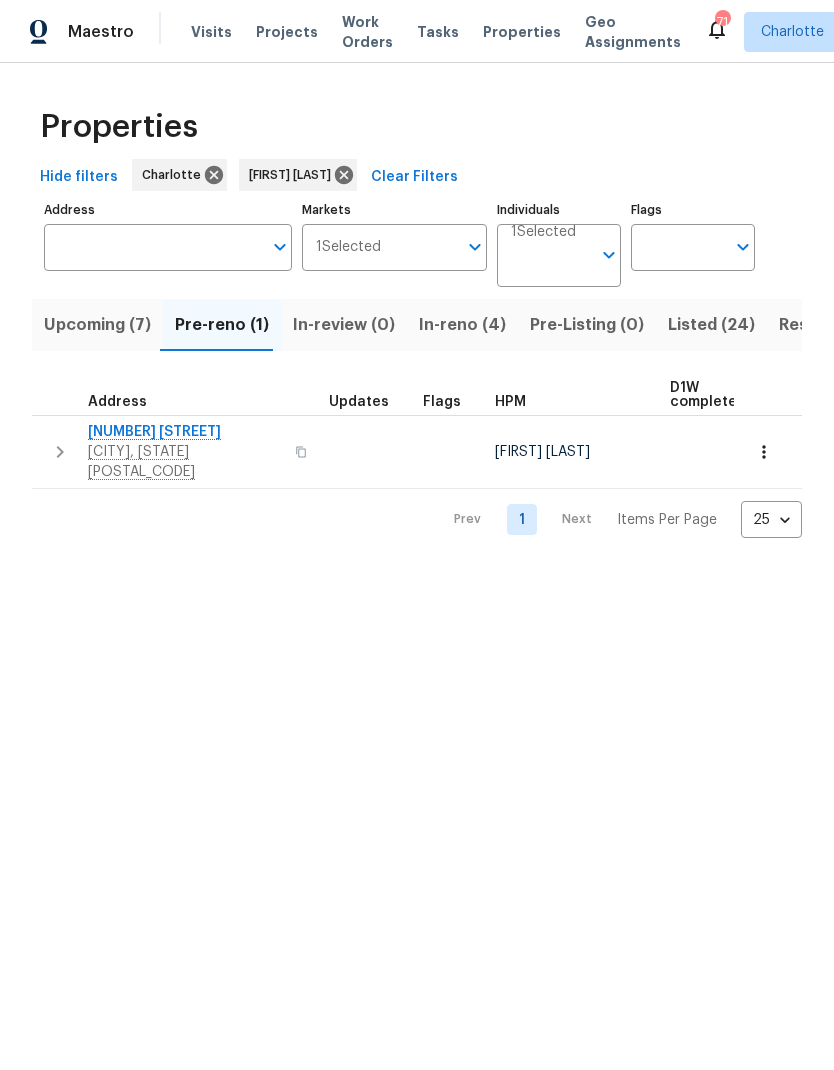 click on "Upcoming (7)" at bounding box center [97, 325] 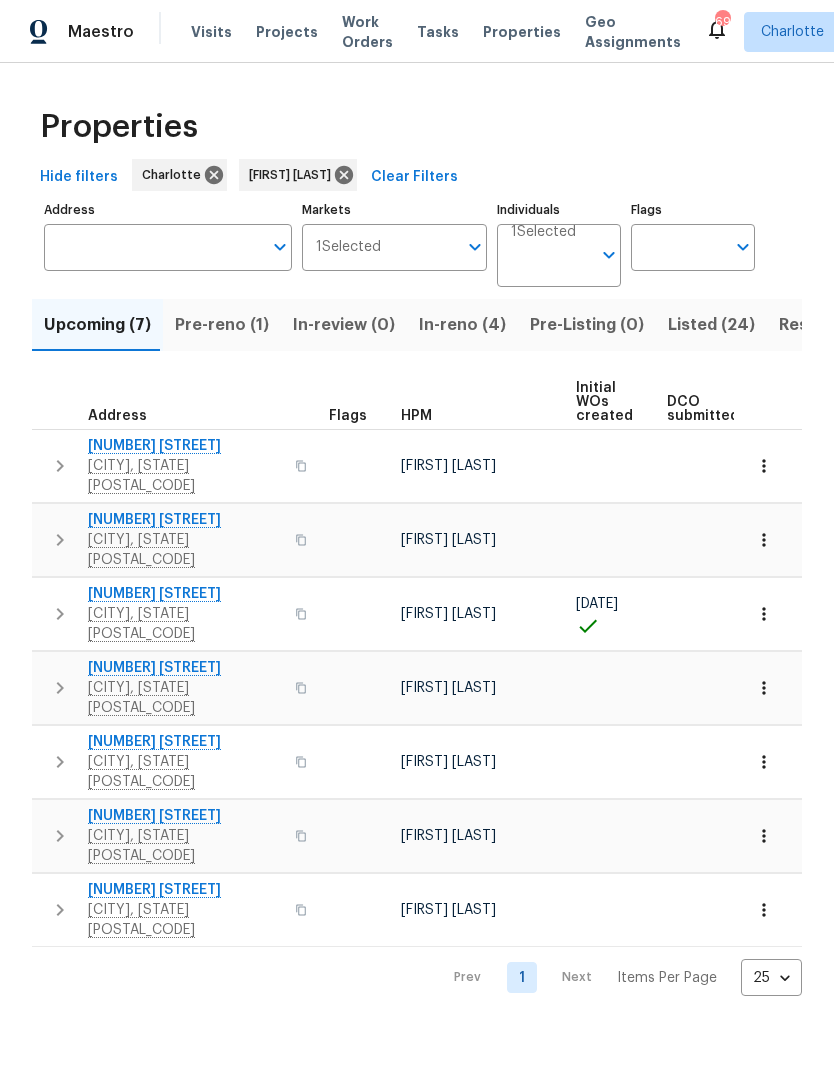 click on "Pre-reno (1)" at bounding box center (222, 325) 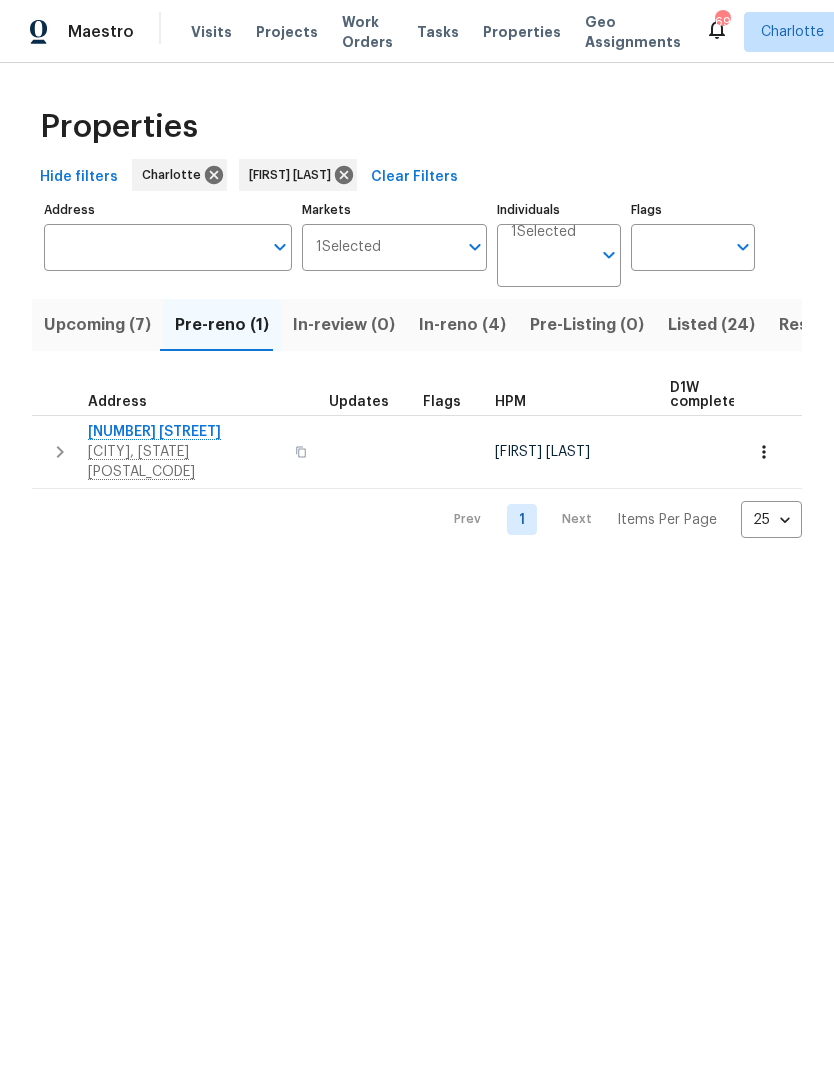click 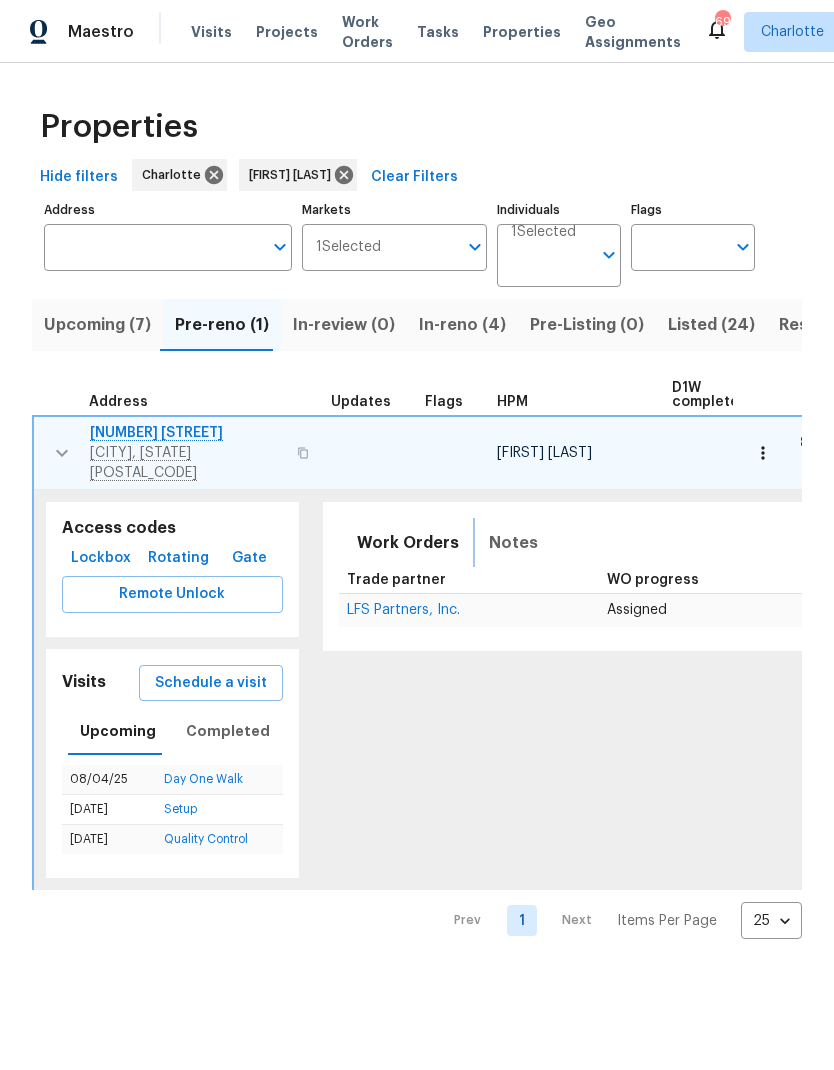 click on "Notes" at bounding box center [513, 543] 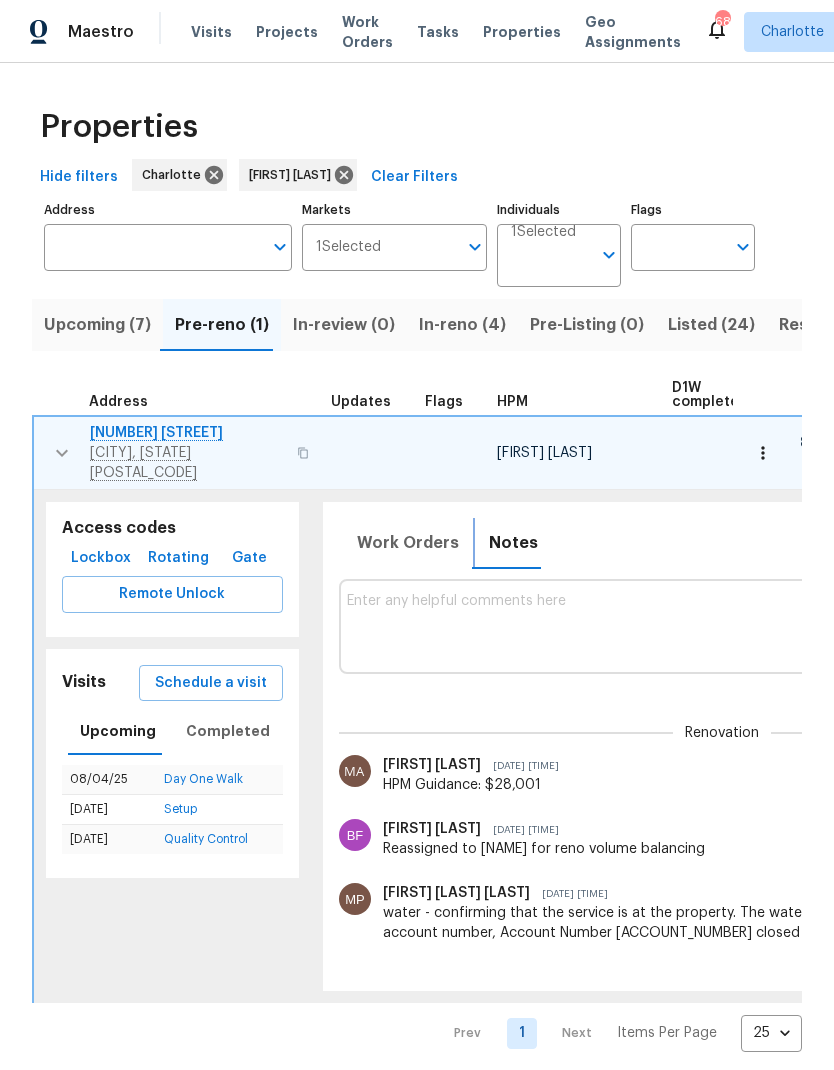 scroll, scrollTop: 0, scrollLeft: 0, axis: both 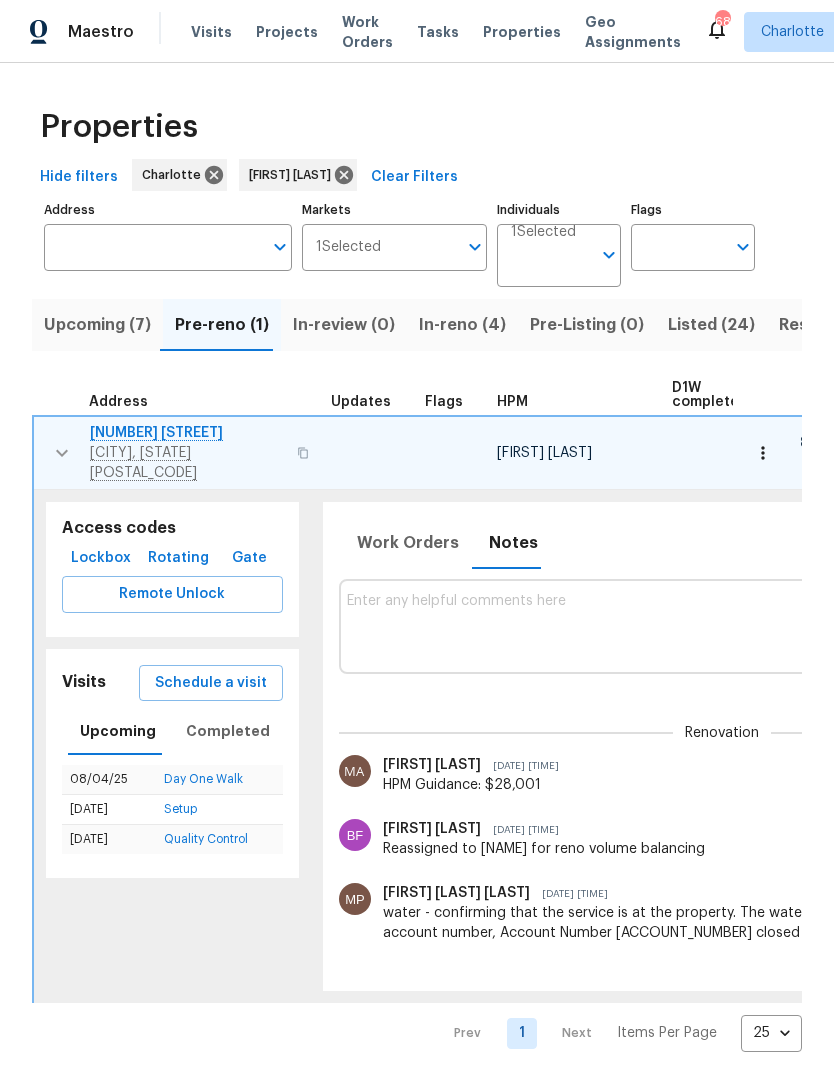 click 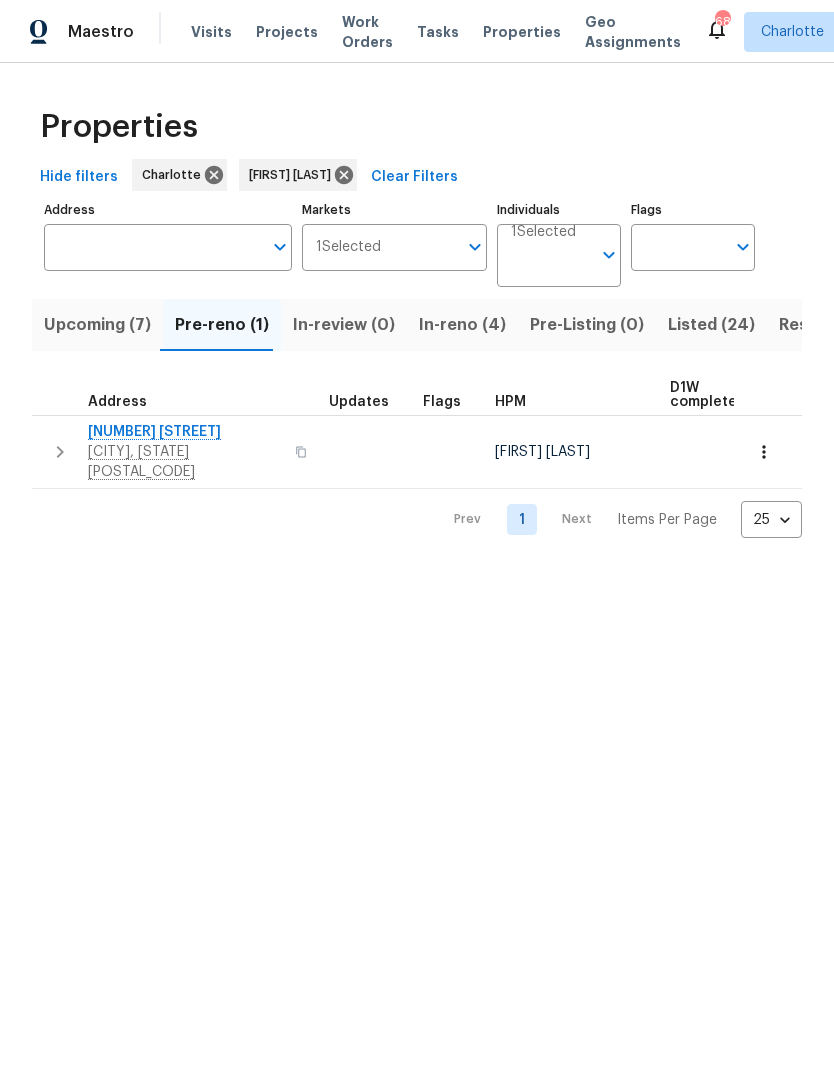 click on "Upcoming (7)" at bounding box center [97, 325] 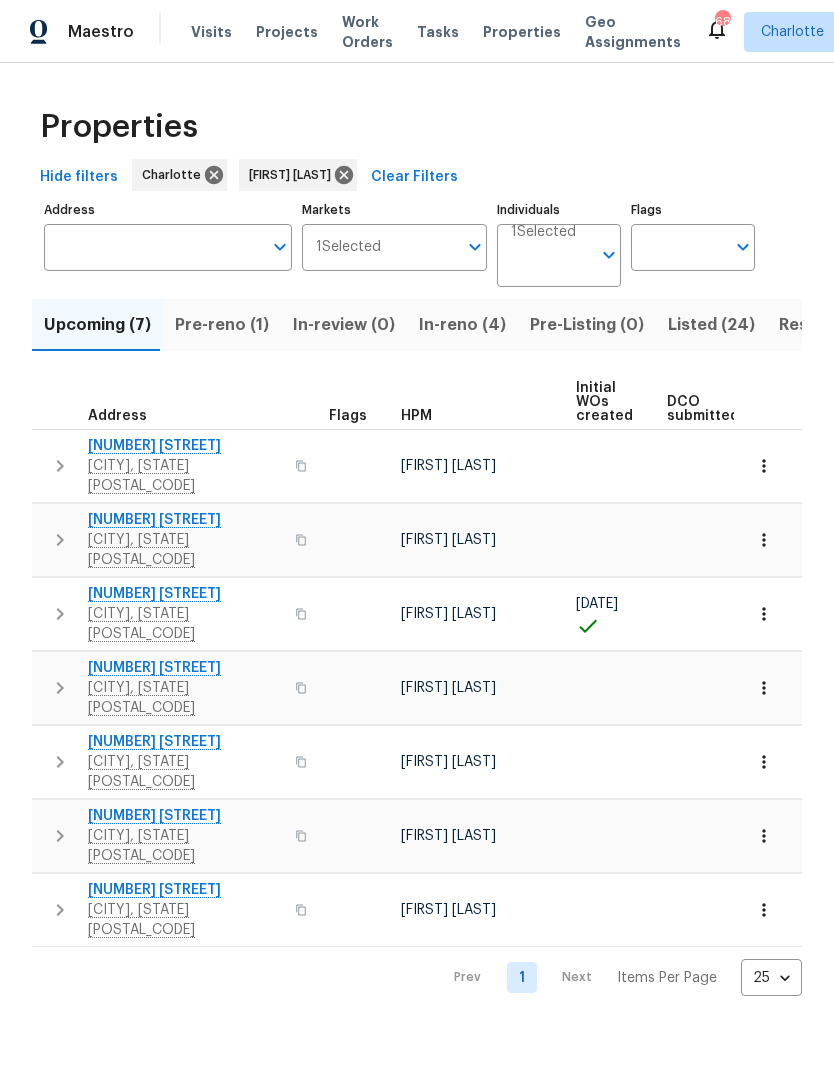 click on "Listed (24)" at bounding box center [711, 325] 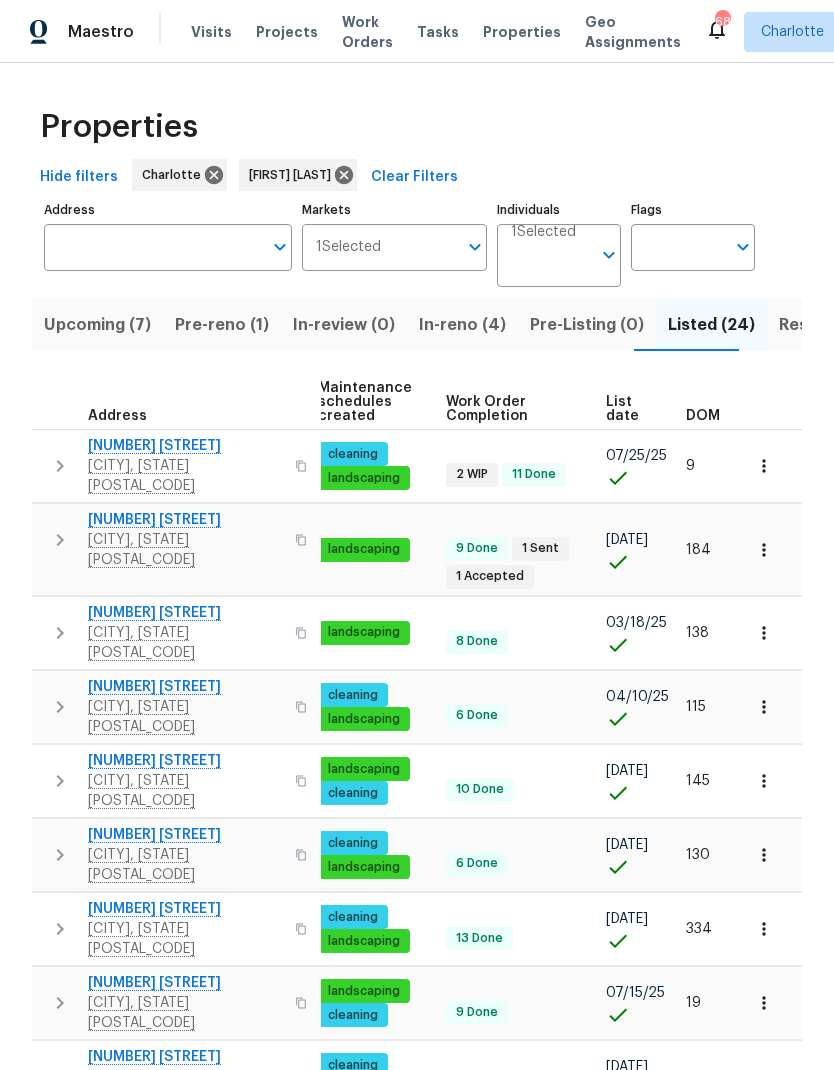 scroll, scrollTop: 0, scrollLeft: 291, axis: horizontal 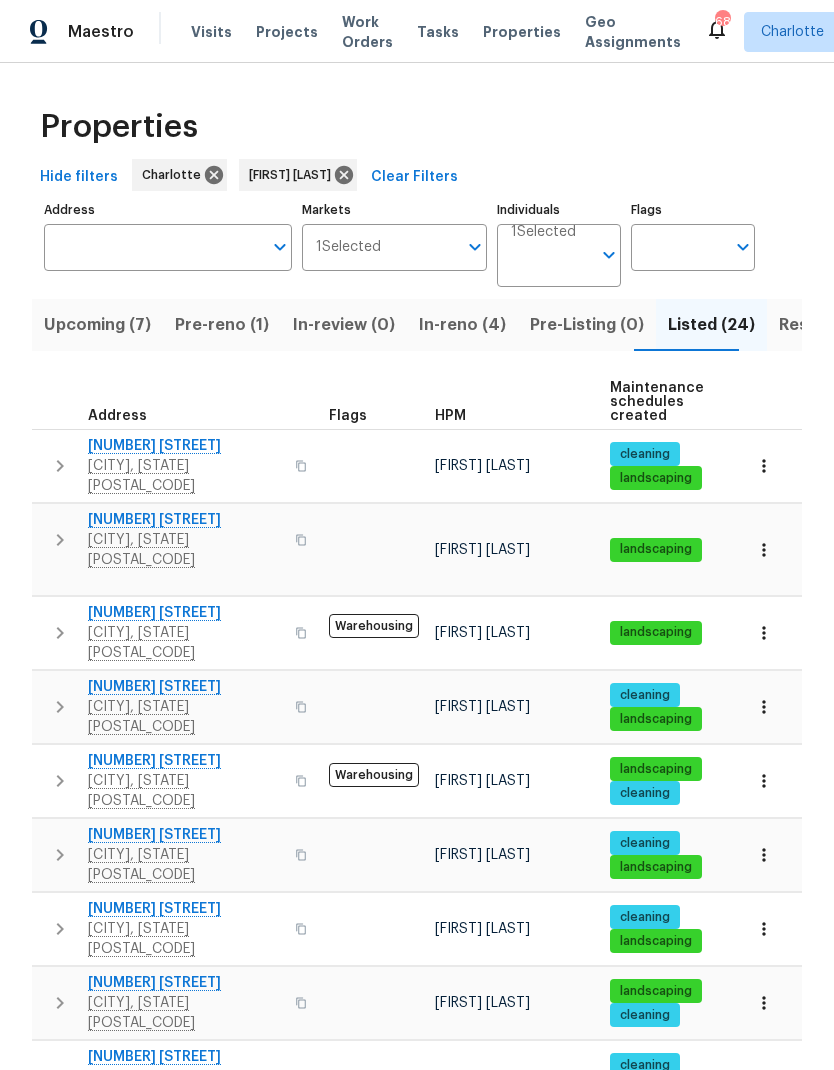 click on "Resale (8)" at bounding box center [818, 325] 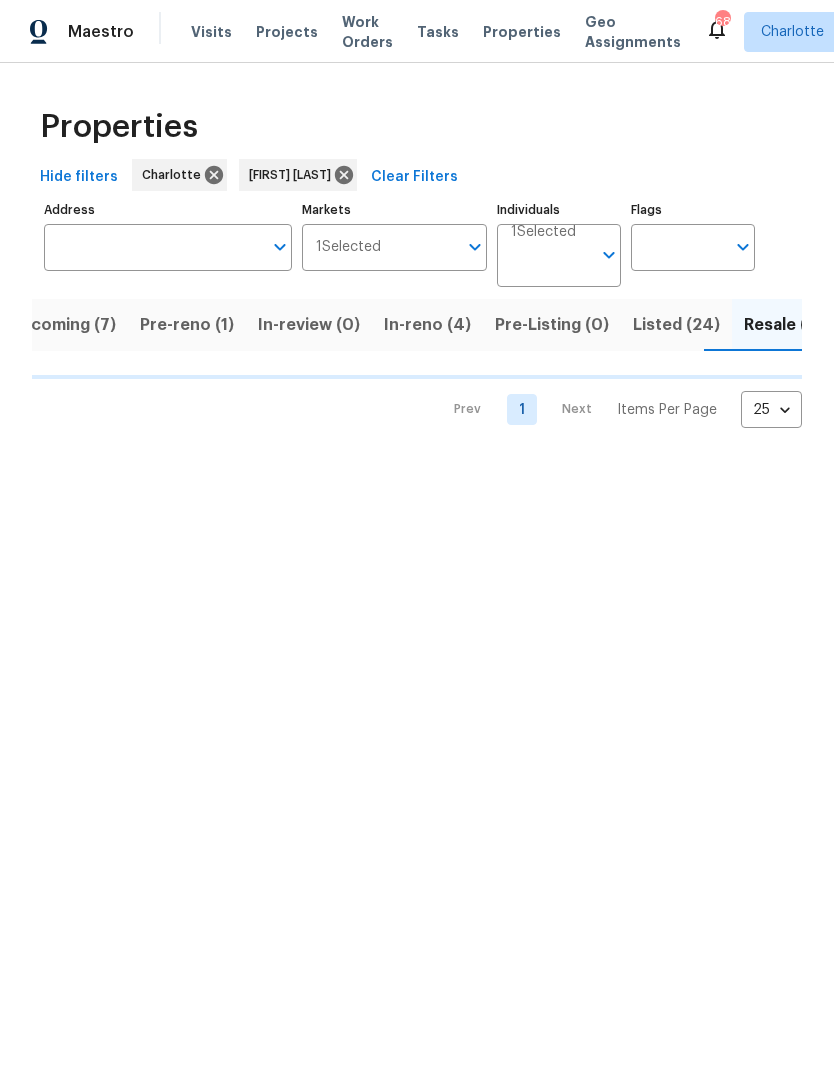 scroll, scrollTop: 0, scrollLeft: 36, axis: horizontal 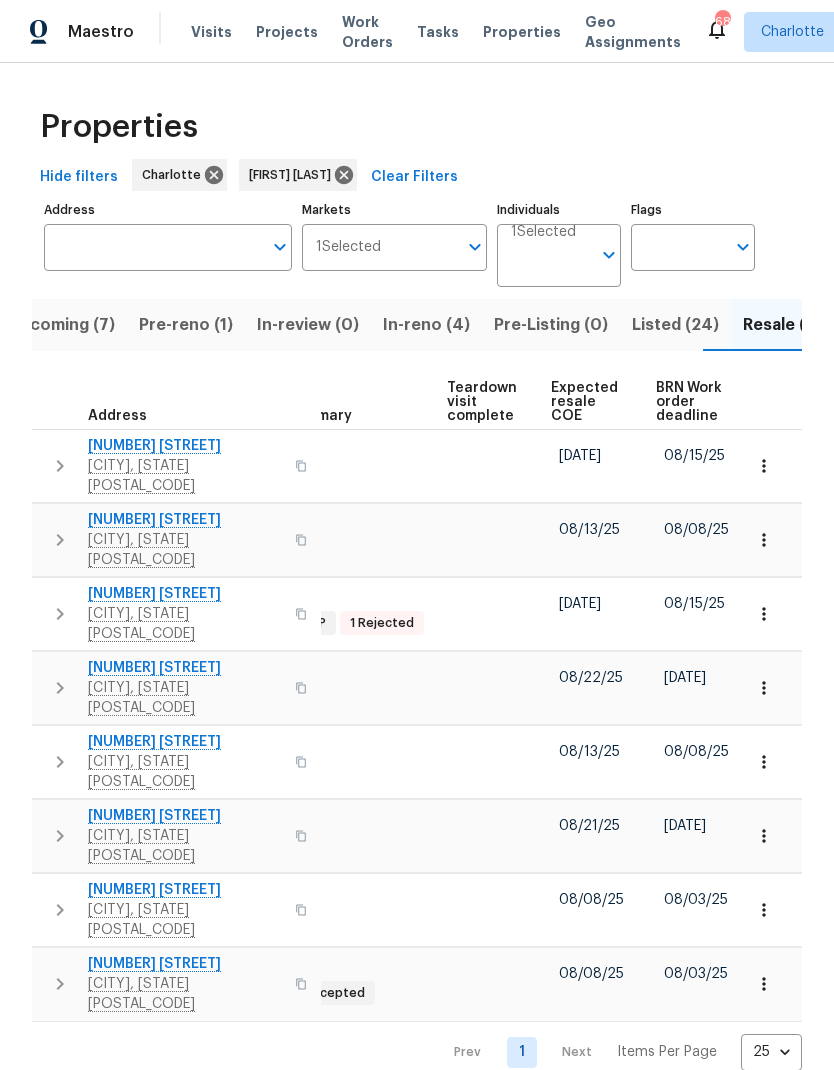 click on "Expected resale COE" at bounding box center [586, 402] 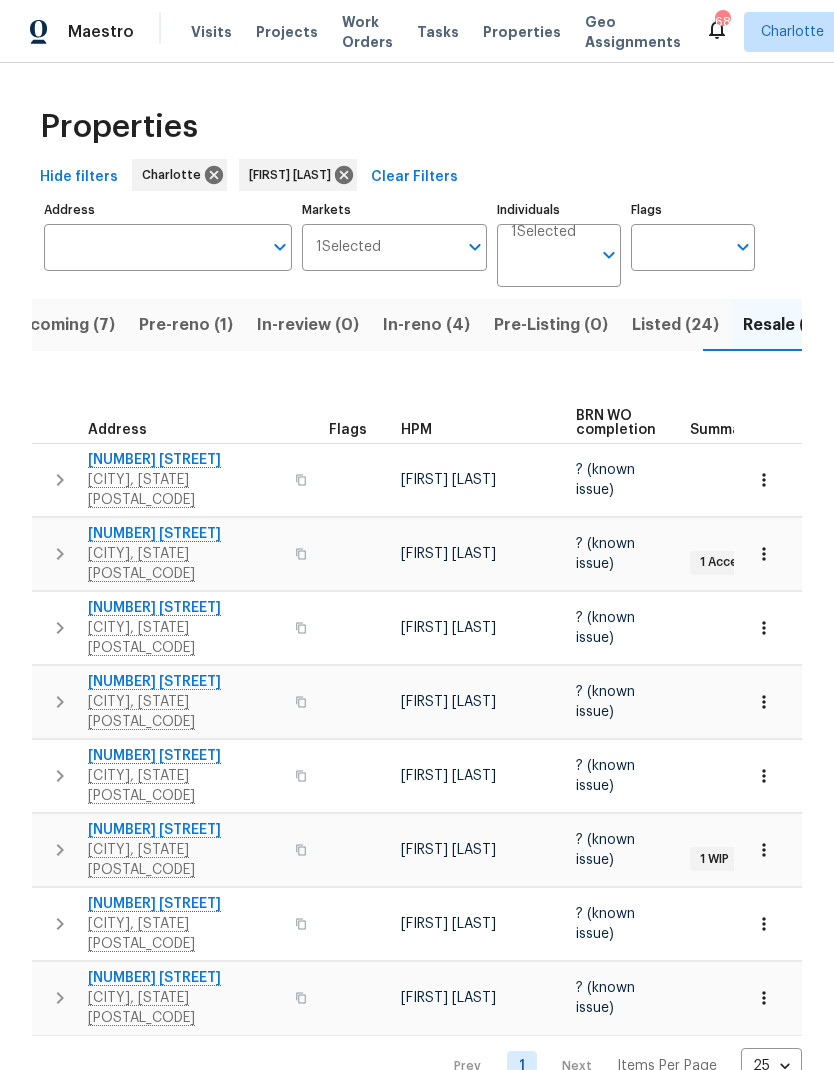 scroll, scrollTop: 0, scrollLeft: 0, axis: both 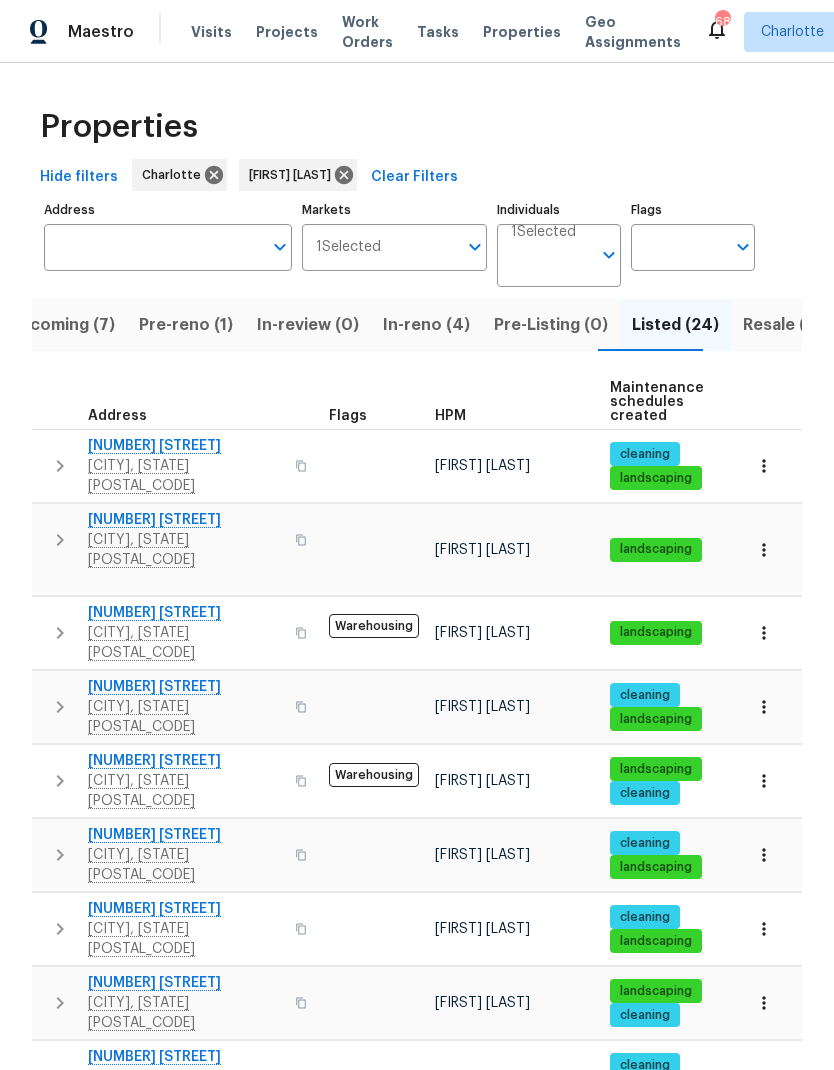click on "Pre-reno (1)" at bounding box center (186, 325) 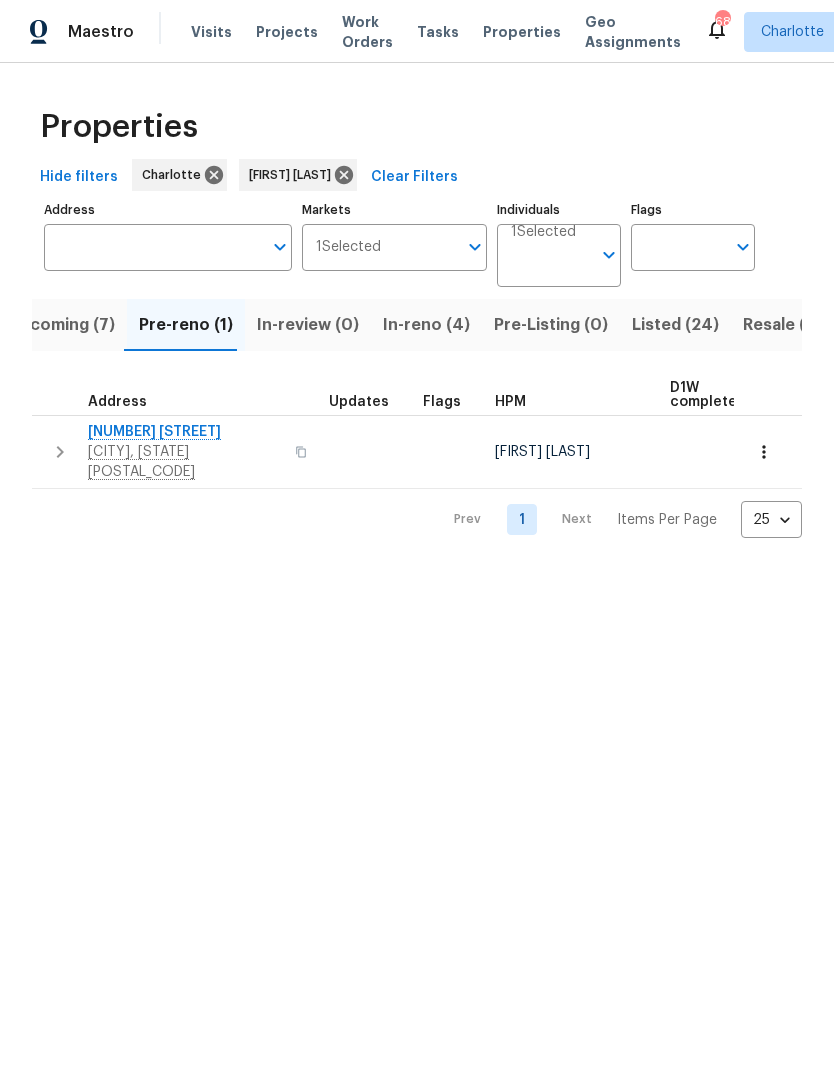 click on "In-reno (4)" at bounding box center (426, 325) 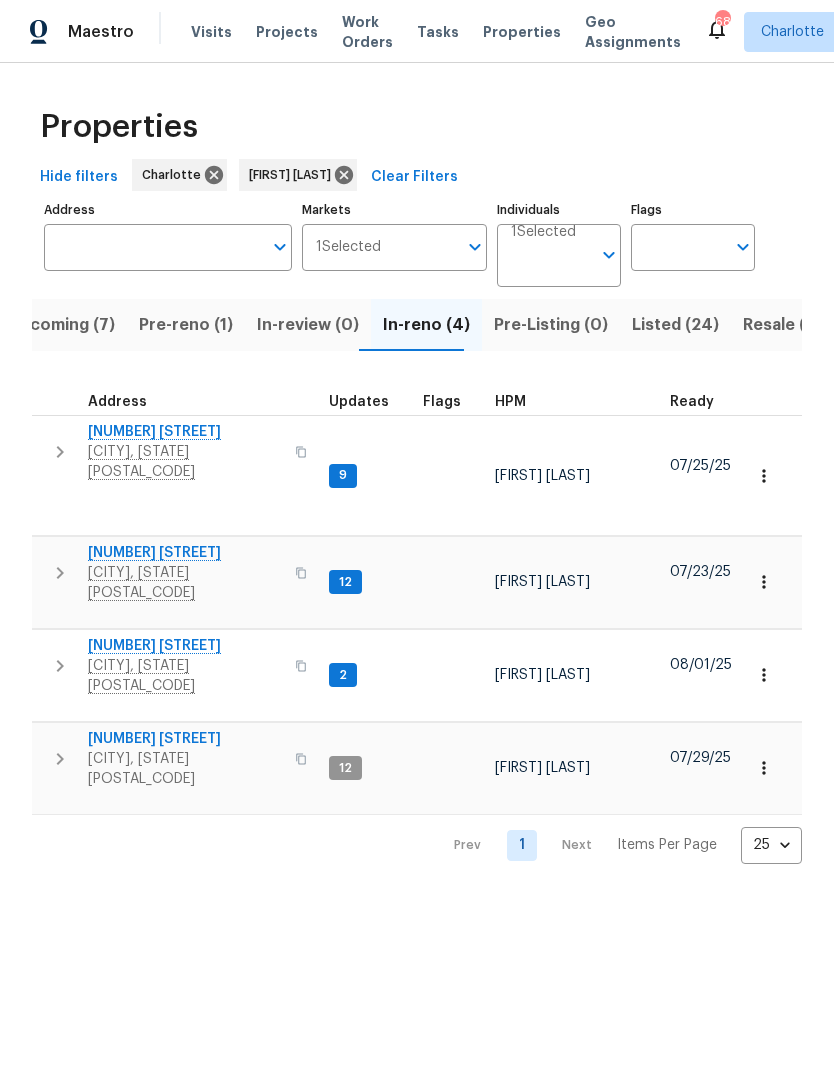 click 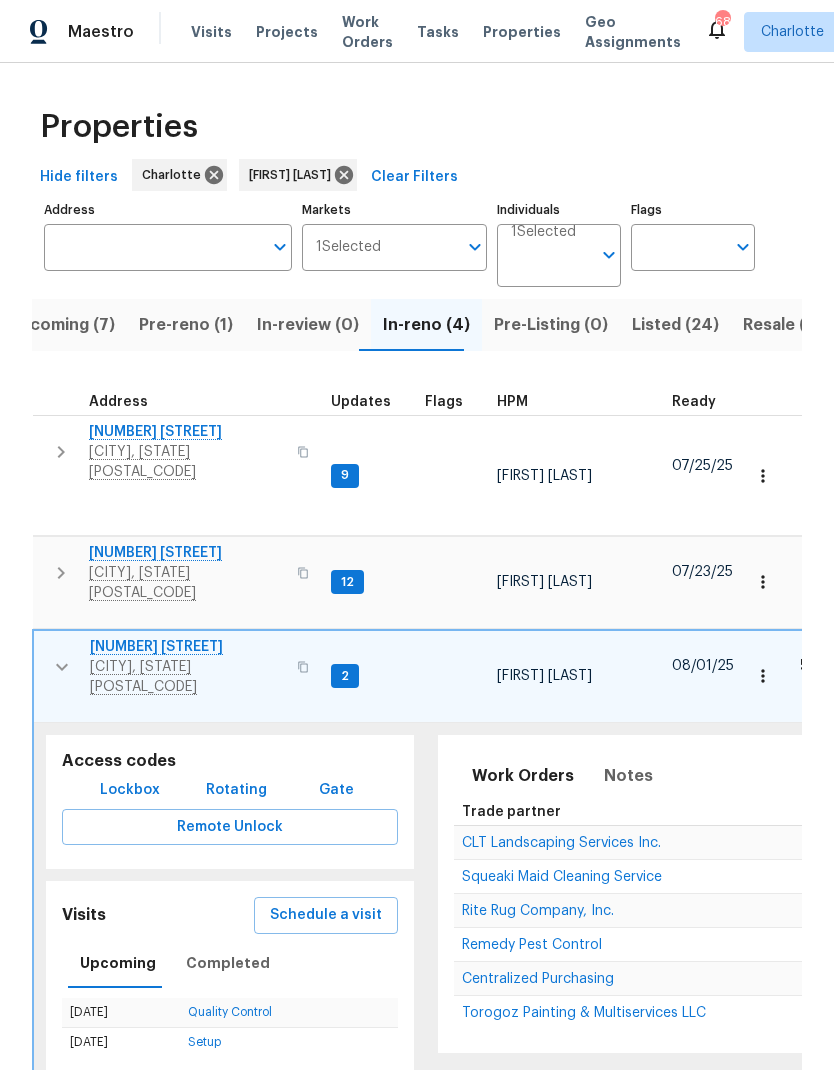 click 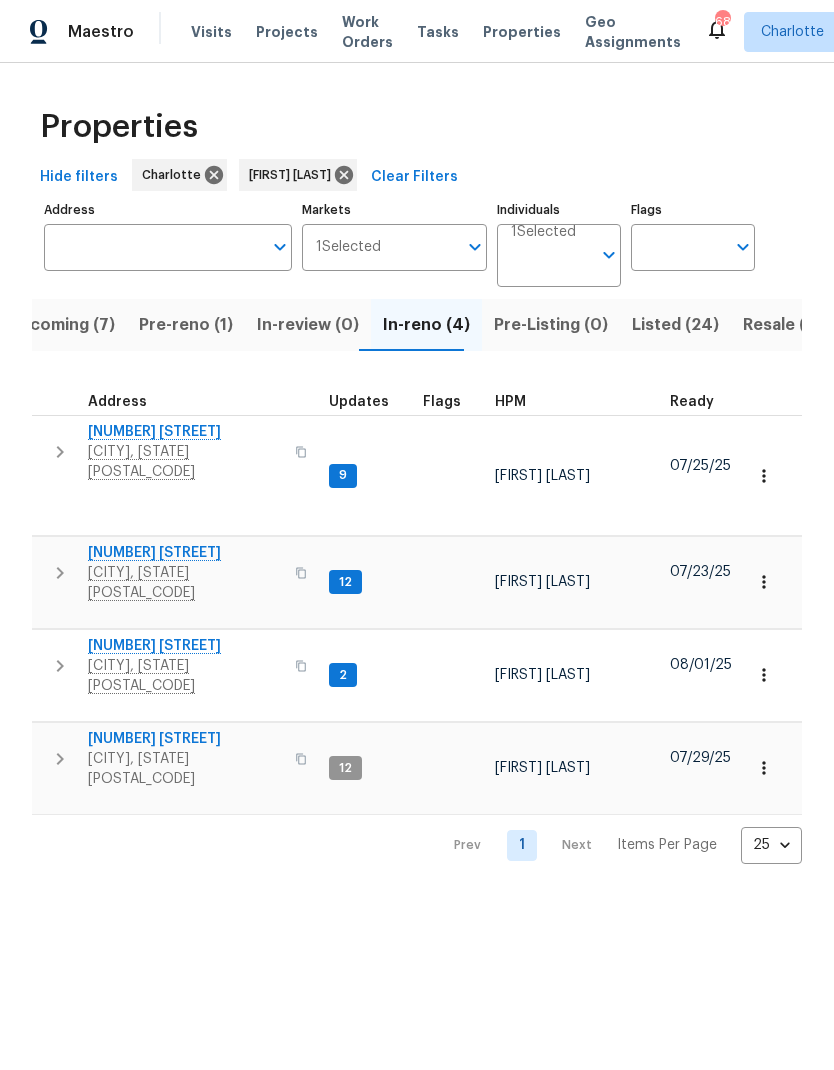 click 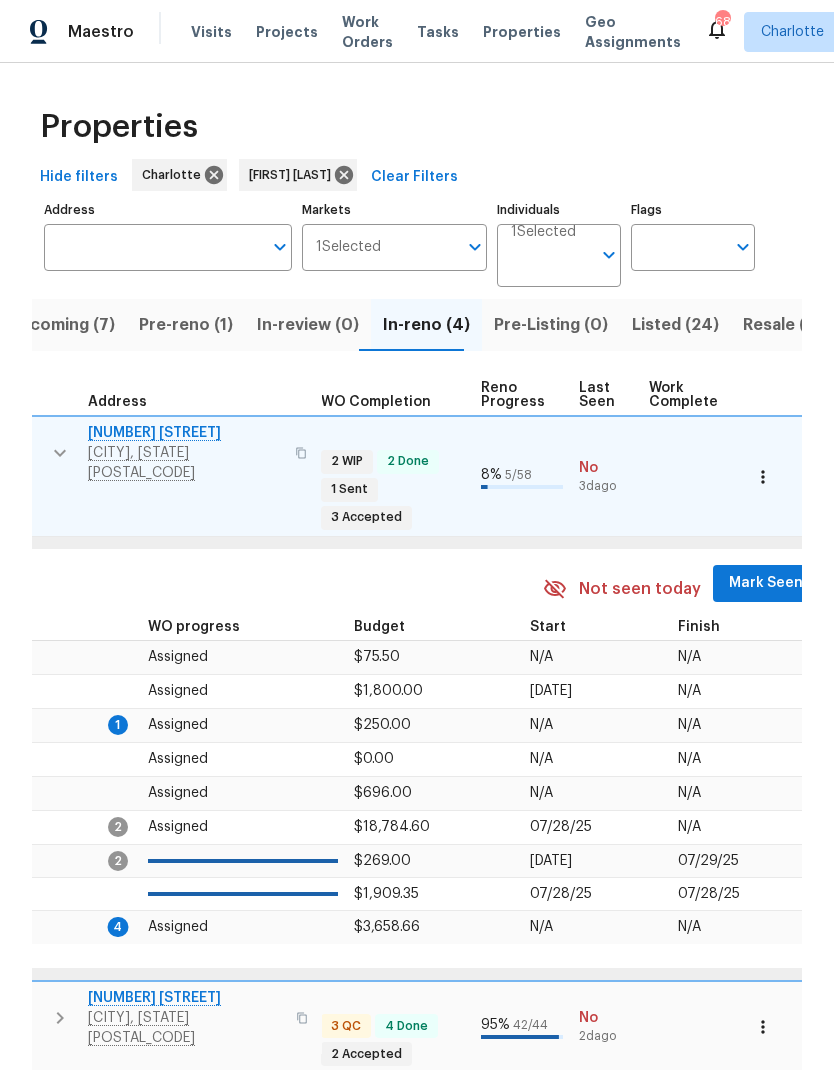 scroll, scrollTop: 0, scrollLeft: 757, axis: horizontal 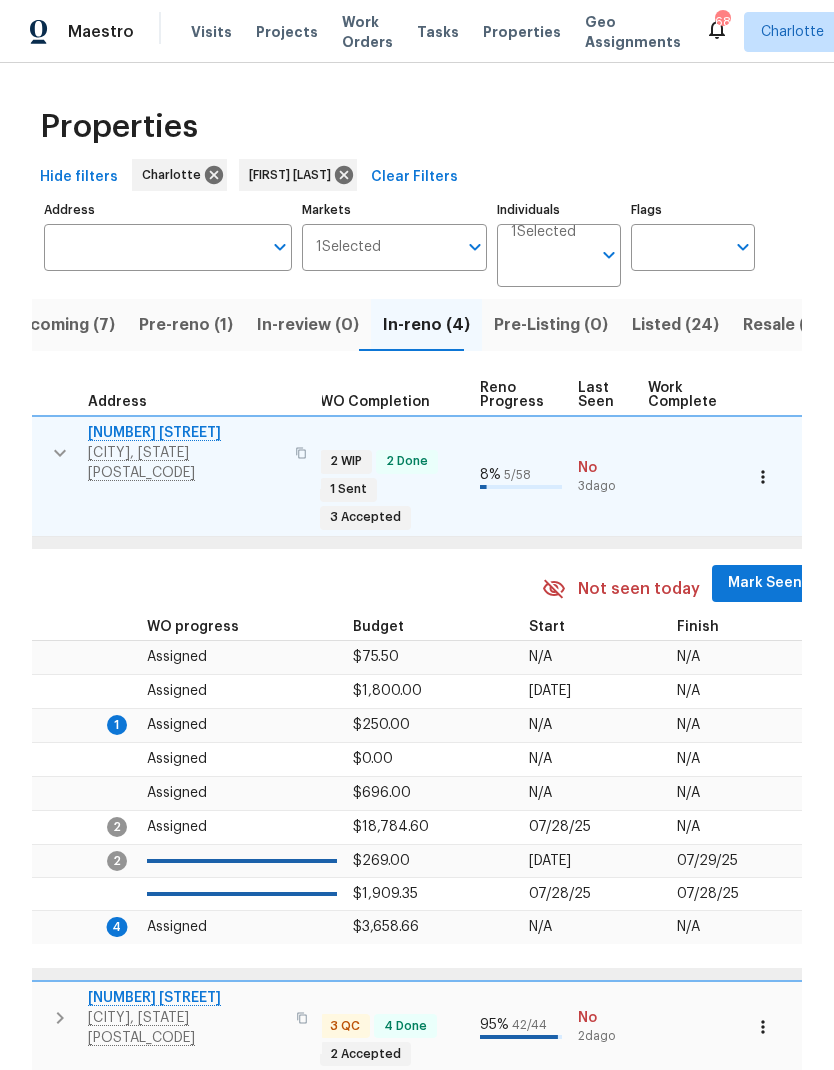 click on "Mark Seen" at bounding box center (765, 583) 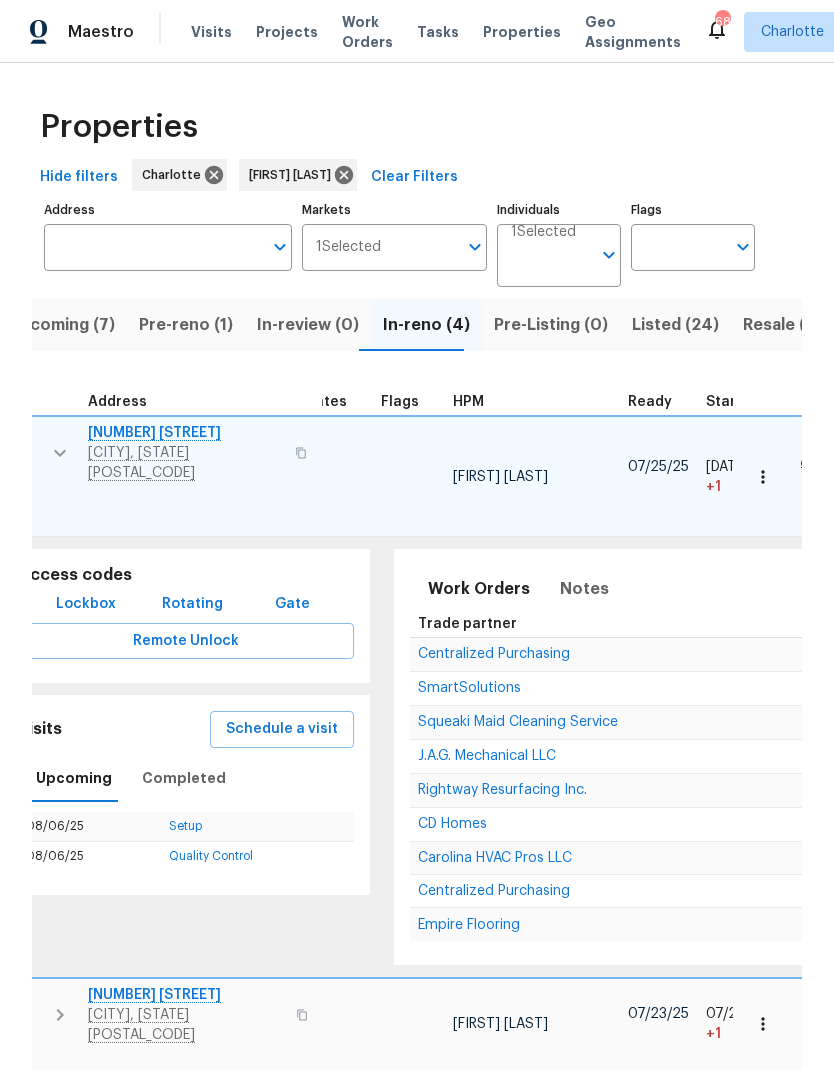 scroll, scrollTop: 0, scrollLeft: 42, axis: horizontal 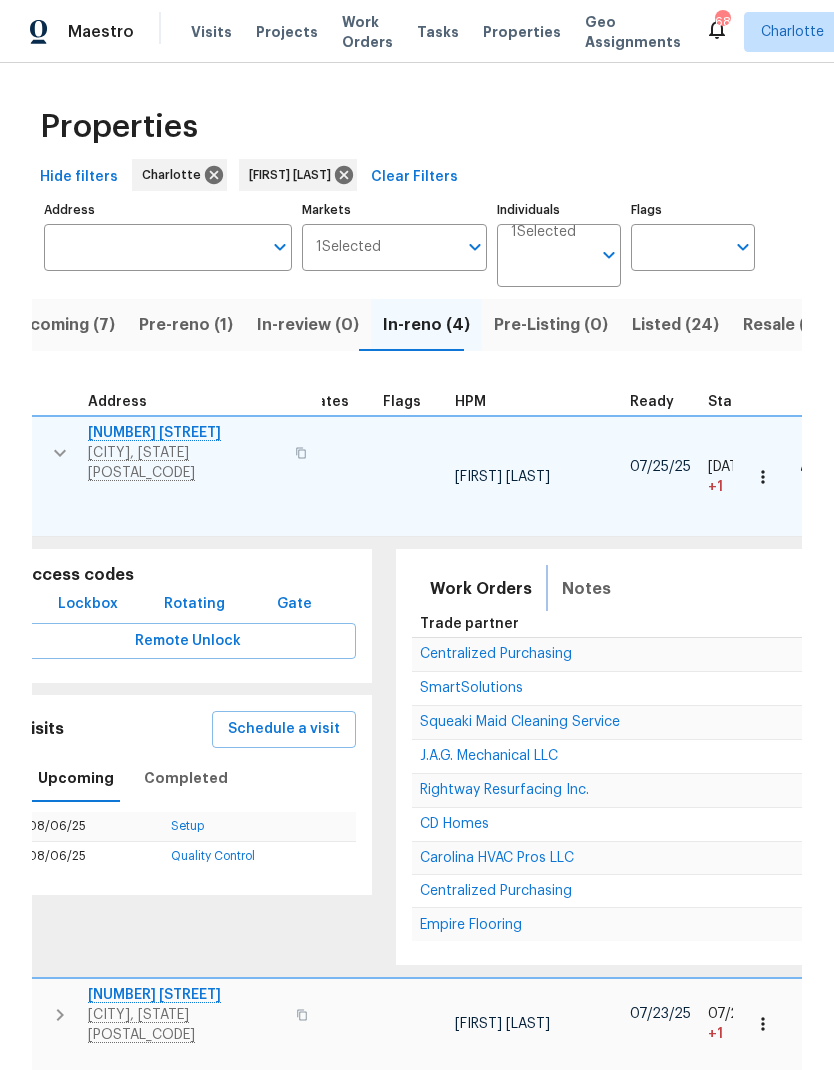 click on "Notes" at bounding box center (586, 589) 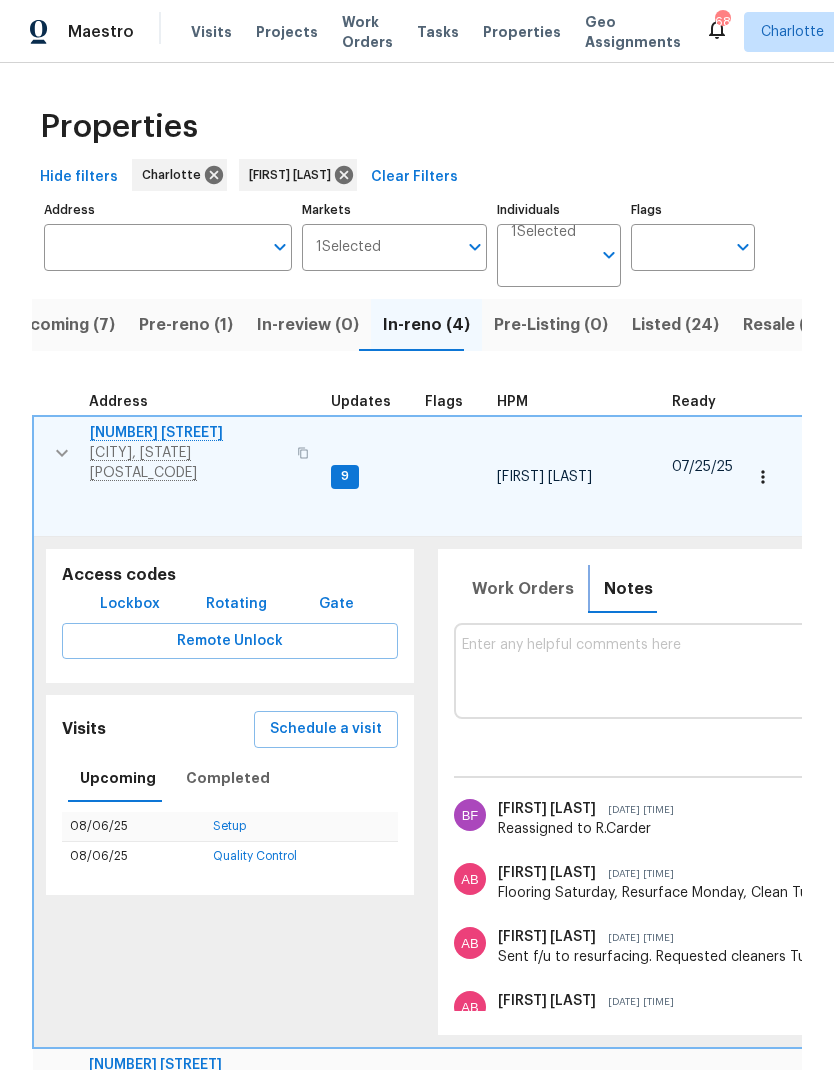 scroll, scrollTop: 0, scrollLeft: 0, axis: both 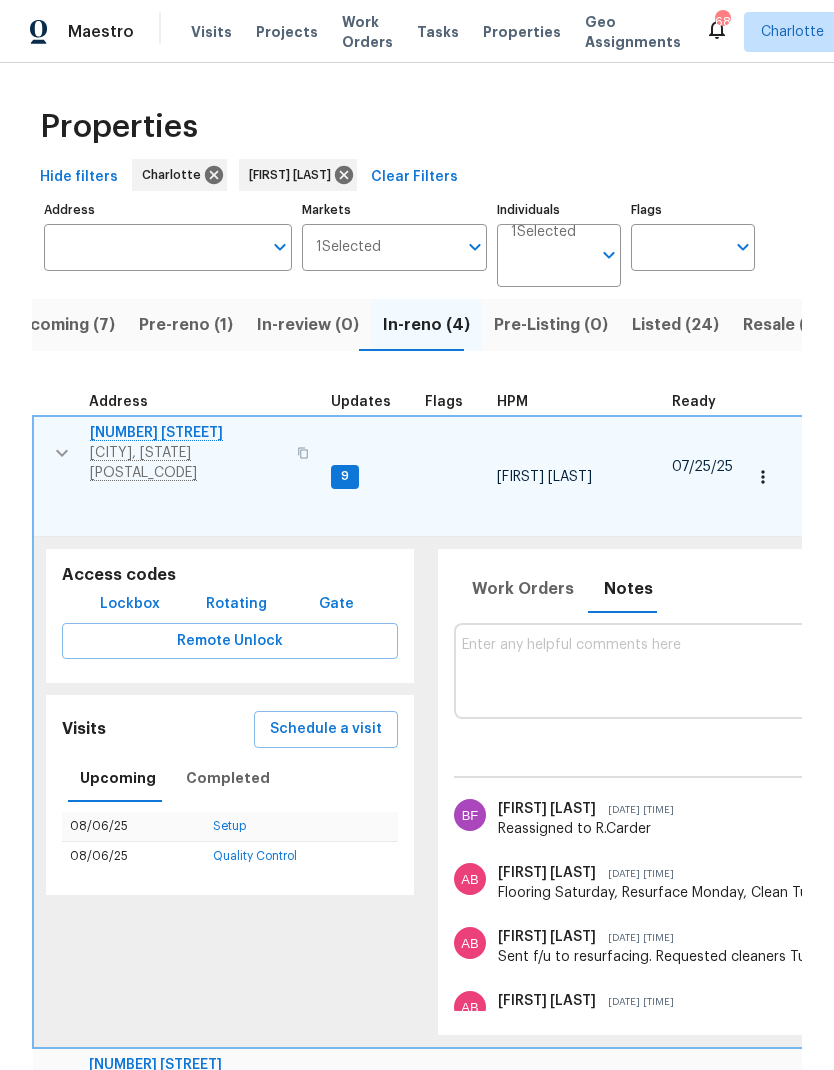 click 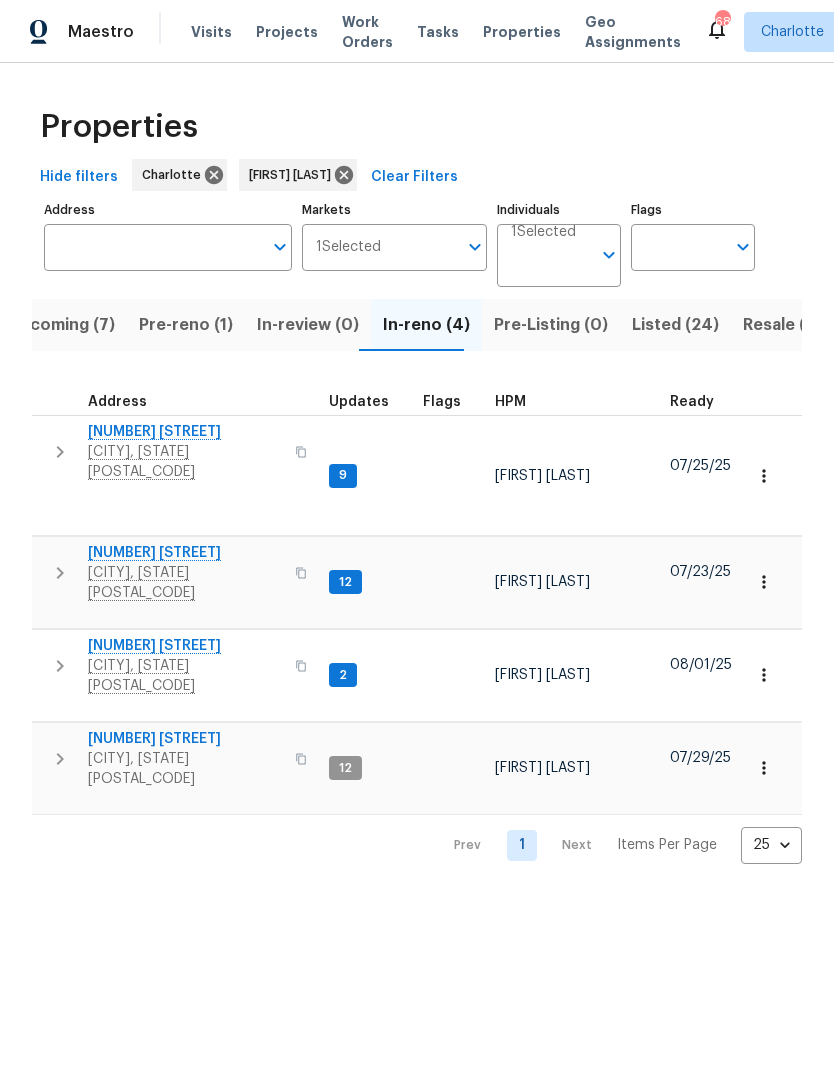 scroll, scrollTop: 3, scrollLeft: 3, axis: both 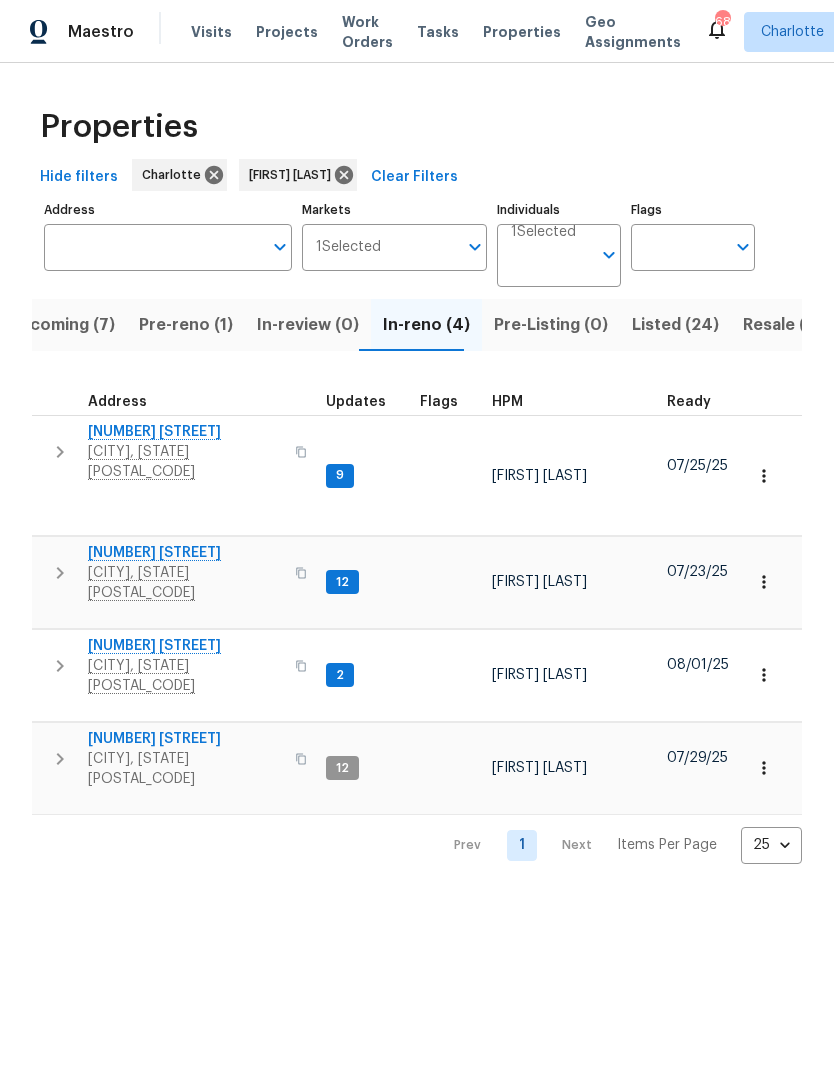 click 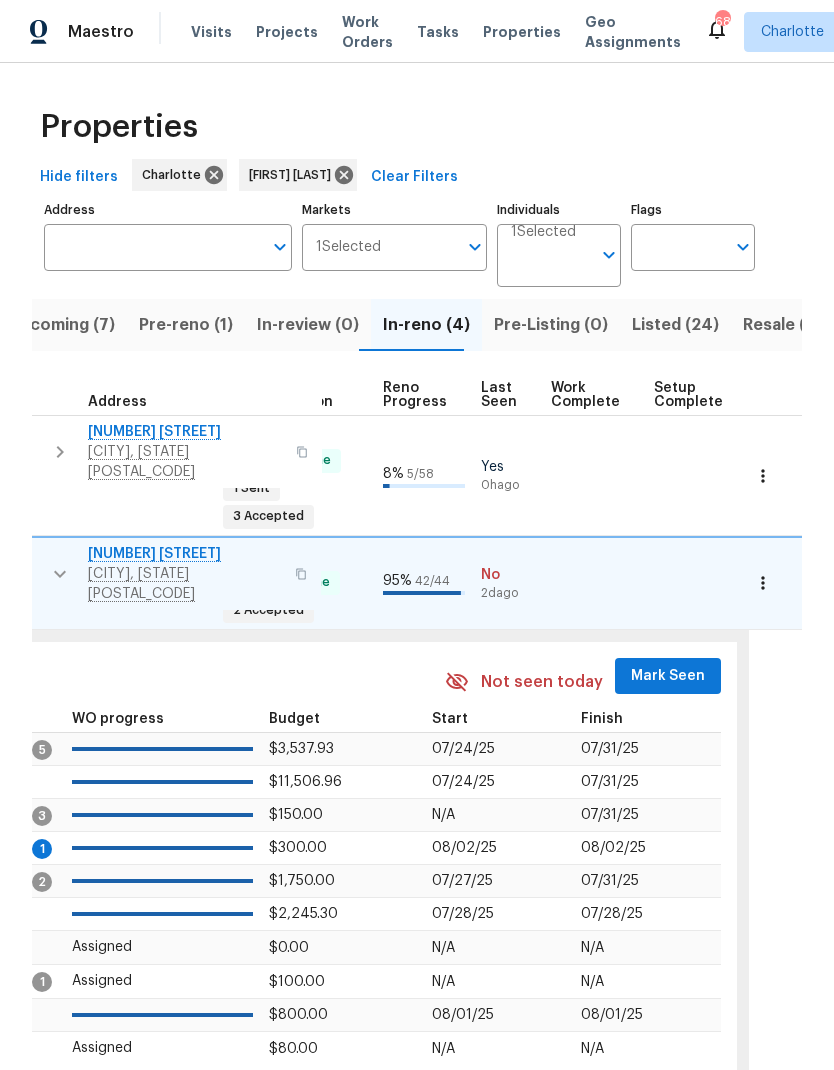 scroll, scrollTop: 0, scrollLeft: 886, axis: horizontal 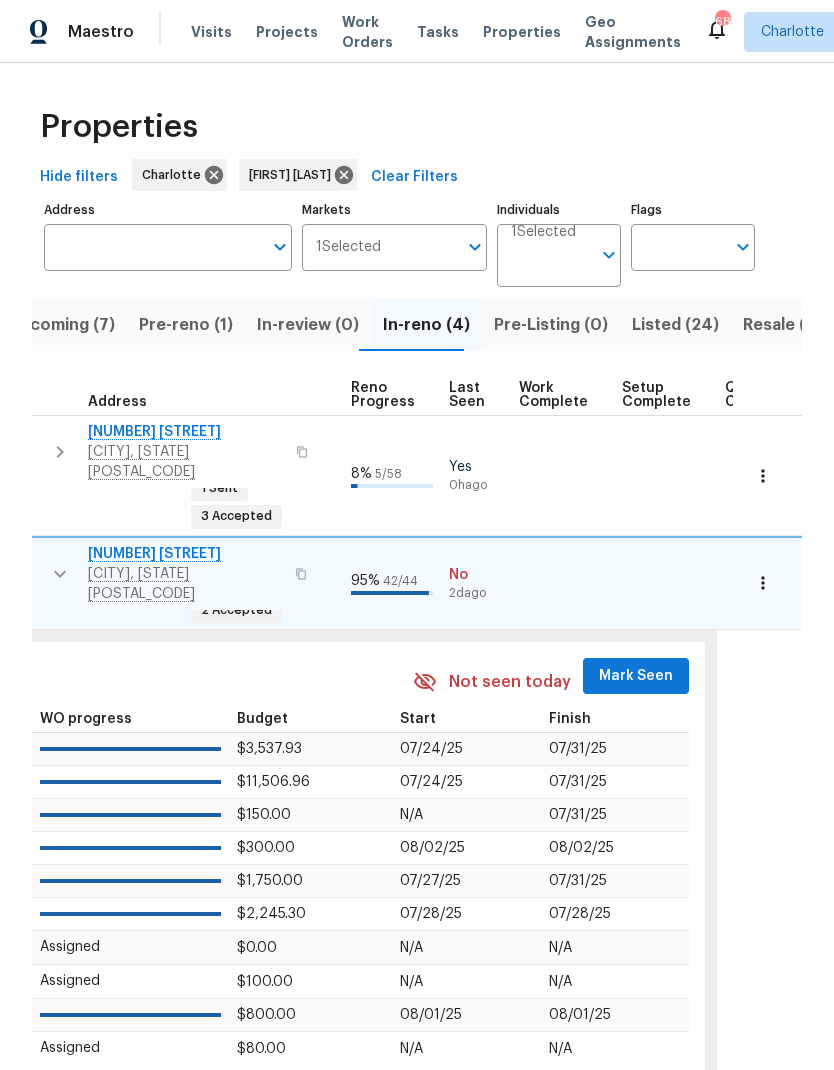 click on "Mark Seen" at bounding box center [636, 676] 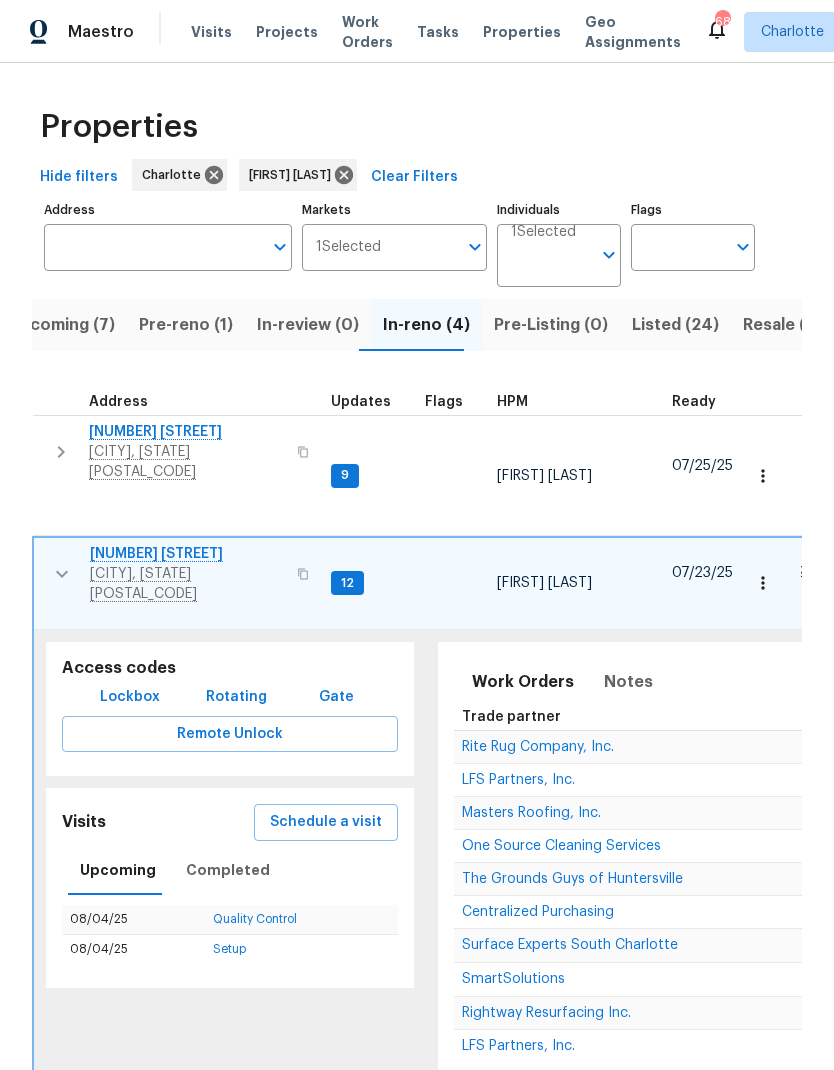 scroll, scrollTop: 0, scrollLeft: 0, axis: both 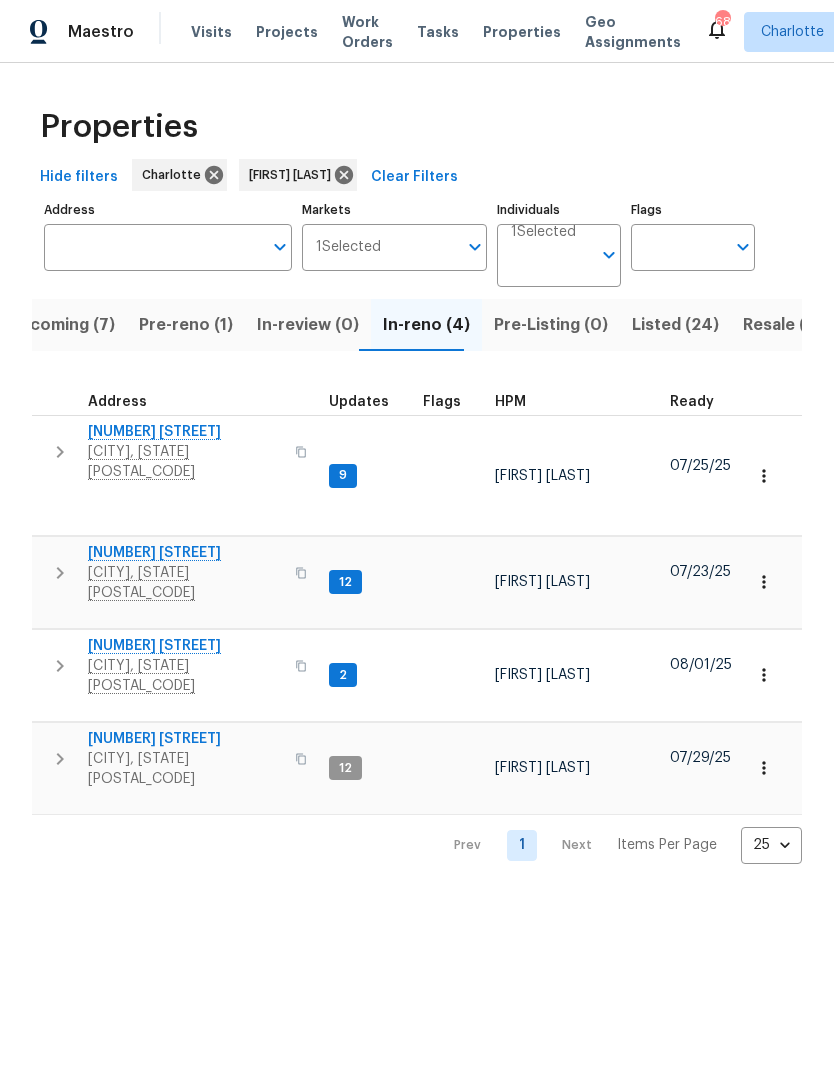 click 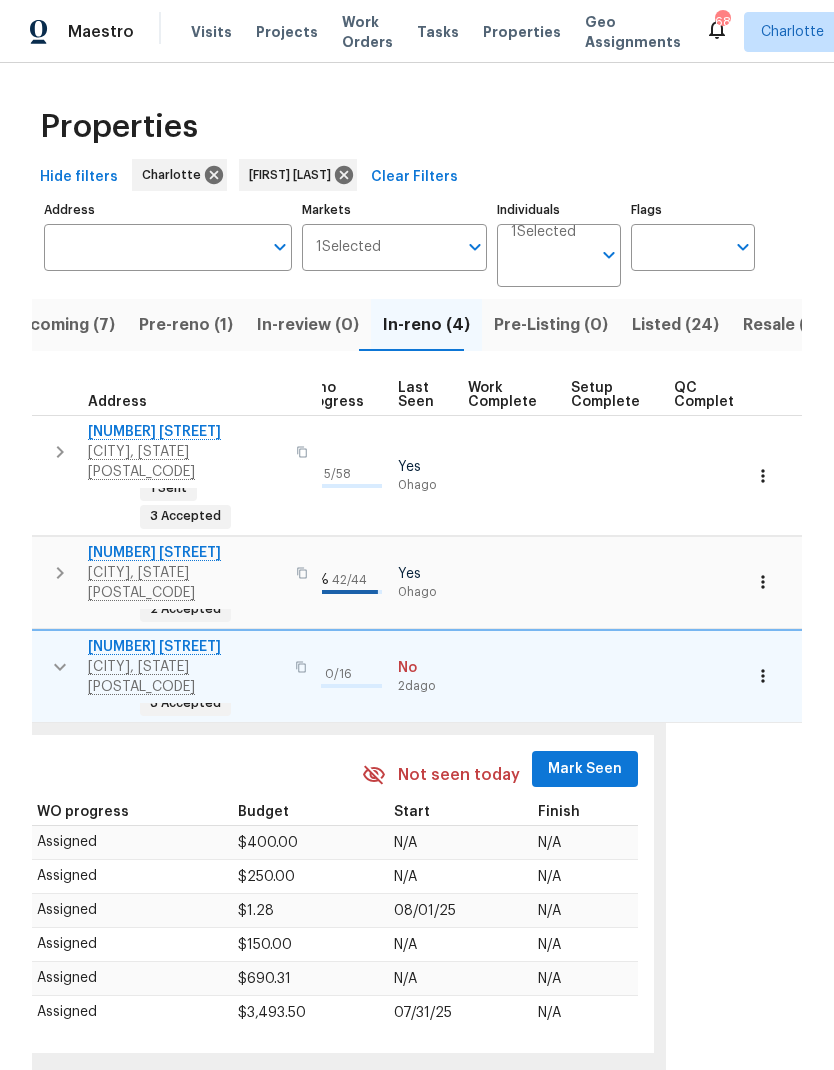 scroll, scrollTop: 0, scrollLeft: 929, axis: horizontal 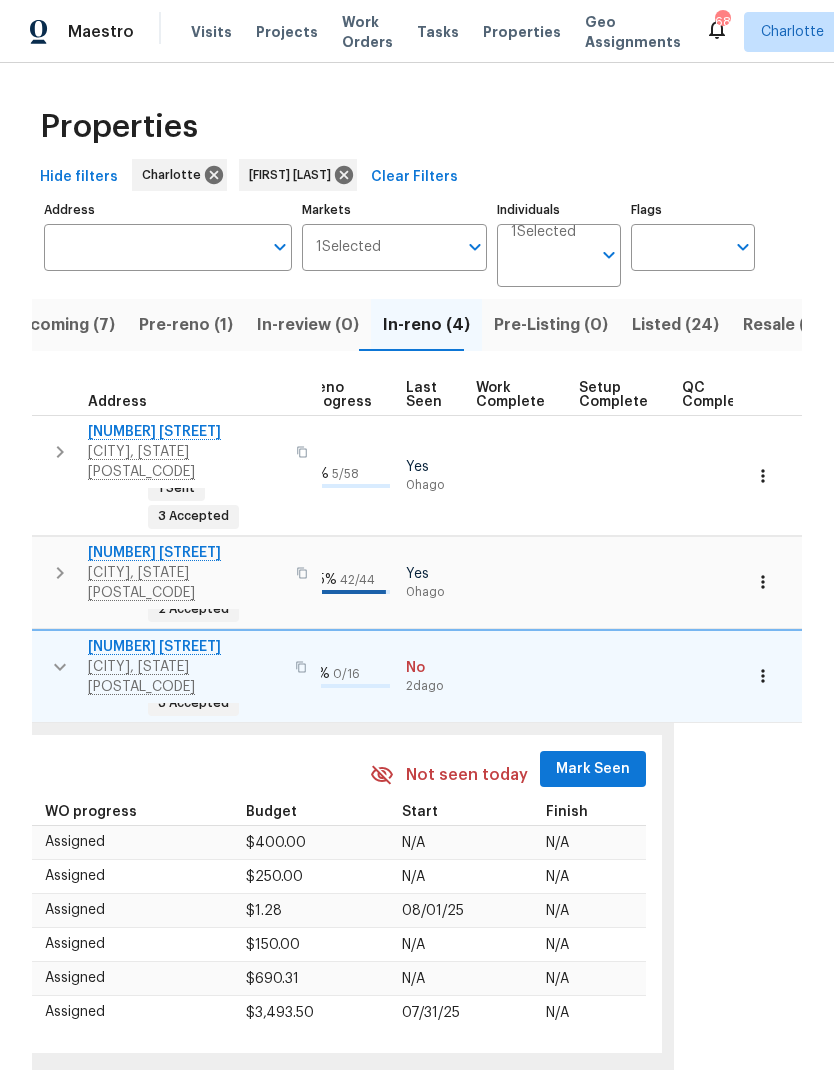 click on "Mark Seen" at bounding box center (593, 769) 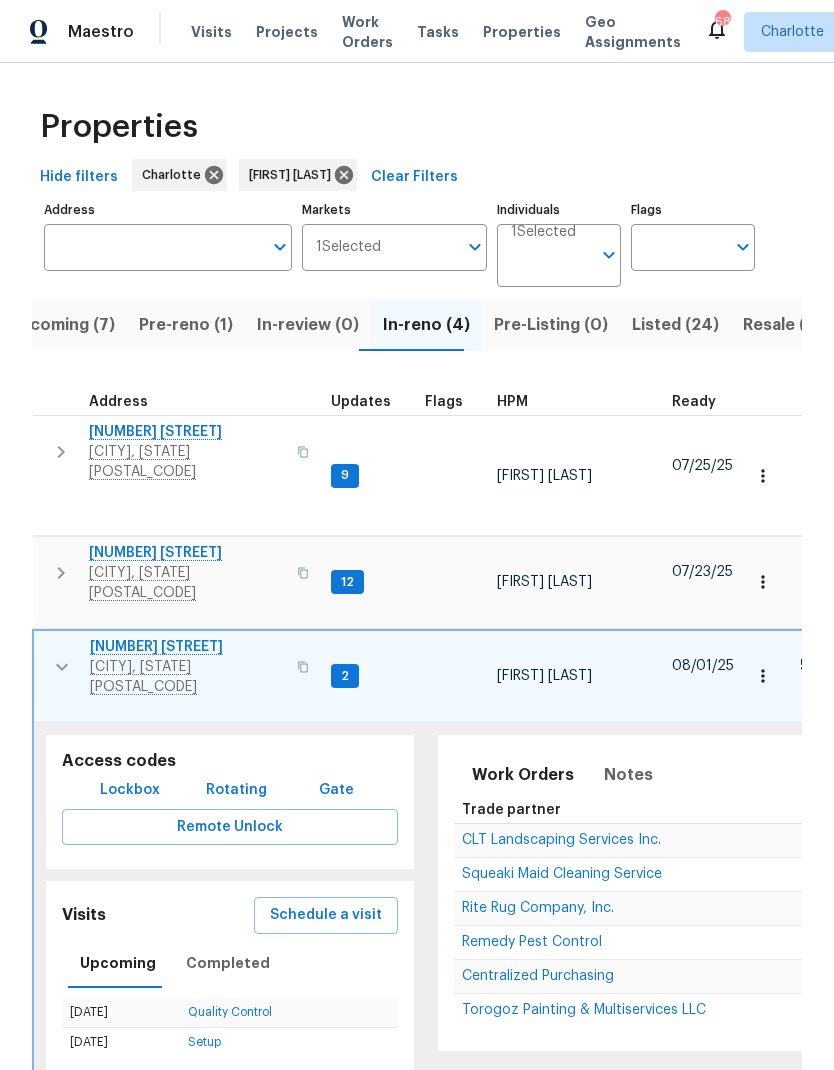 scroll, scrollTop: 16, scrollLeft: 0, axis: vertical 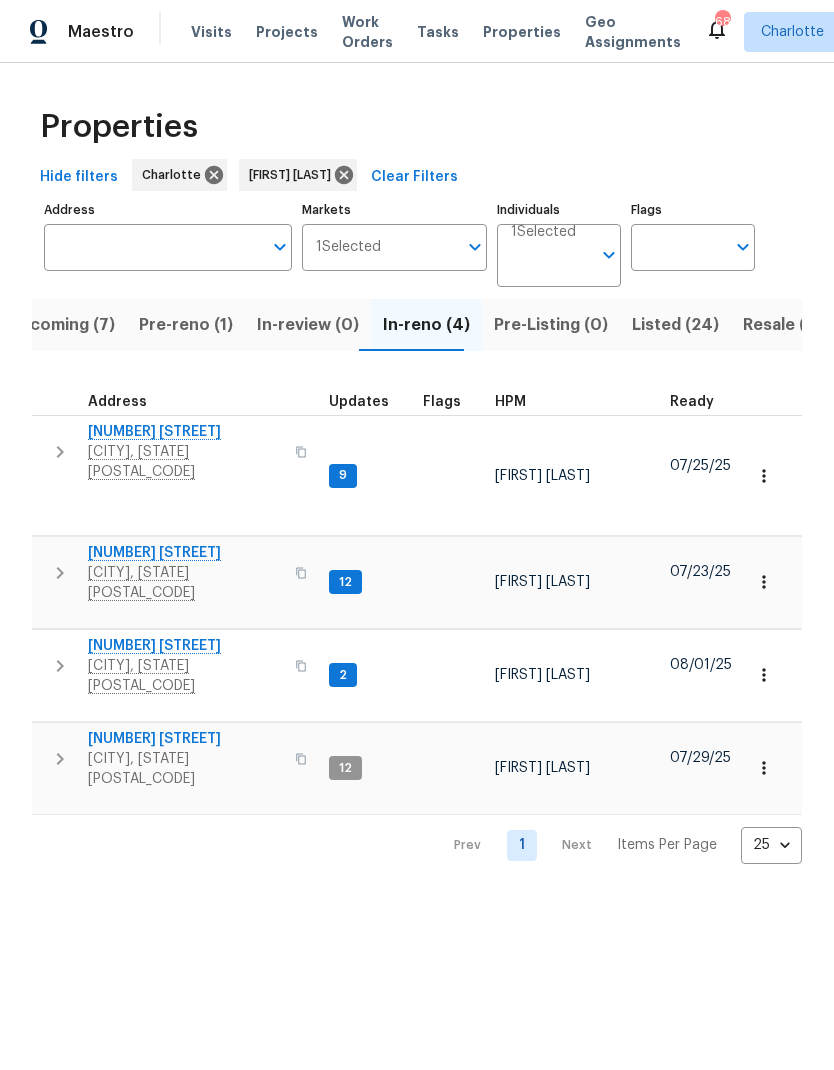 click 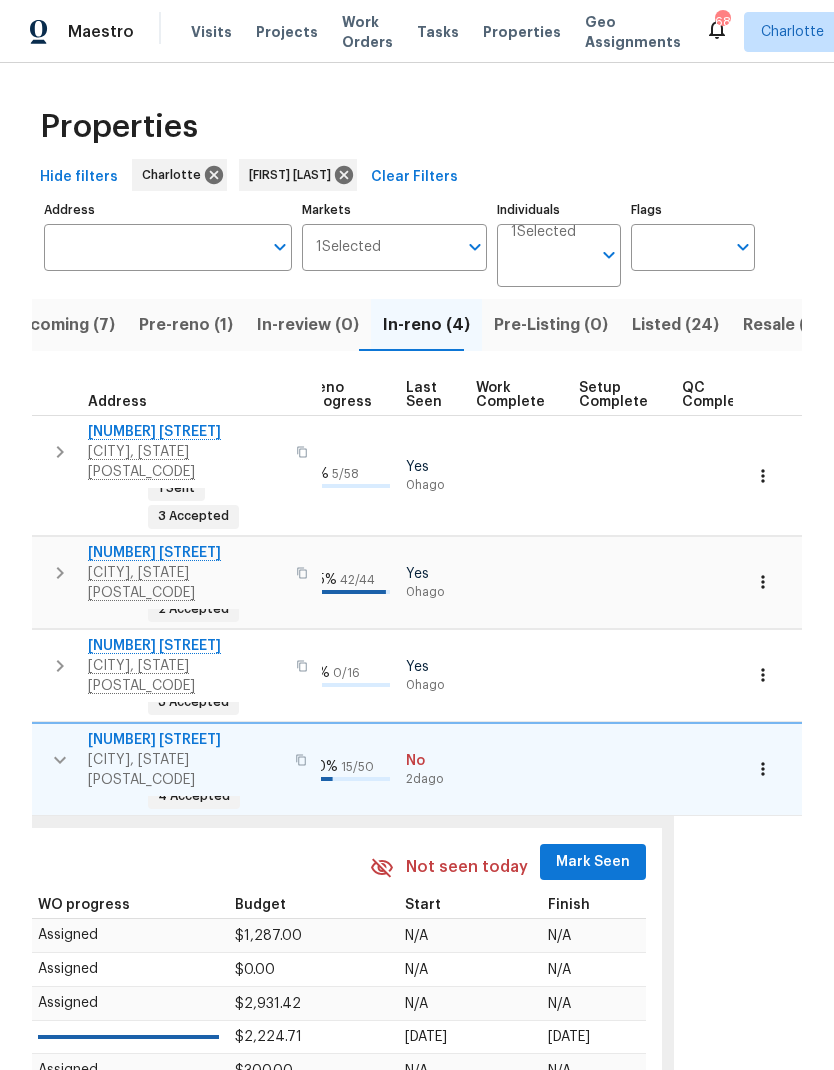 click on "Mark Seen" at bounding box center (593, 862) 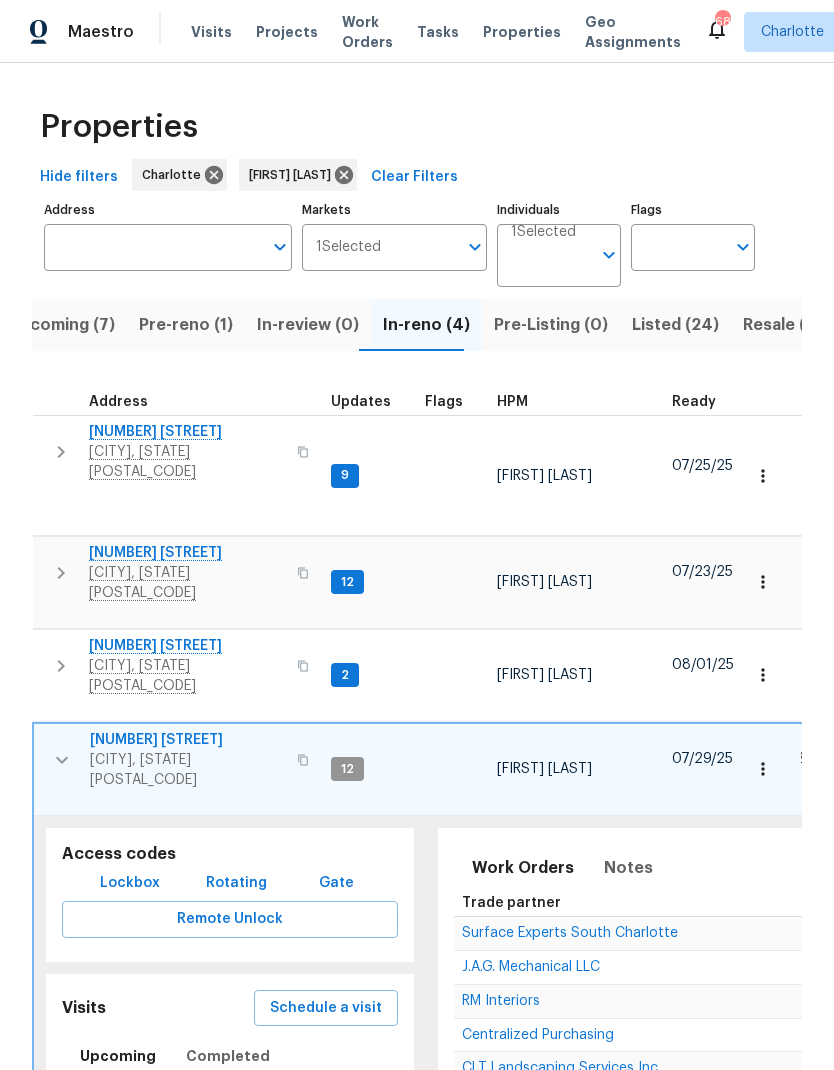 scroll, scrollTop: 0, scrollLeft: 0, axis: both 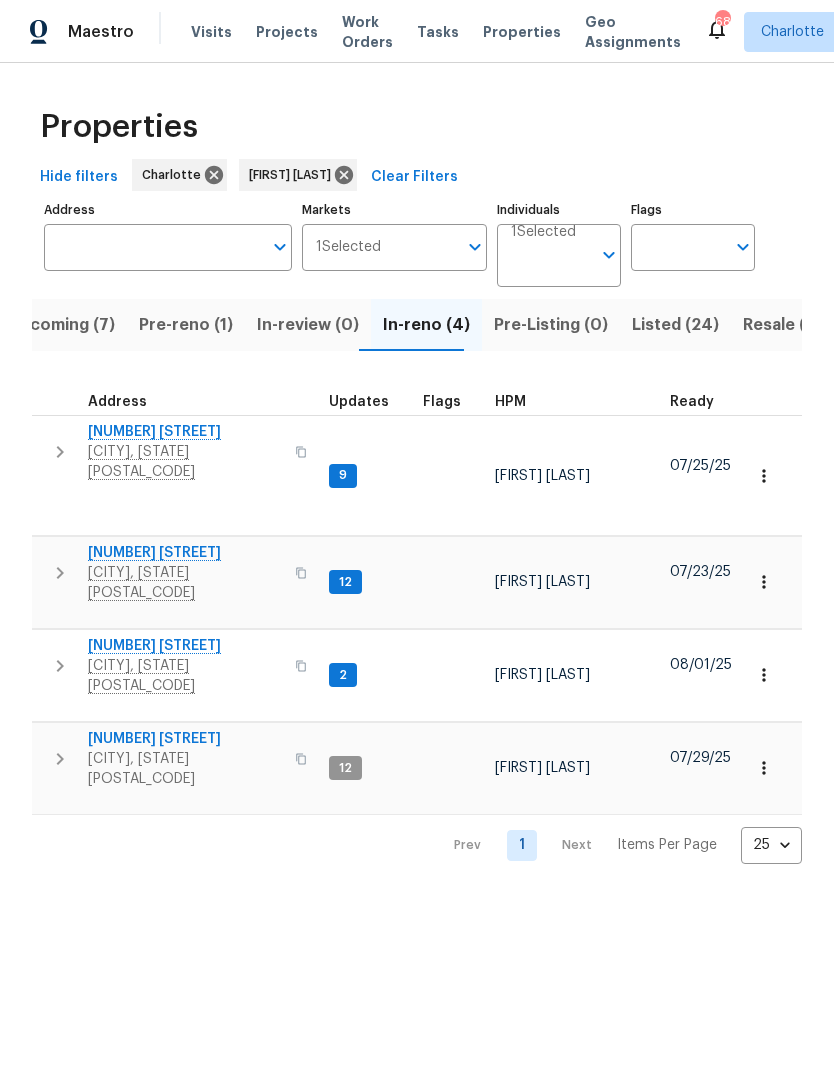 click 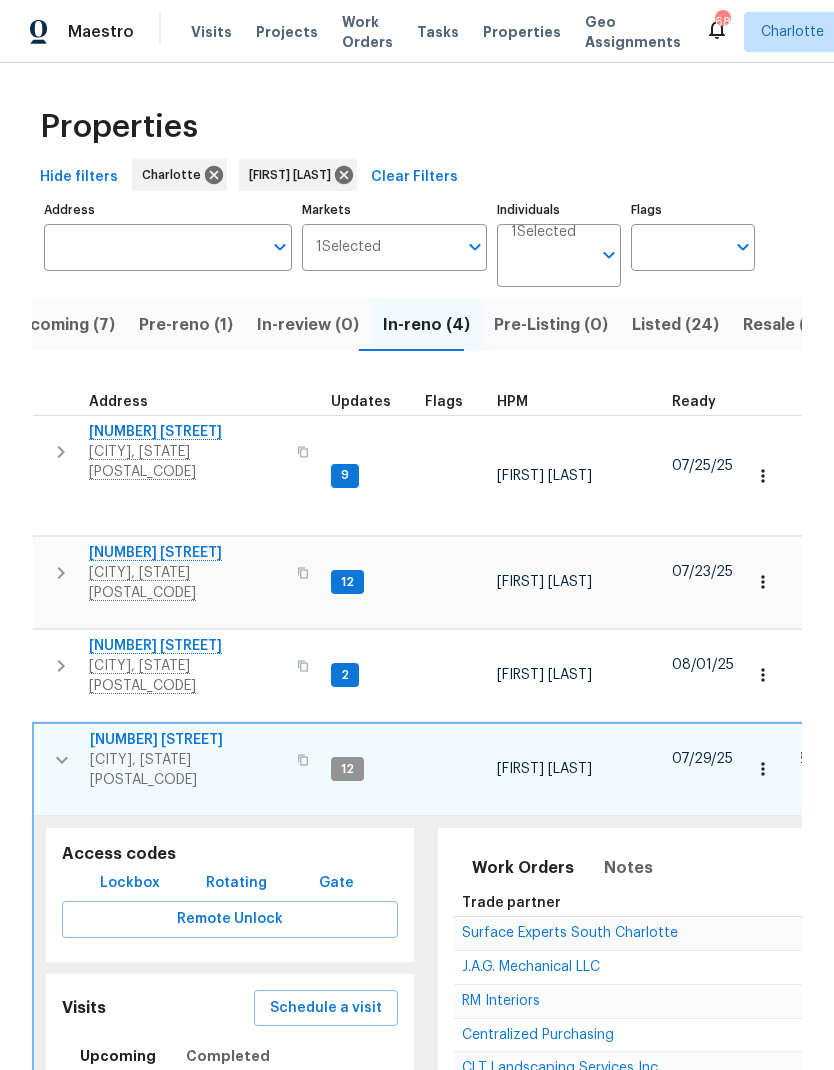 click on "Surface Experts South Charlotte" at bounding box center [570, 933] 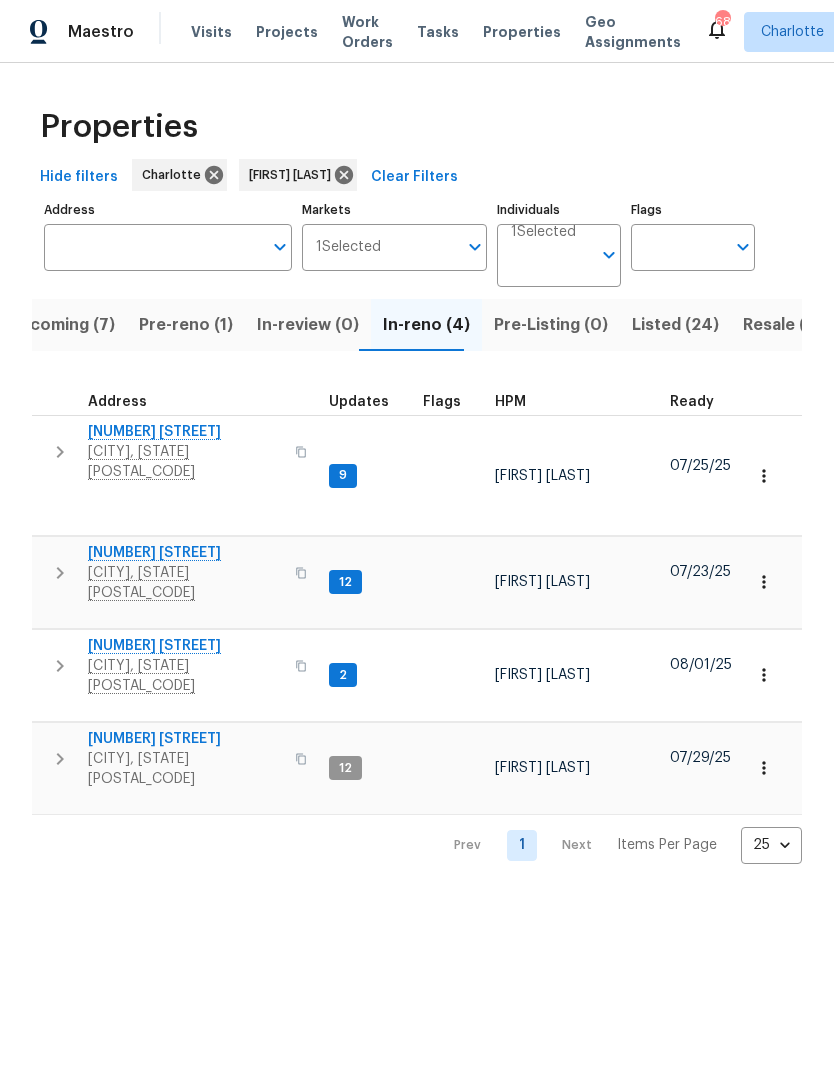 click on "Listed (24)" at bounding box center [675, 325] 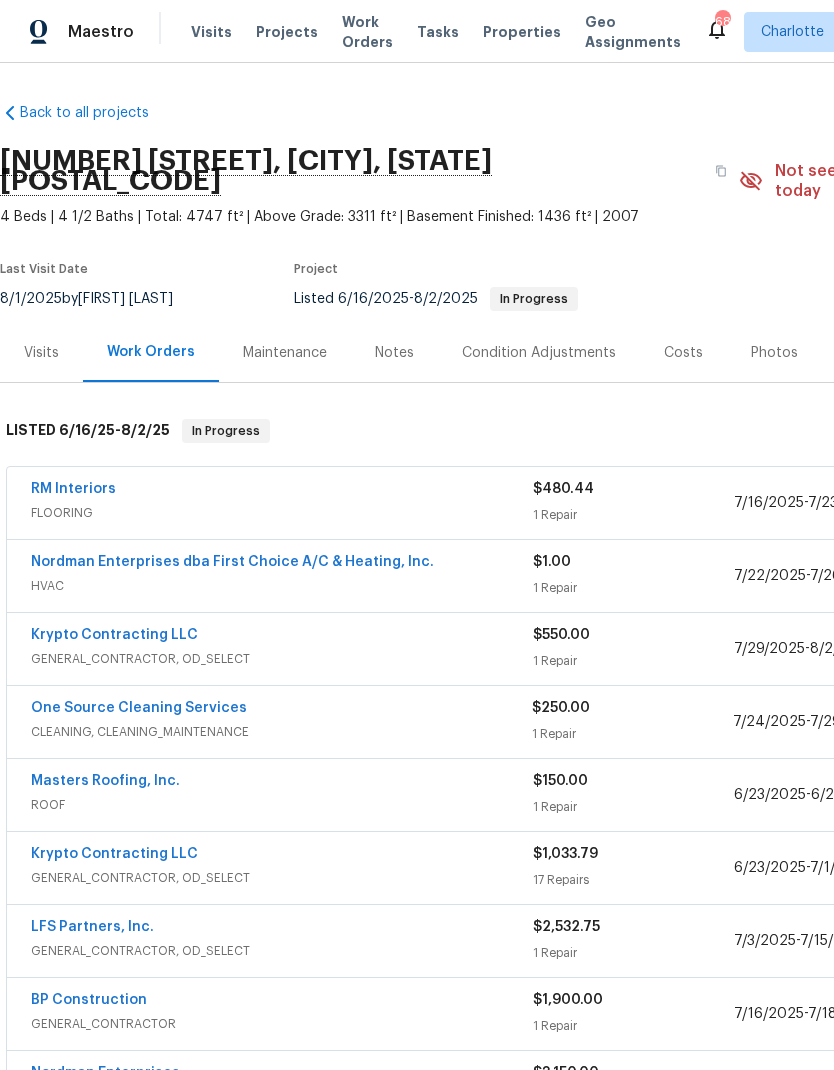 scroll, scrollTop: 0, scrollLeft: 0, axis: both 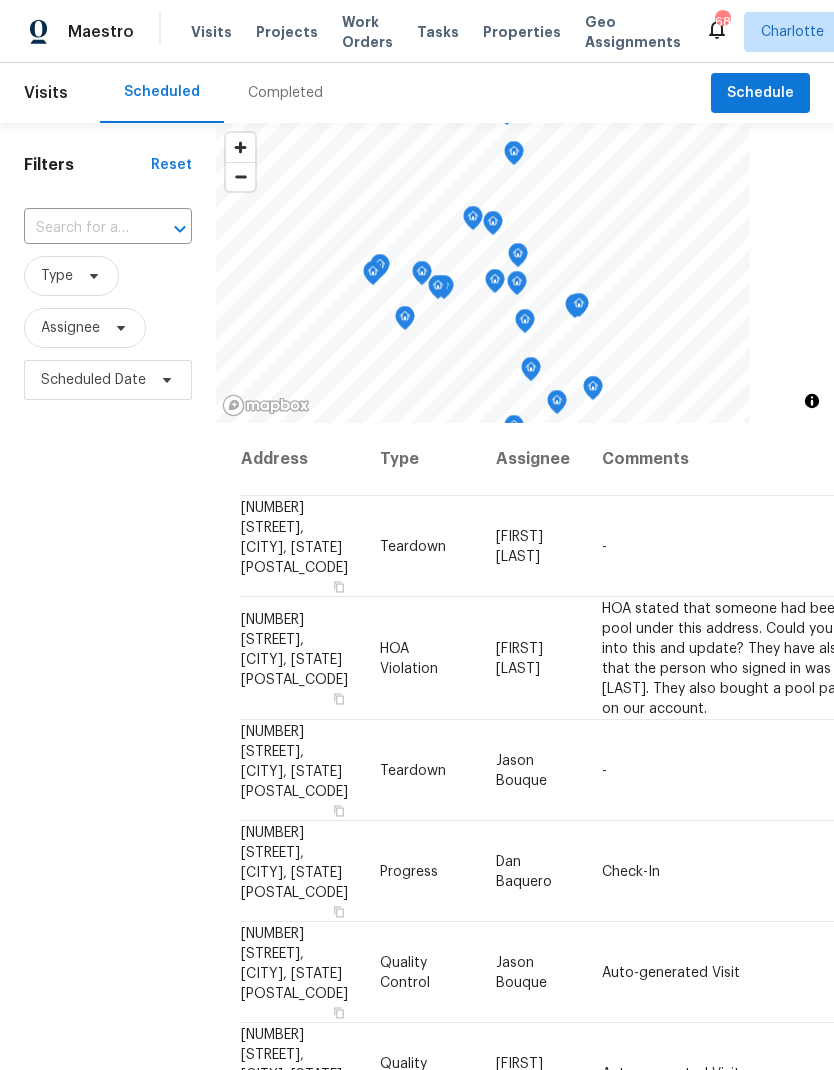 click at bounding box center [80, 228] 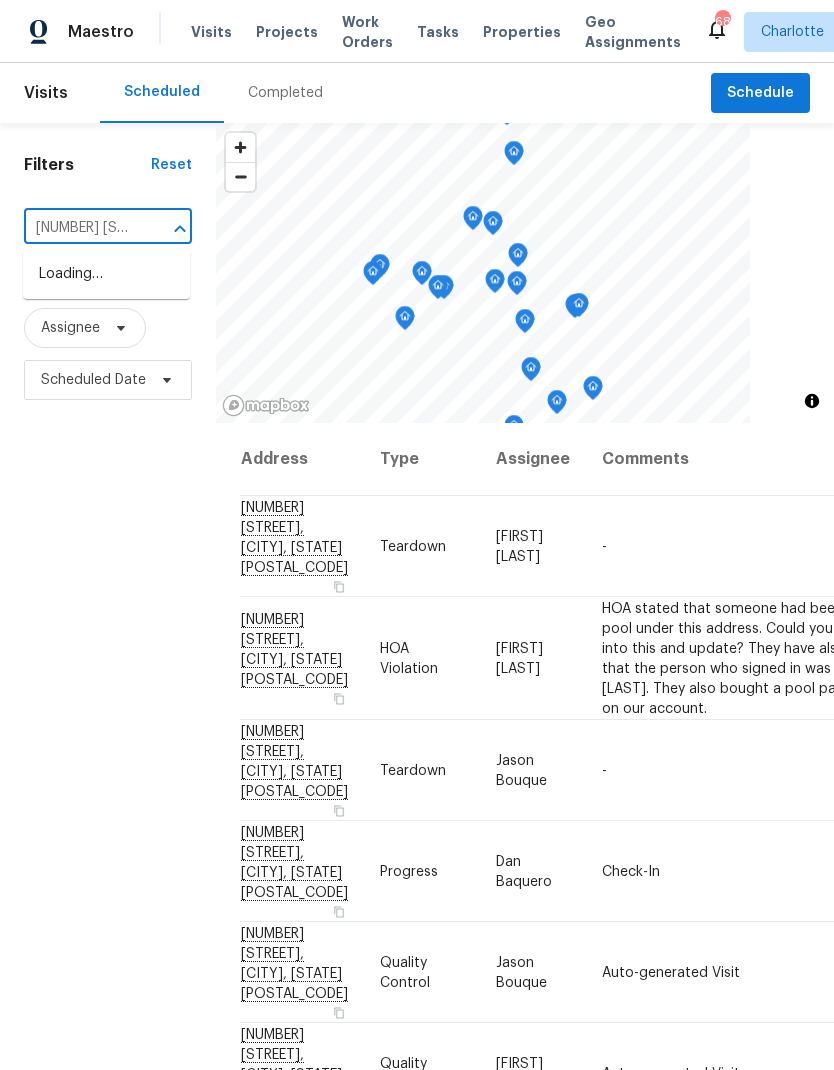 type on "3418 pik" 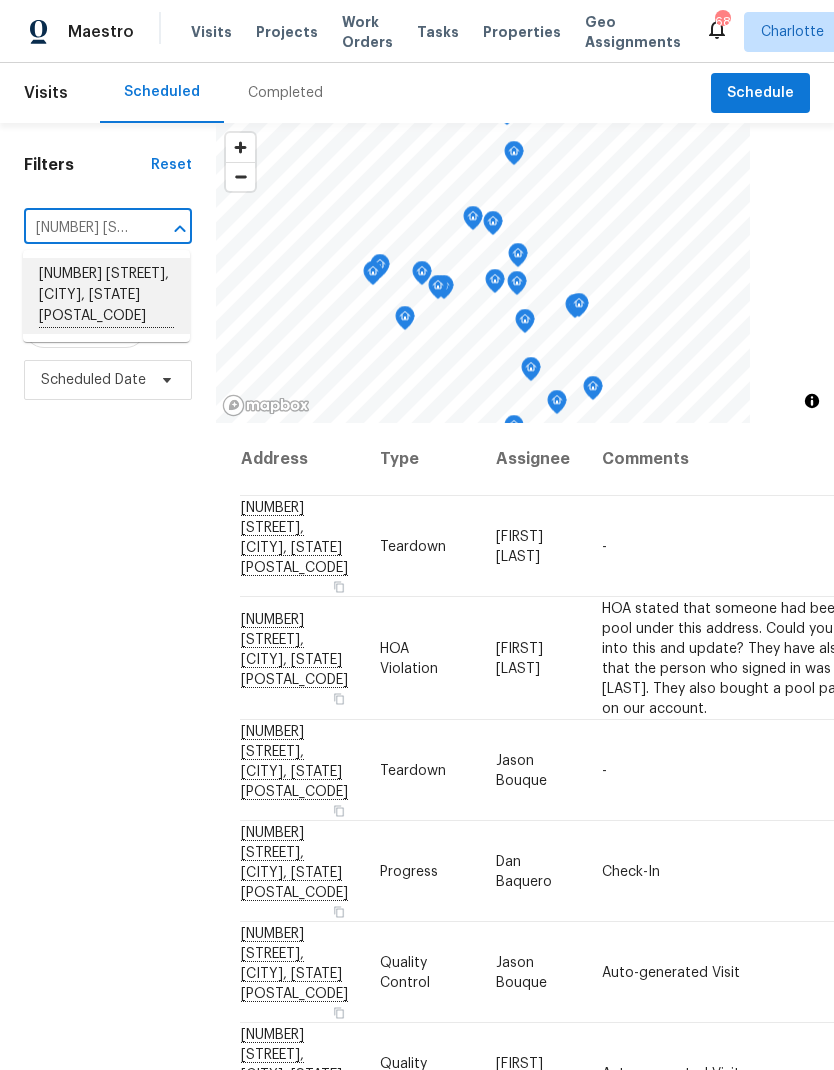 click on "3418 Pikes Peak Dr, Gastonia, NC 28052" at bounding box center (106, 296) 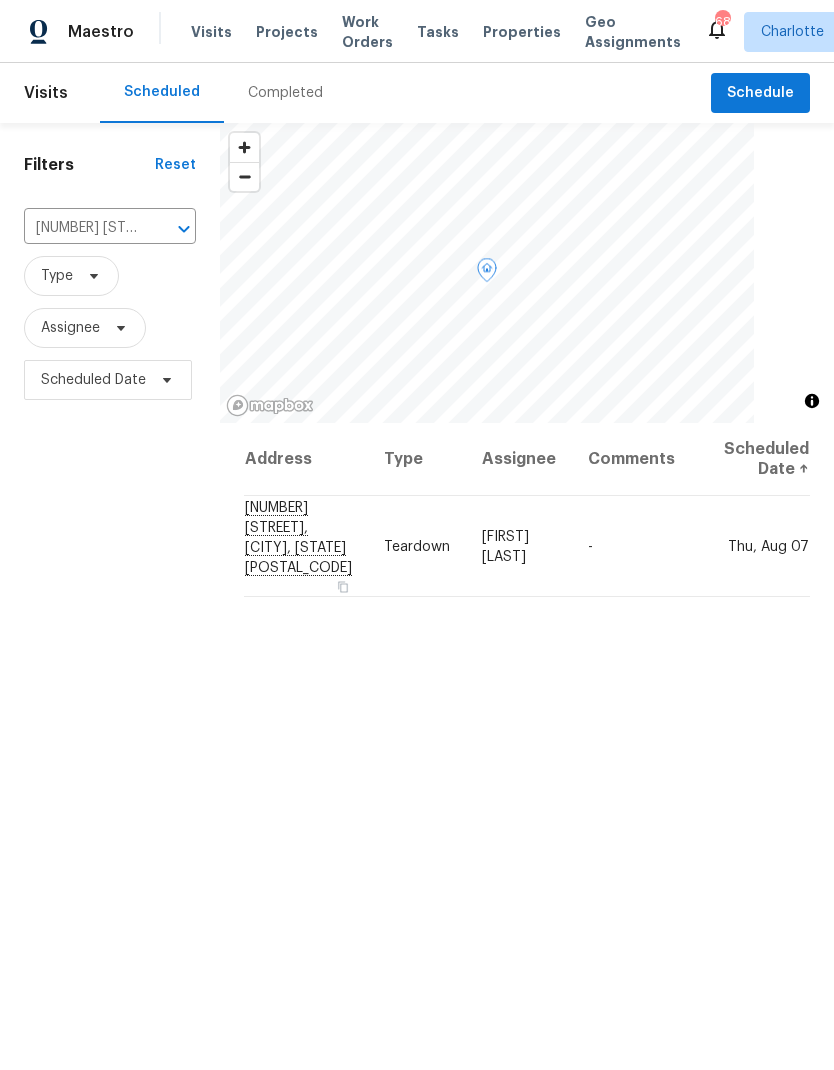 click 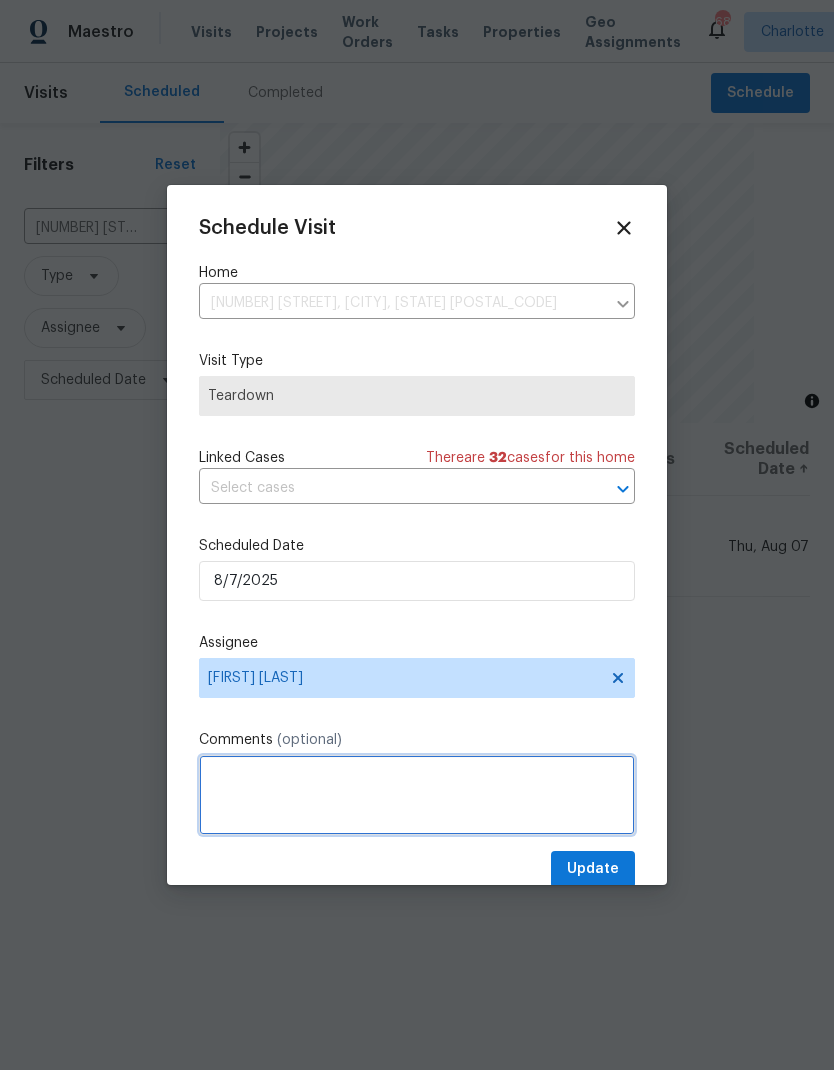 click at bounding box center [417, 795] 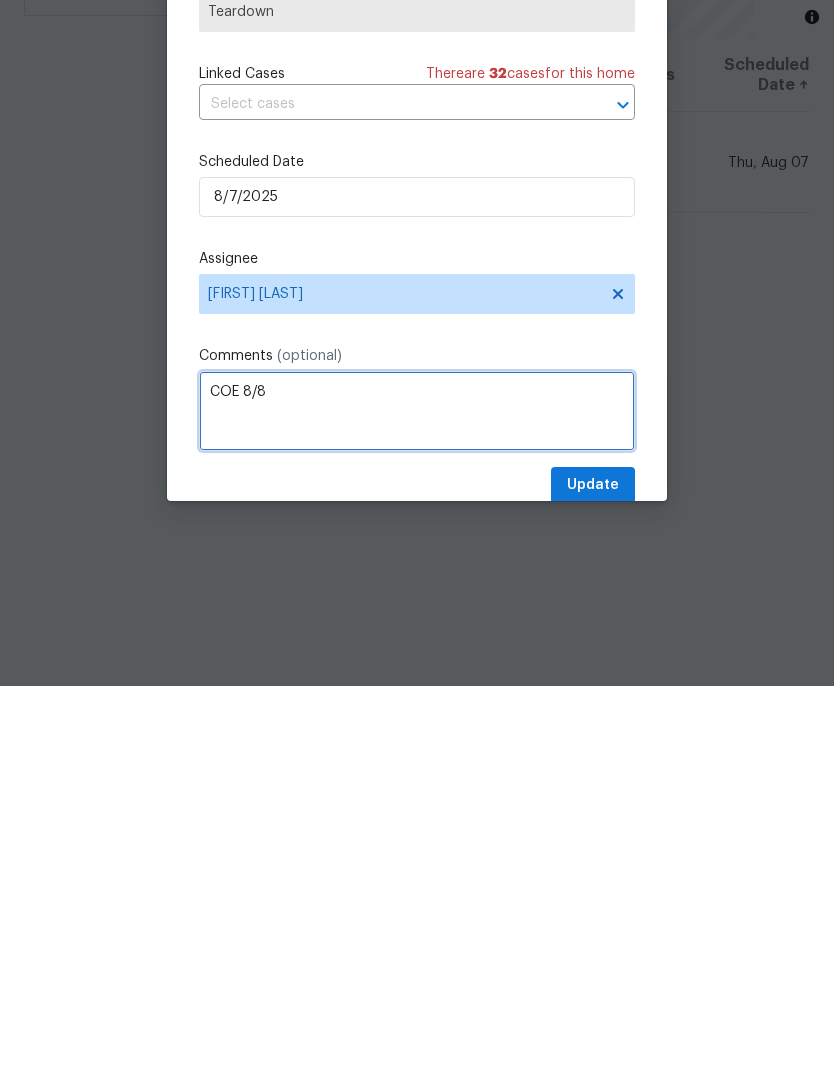 type on "COE 8/8" 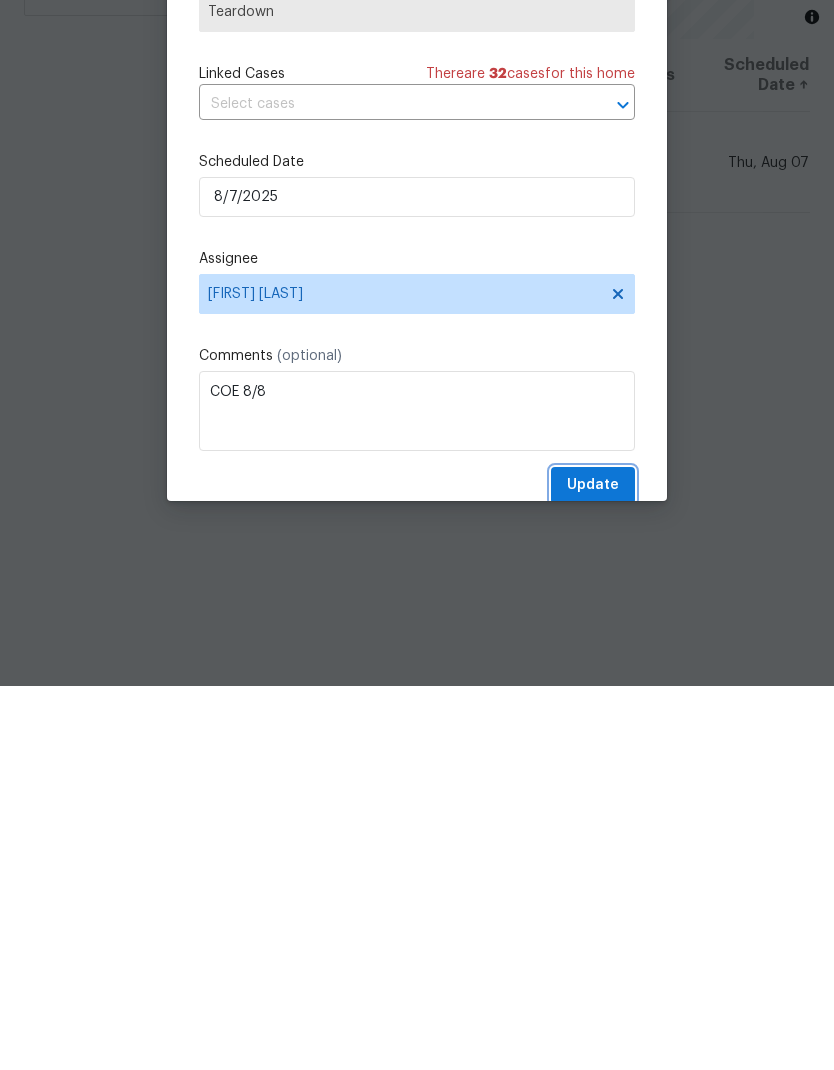 click on "Update" at bounding box center (593, 869) 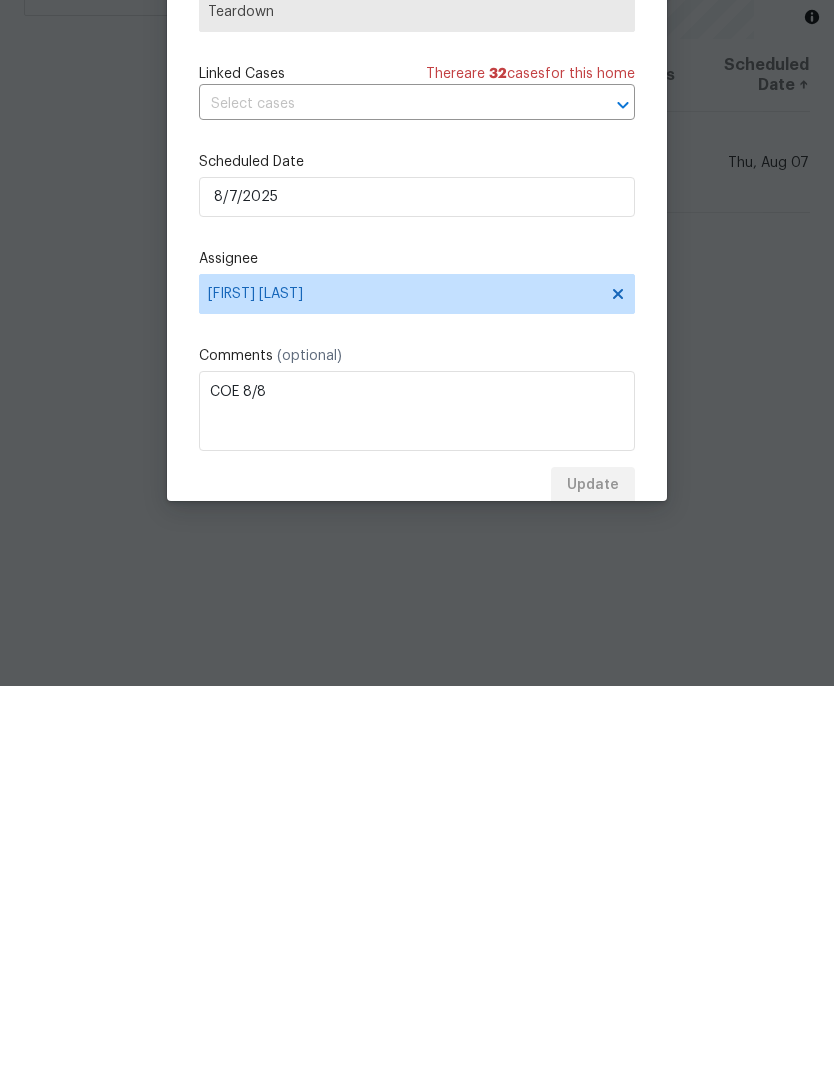 scroll, scrollTop: 80, scrollLeft: 0, axis: vertical 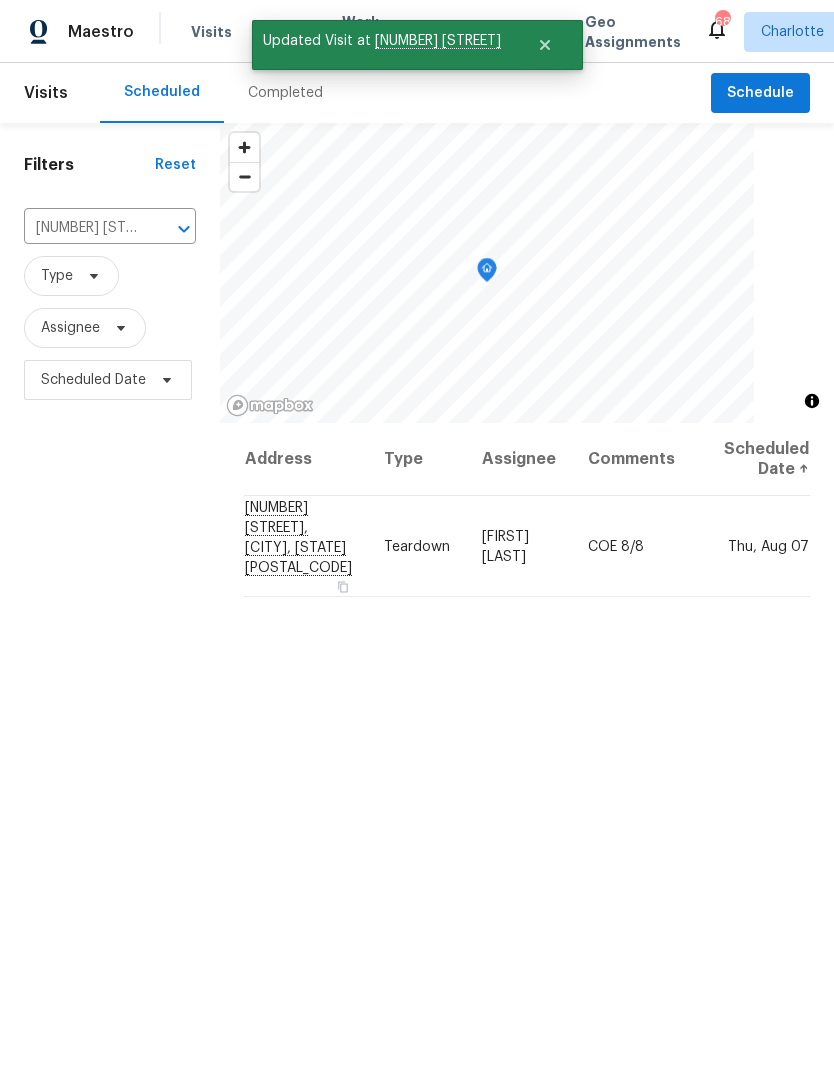 click 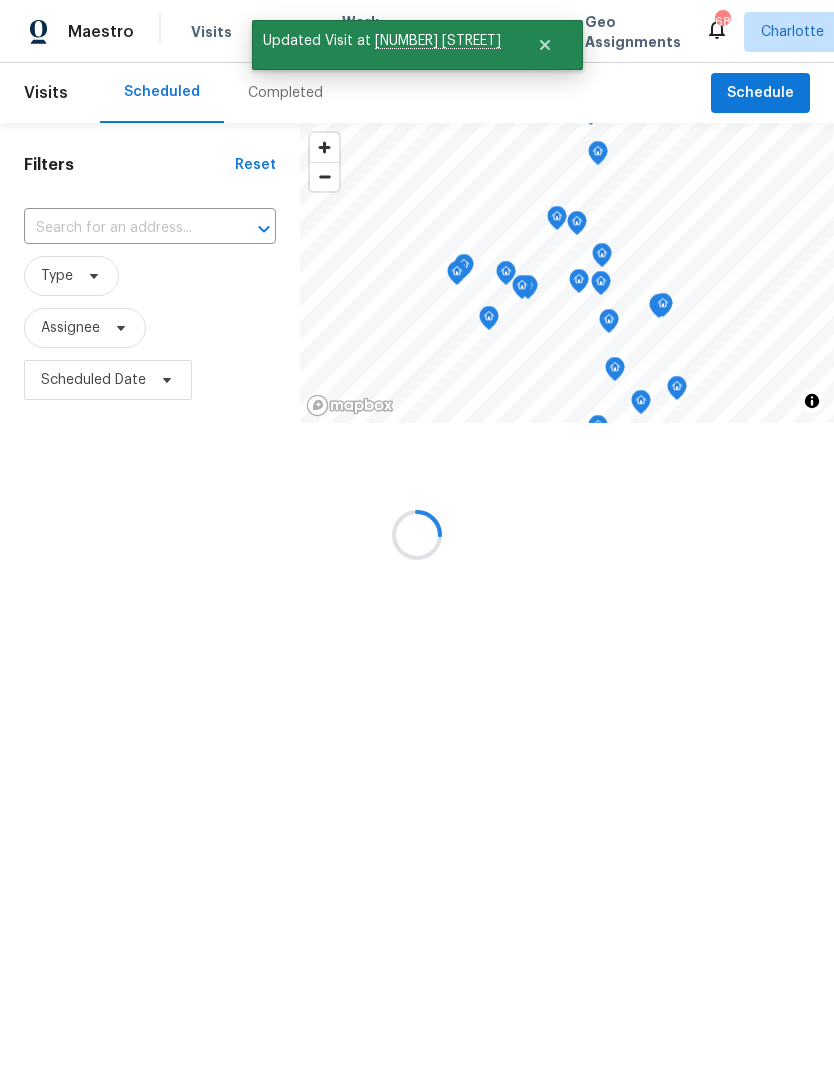 scroll, scrollTop: 0, scrollLeft: 0, axis: both 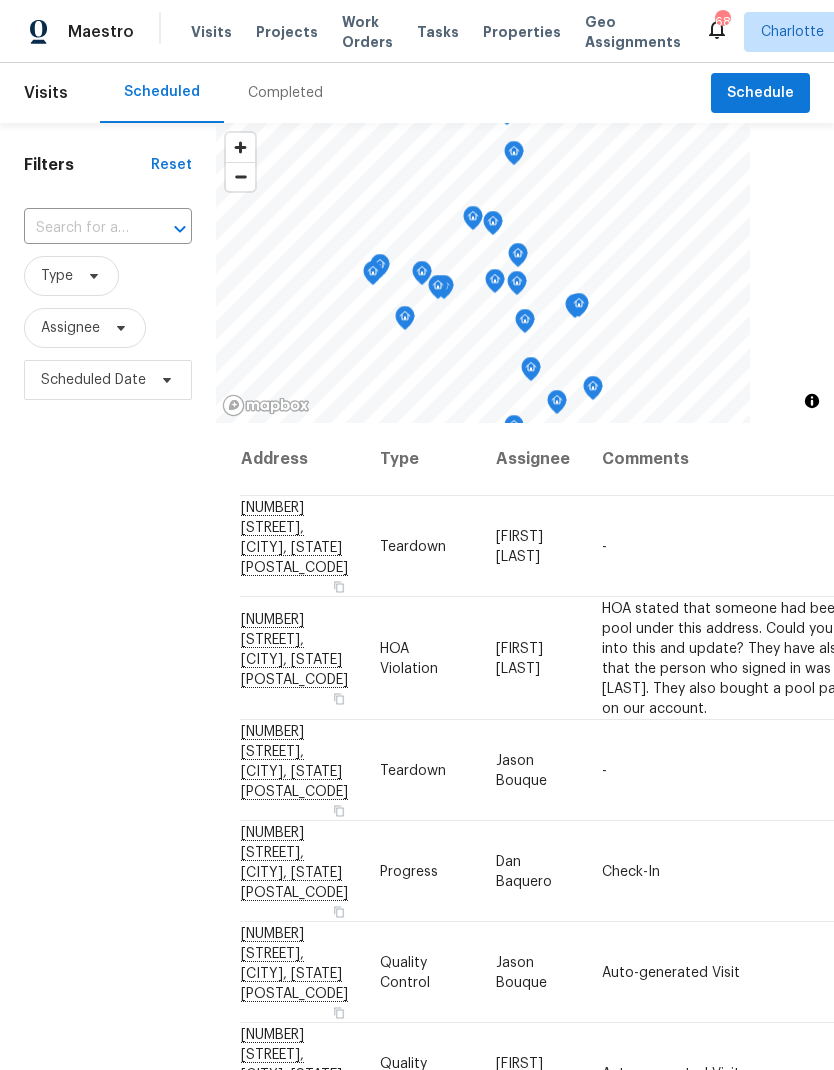 click at bounding box center (80, 228) 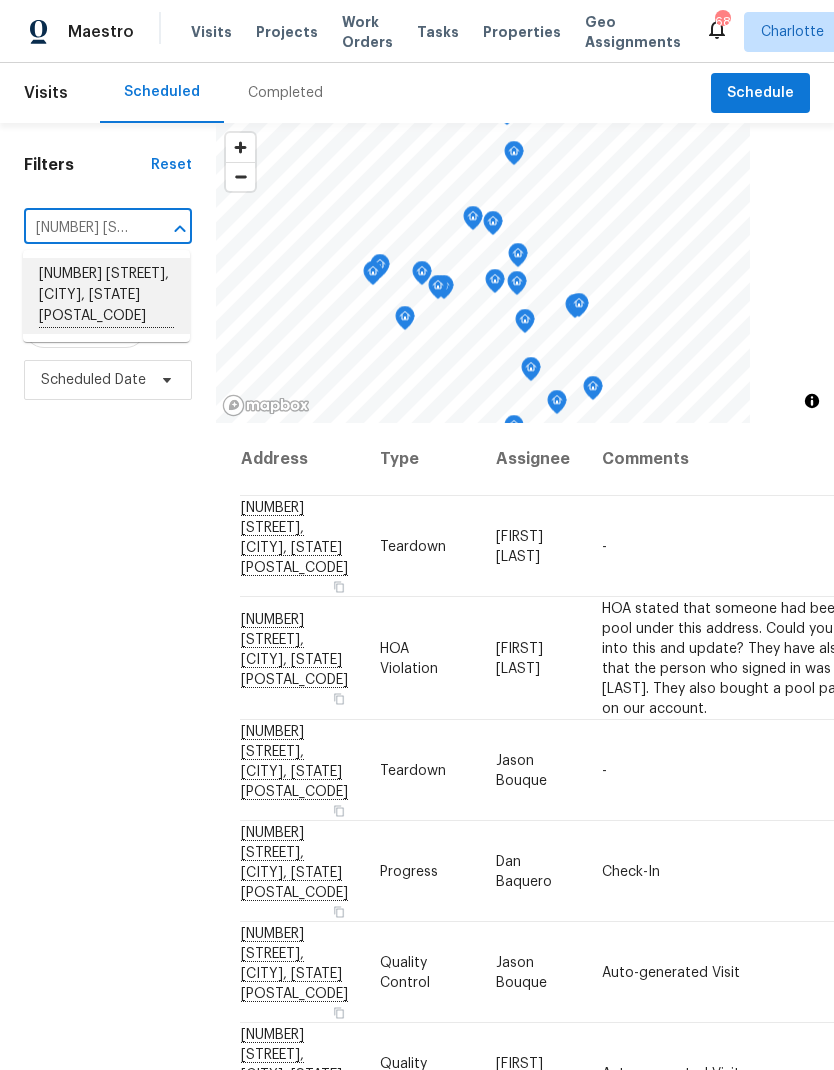 click on "1224 Bethlehem Rd, Kings Mountain, NC 28086" at bounding box center (106, 296) 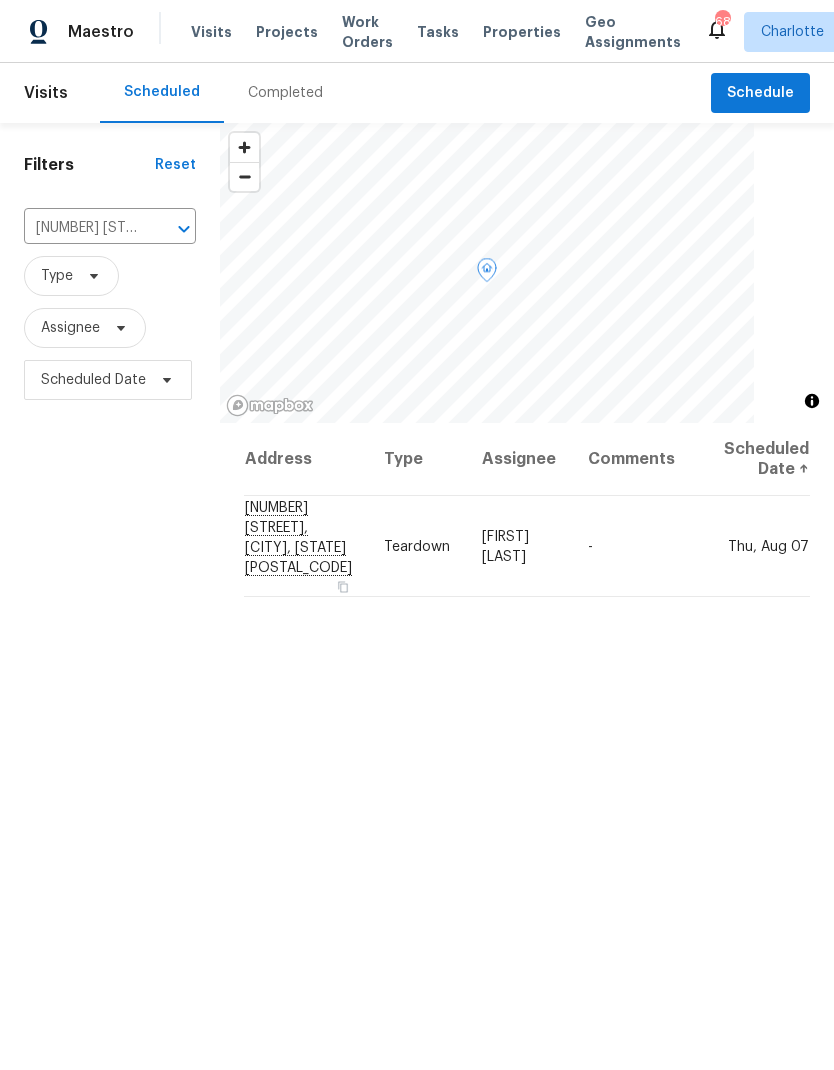 click 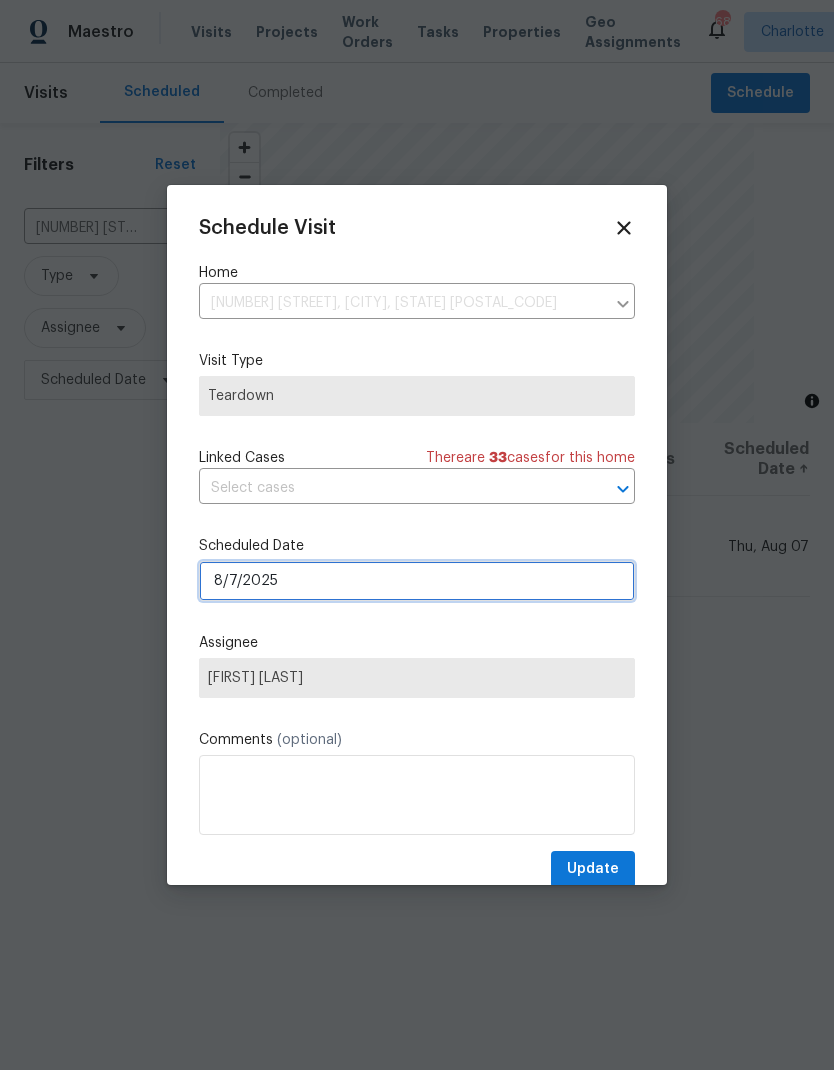 click on "8/7/2025" at bounding box center (417, 581) 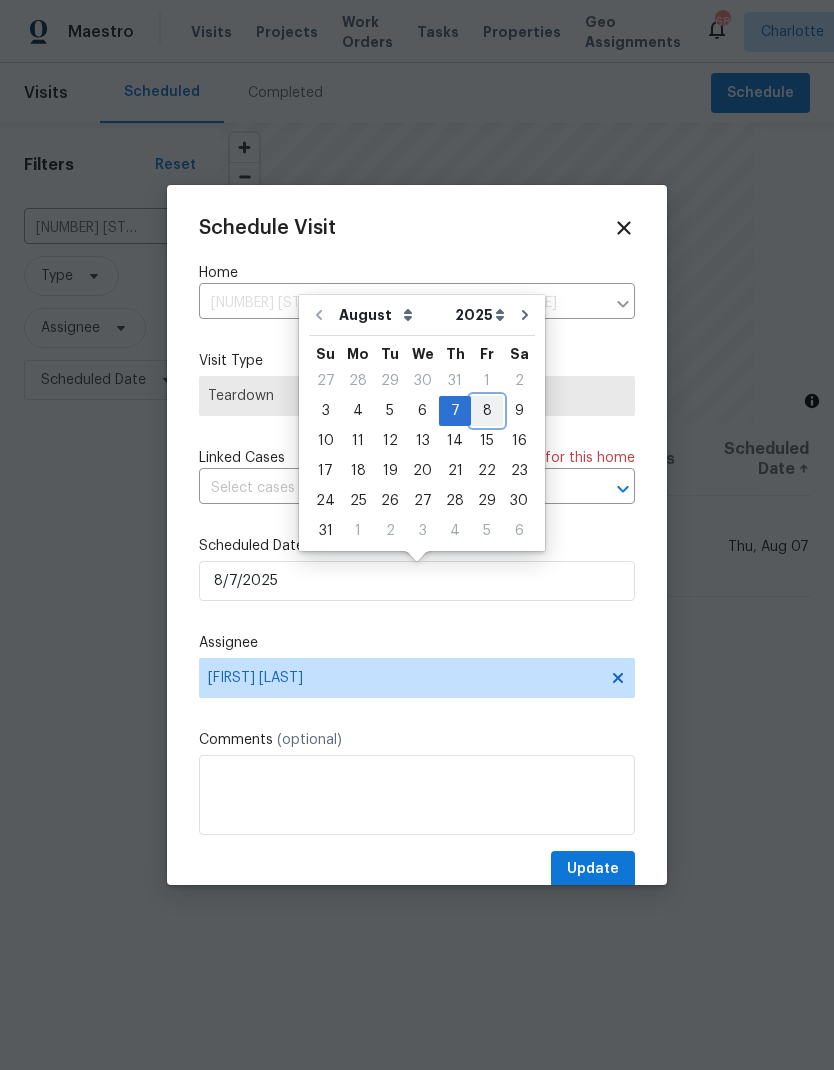 click on "8" at bounding box center (487, 411) 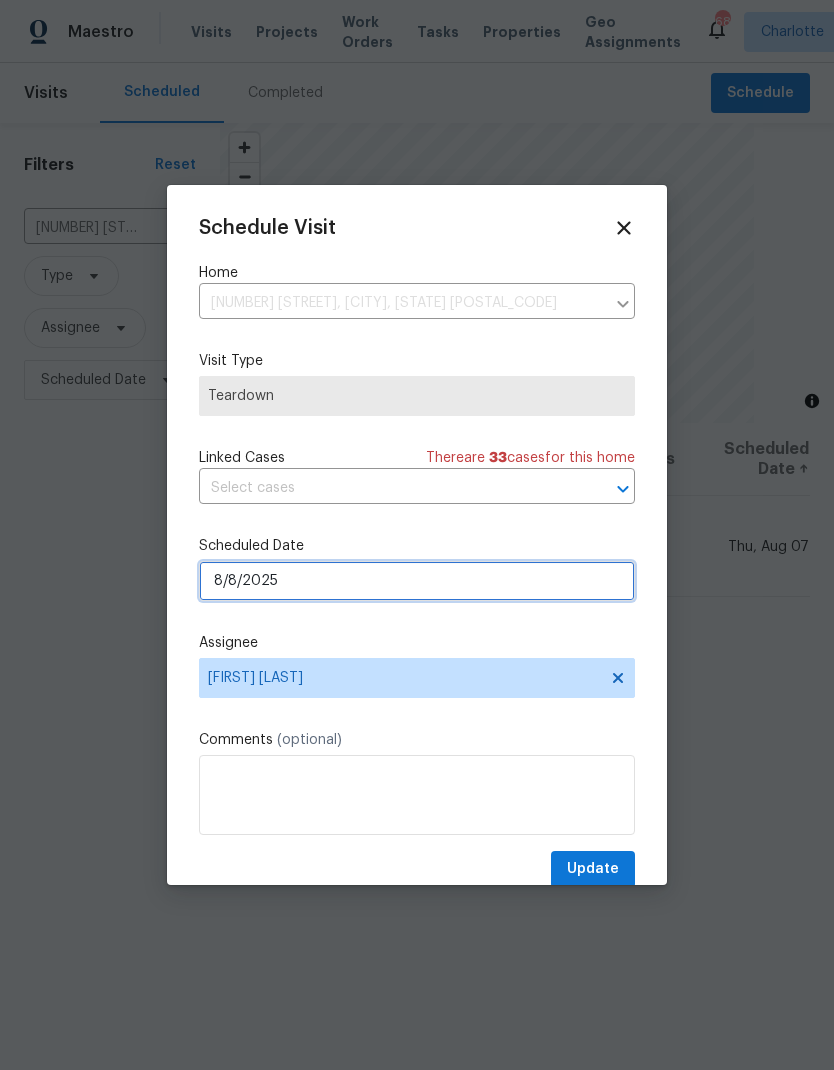 click on "8/8/2025" at bounding box center (417, 581) 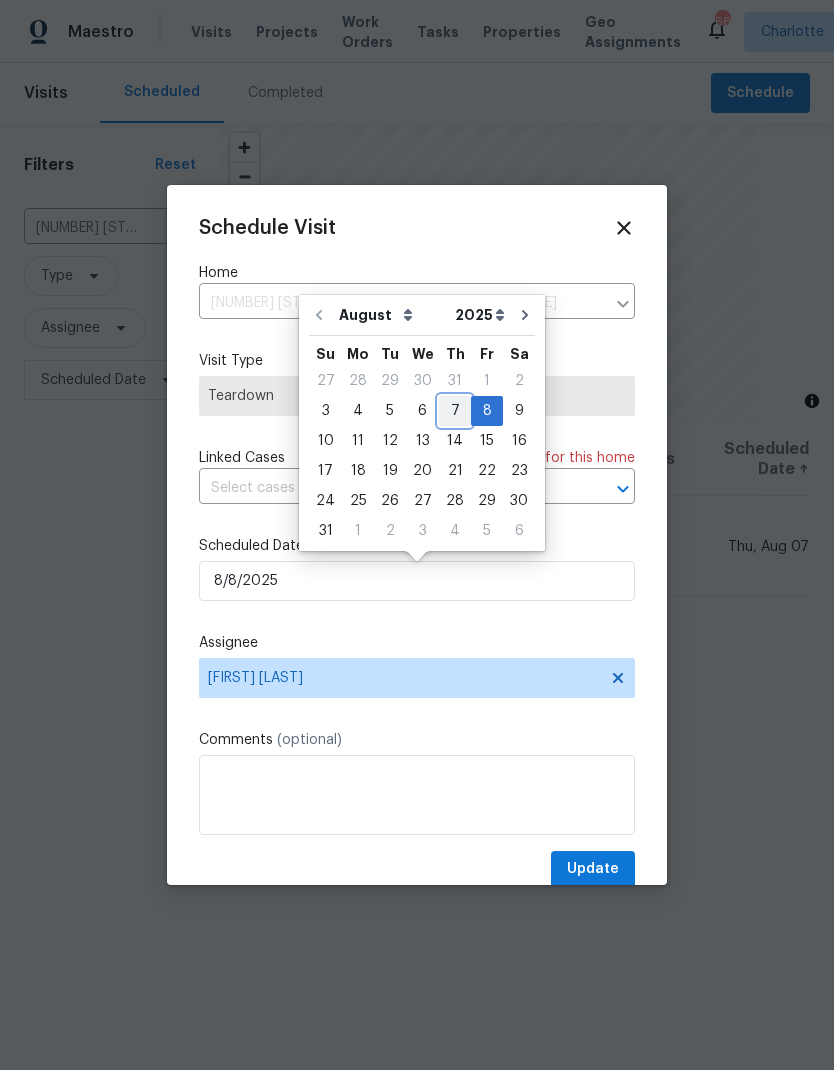 click on "7" at bounding box center [455, 411] 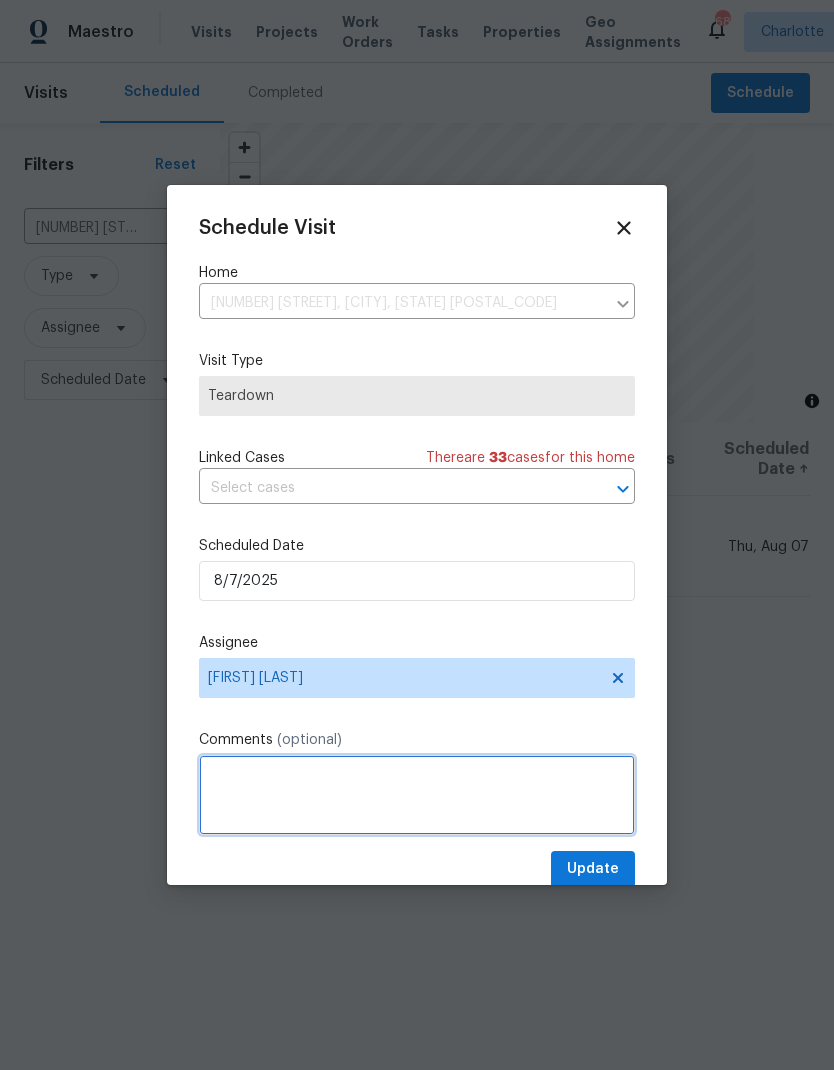 click at bounding box center (417, 795) 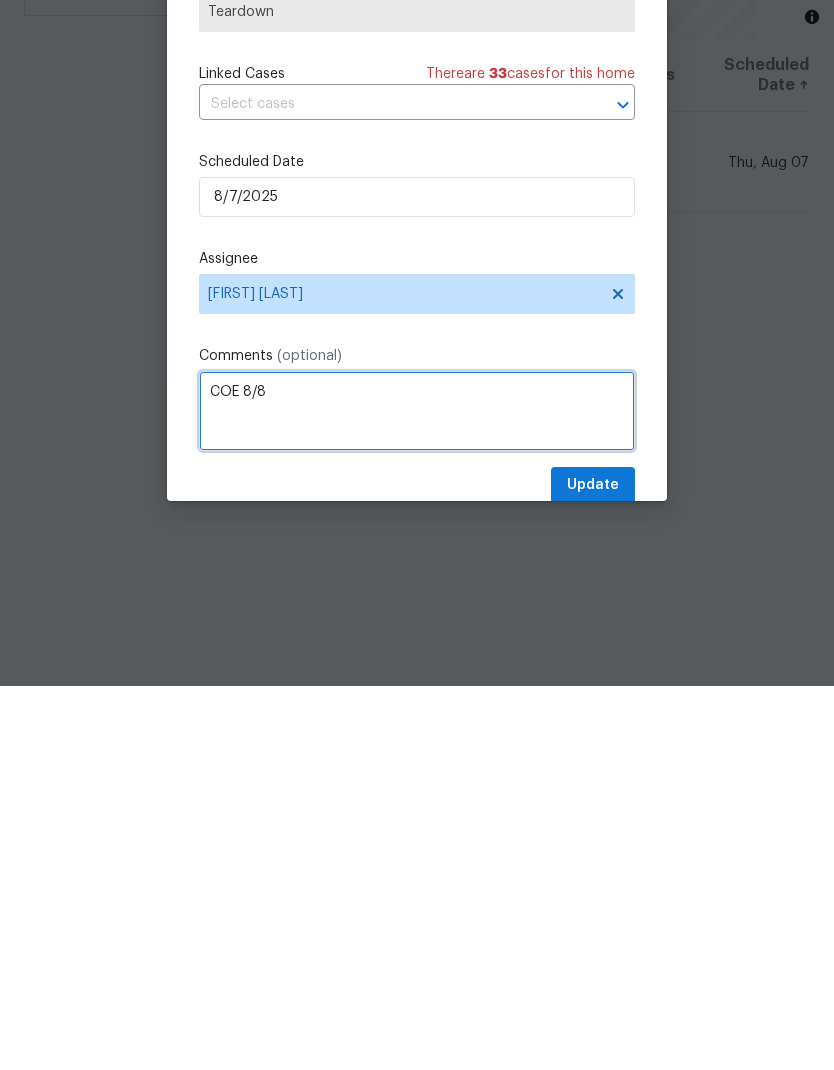 type on "COE 8/8" 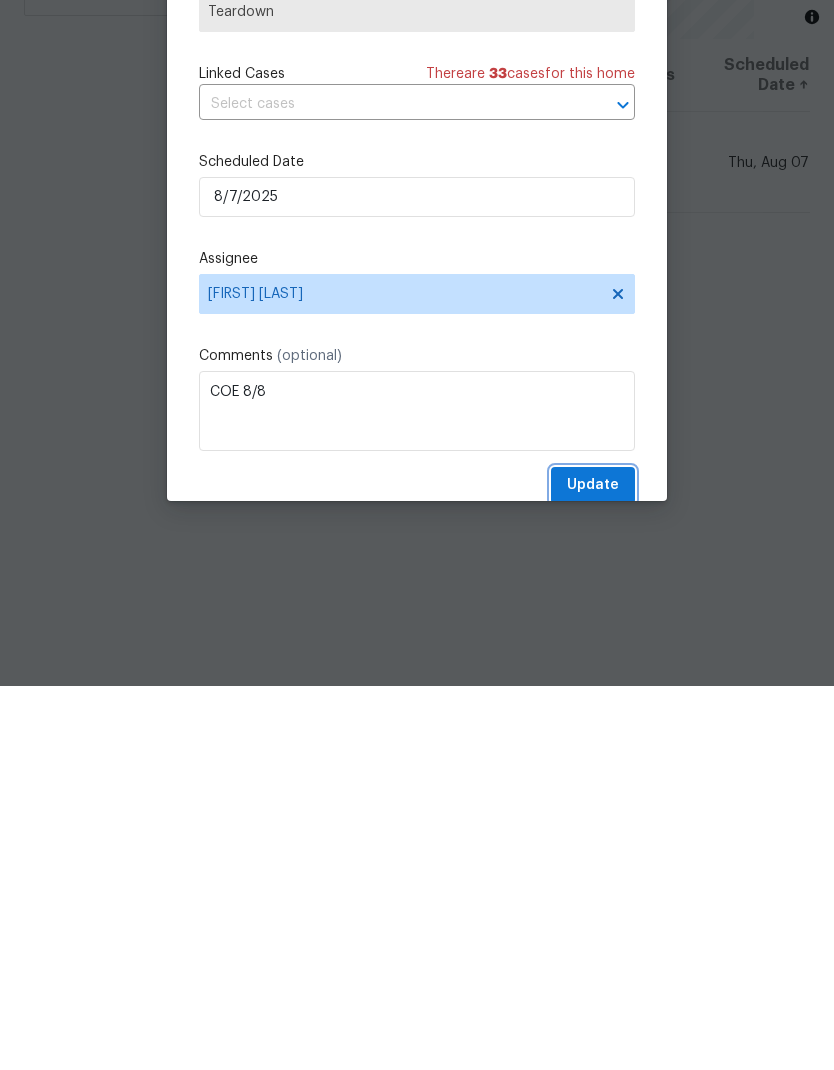 click on "Update" at bounding box center [593, 869] 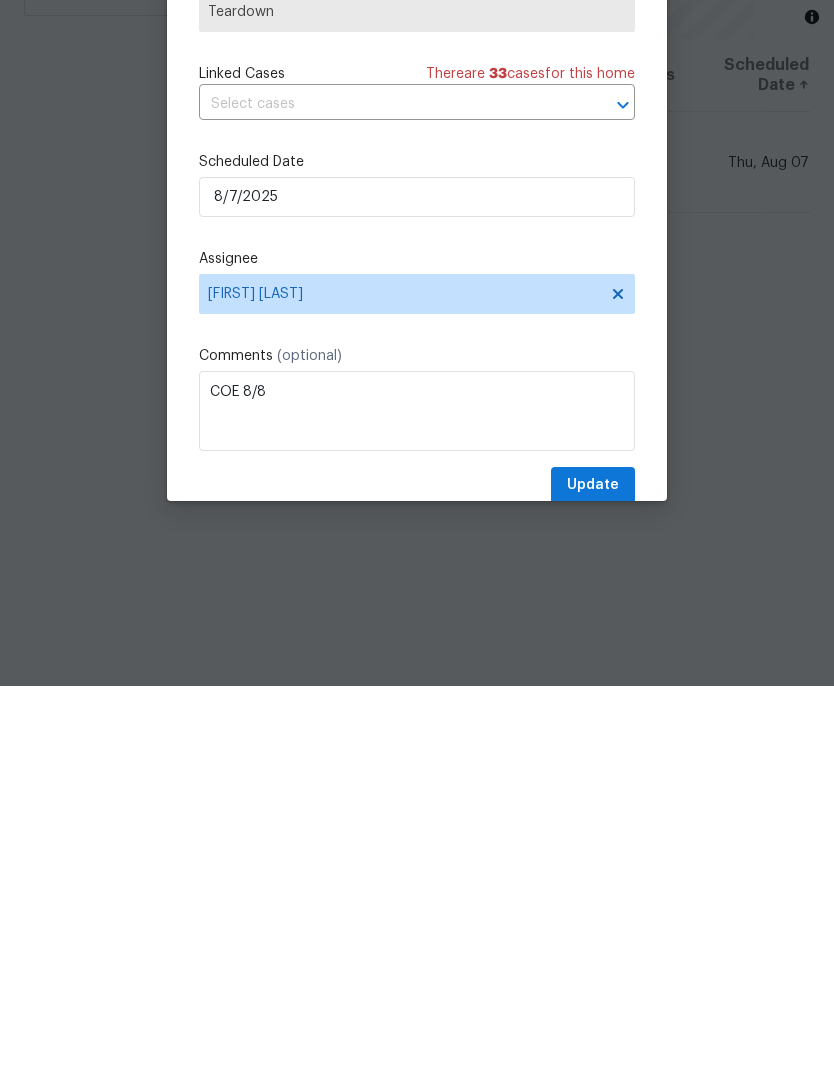 scroll, scrollTop: 80, scrollLeft: 0, axis: vertical 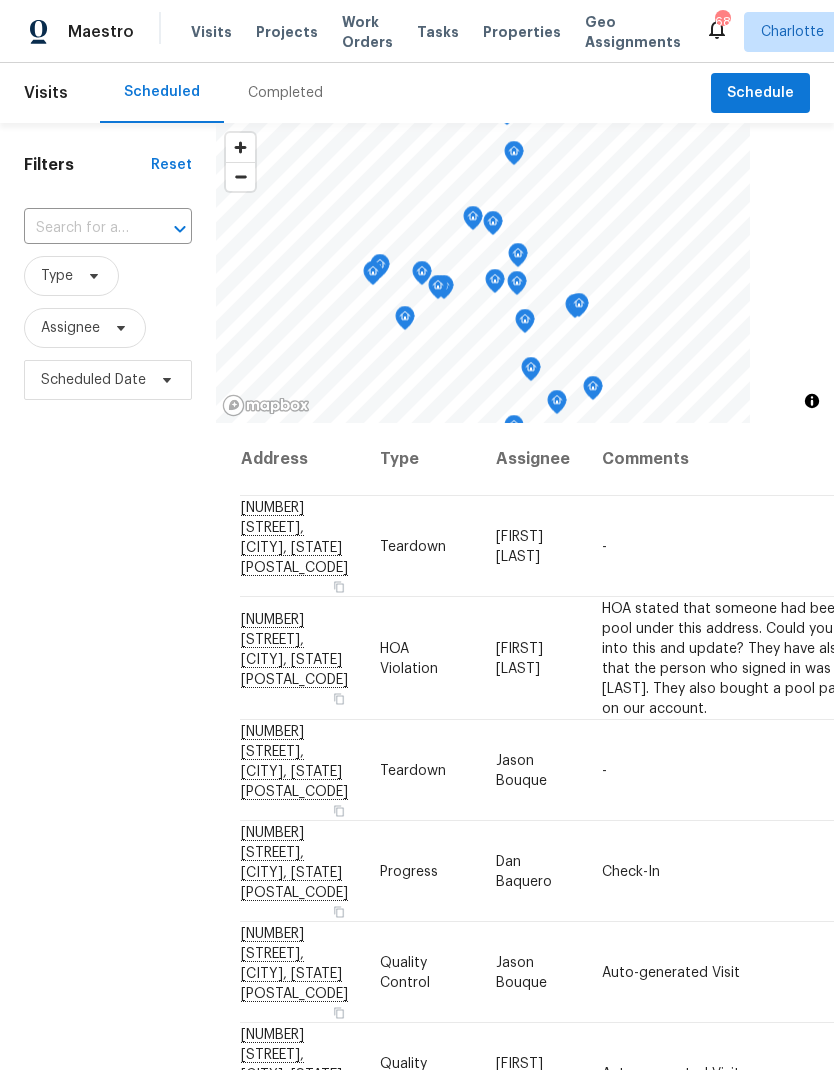 click at bounding box center [80, 228] 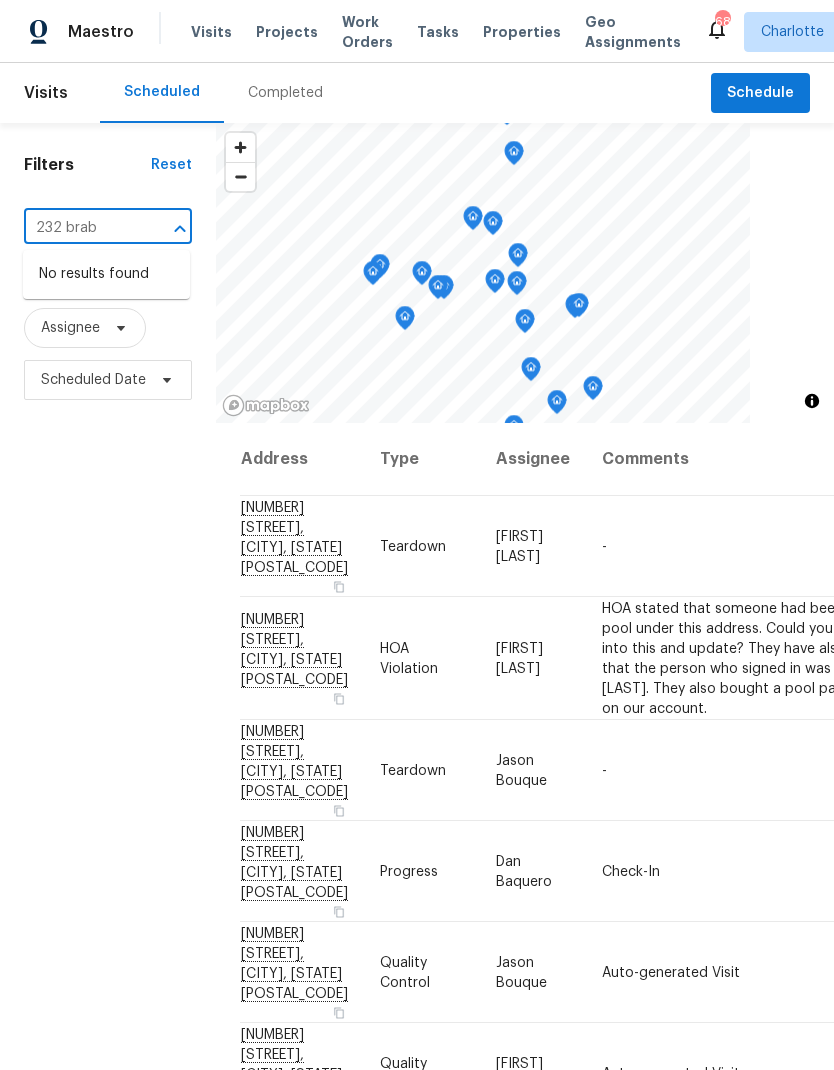 type on "232 bra" 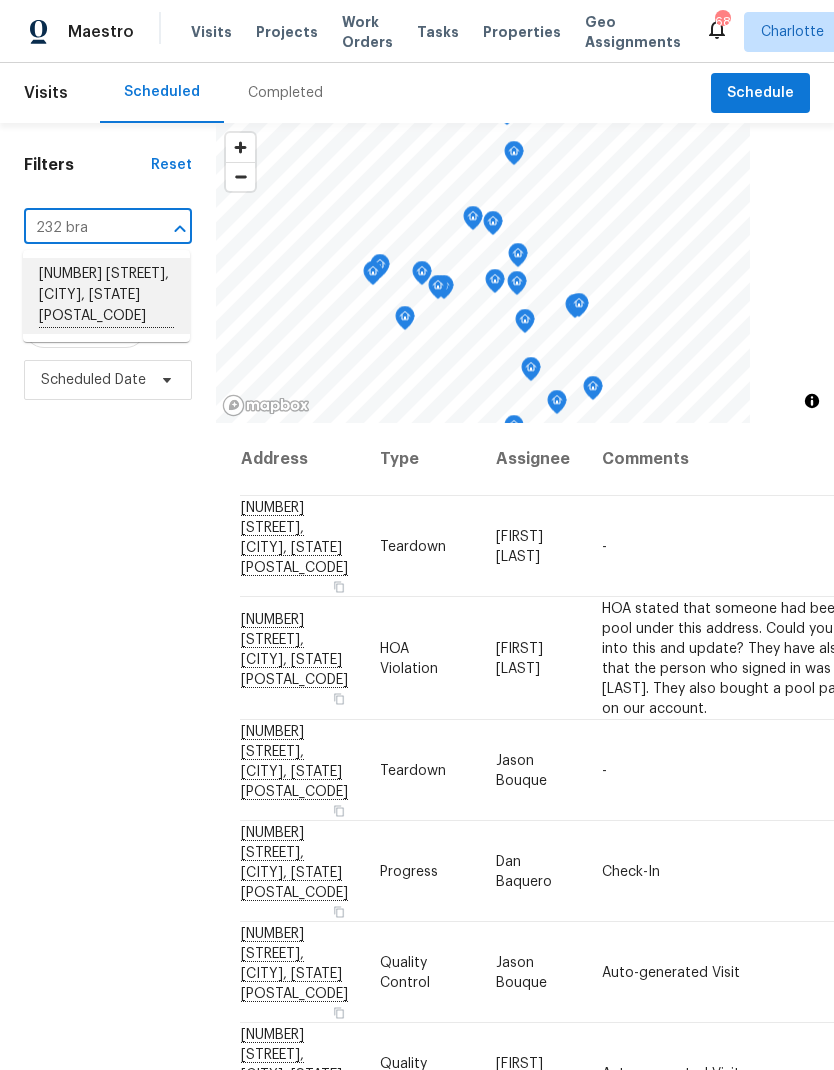 click on "[NUMBER] [STREET], [CITY], [STATE] [POSTAL_CODE]" at bounding box center (106, 296) 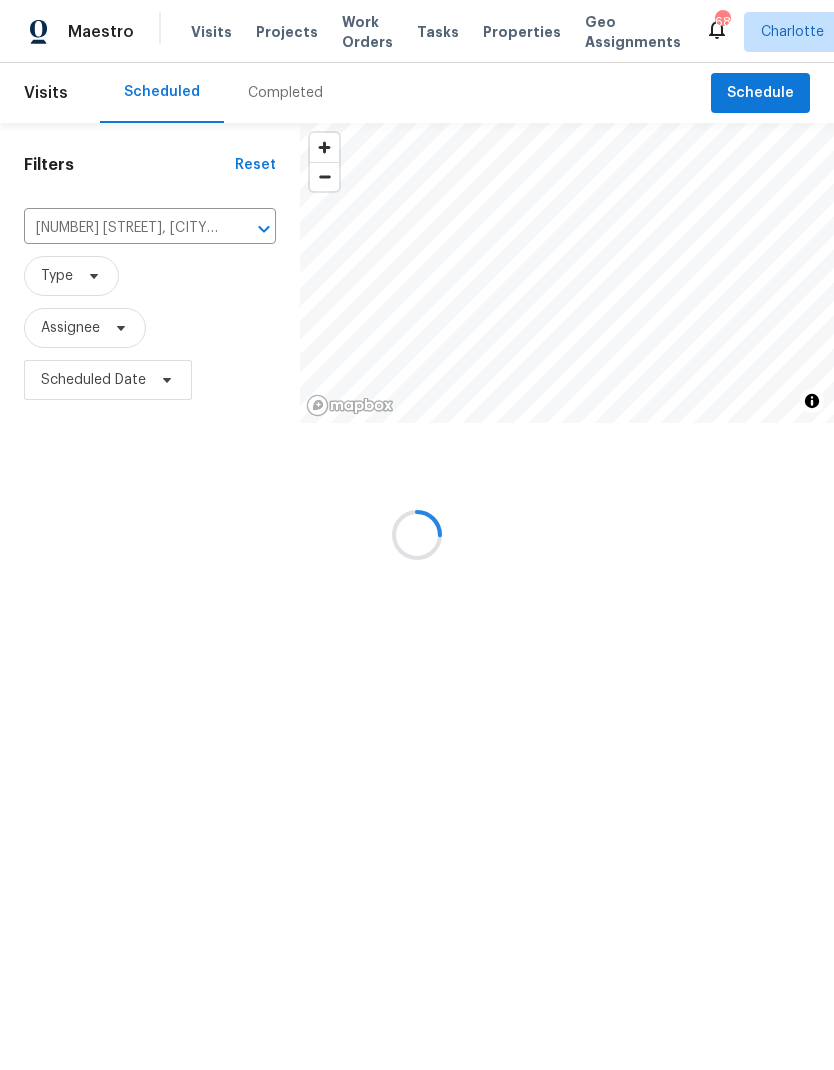 scroll, scrollTop: 0, scrollLeft: 0, axis: both 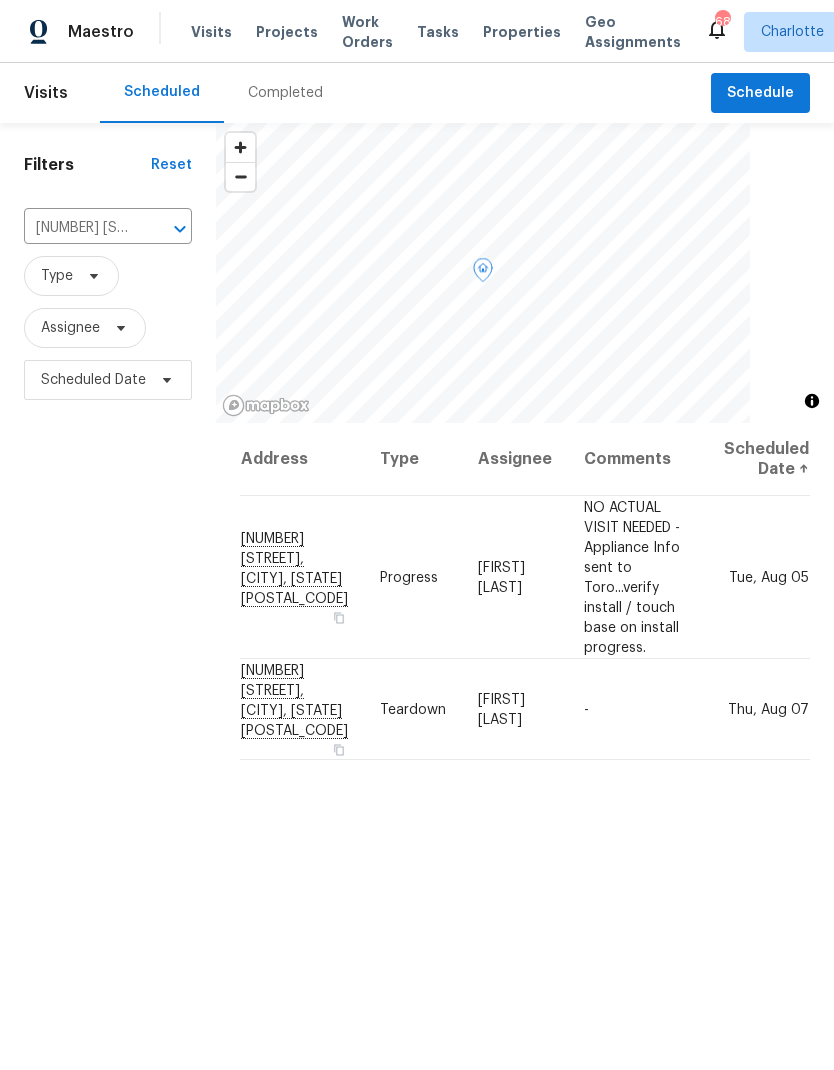 click 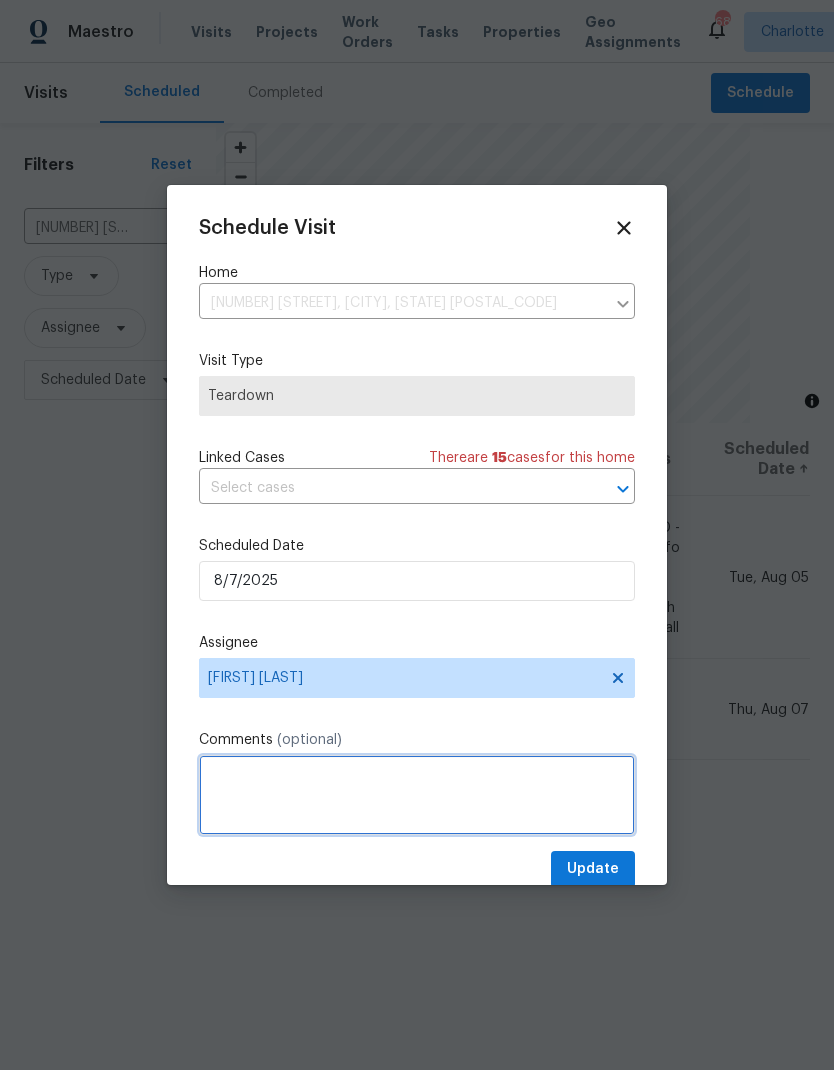 click at bounding box center [417, 795] 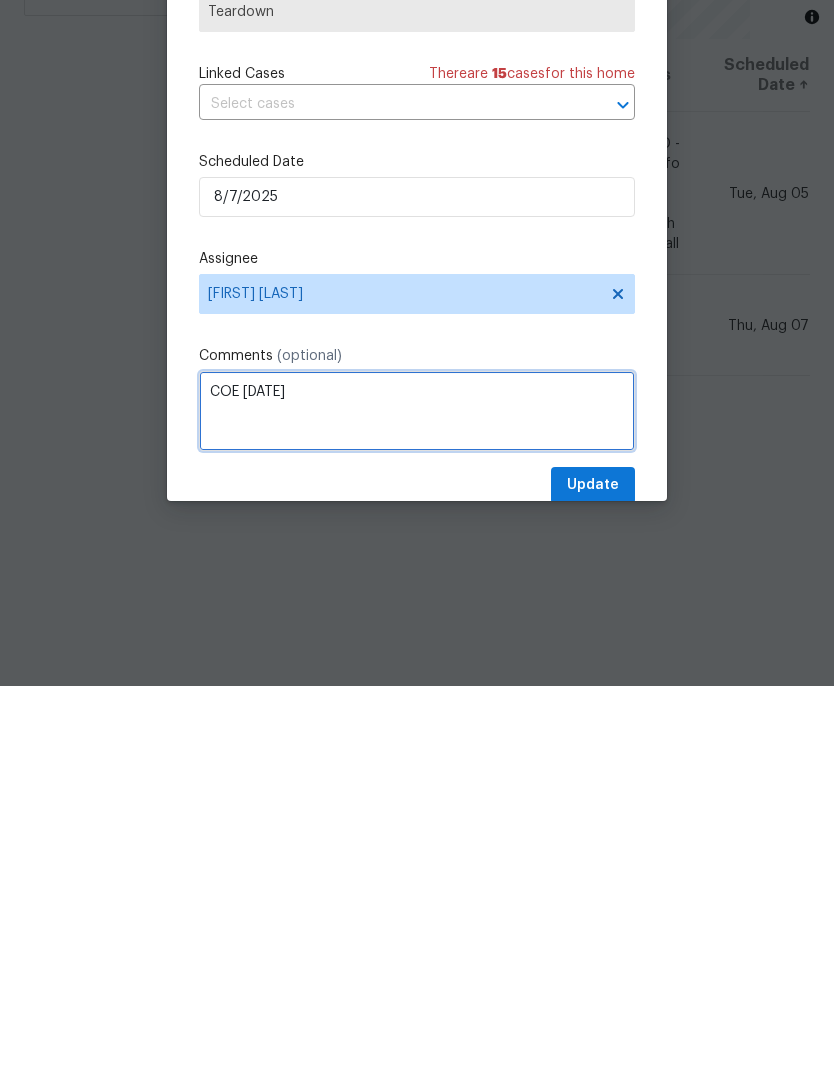 type on "COE [DATE]" 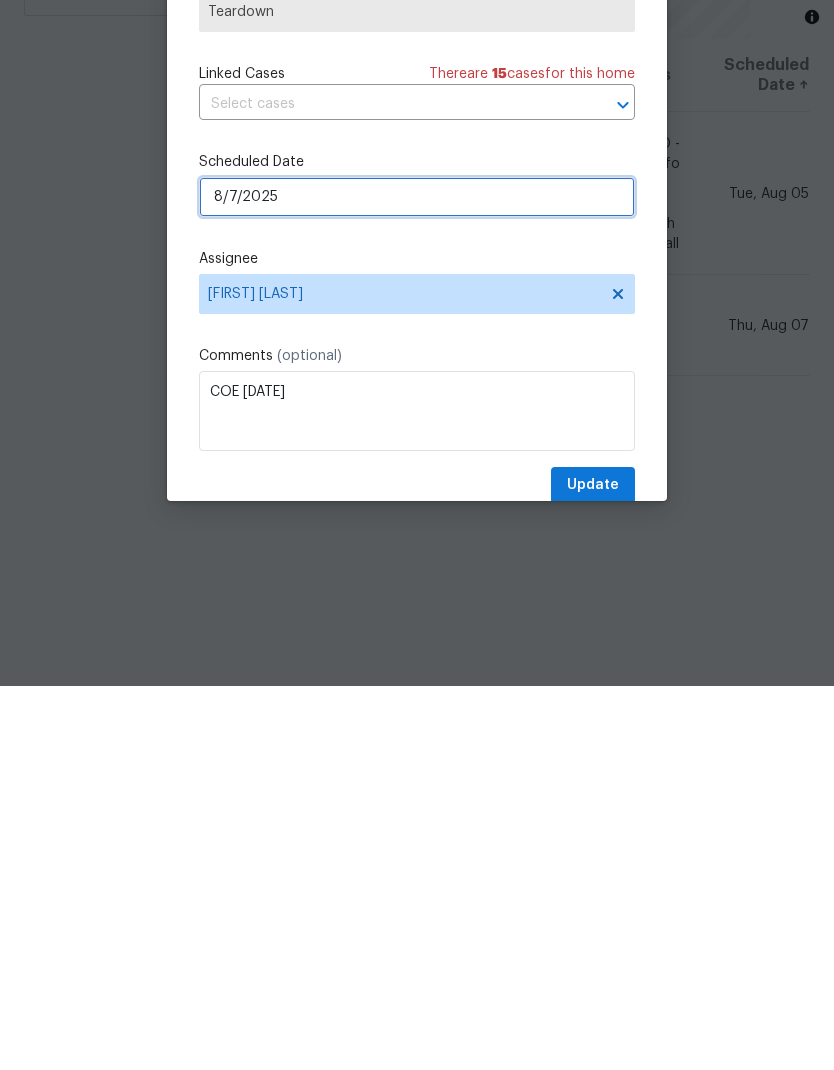click on "8/7/2025" at bounding box center [417, 581] 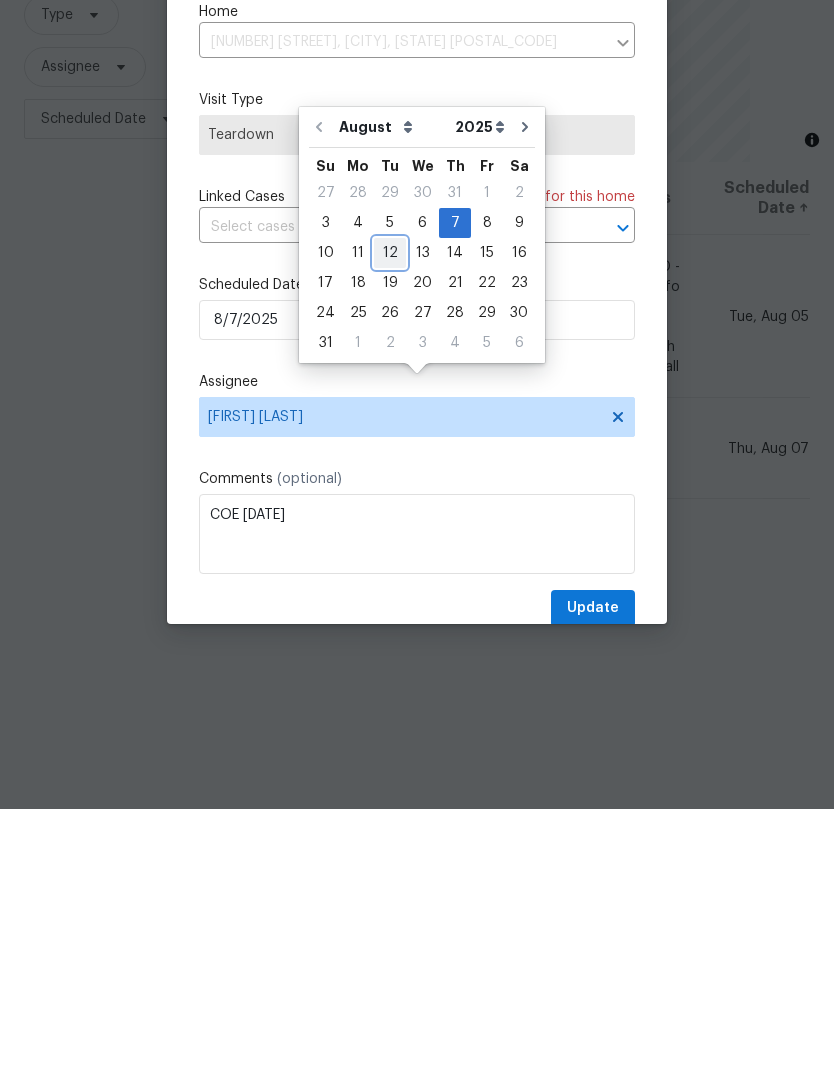 click on "12" at bounding box center [390, 514] 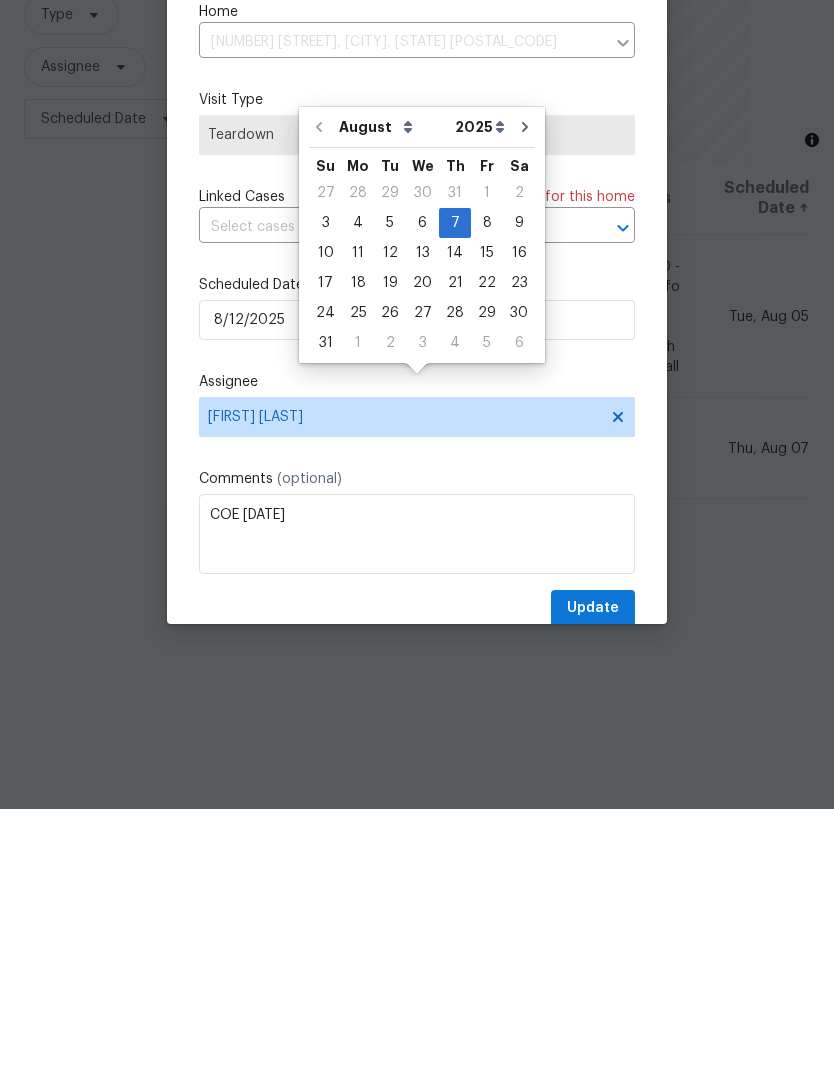 scroll, scrollTop: 80, scrollLeft: 0, axis: vertical 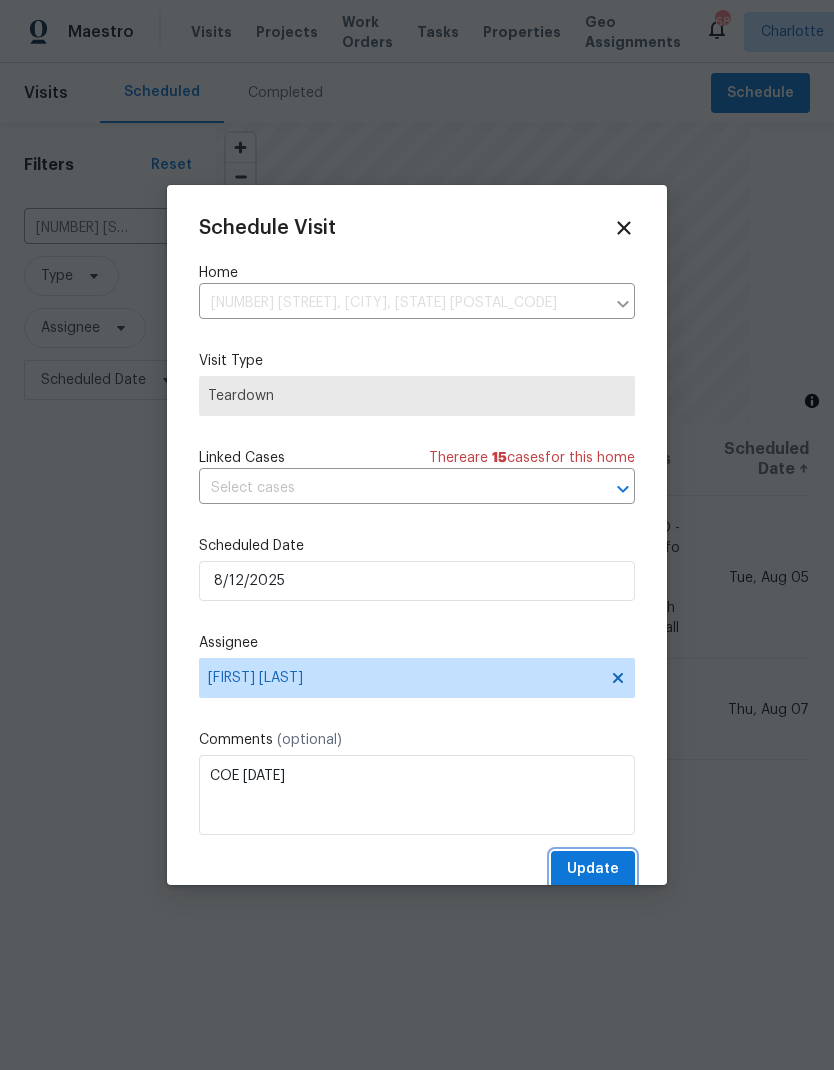 click on "Update" at bounding box center [593, 869] 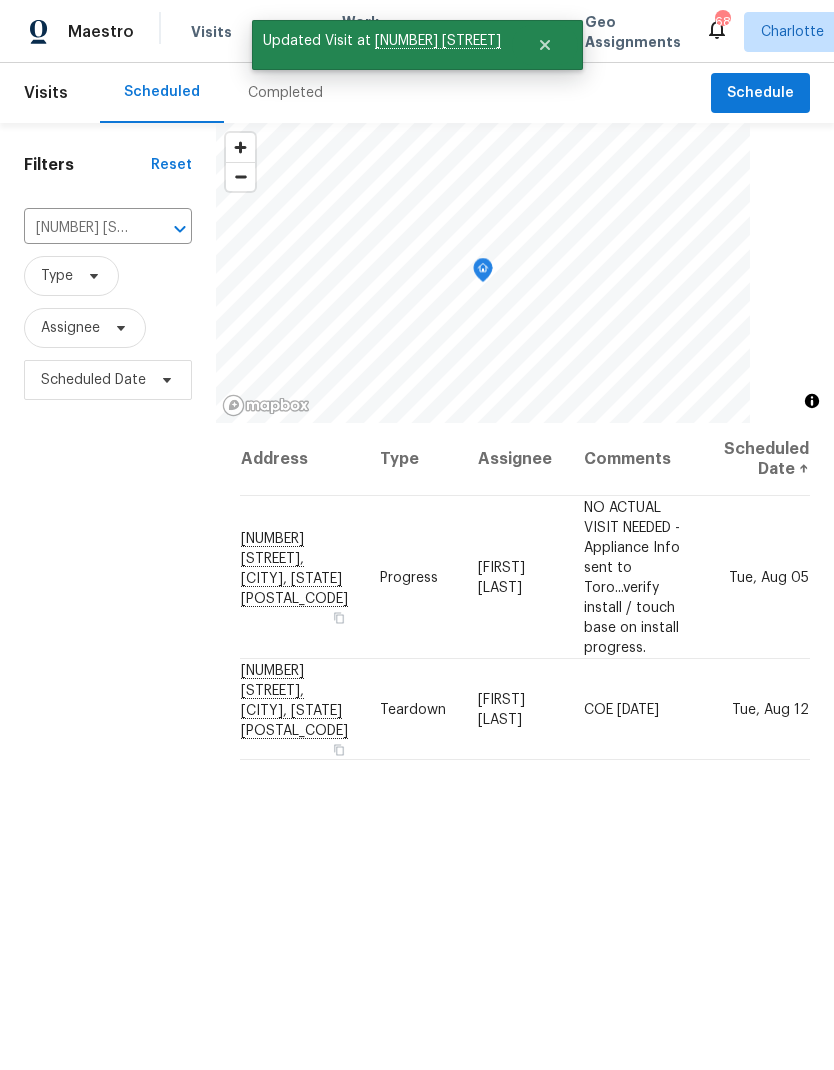click 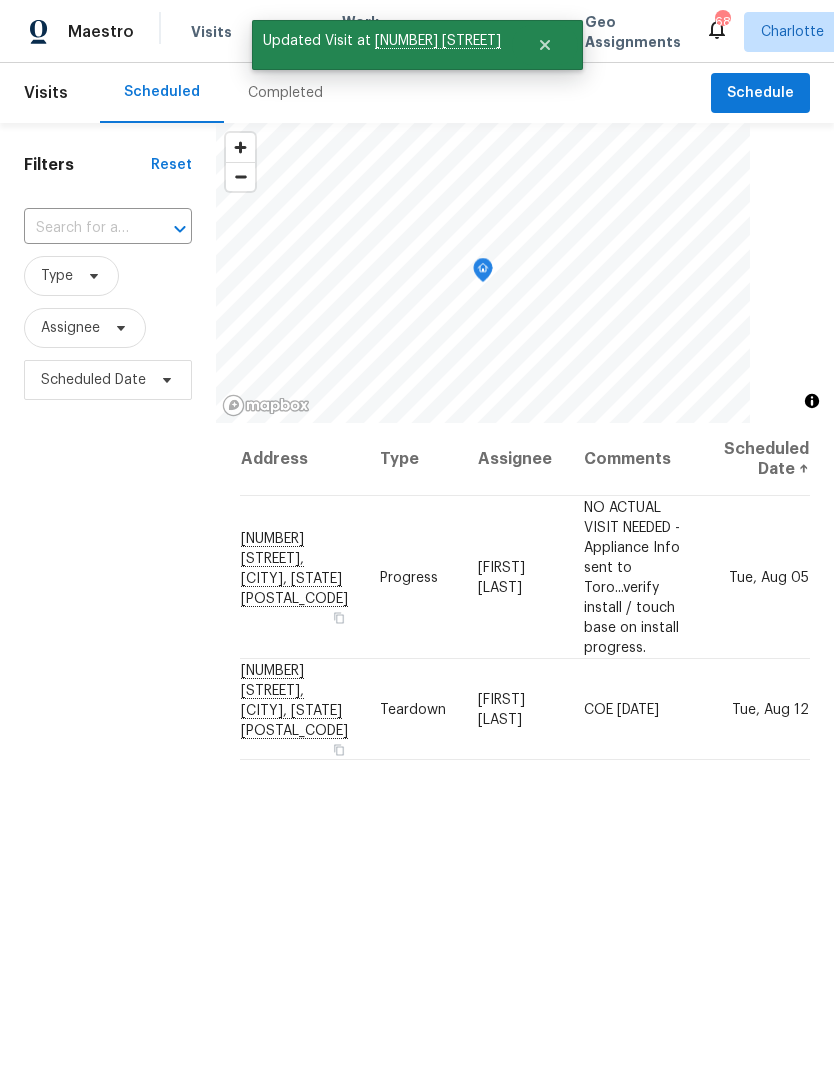 scroll, scrollTop: 0, scrollLeft: 0, axis: both 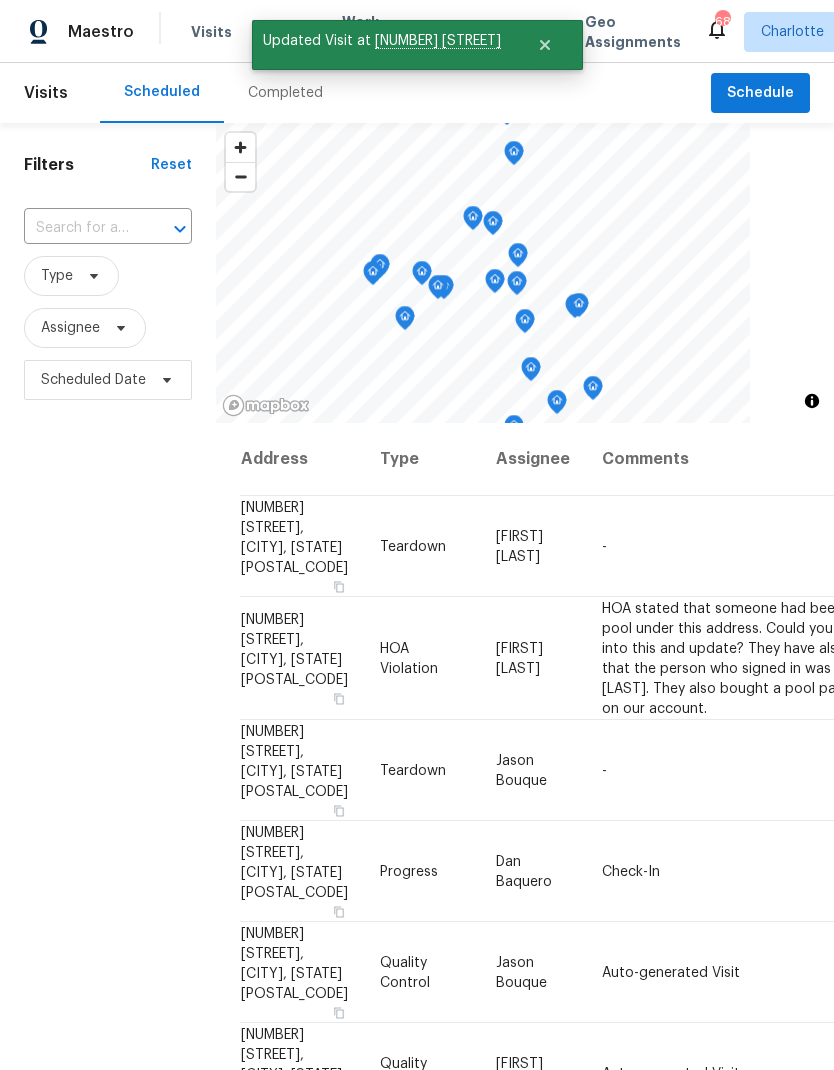 click at bounding box center [80, 228] 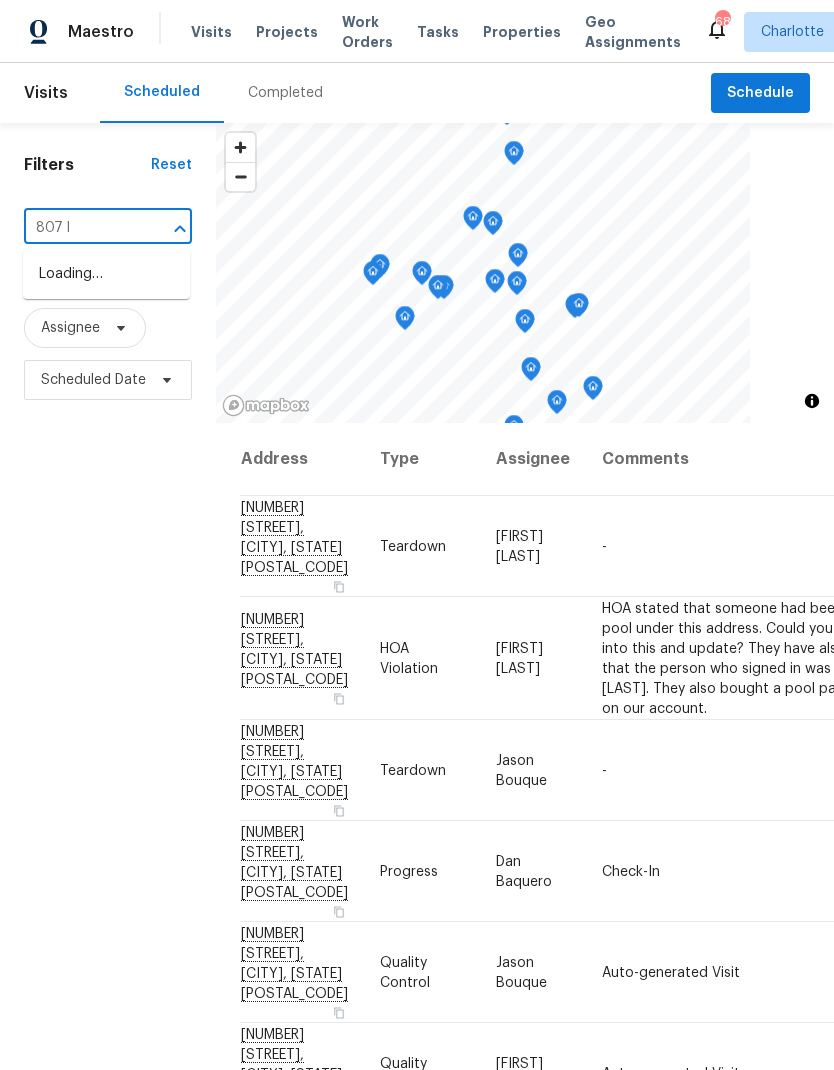 type on "807 li" 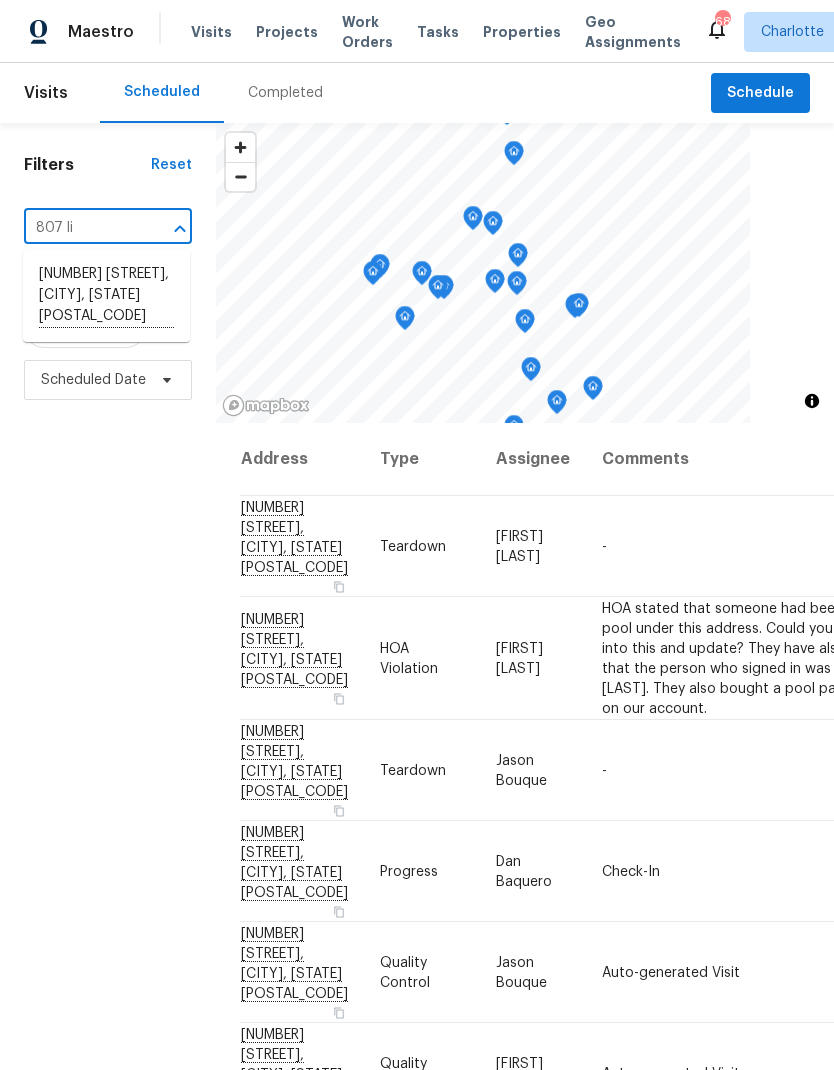 click on "[NUMBER] [STREET], [CITY], [STATE] [POSTAL_CODE]" at bounding box center [106, 296] 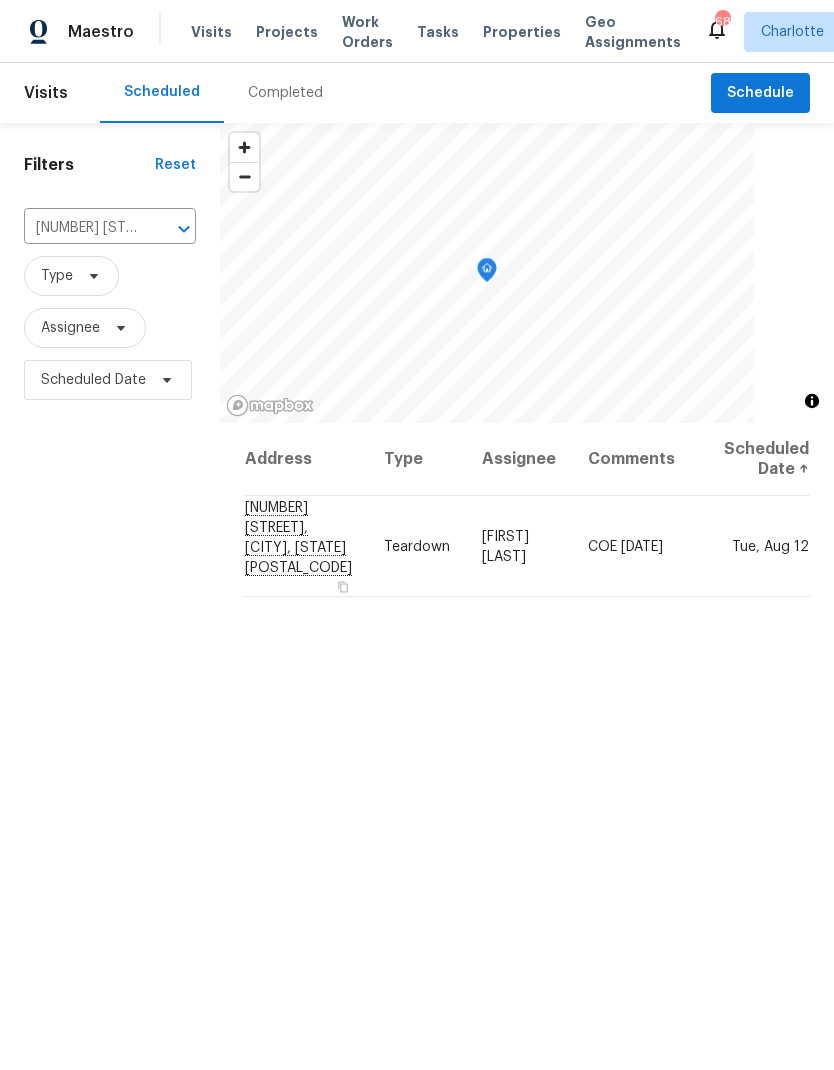 click on "[NUMBER] [STREET], [CITY], [STATE] [POSTAL_CODE]" at bounding box center [82, 228] 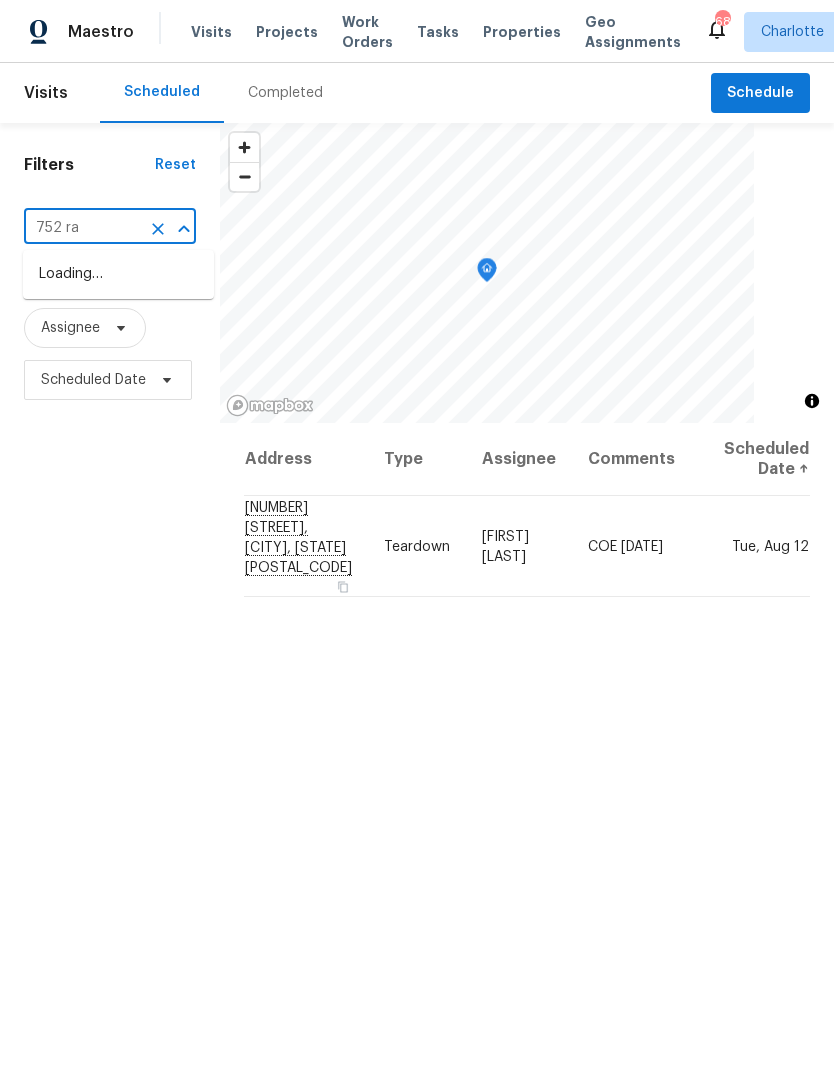 type on "752 rai" 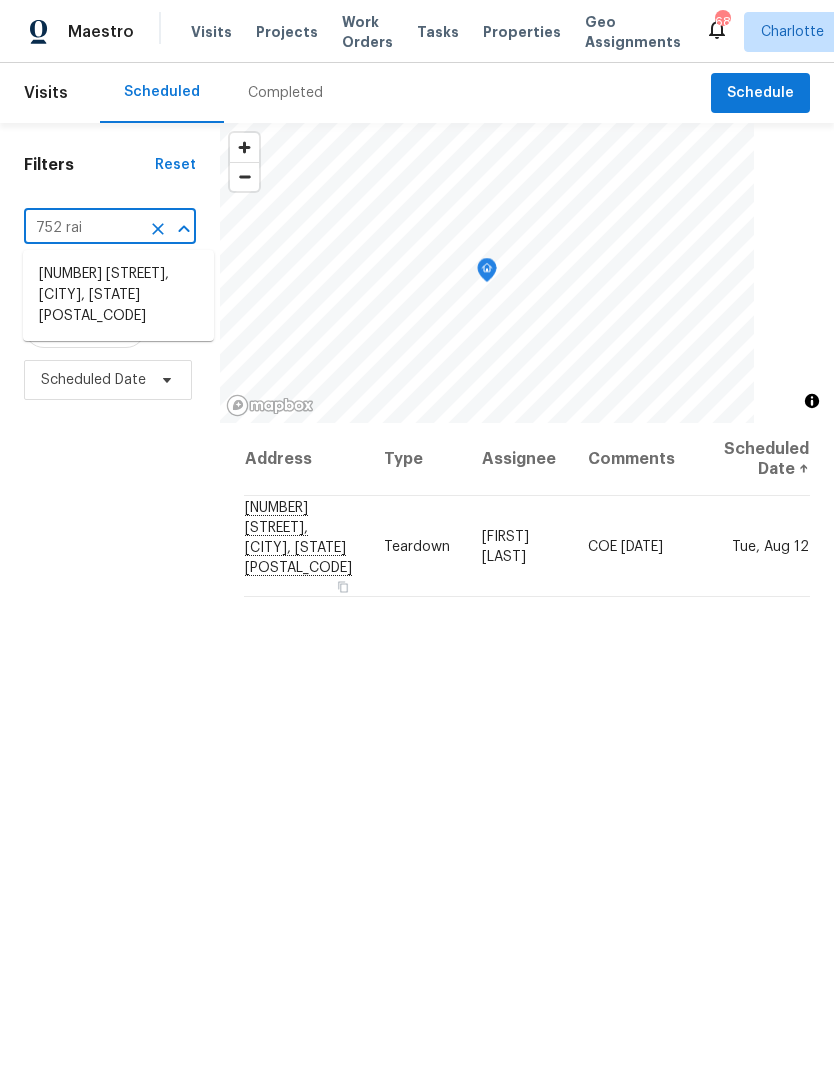 click on "[NUMBER] [STREET], [CITY], [STATE] [POSTAL_CODE]" at bounding box center (118, 295) 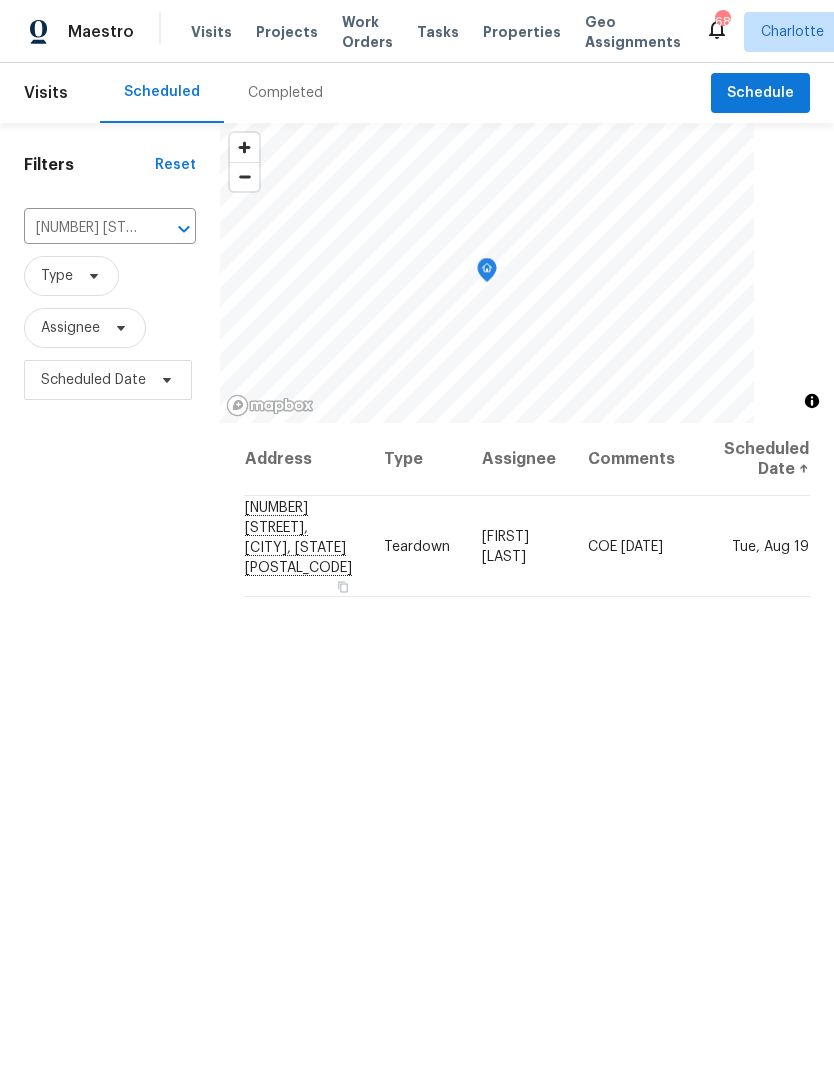 click 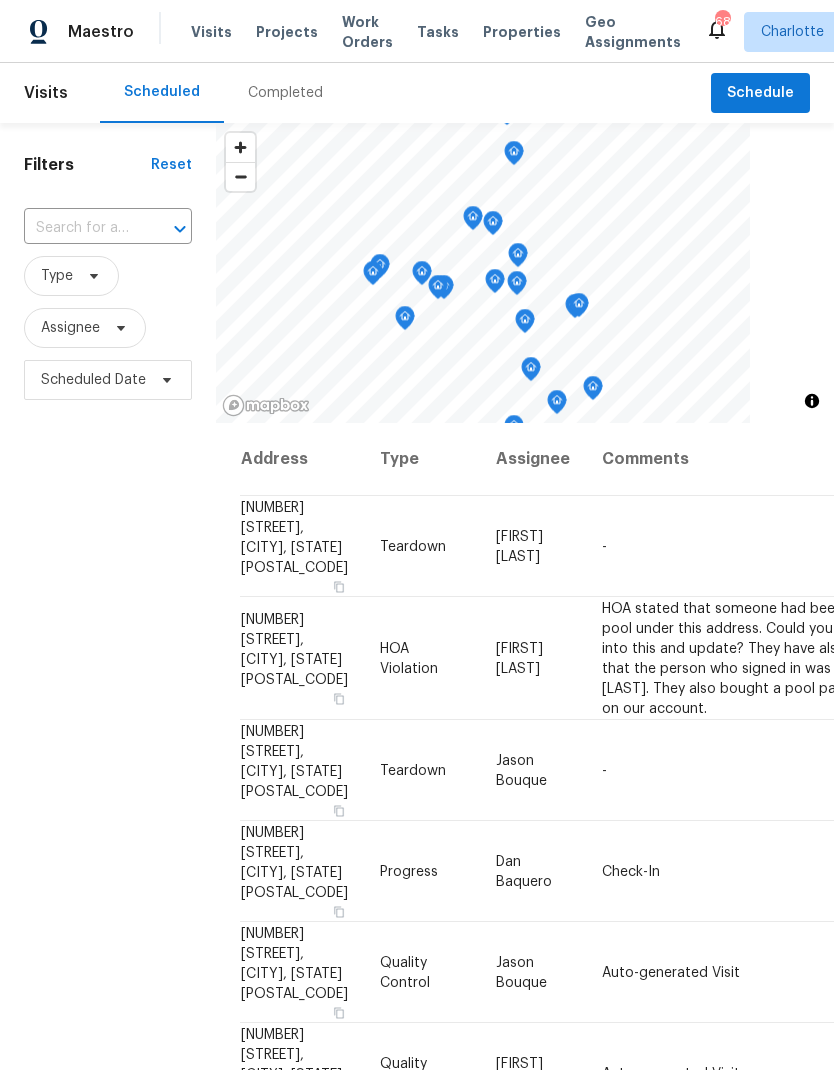 click at bounding box center [80, 228] 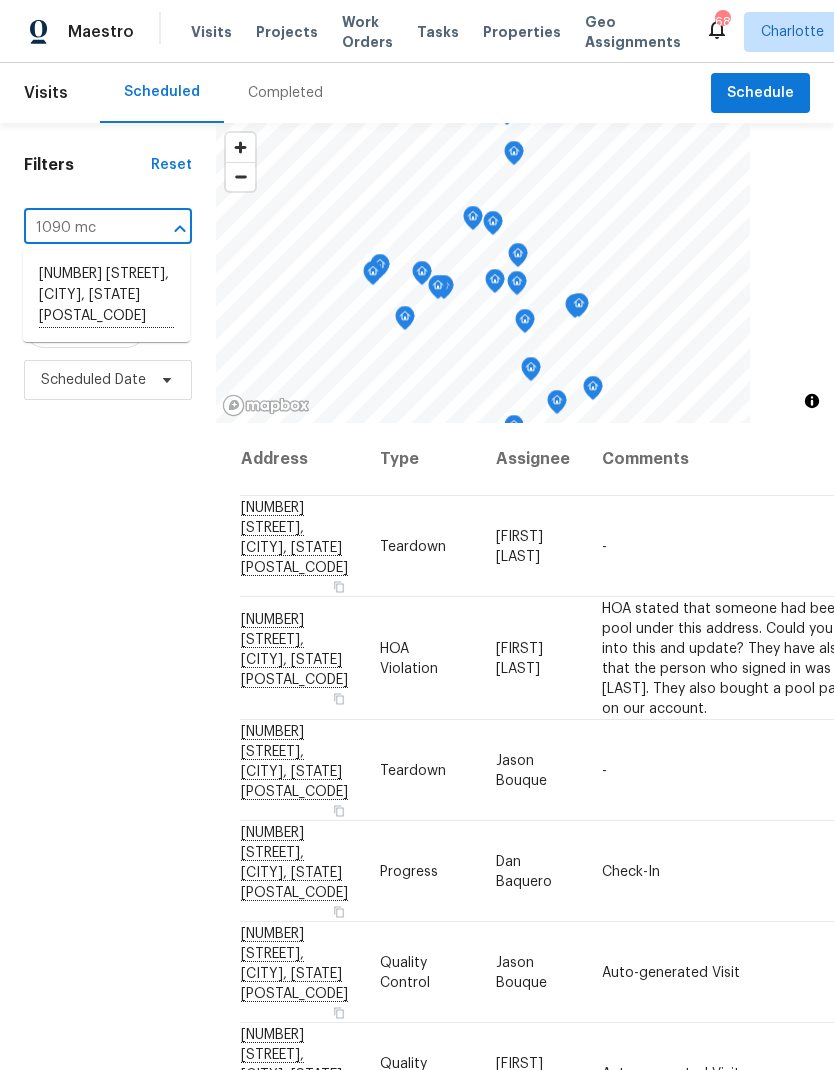 type on "1090 m" 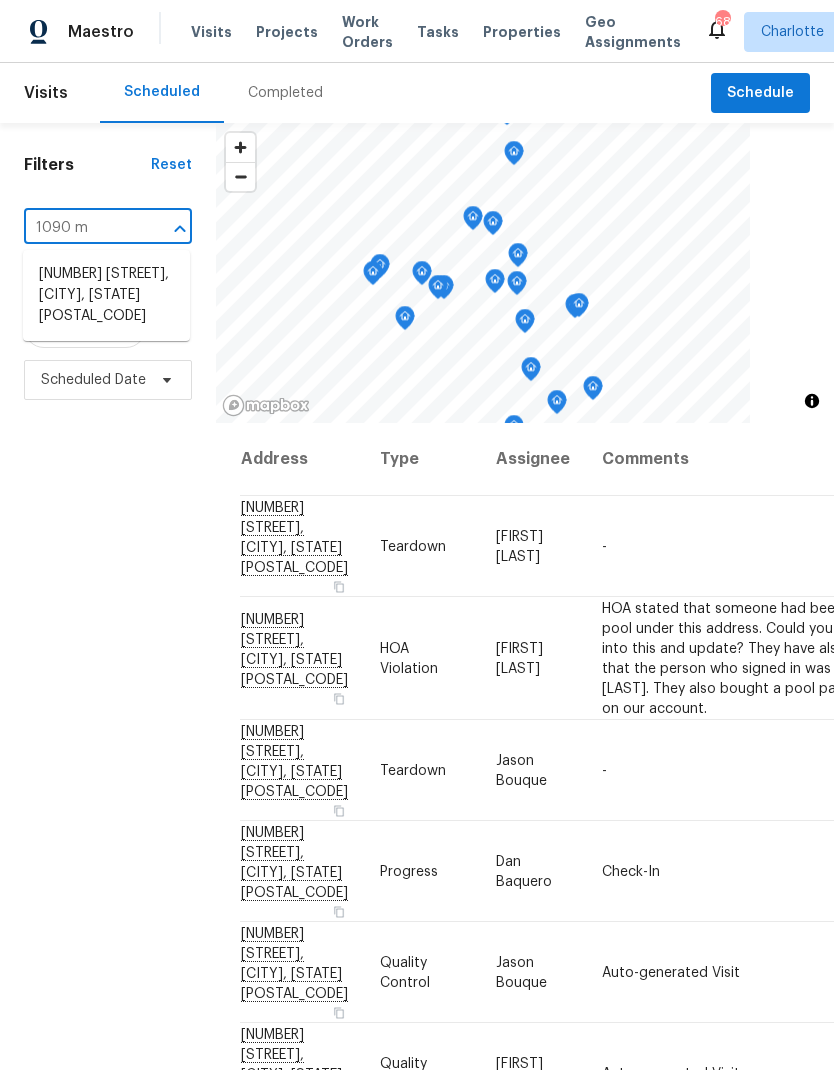 click on "[NUMBER] [STREET], [CITY], [STATE] [POSTAL_CODE]" at bounding box center [106, 295] 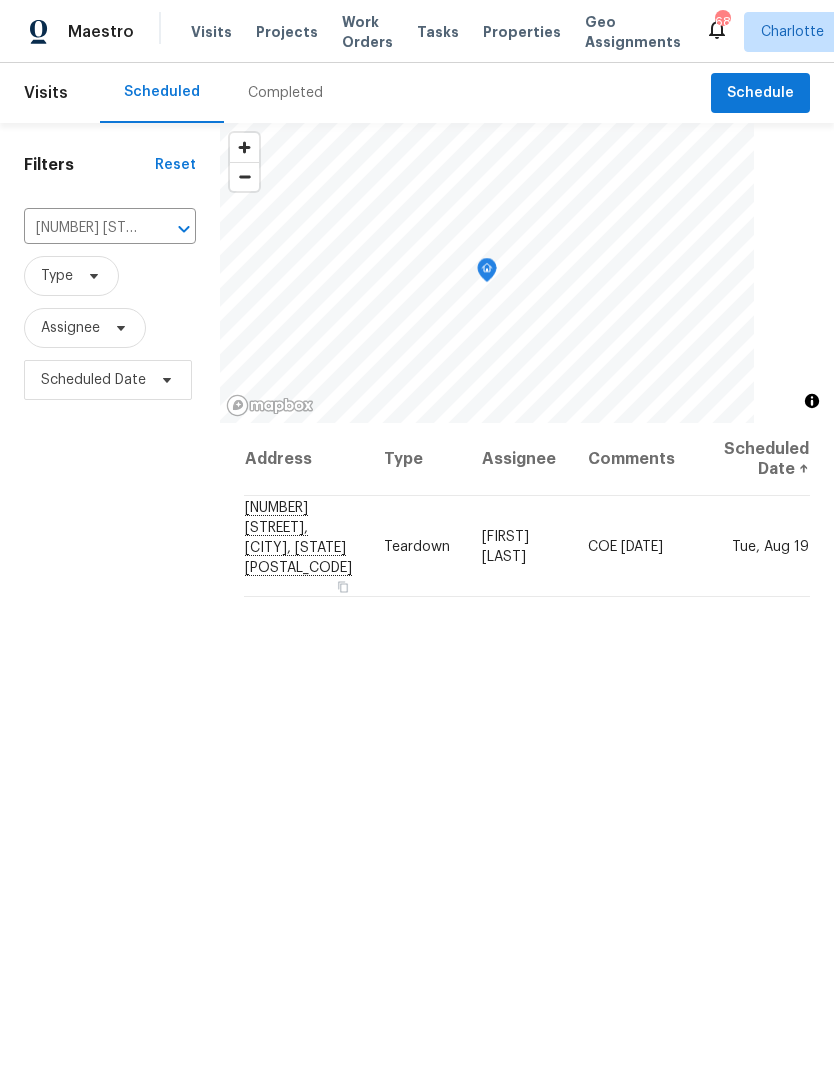 click 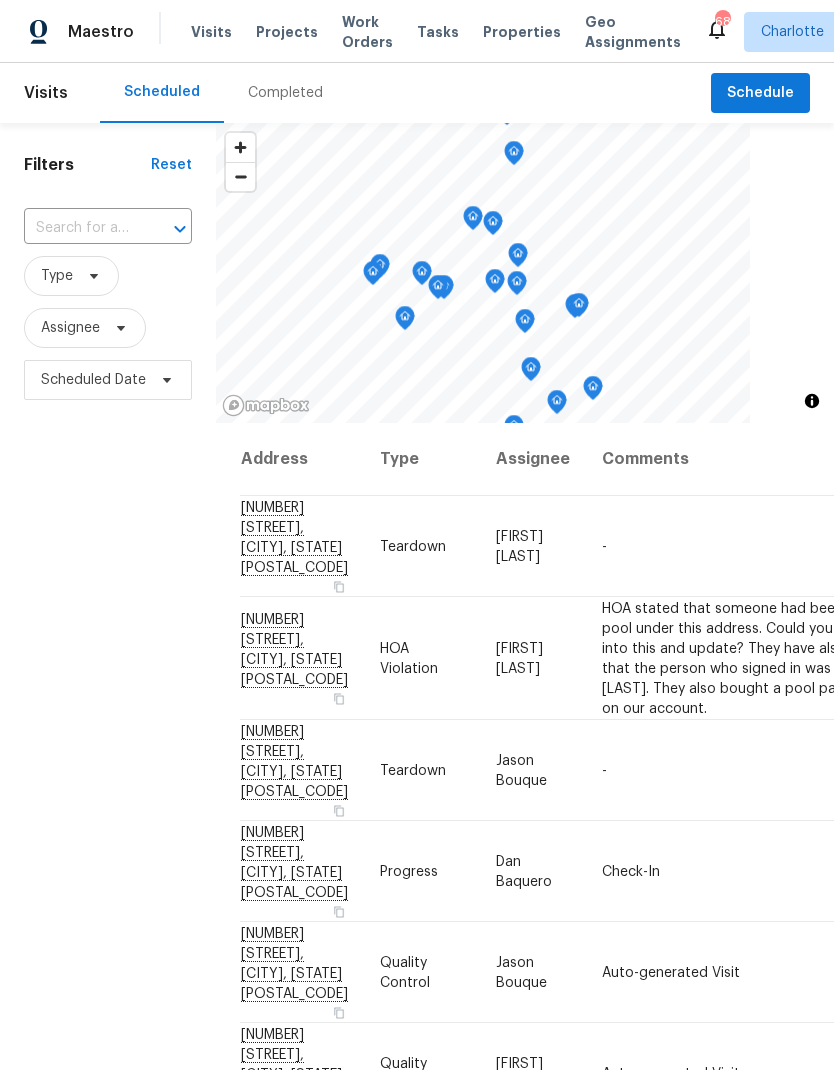 click at bounding box center (80, 228) 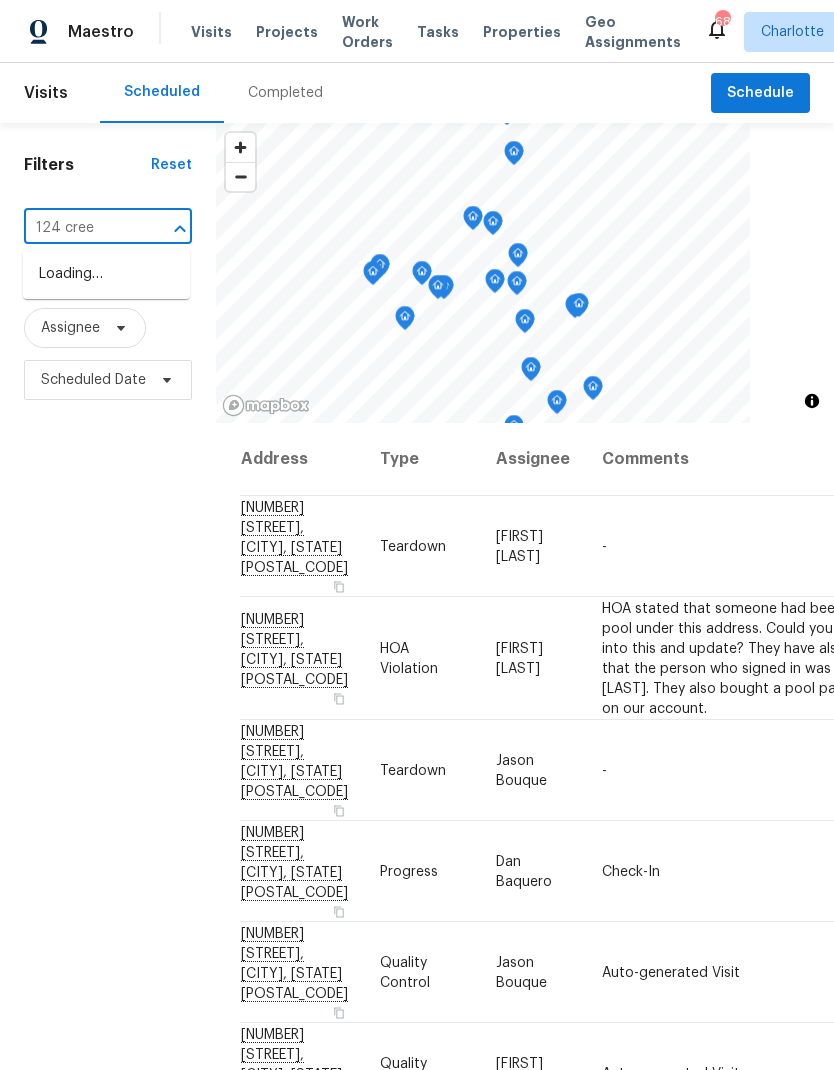 type on "124 creek" 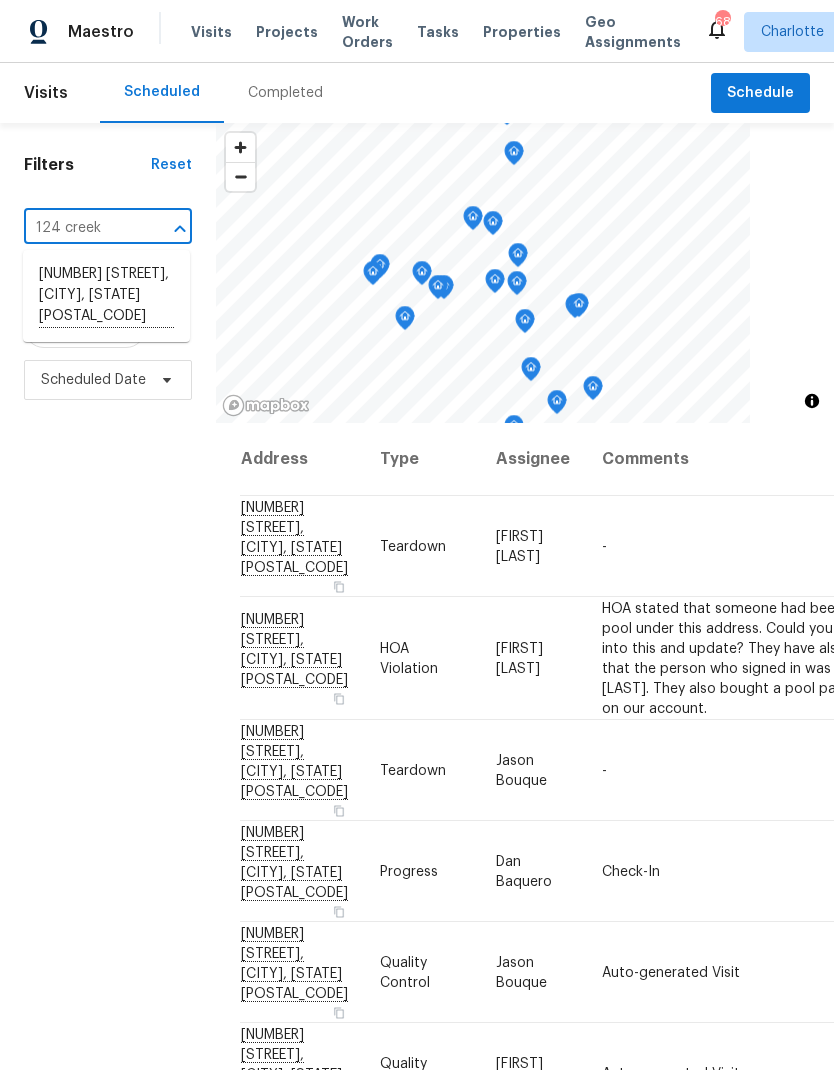 click on "124 Creek Hollow Trl, Belmont, NC 28012" at bounding box center (106, 296) 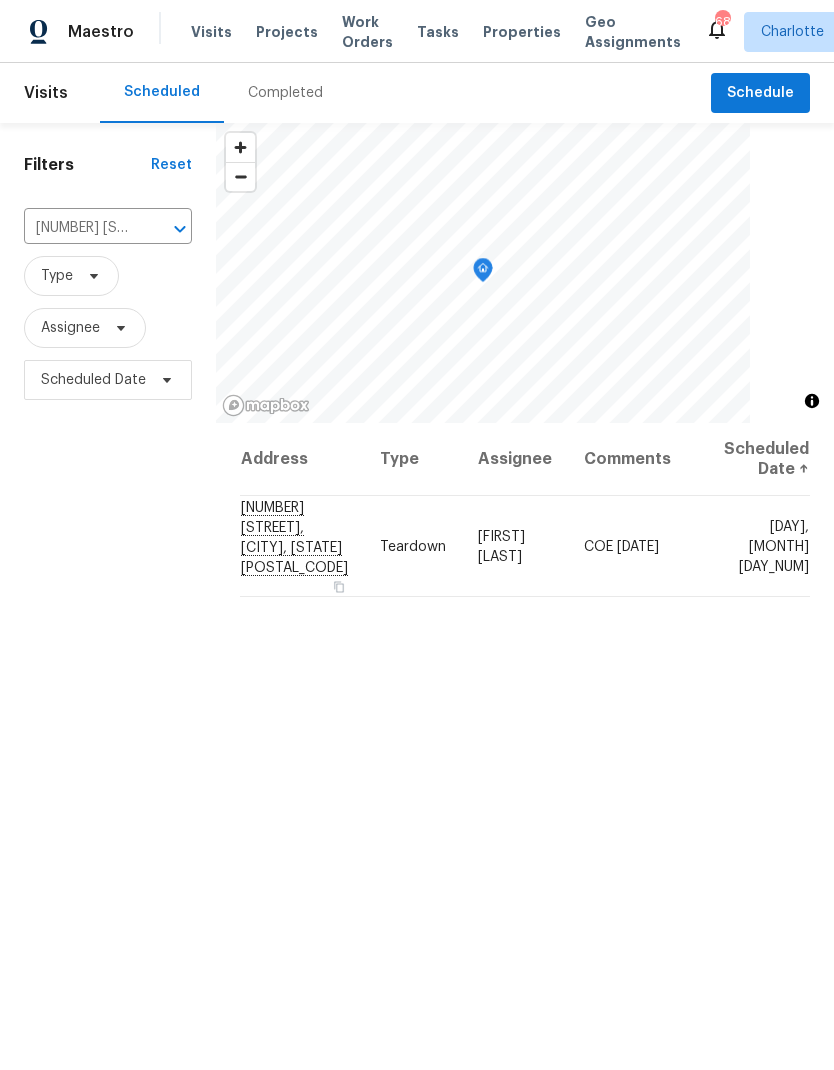 click 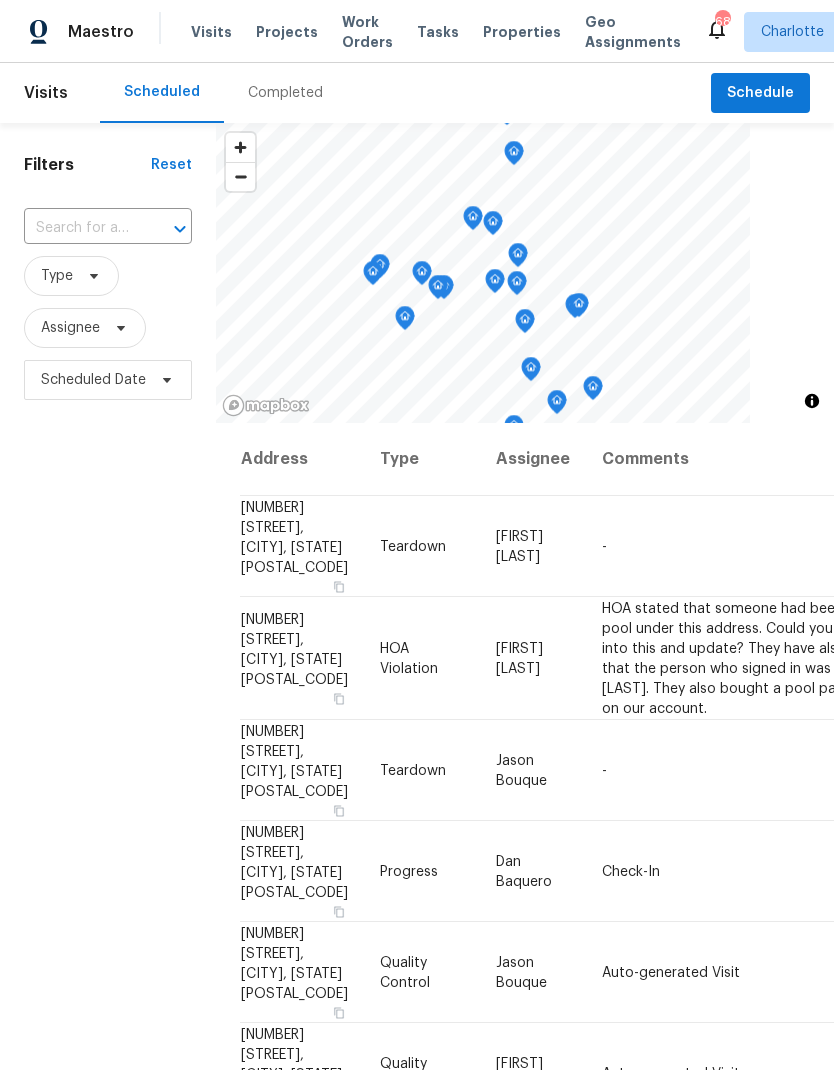 click at bounding box center [80, 228] 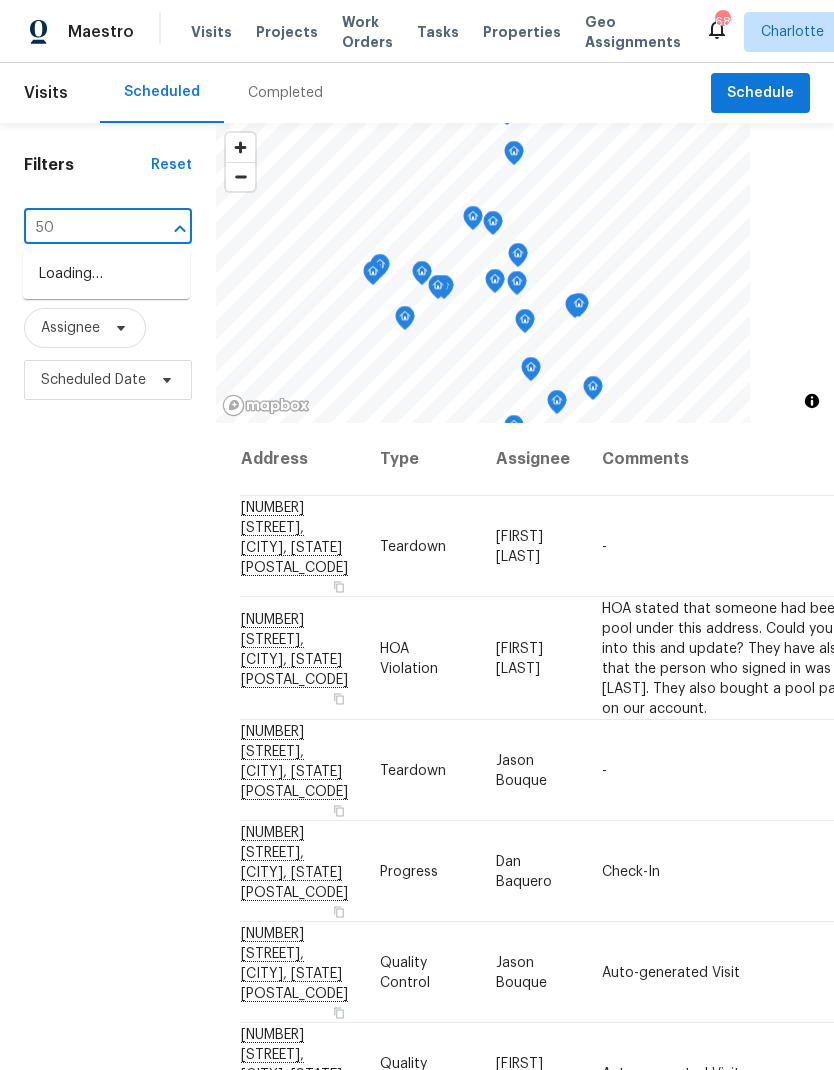type on "5" 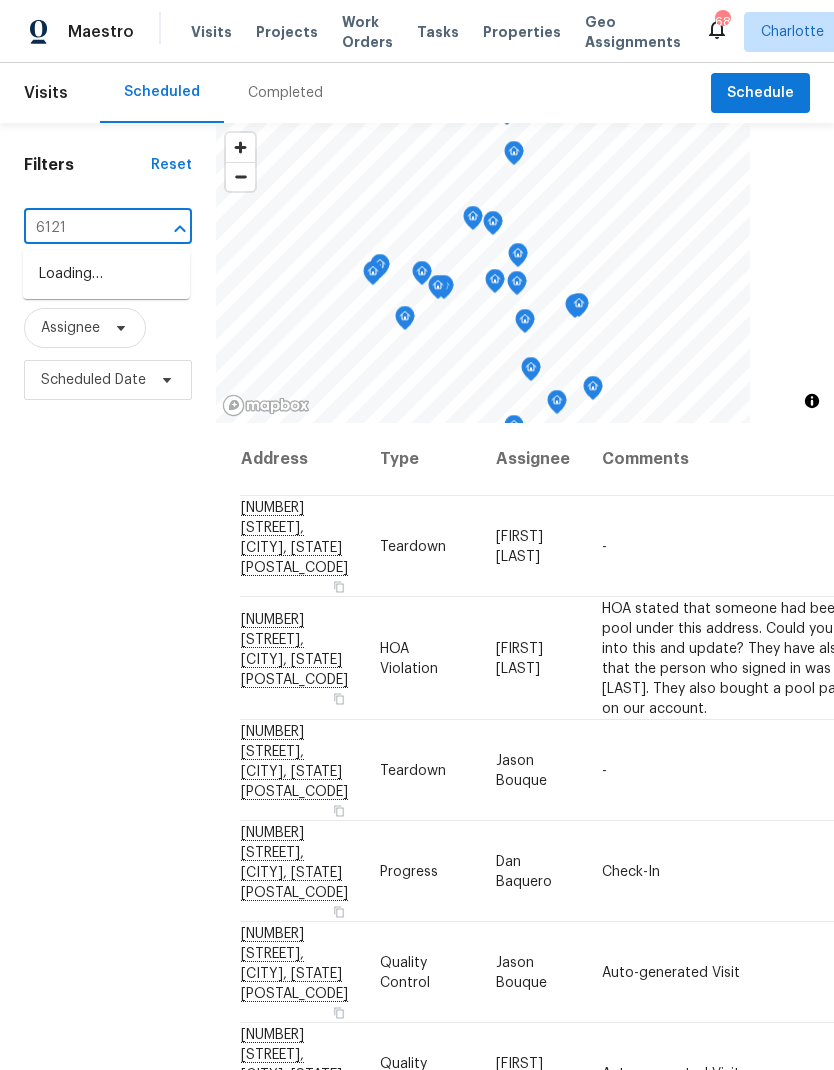 type on "6121 d" 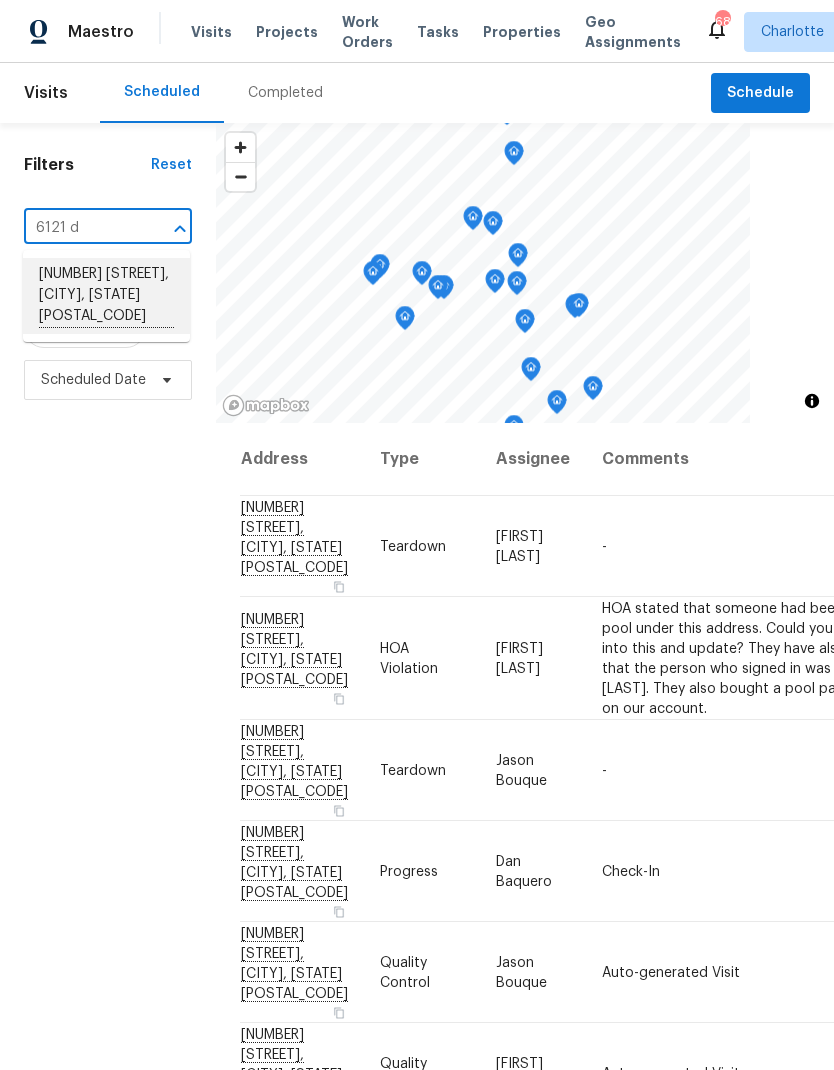 click on "[NUMBER] [STREET], [CITY], [STATE] [POSTAL_CODE]" at bounding box center [106, 296] 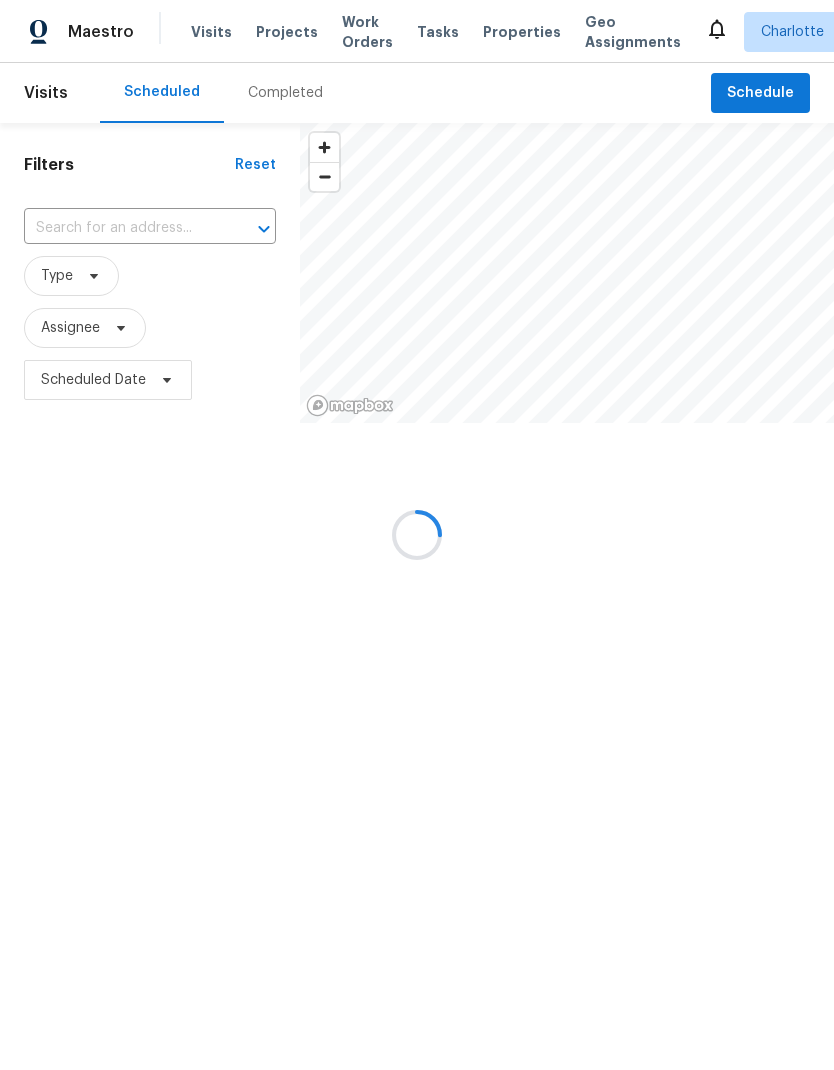 scroll, scrollTop: 0, scrollLeft: 0, axis: both 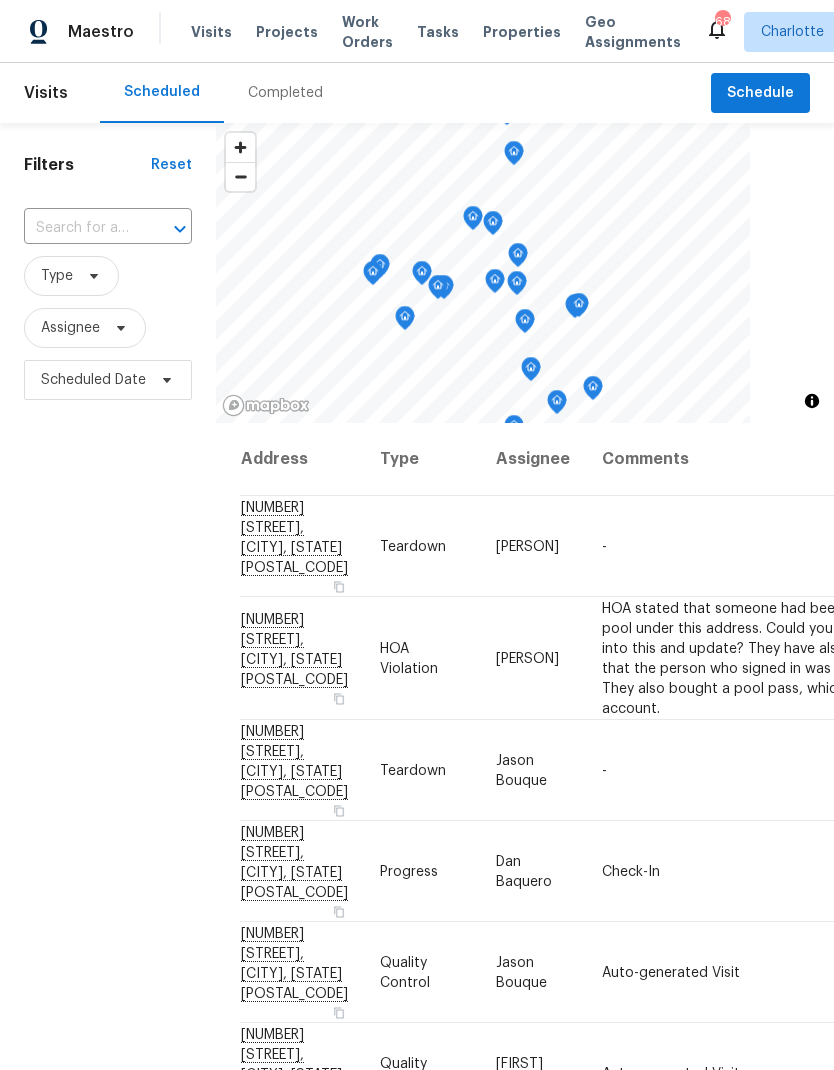 click at bounding box center [80, 228] 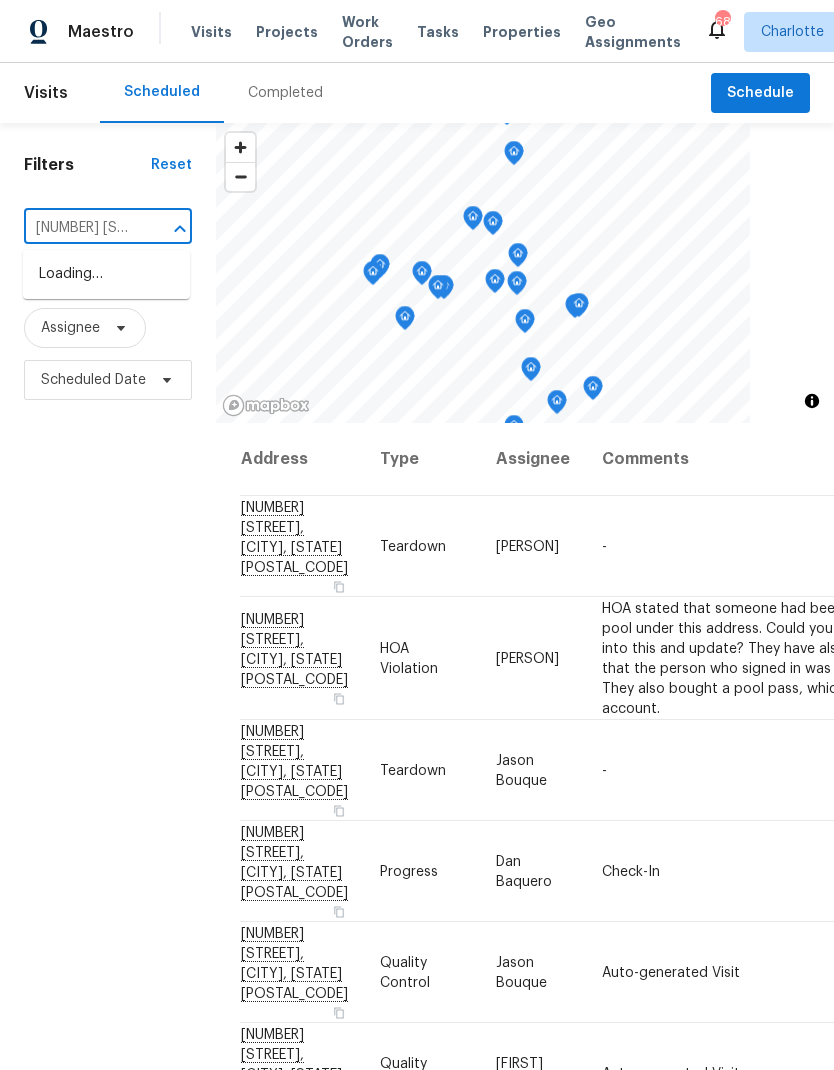 type on "4609 cott" 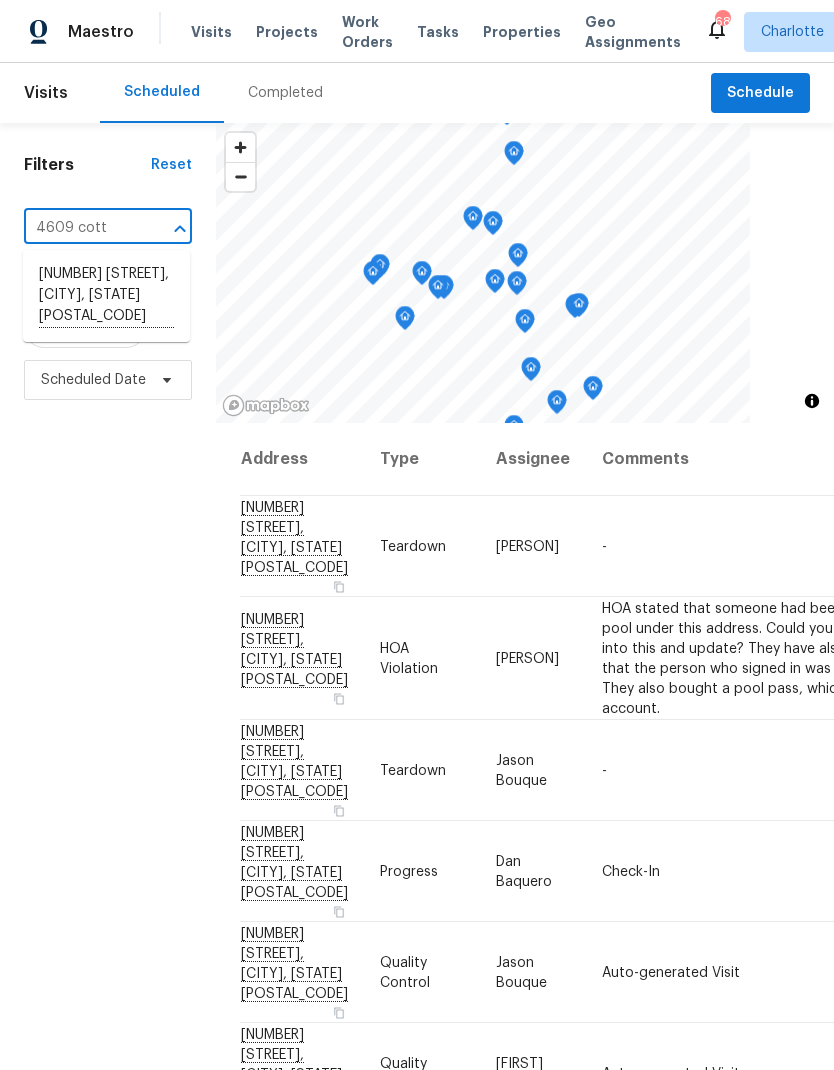 click on "[NUMBER] [STREET], [CITY], [STATE] [POSTAL_CODE]" at bounding box center [106, 296] 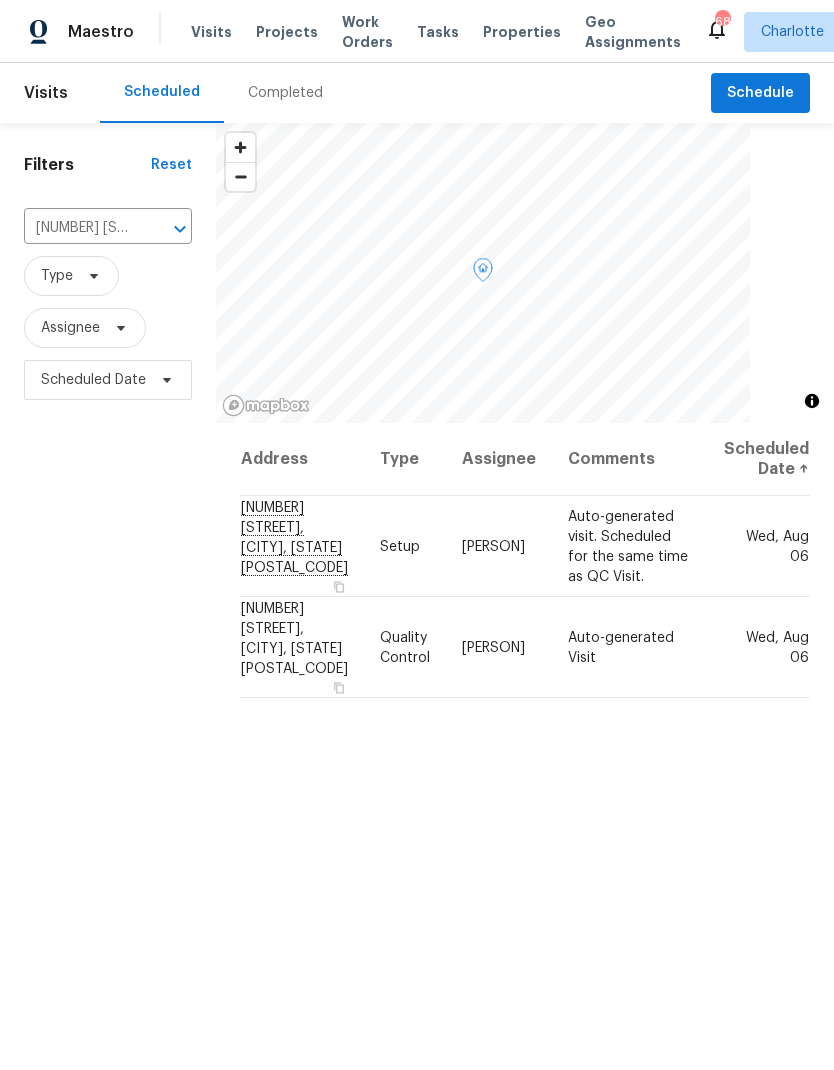 click 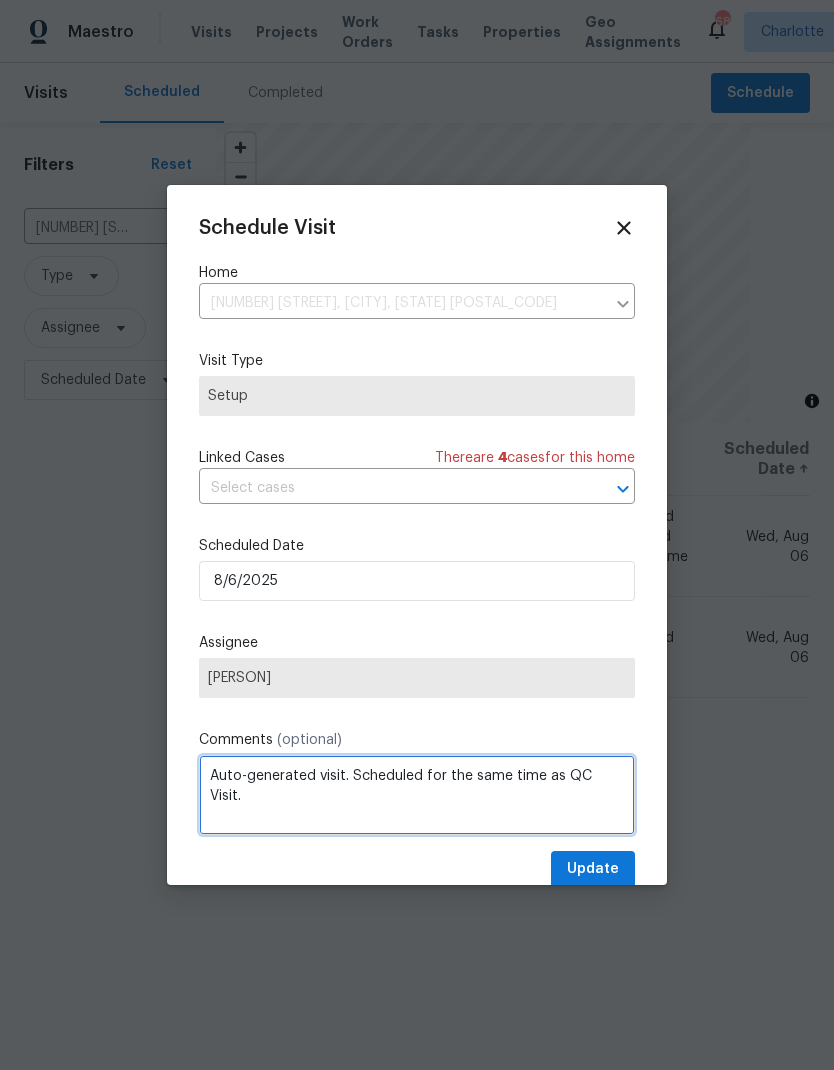 click on "Auto-generated visit. Scheduled for the same time as QC Visit." at bounding box center [417, 795] 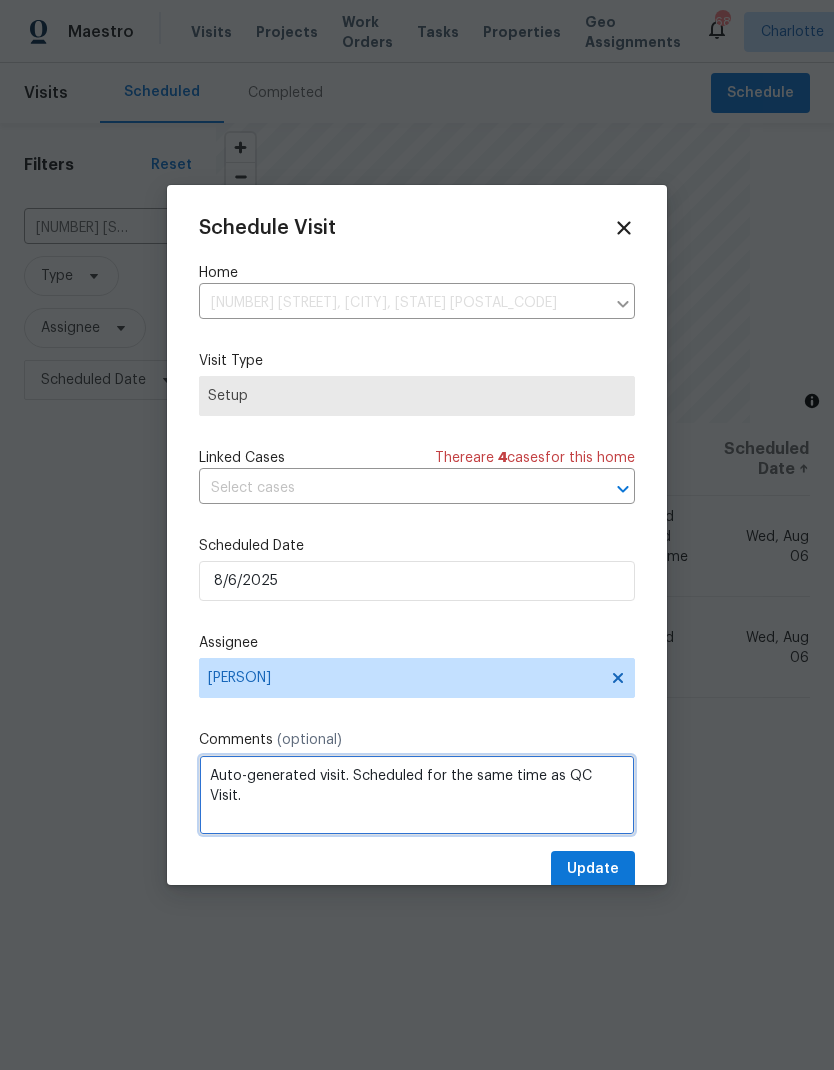 scroll, scrollTop: 73, scrollLeft: 0, axis: vertical 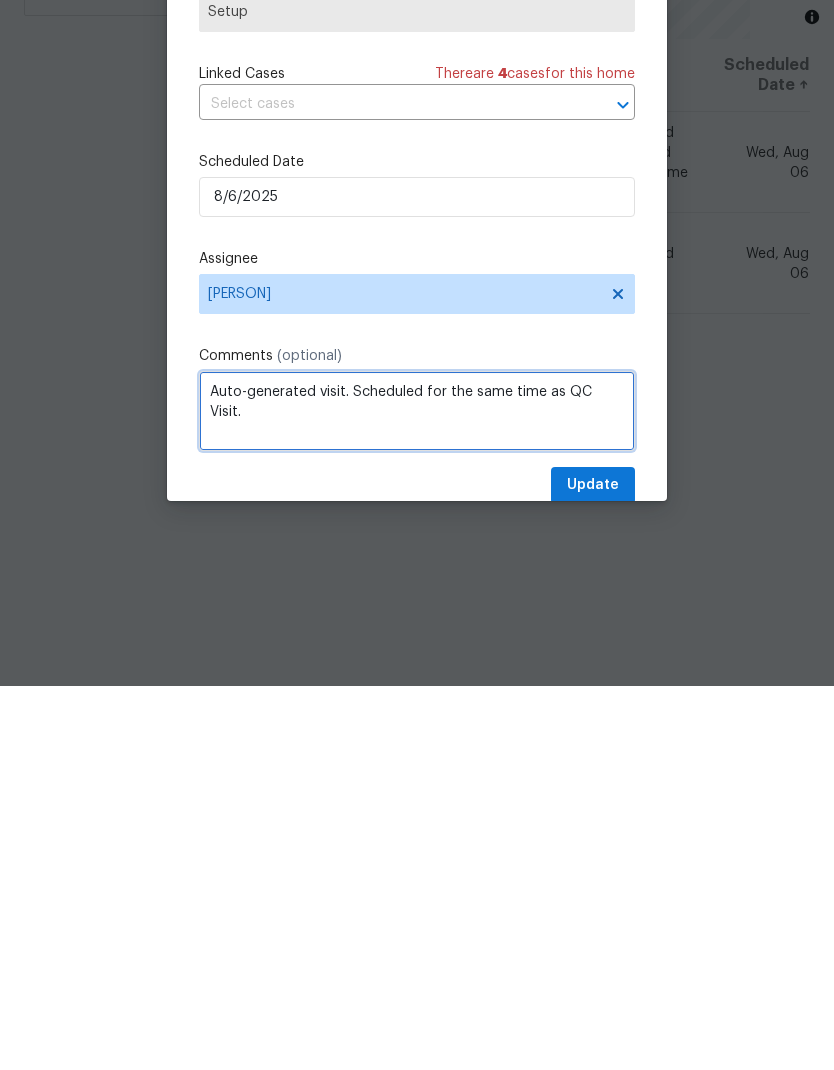 click on "Auto-generated visit. Scheduled for the same time as QC Visit." at bounding box center [417, 795] 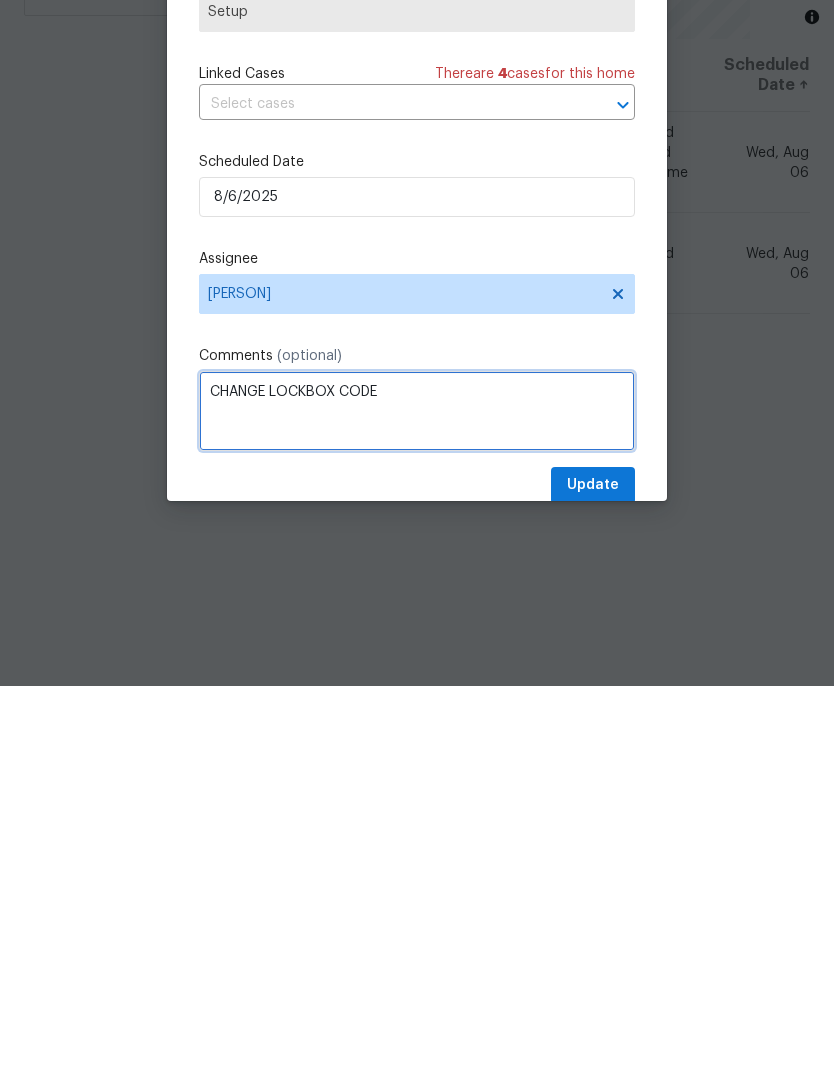type on "CHANGE LOCKBOX CODE" 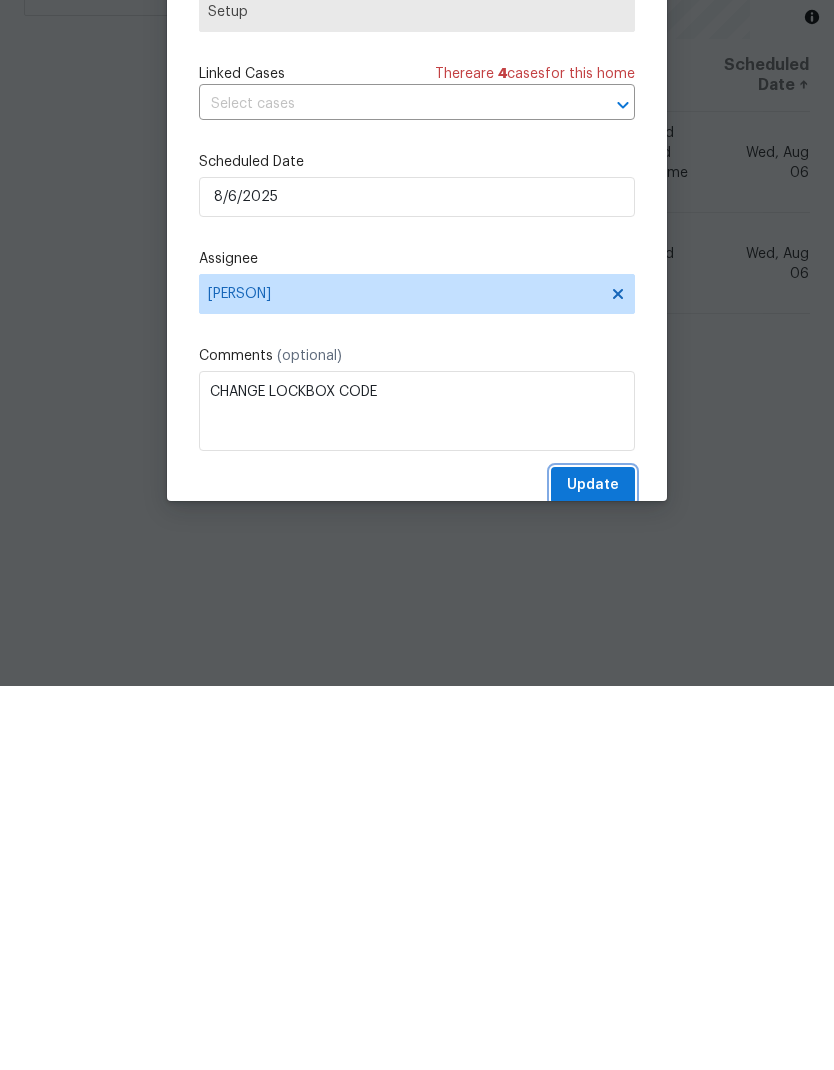 click on "Update" at bounding box center [593, 869] 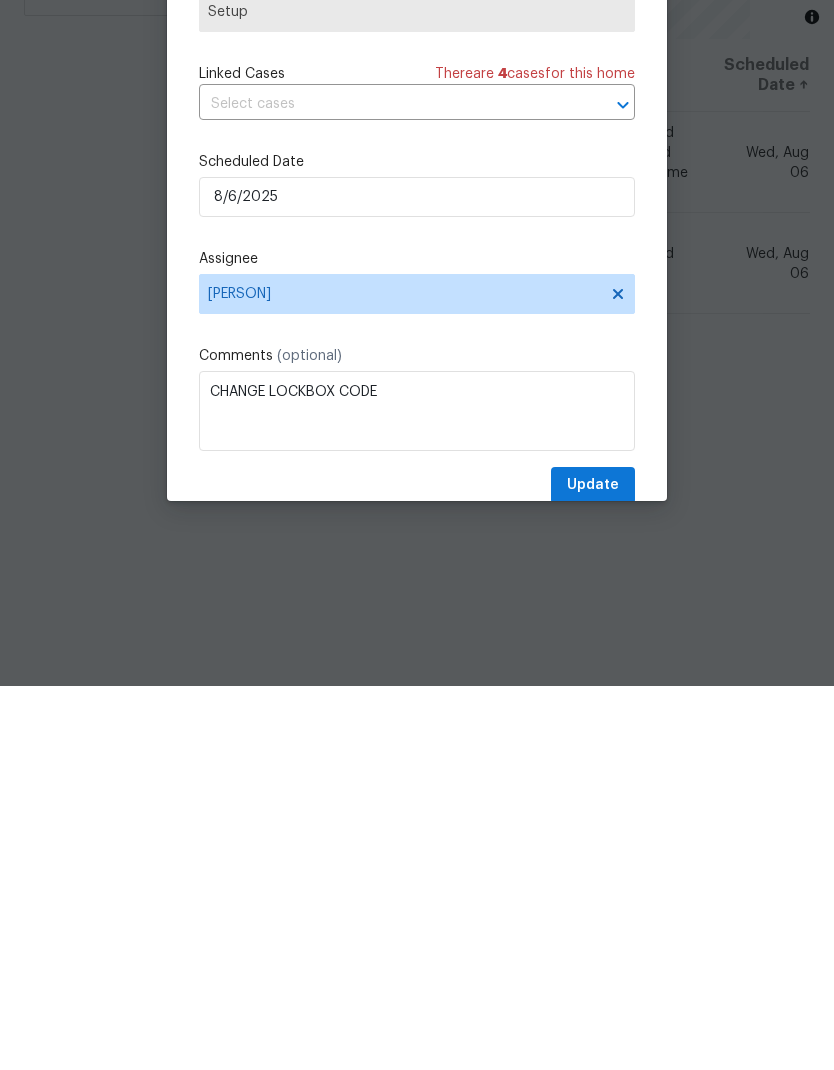 scroll, scrollTop: 80, scrollLeft: 0, axis: vertical 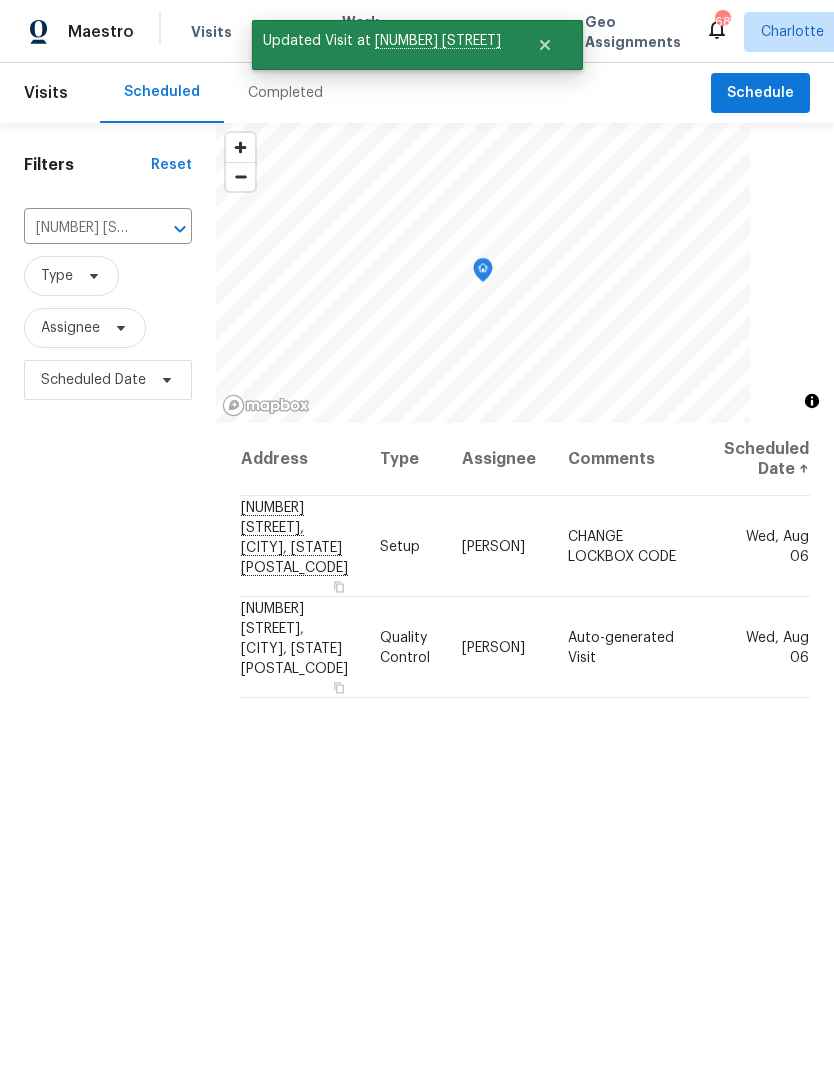 click on "Address Type Assignee Comments Scheduled Date ↑ 4609 Cottonwood Ln, Gastonia, NC 28052 Setup Ryan Carder CHANGE LOCKBOX CODE Wed, Aug 06 4609 Cottonwood Ln, Gastonia, NC 28052 Quality Control Ryan Carder Auto-generated Visit Wed, Aug 06" at bounding box center [525, 851] 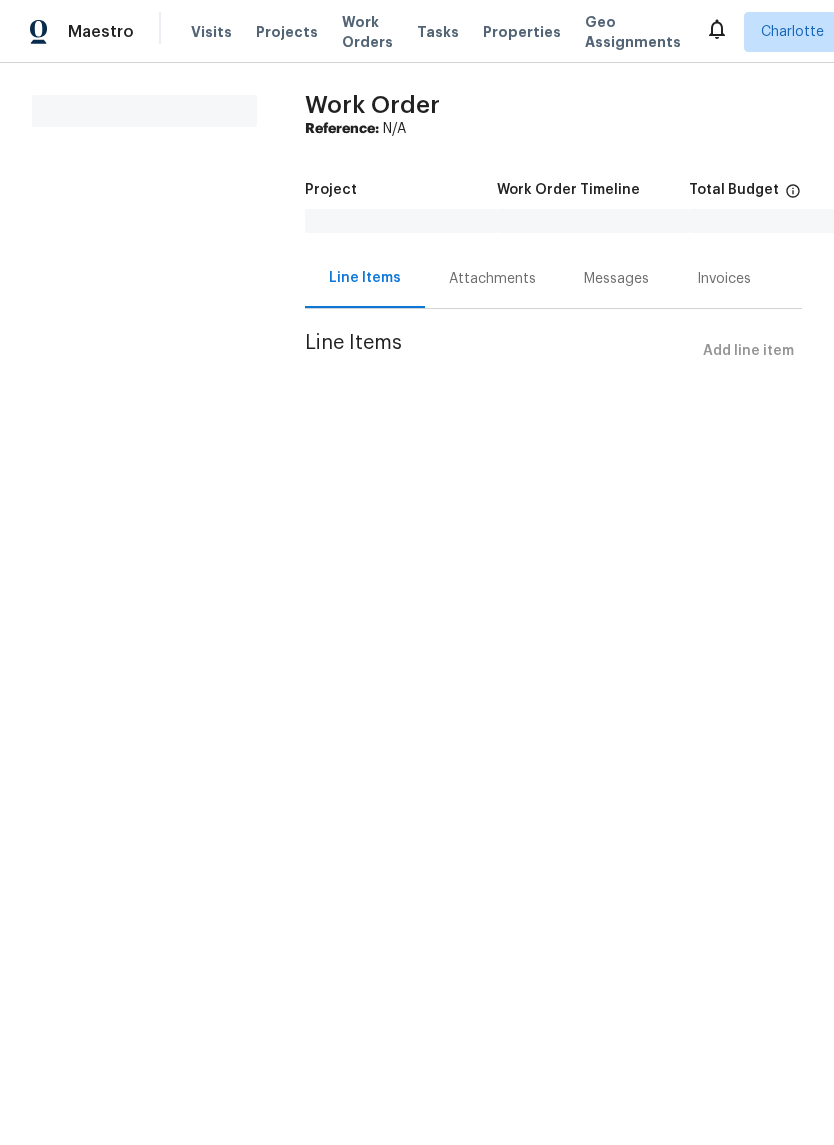 scroll, scrollTop: 0, scrollLeft: 0, axis: both 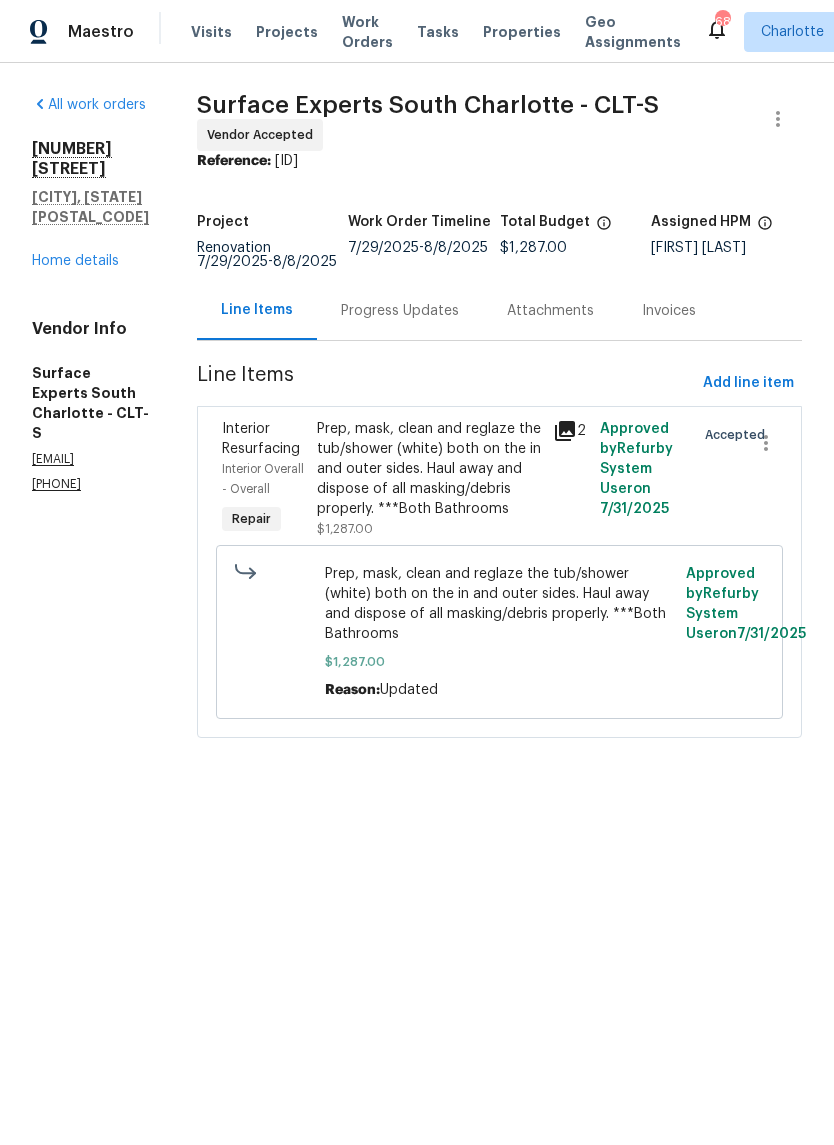 click on "Progress Updates" at bounding box center (400, 311) 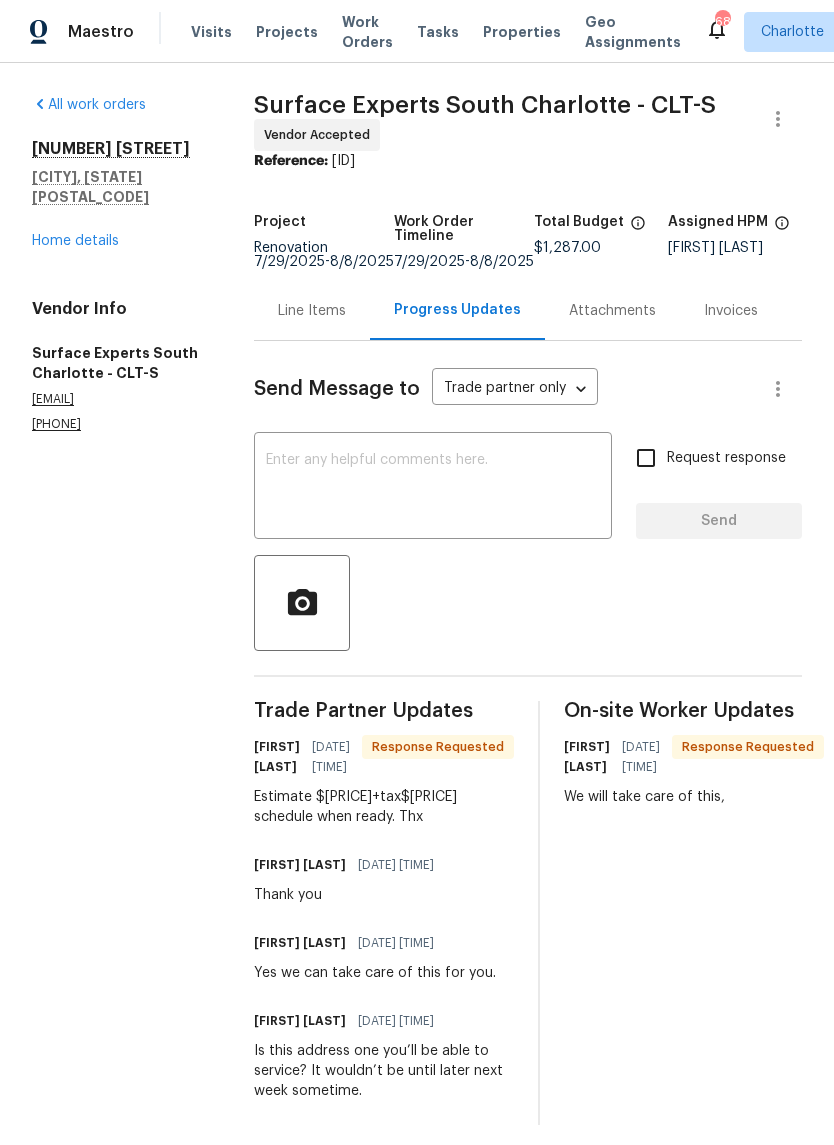 click on "Line Items" at bounding box center (312, 311) 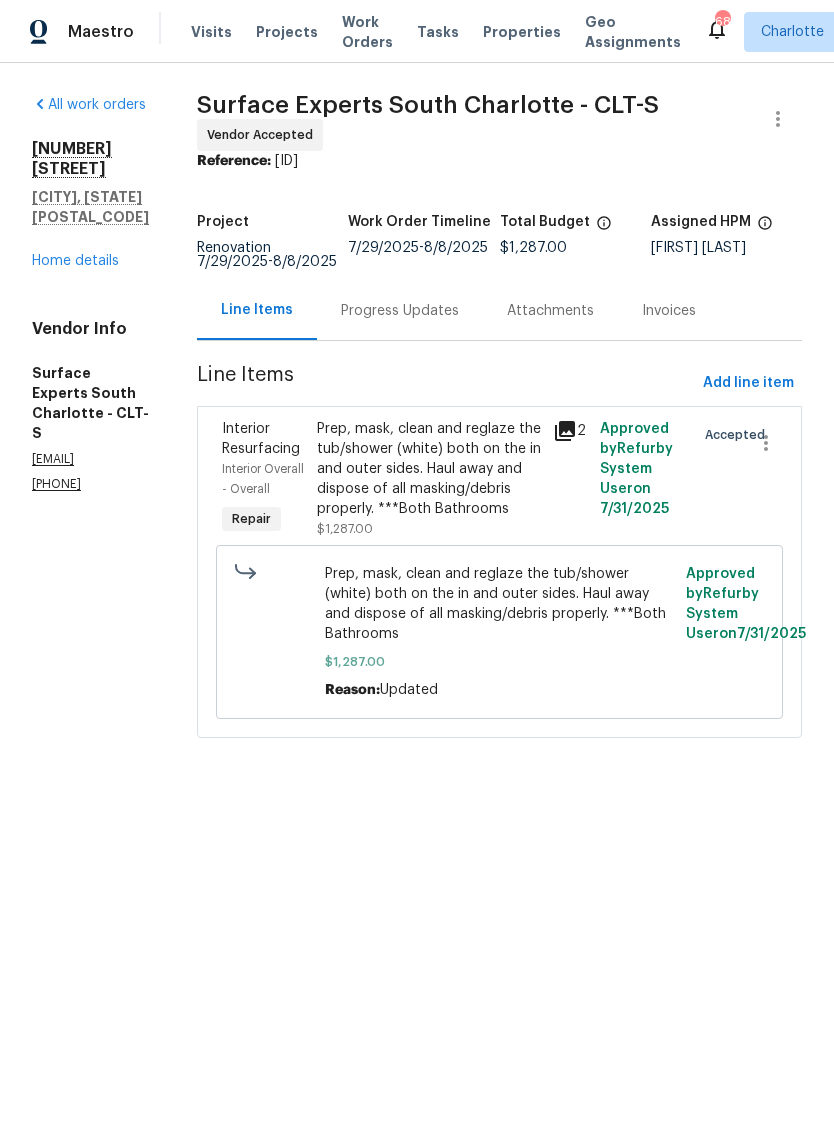 click on "Home details" at bounding box center (75, 261) 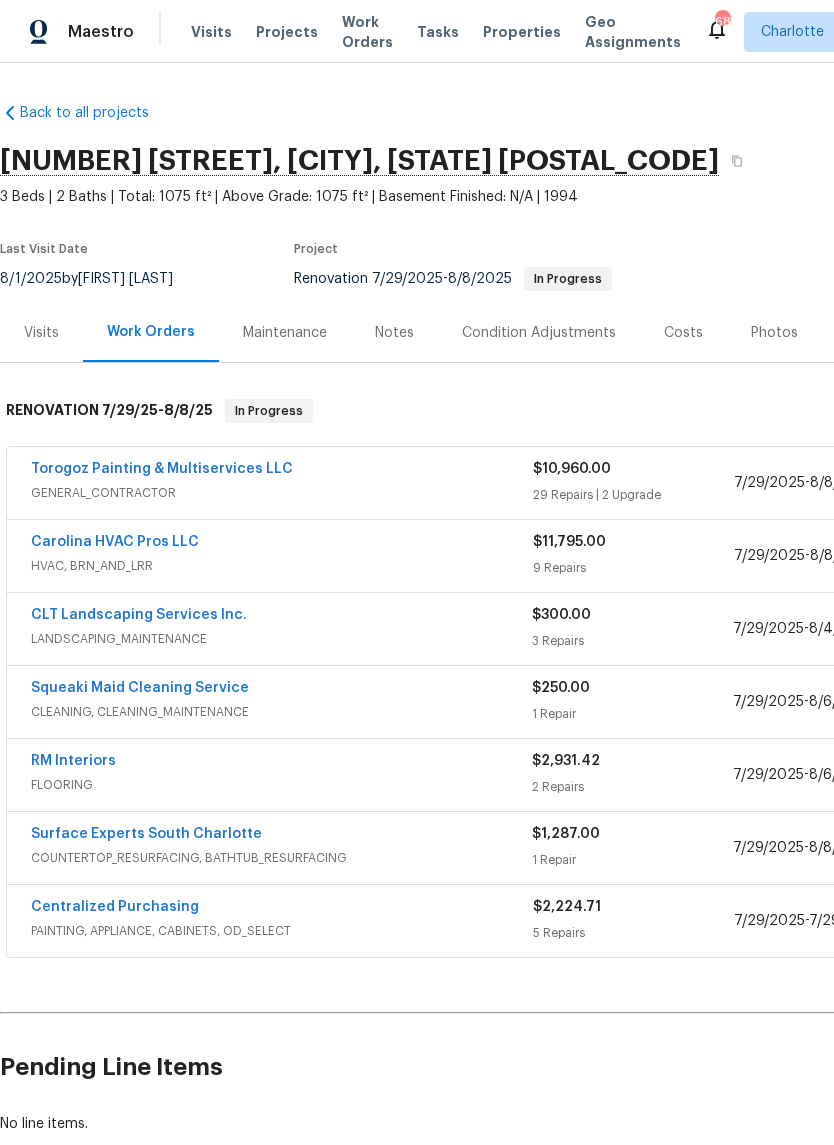 click on "RM Interiors" at bounding box center (73, 761) 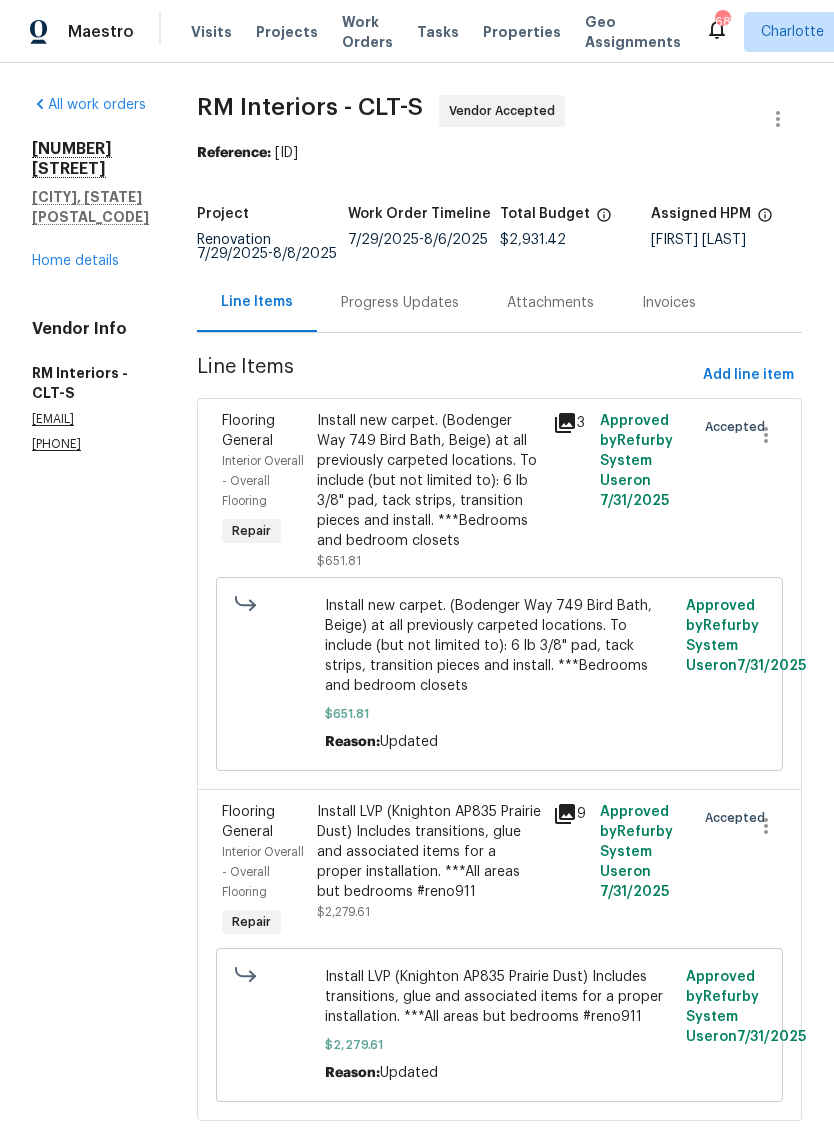 click on "Progress Updates" at bounding box center [400, 303] 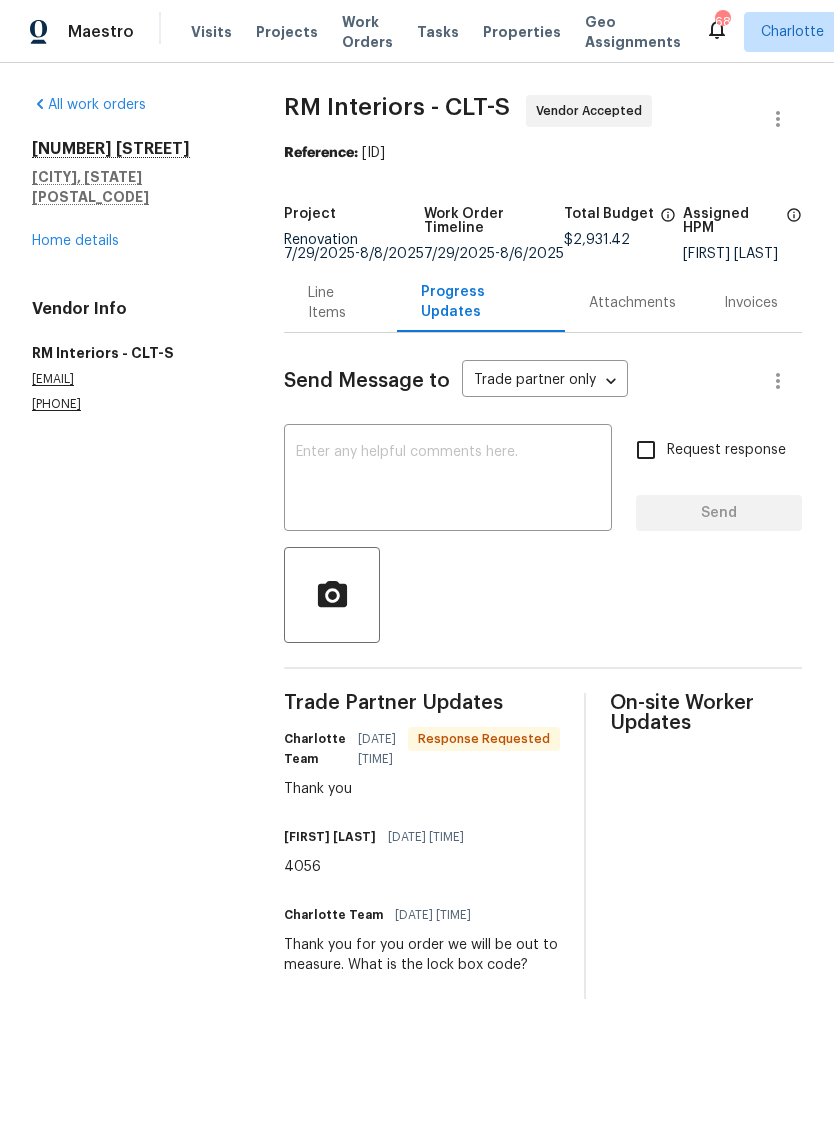 click at bounding box center (448, 480) 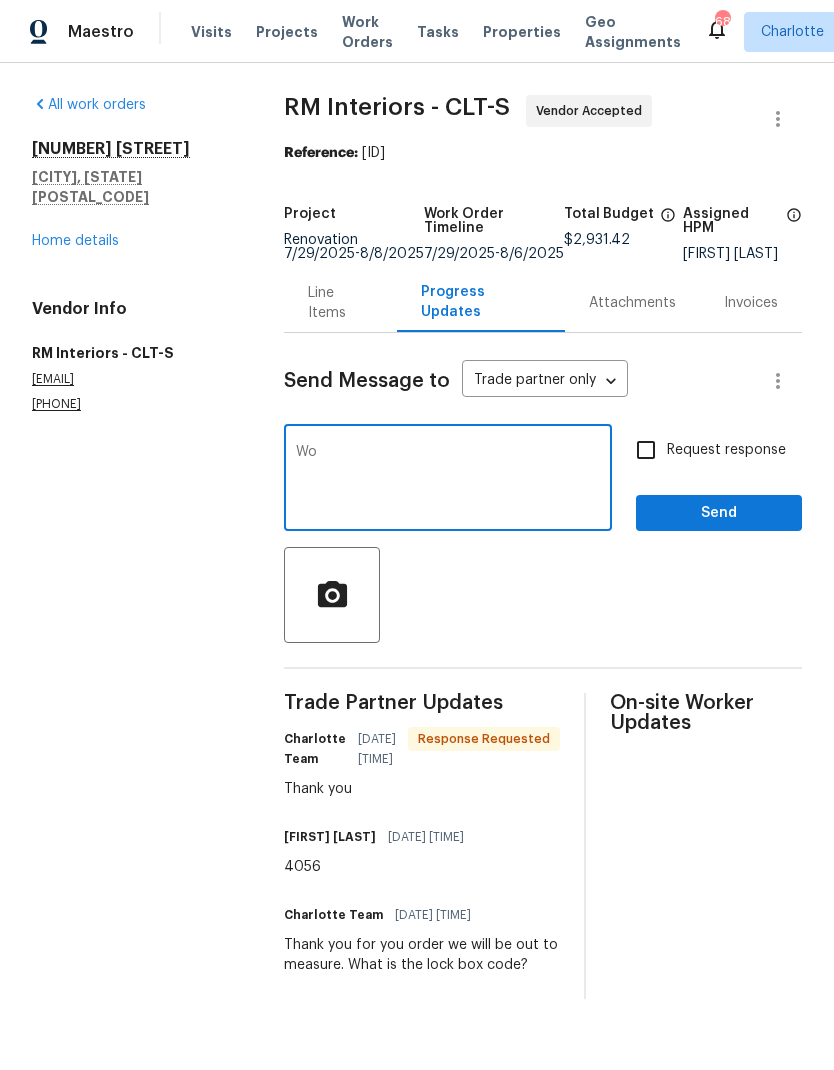 type on "W" 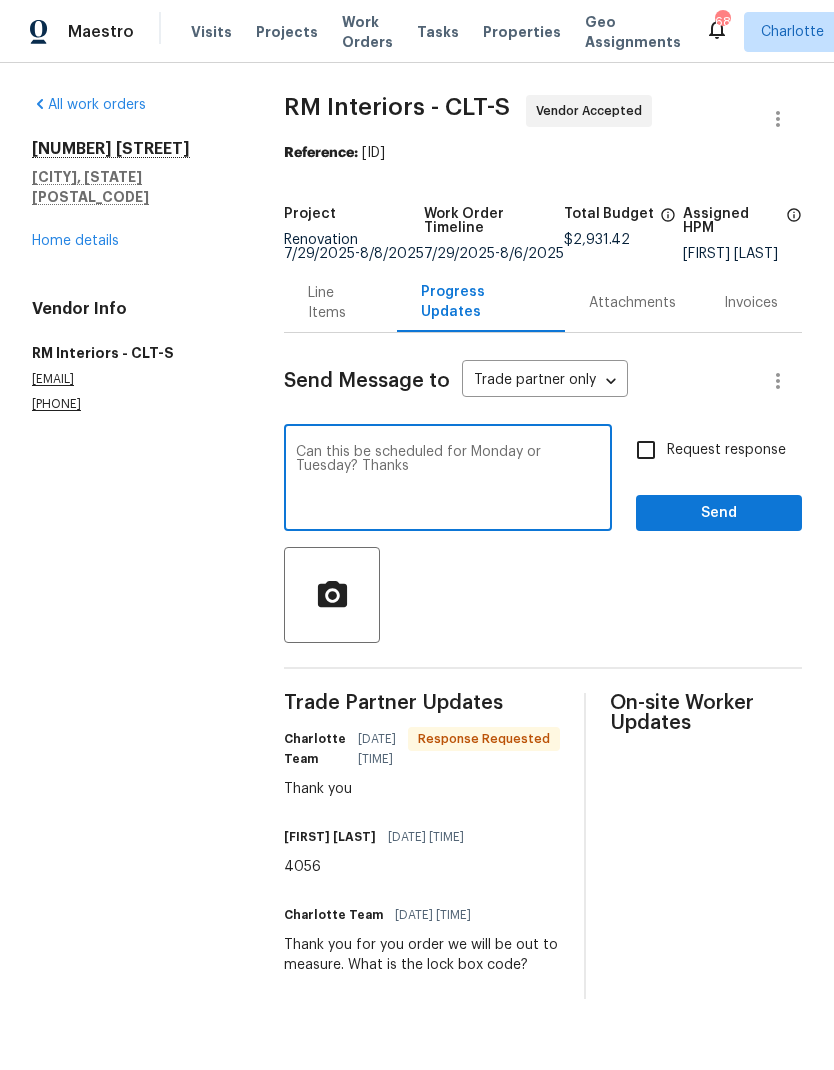 type on "Can this be scheduled for Monday or Tuesday? Thanks" 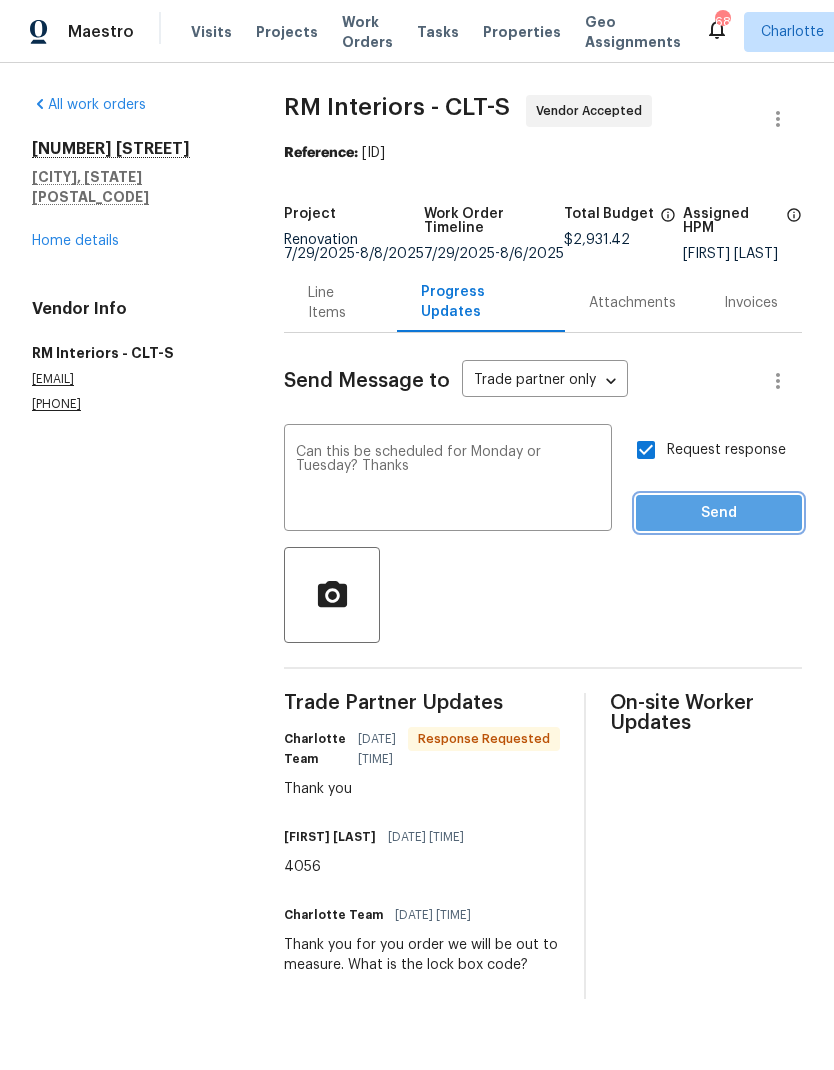 click on "Send" at bounding box center (719, 513) 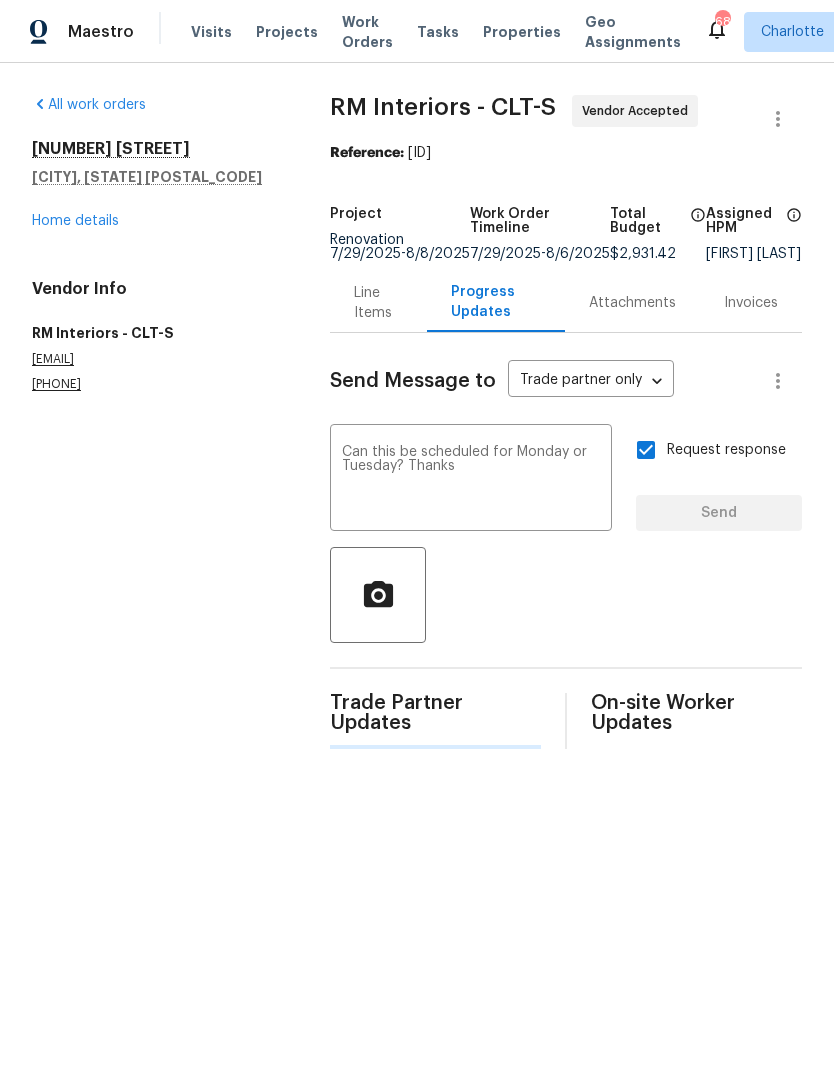 type 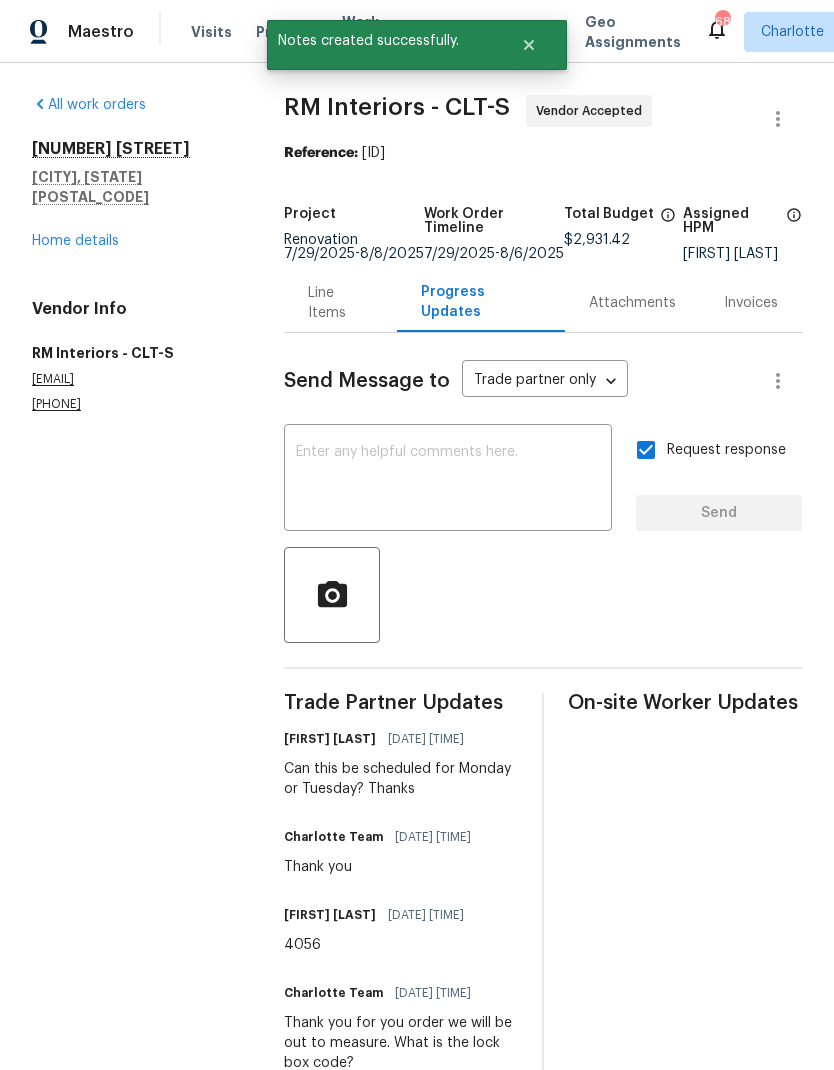 click on "Home details" at bounding box center [75, 241] 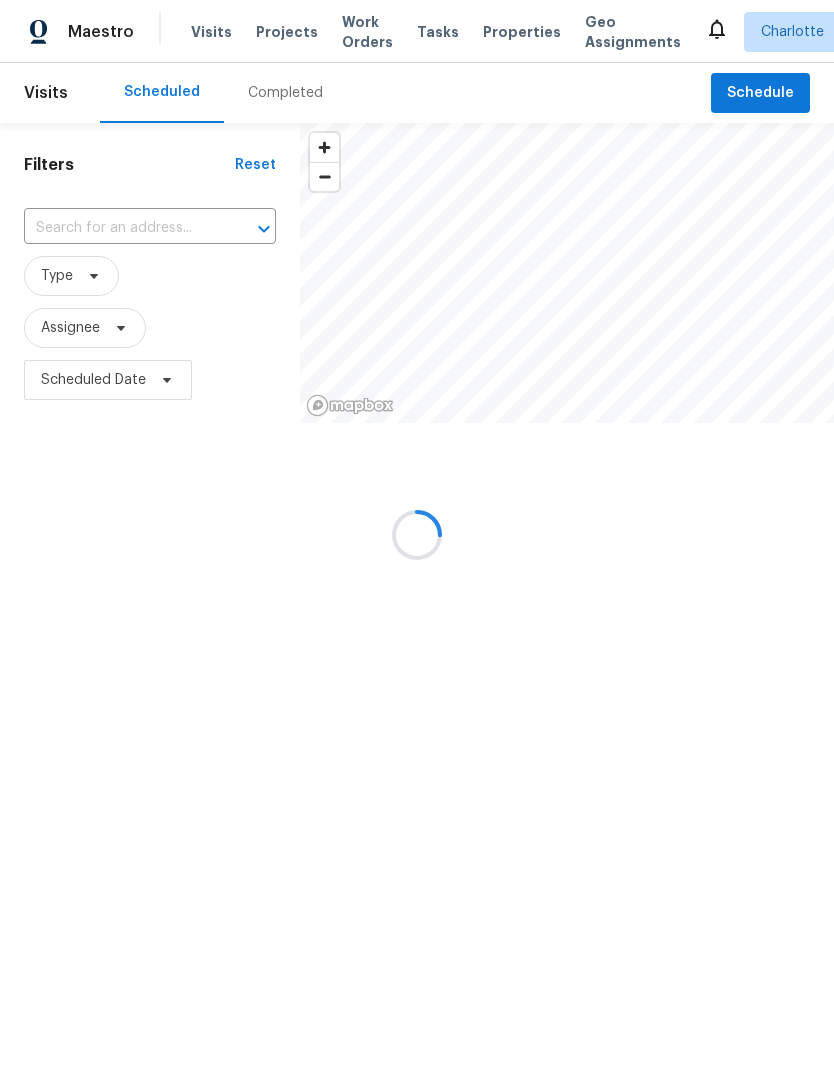 scroll, scrollTop: 0, scrollLeft: 0, axis: both 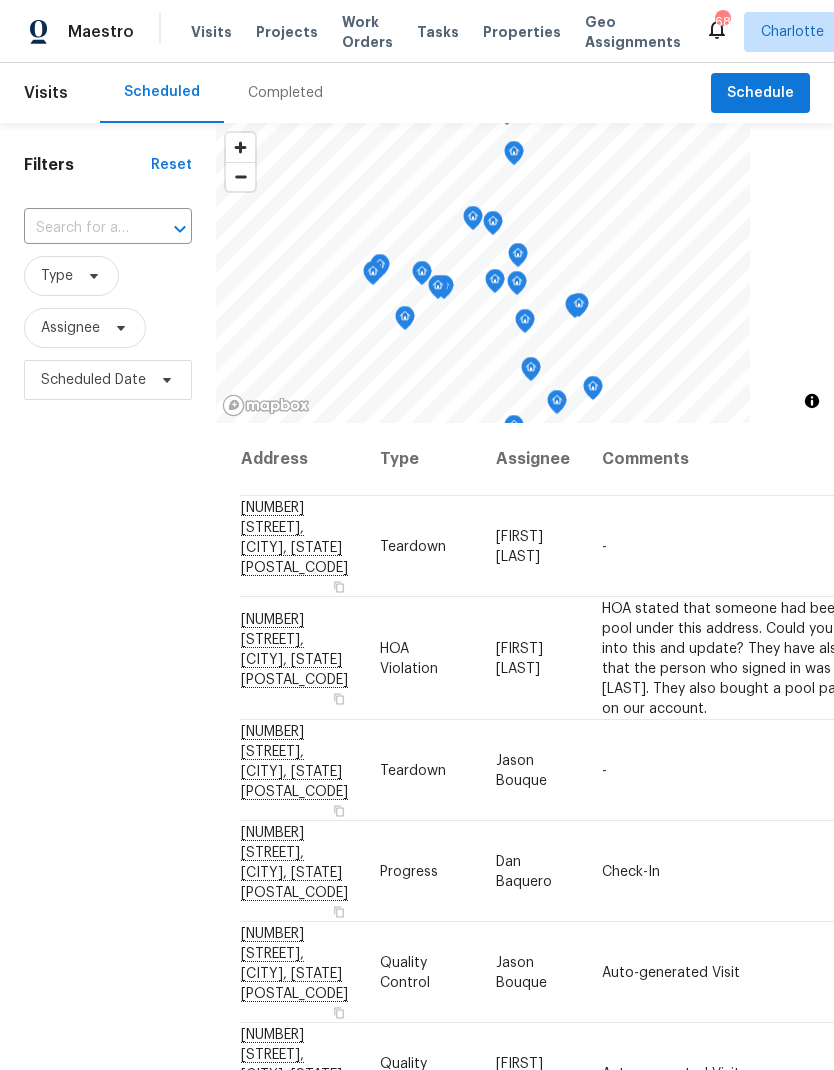 click on "Work Orders" at bounding box center [367, 32] 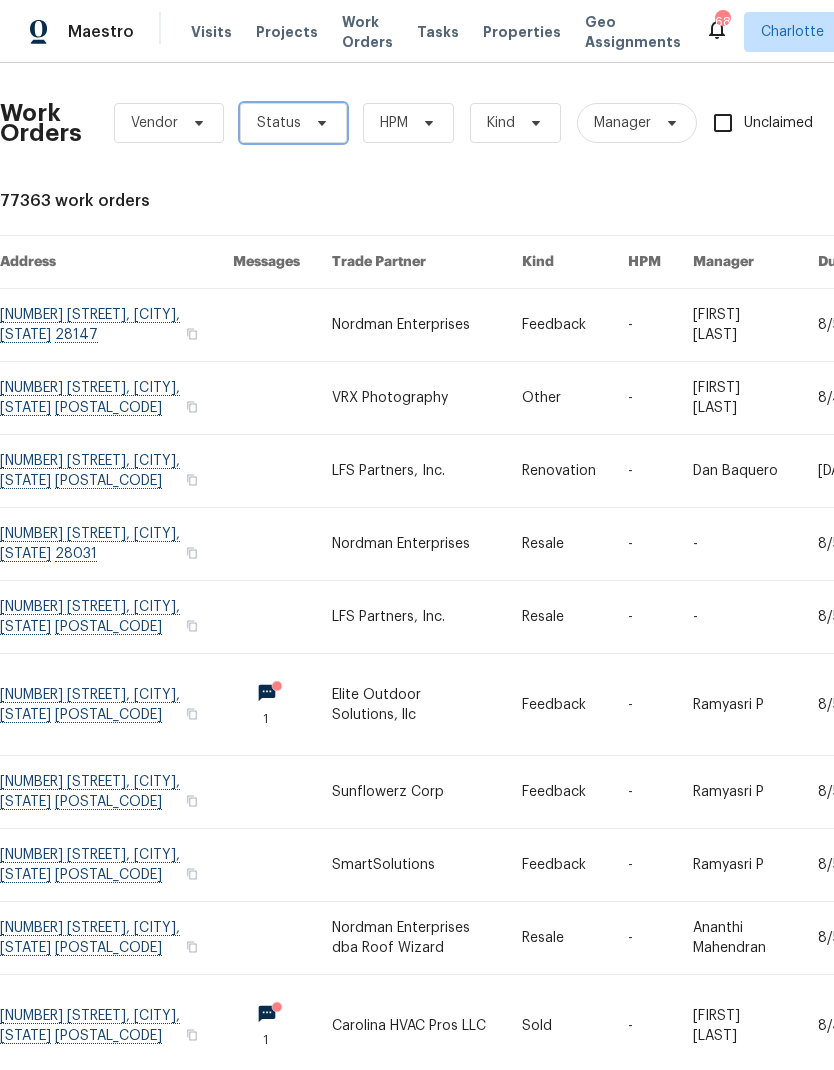 click on "Status" at bounding box center [293, 123] 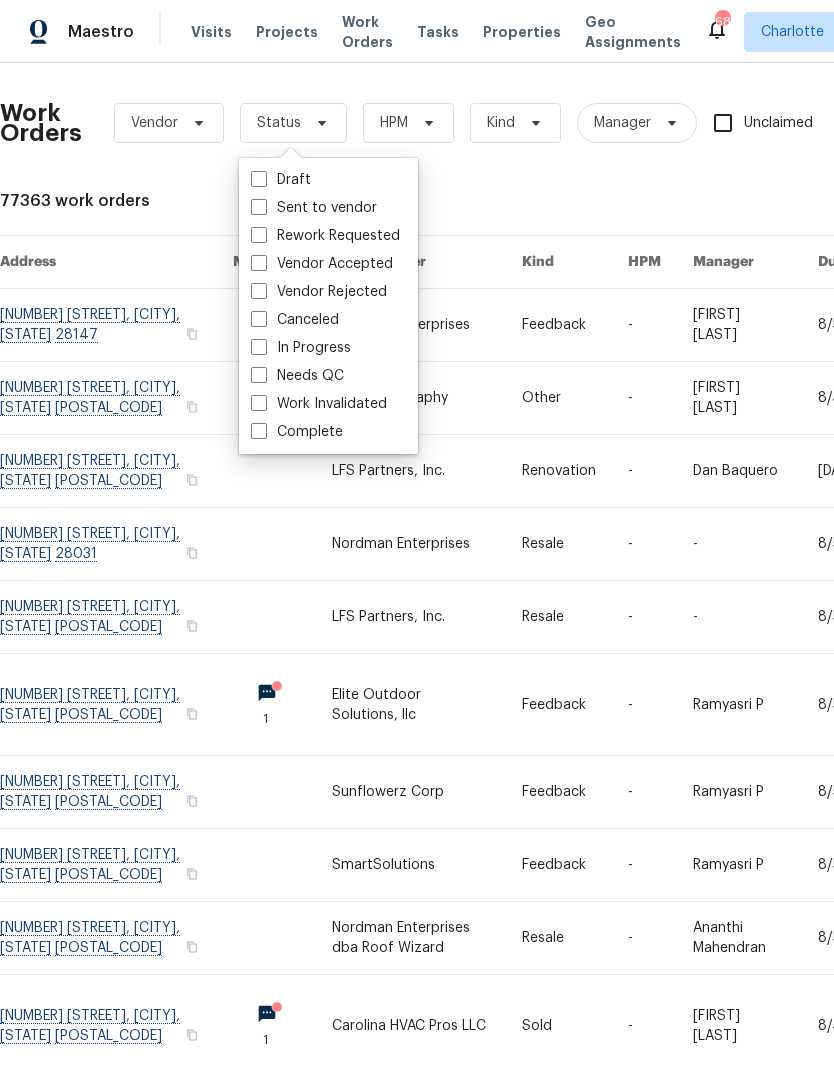 click on "Needs QC" at bounding box center [297, 376] 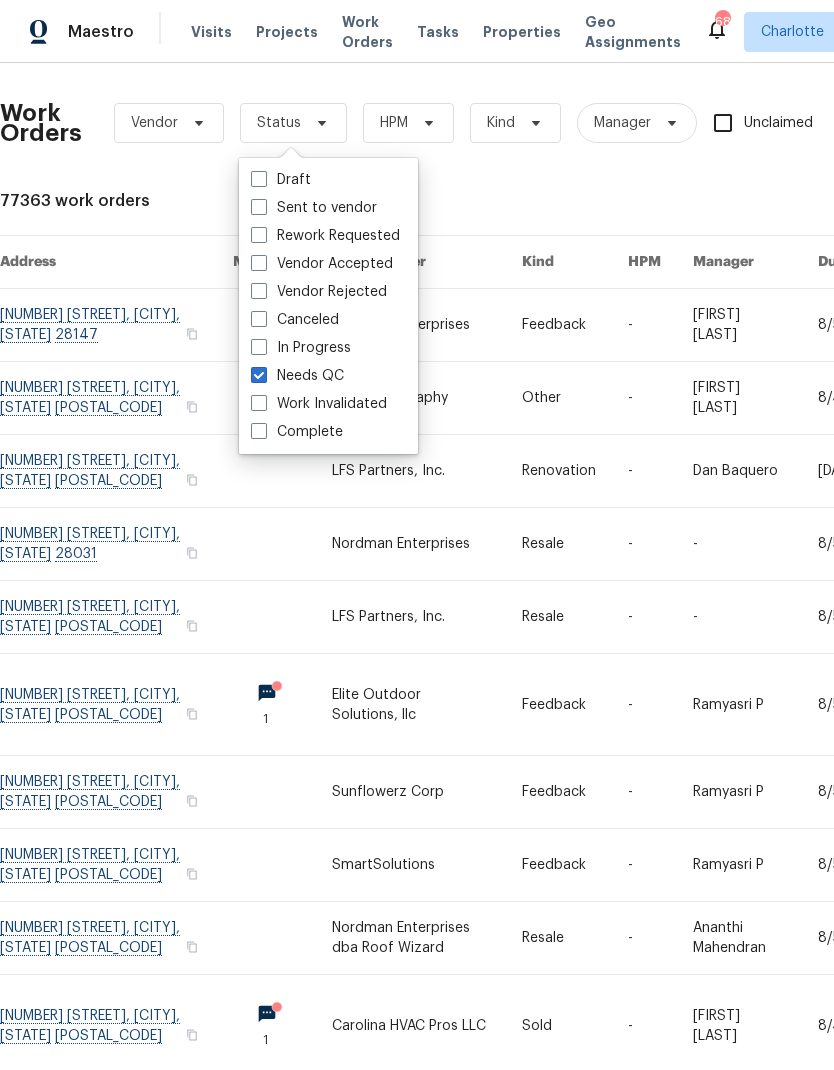 checkbox on "true" 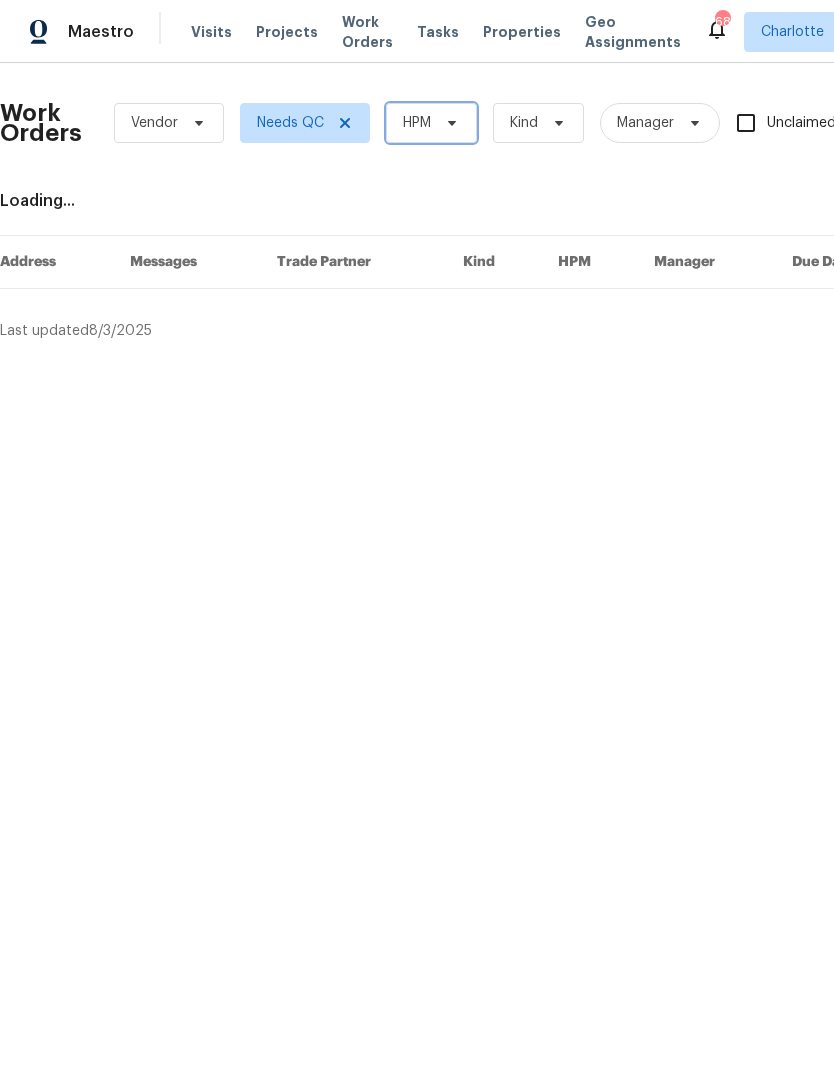click on "HPM" at bounding box center [431, 123] 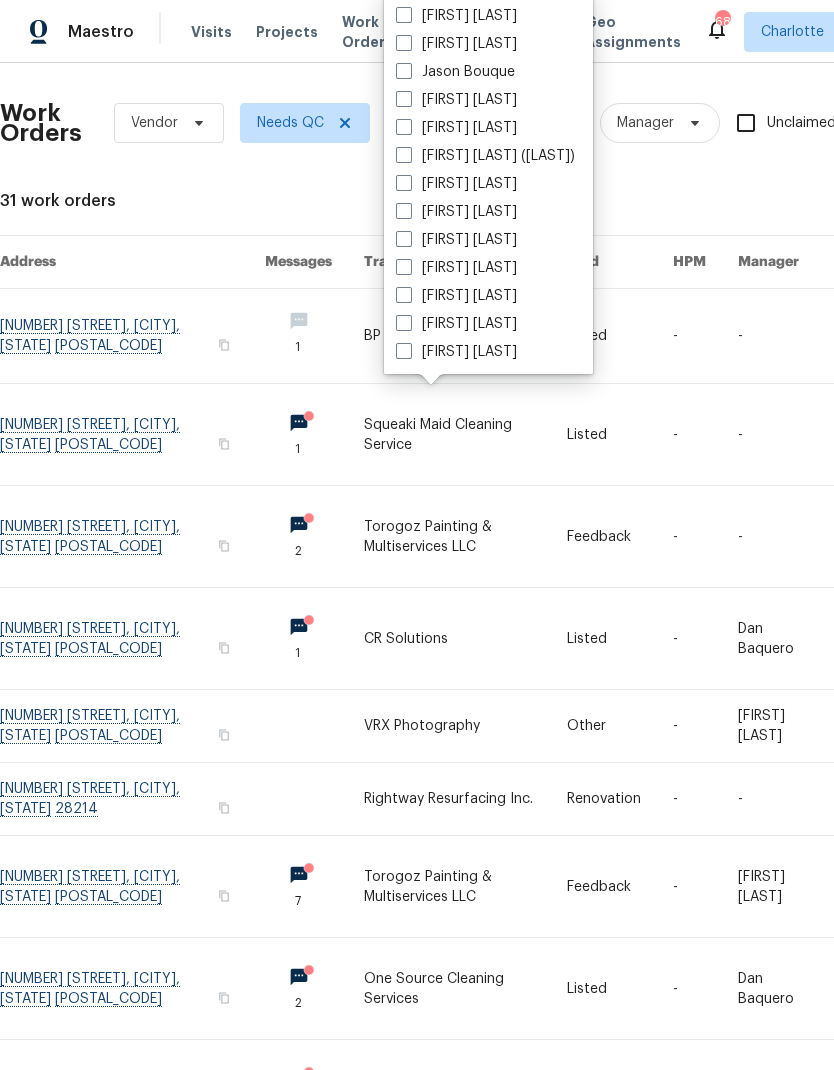 scroll, scrollTop: 248, scrollLeft: 0, axis: vertical 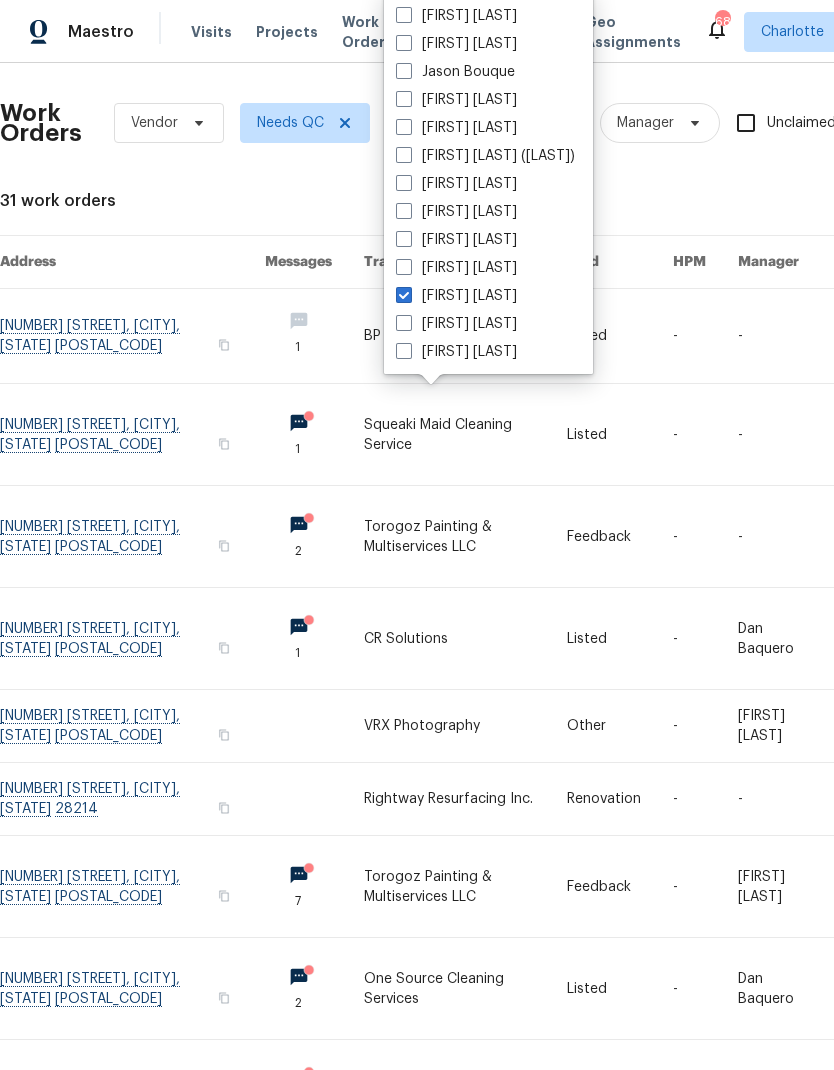 checkbox on "true" 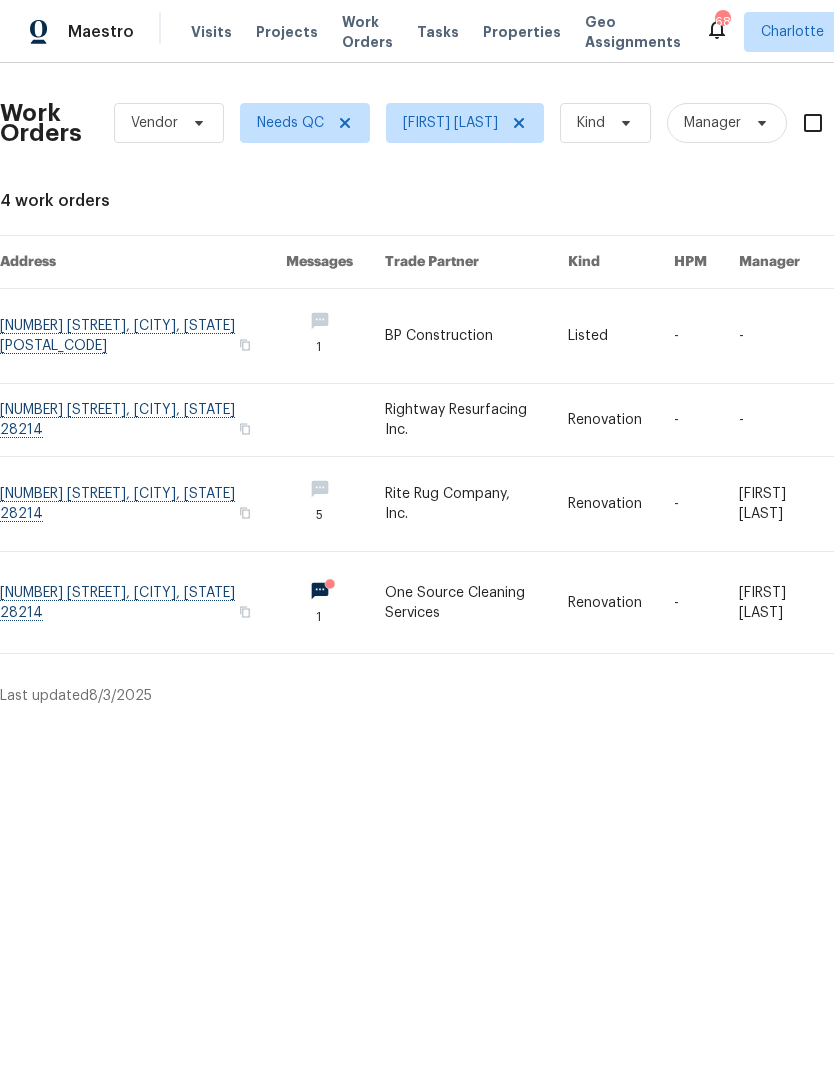 scroll, scrollTop: 0, scrollLeft: 0, axis: both 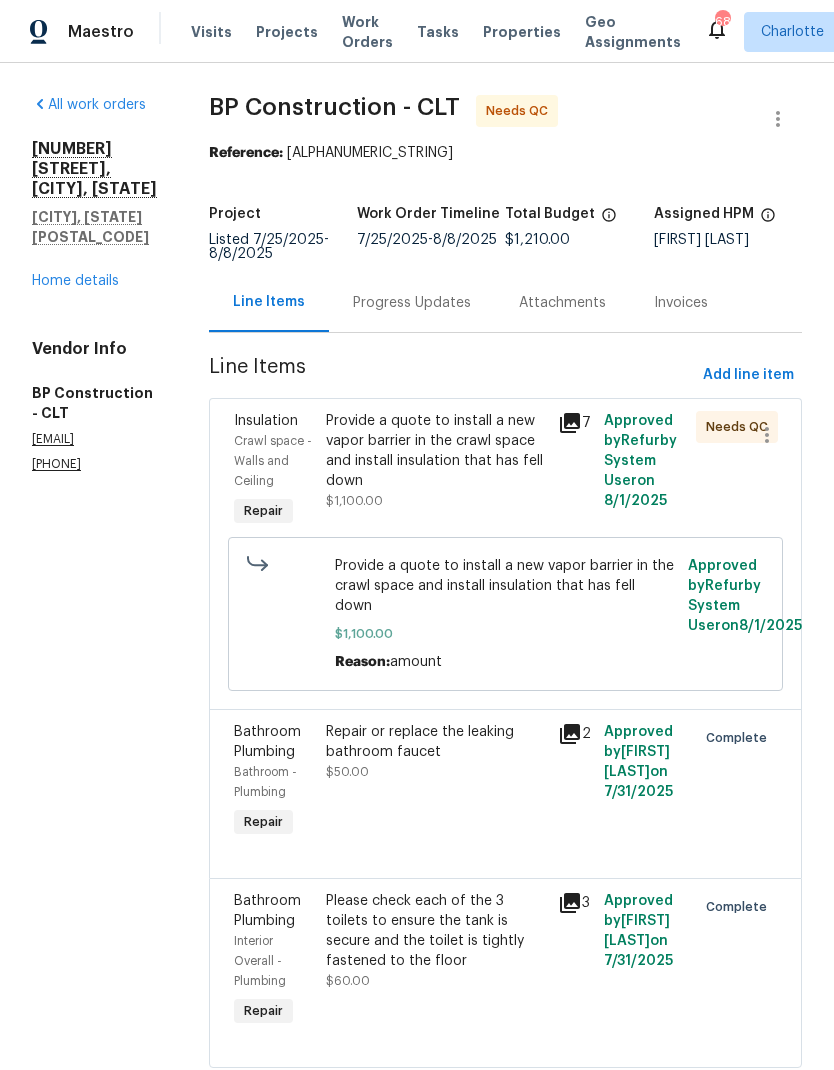 click 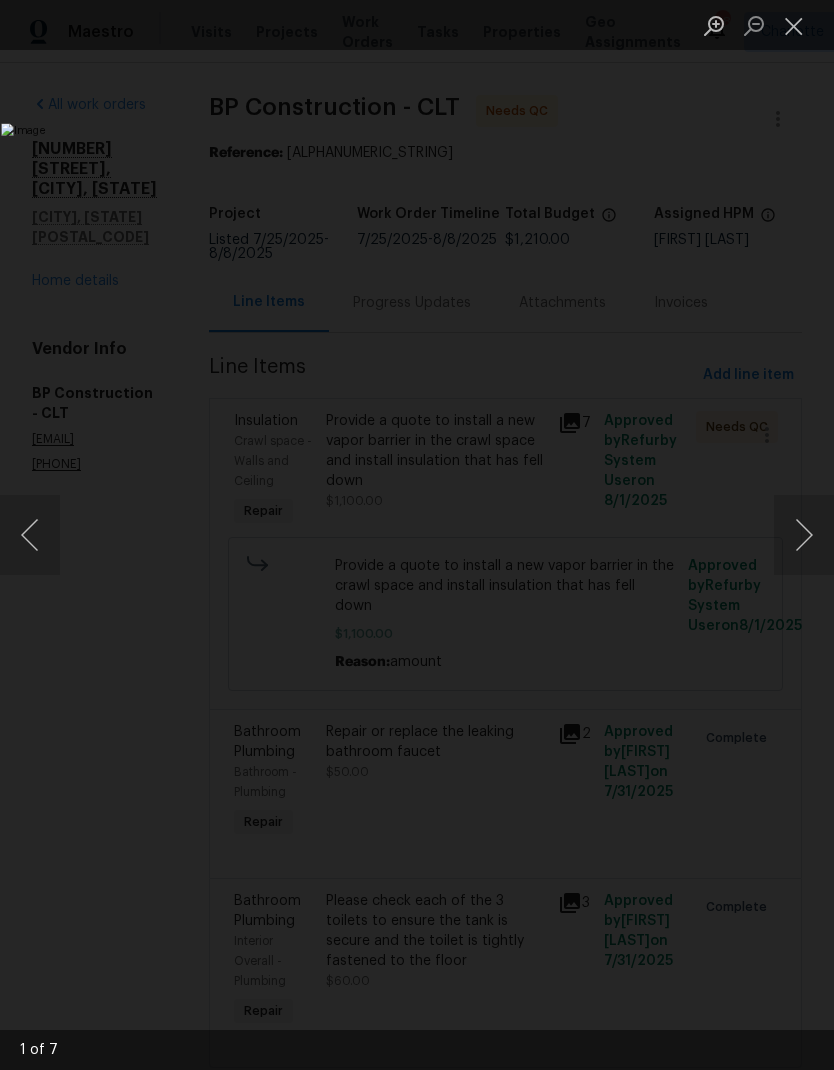 click at bounding box center [804, 535] 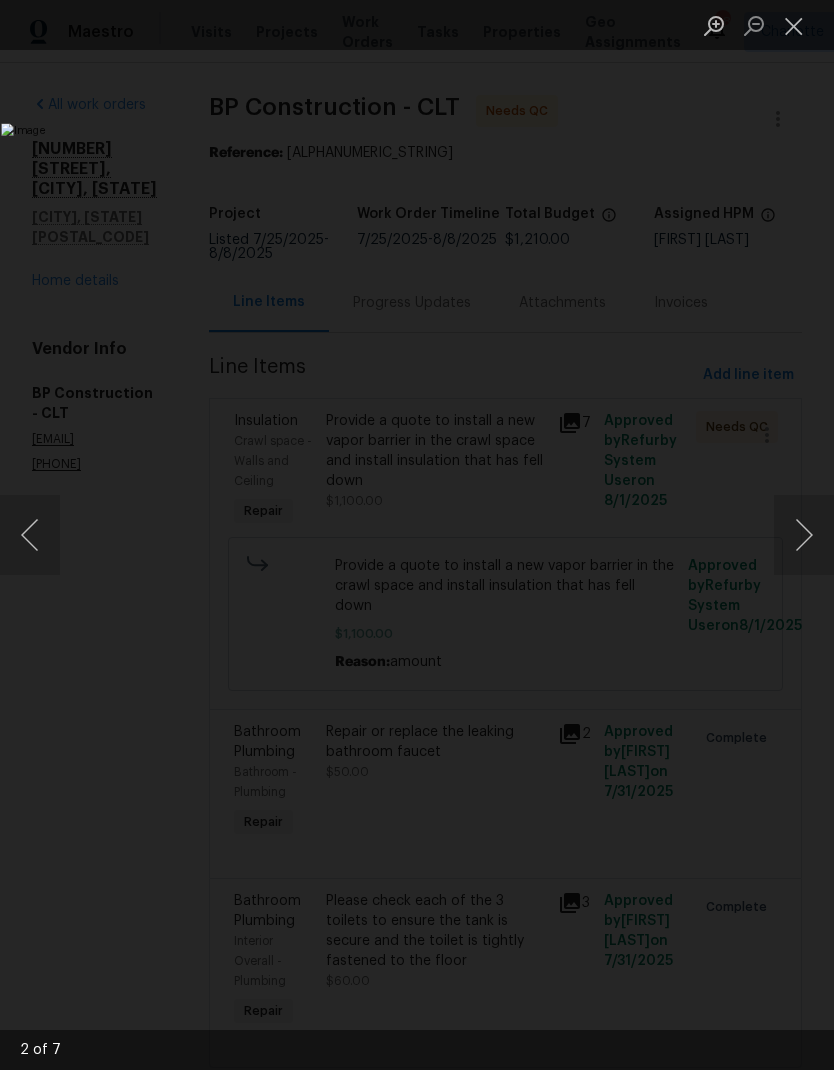 click at bounding box center [804, 535] 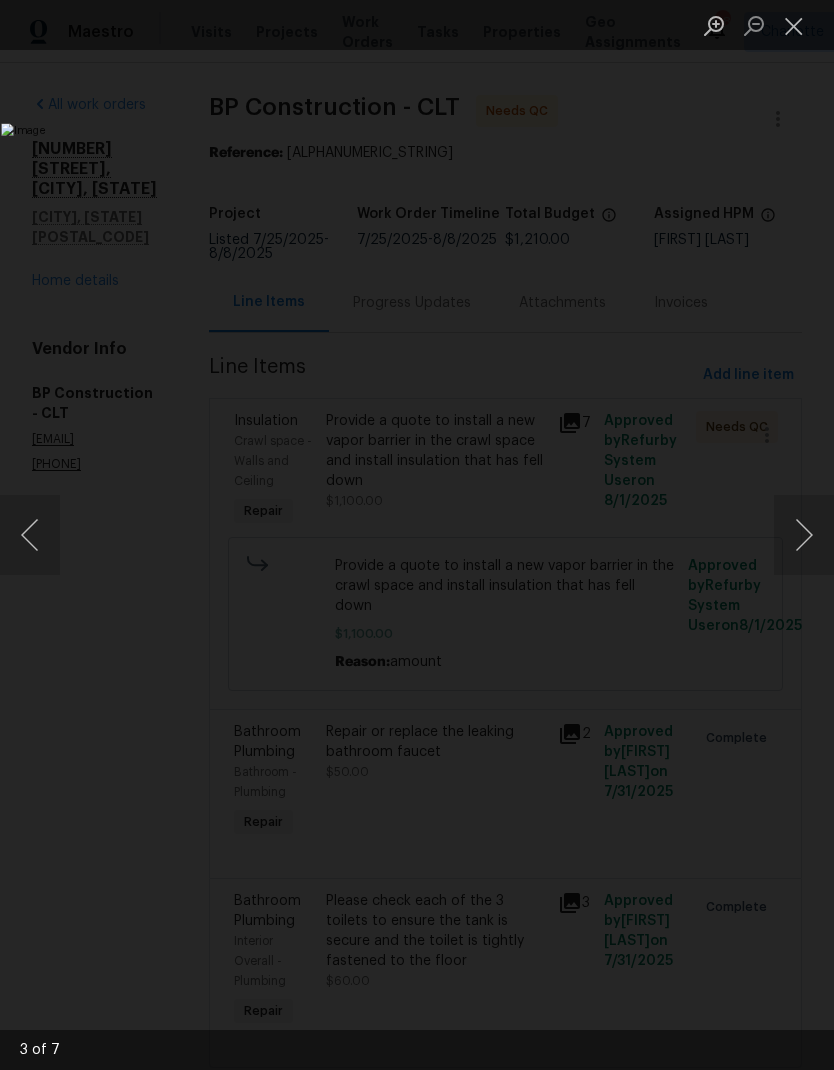click at bounding box center [804, 535] 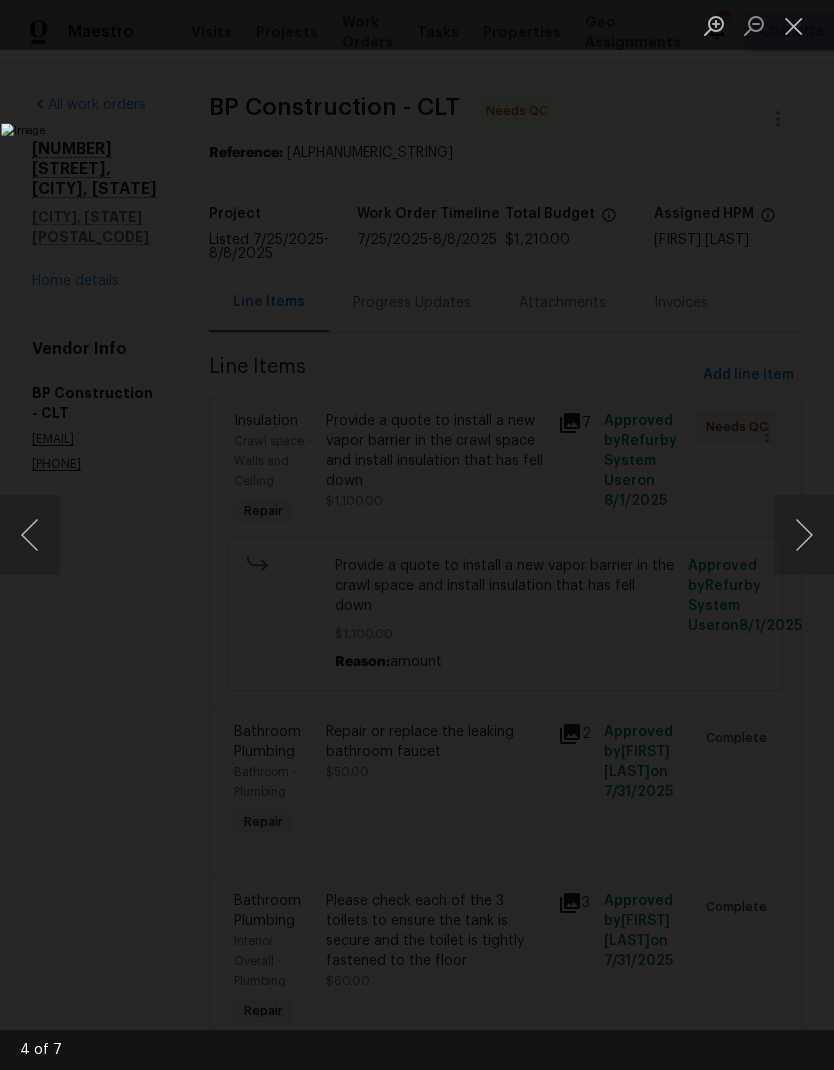 click at bounding box center [804, 535] 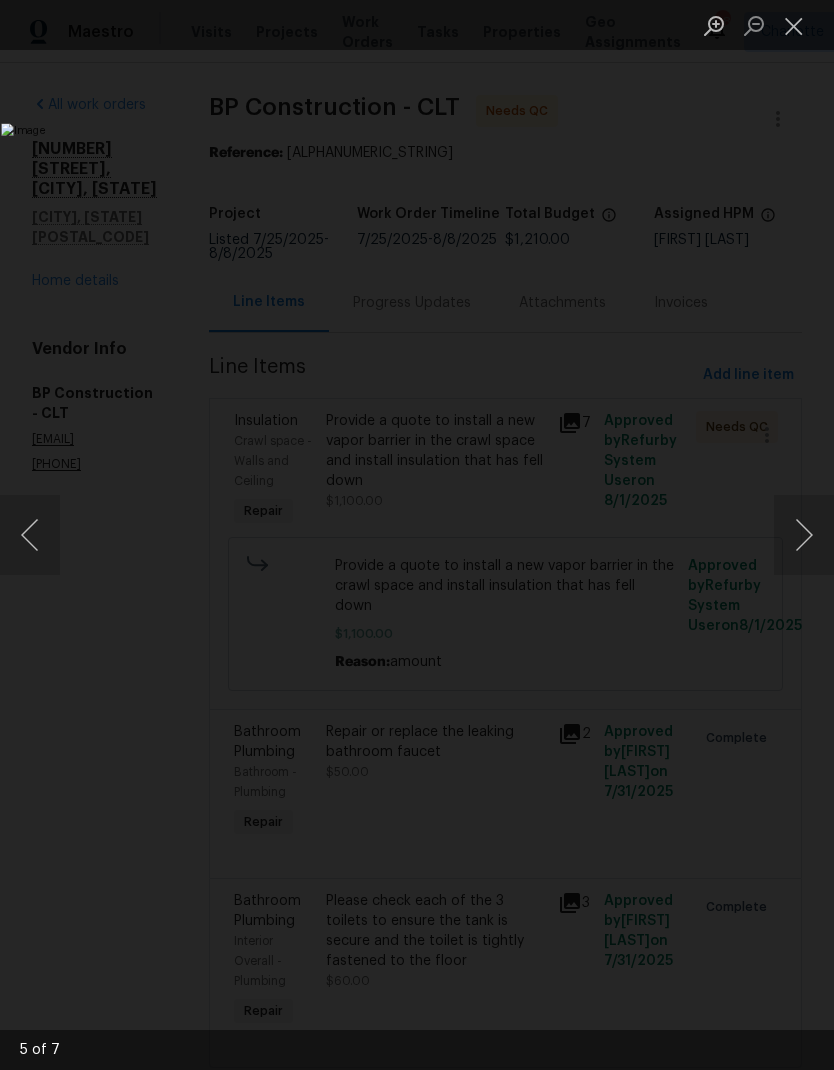 click at bounding box center (804, 535) 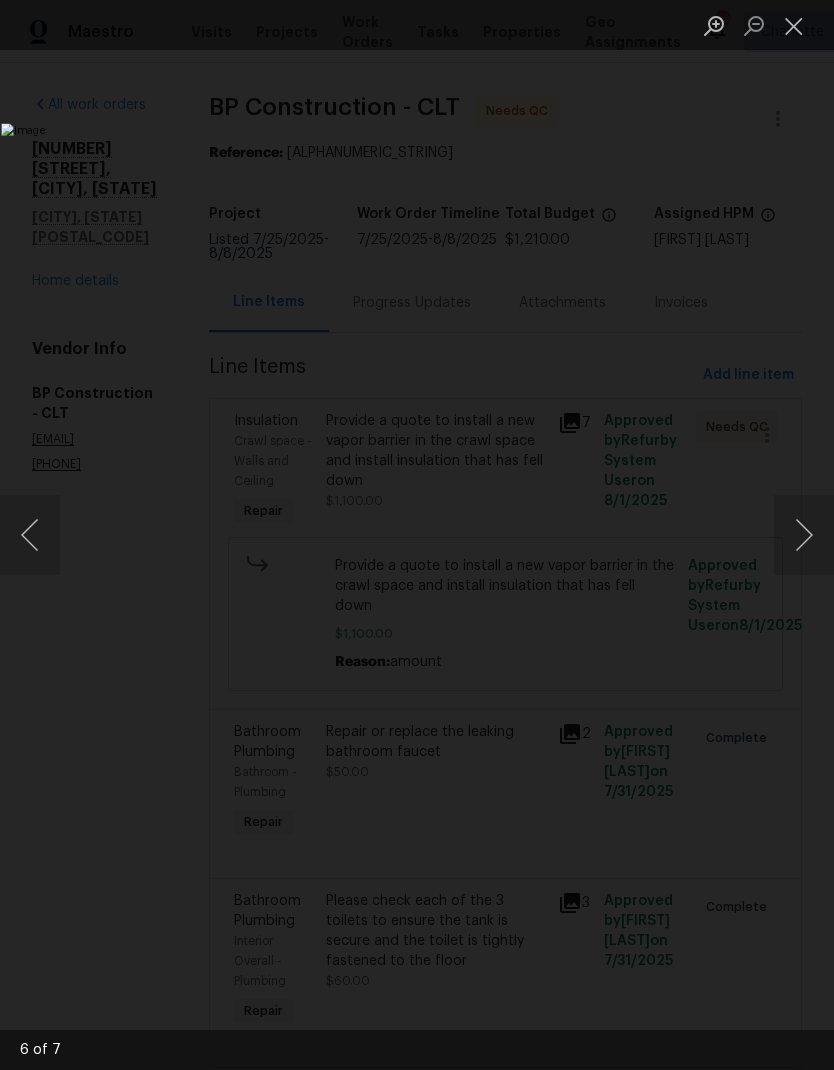 click at bounding box center (794, 25) 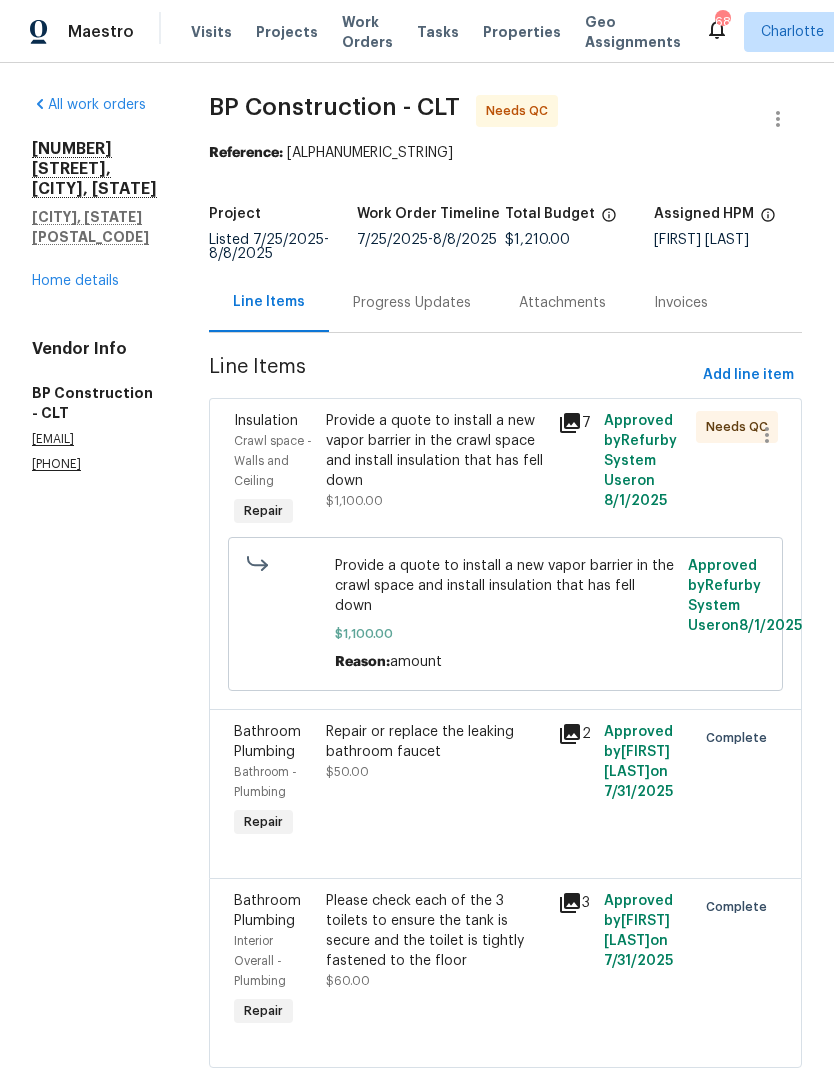 click on "Home details" at bounding box center [75, 281] 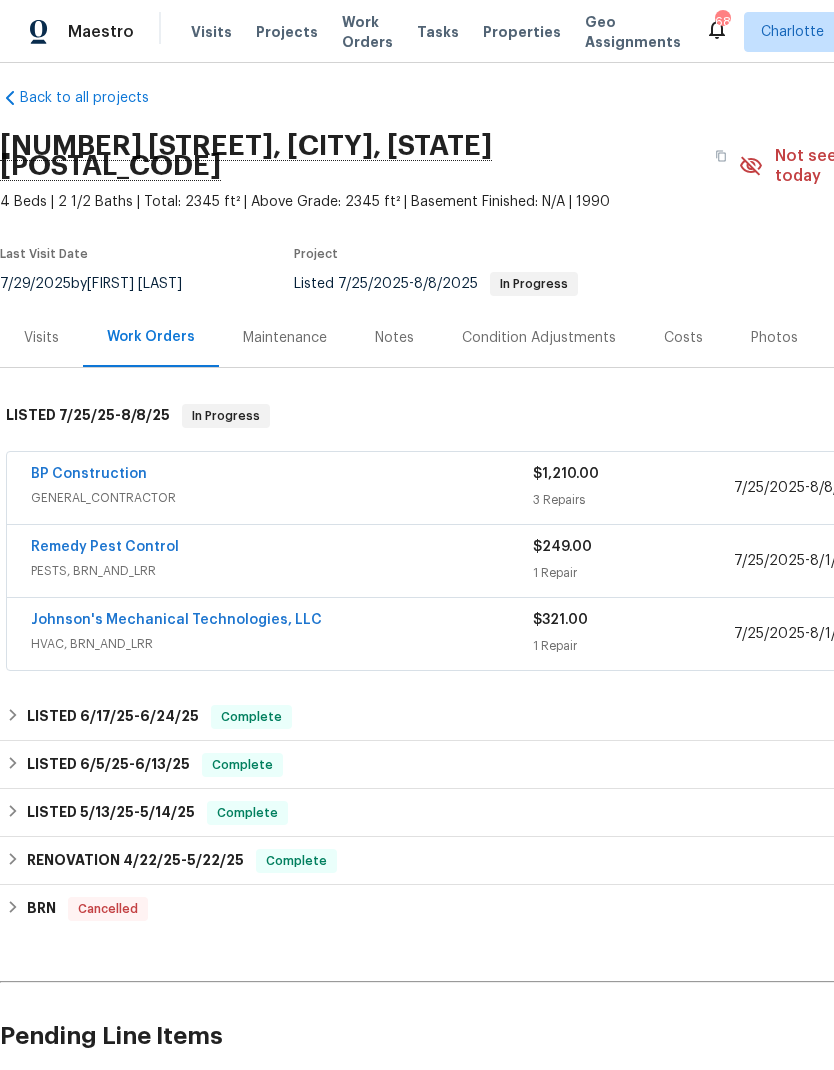 scroll, scrollTop: 15, scrollLeft: 0, axis: vertical 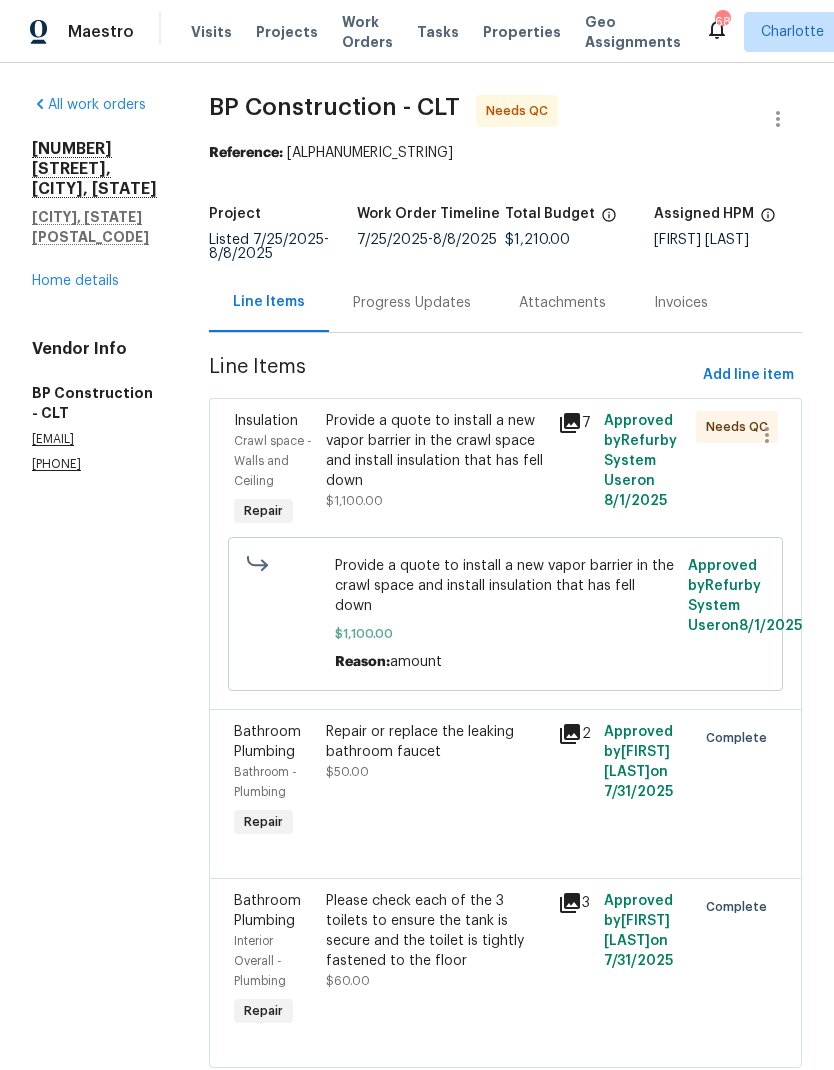 click on "Progress Updates" at bounding box center (412, 303) 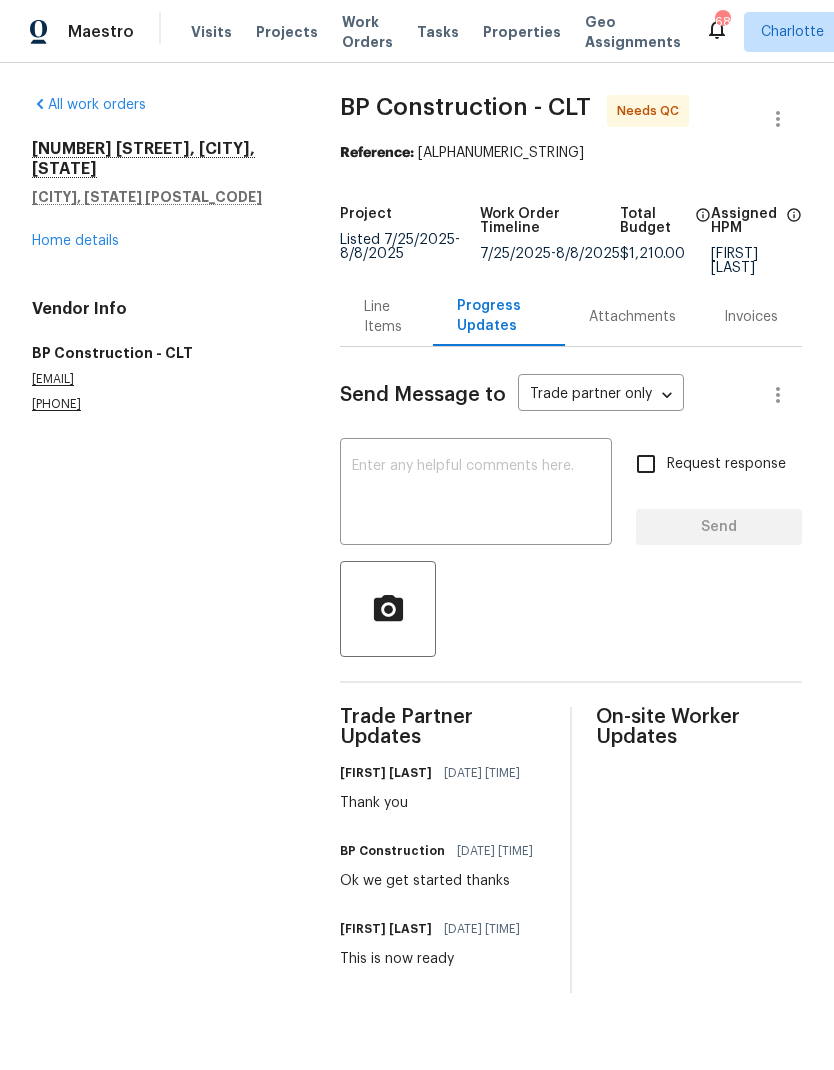 click on "Line Items" at bounding box center (386, 317) 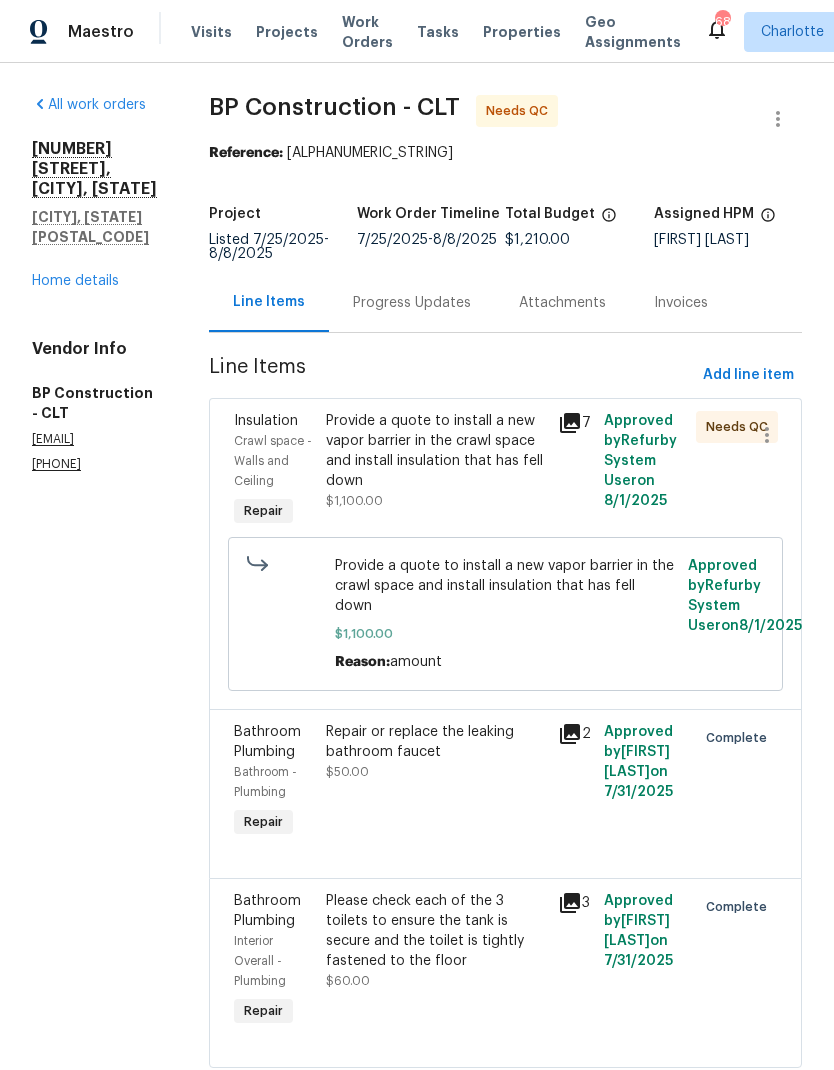 click on "Provide a quote to install a new vapor barrier in the crawl space and install insulation that has fell down" at bounding box center (435, 451) 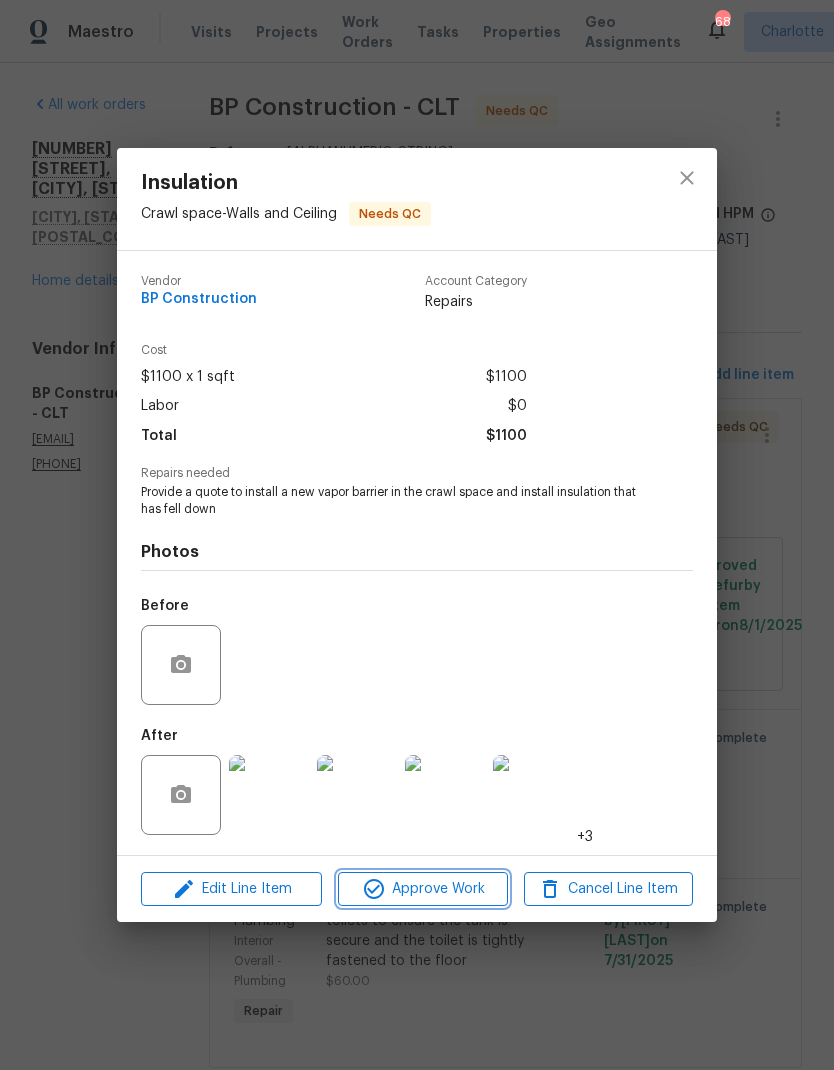 click on "Approve Work" at bounding box center (422, 889) 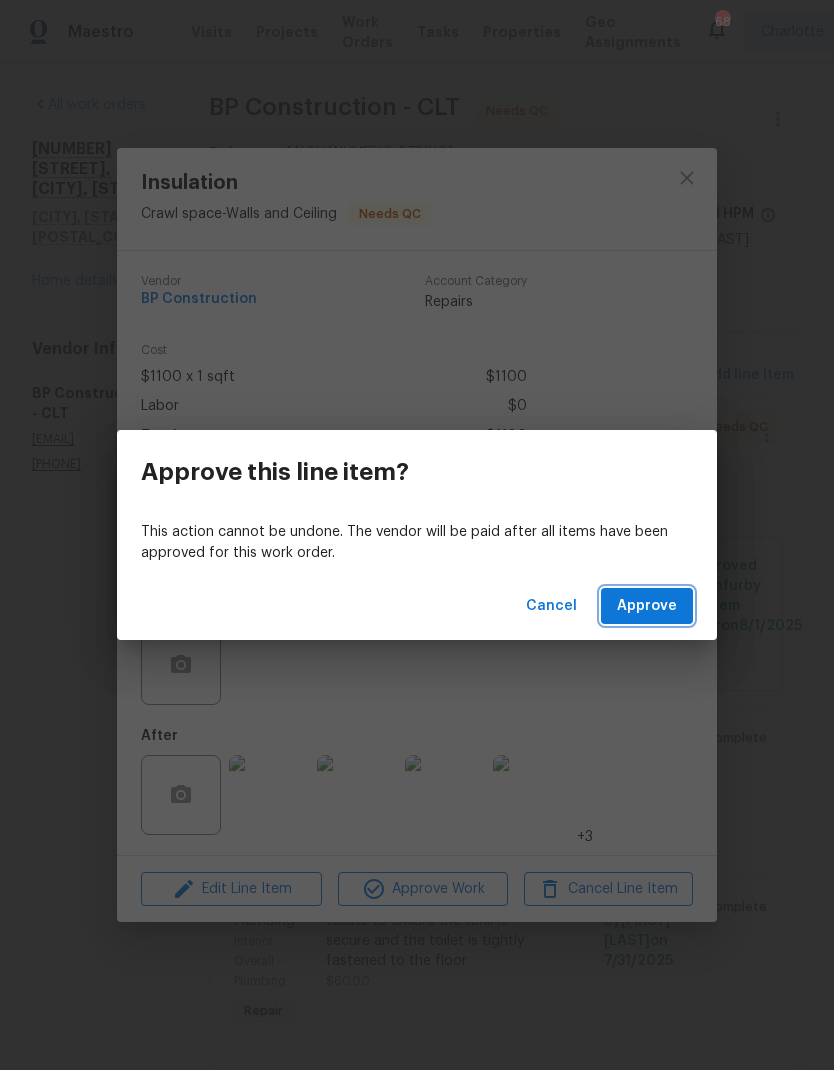 click on "Approve" at bounding box center [647, 606] 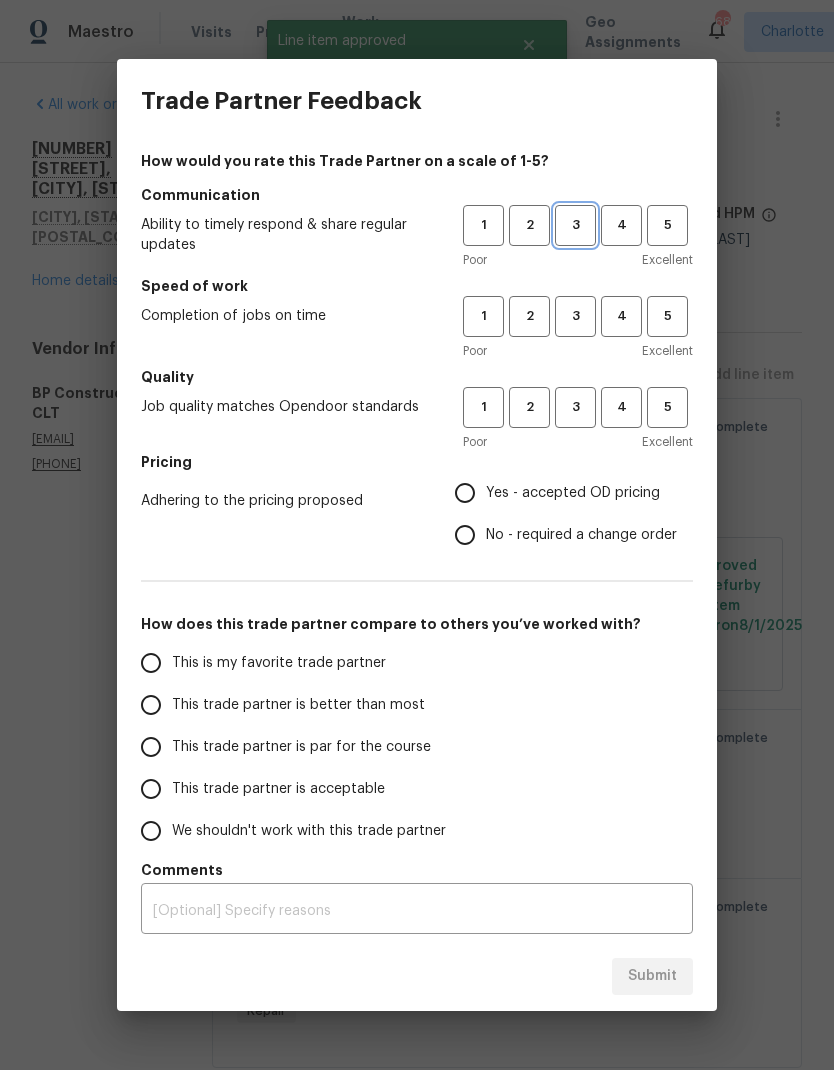 click on "3" at bounding box center [575, 225] 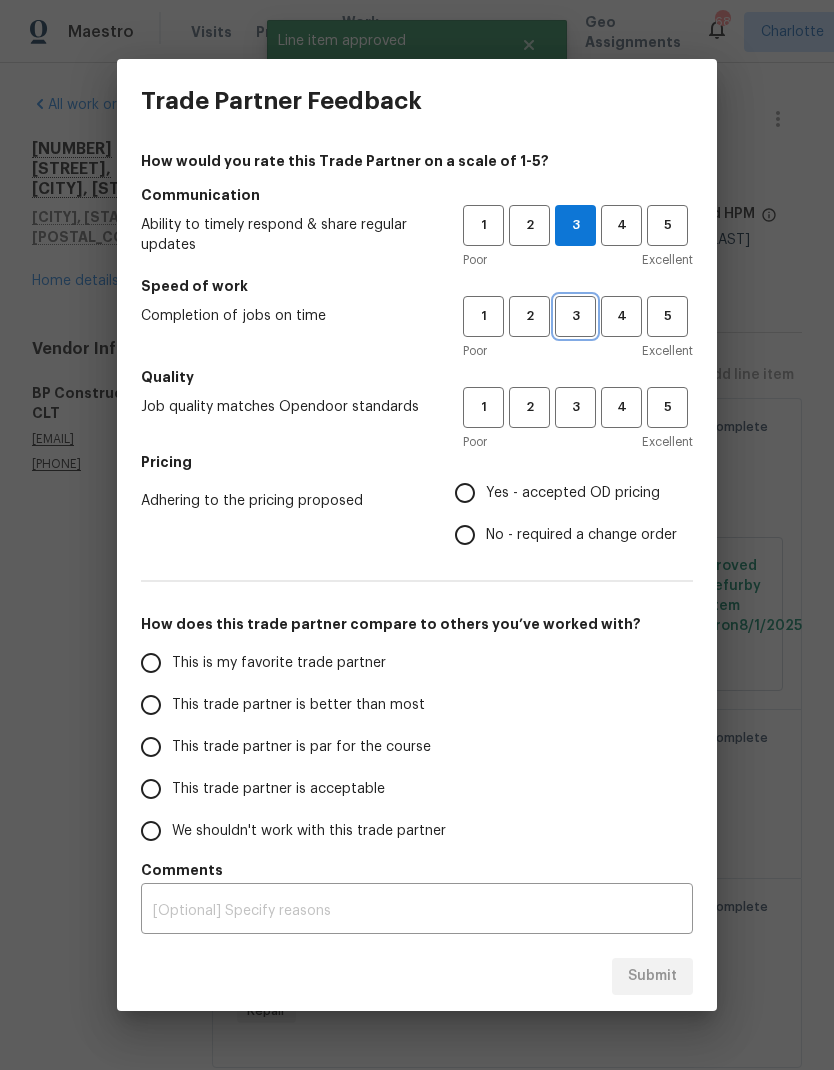 click on "3" at bounding box center [575, 316] 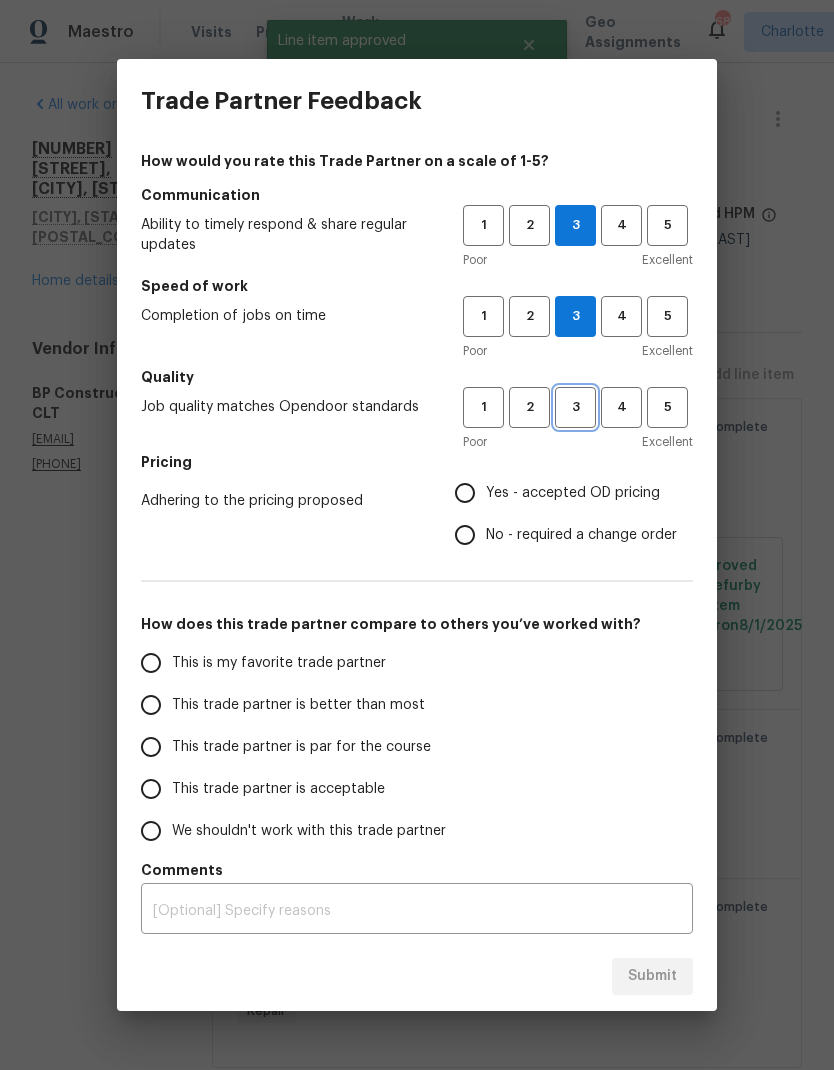 click on "3" at bounding box center (575, 407) 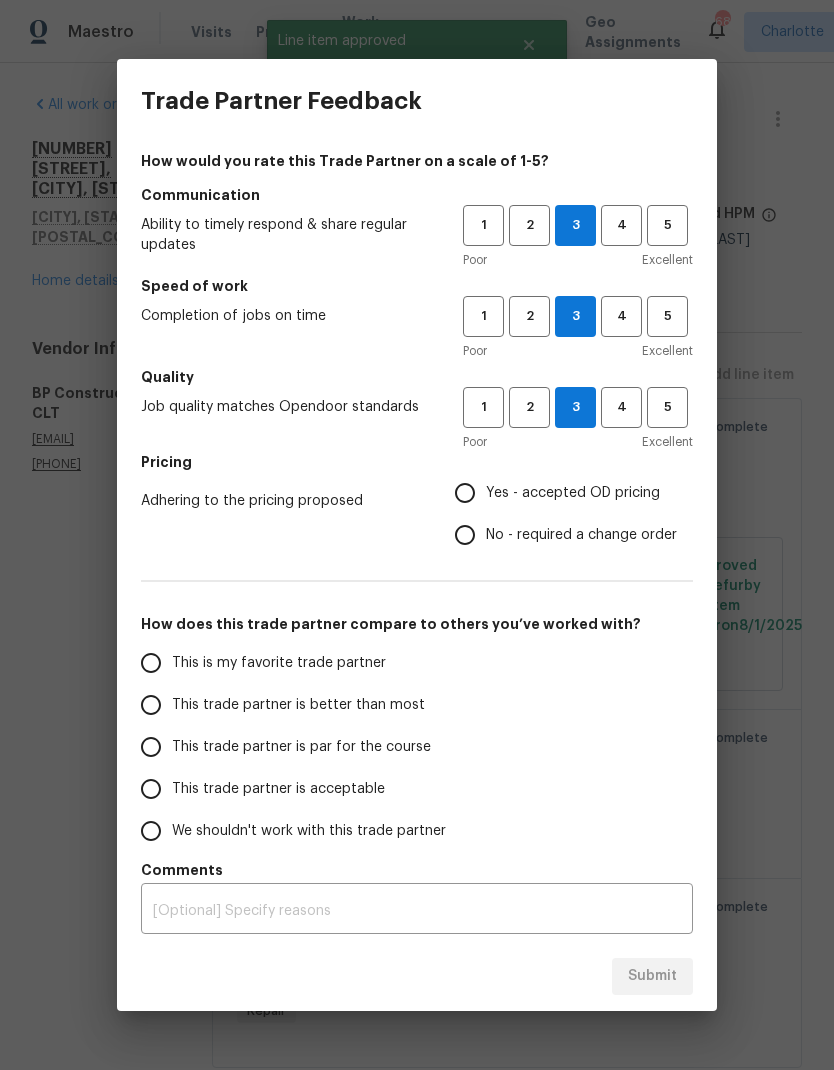 click on "Yes - accepted OD pricing" at bounding box center (465, 493) 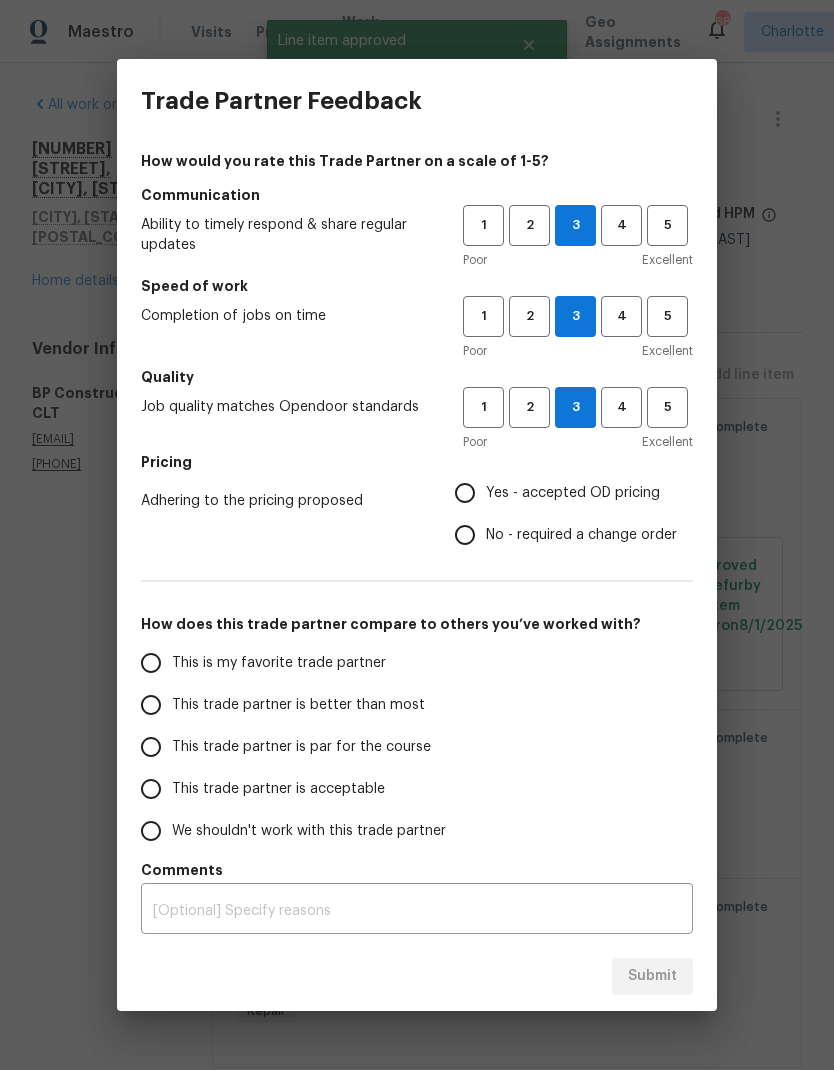 radio on "true" 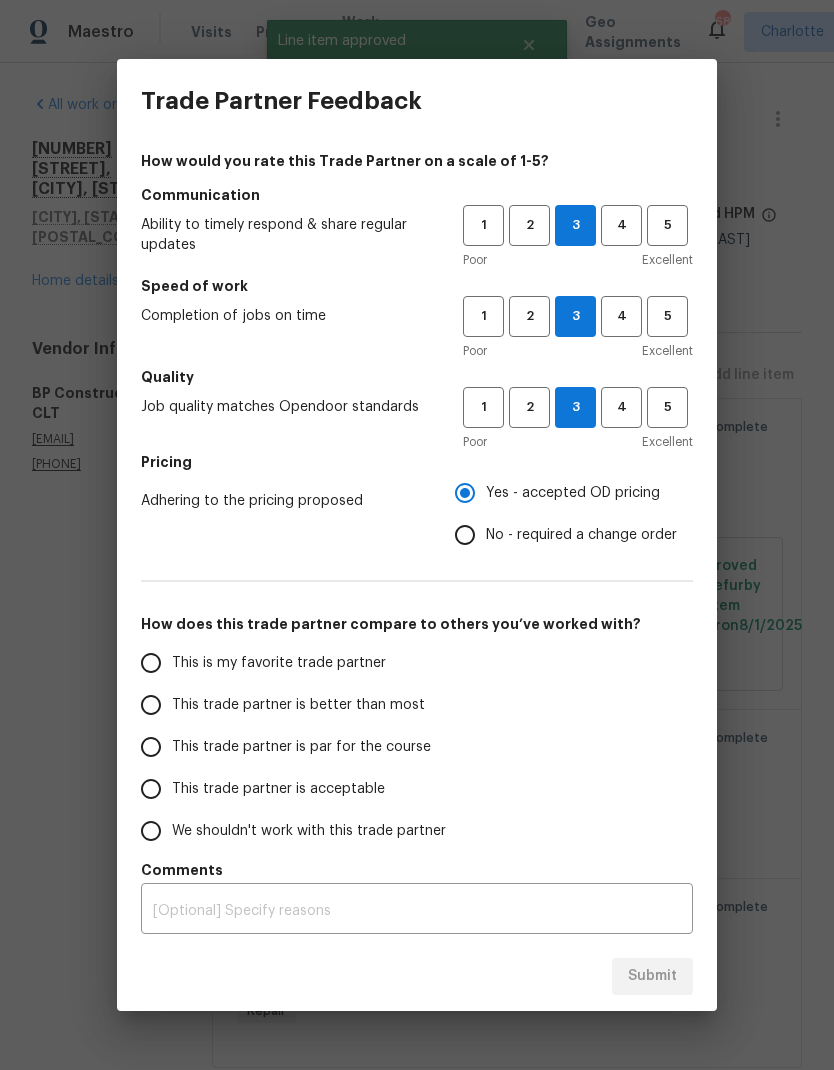 click on "This trade partner is better than most" at bounding box center [298, 705] 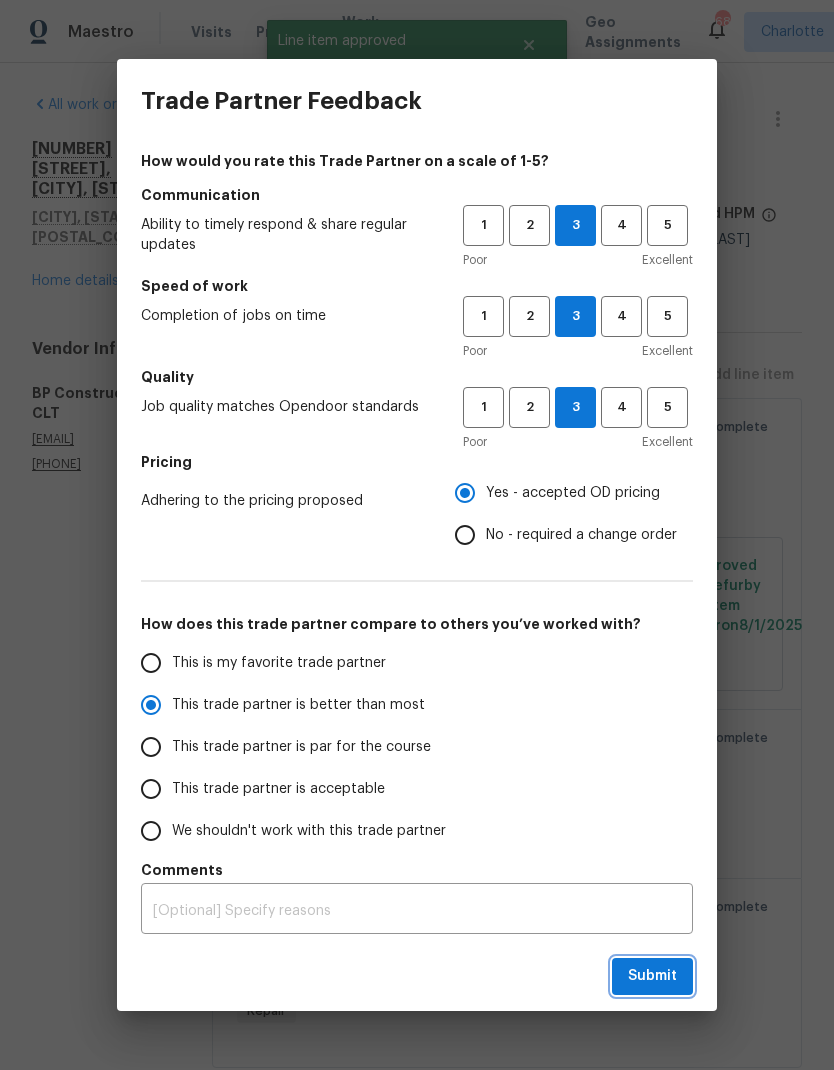 click on "Submit" at bounding box center [652, 976] 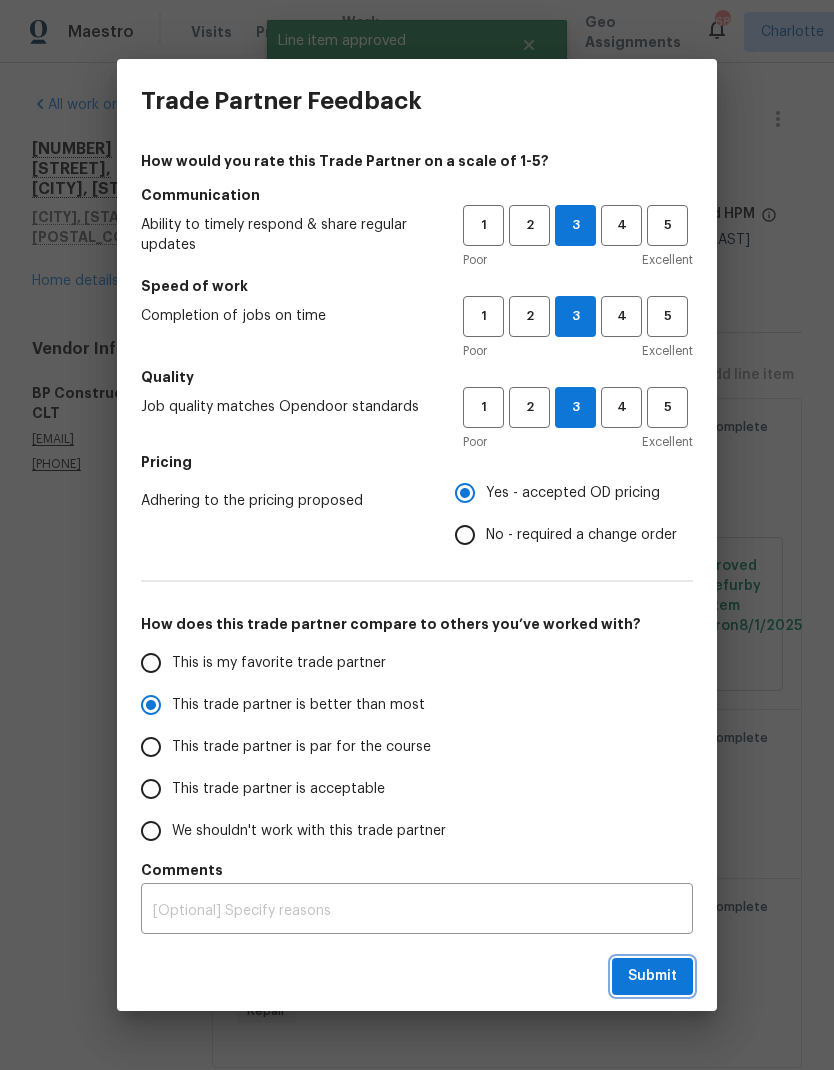 radio on "true" 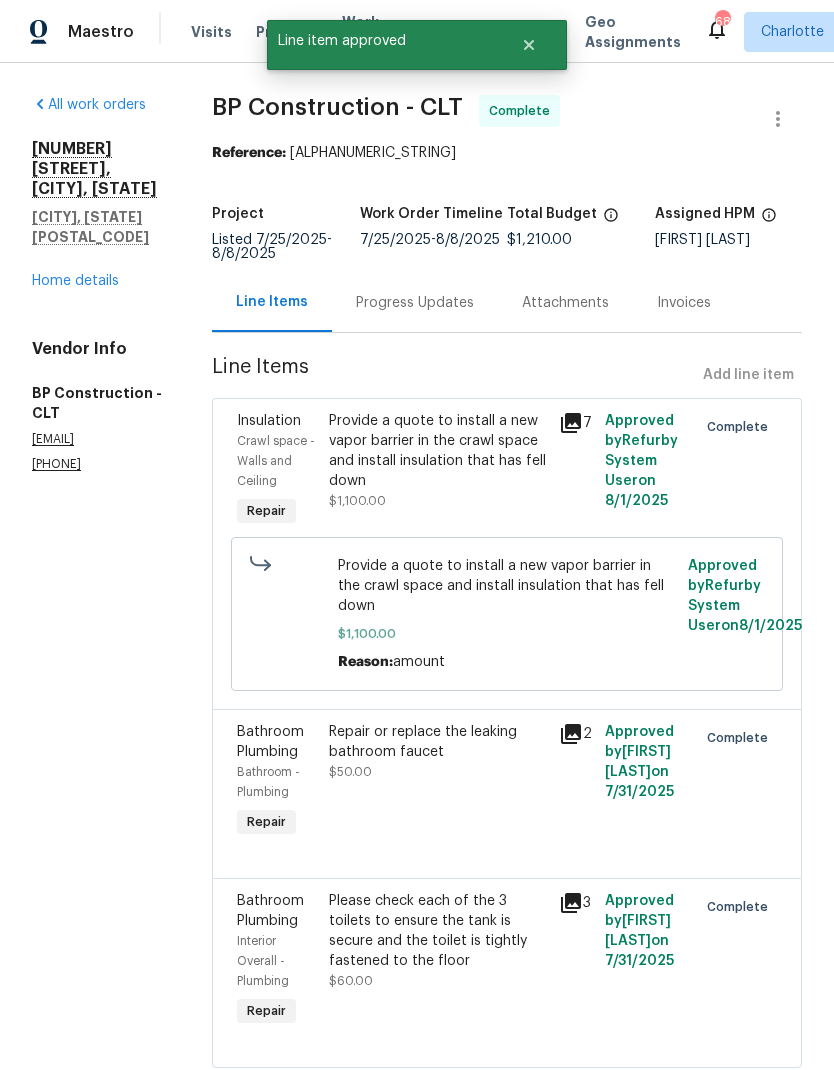 radio on "false" 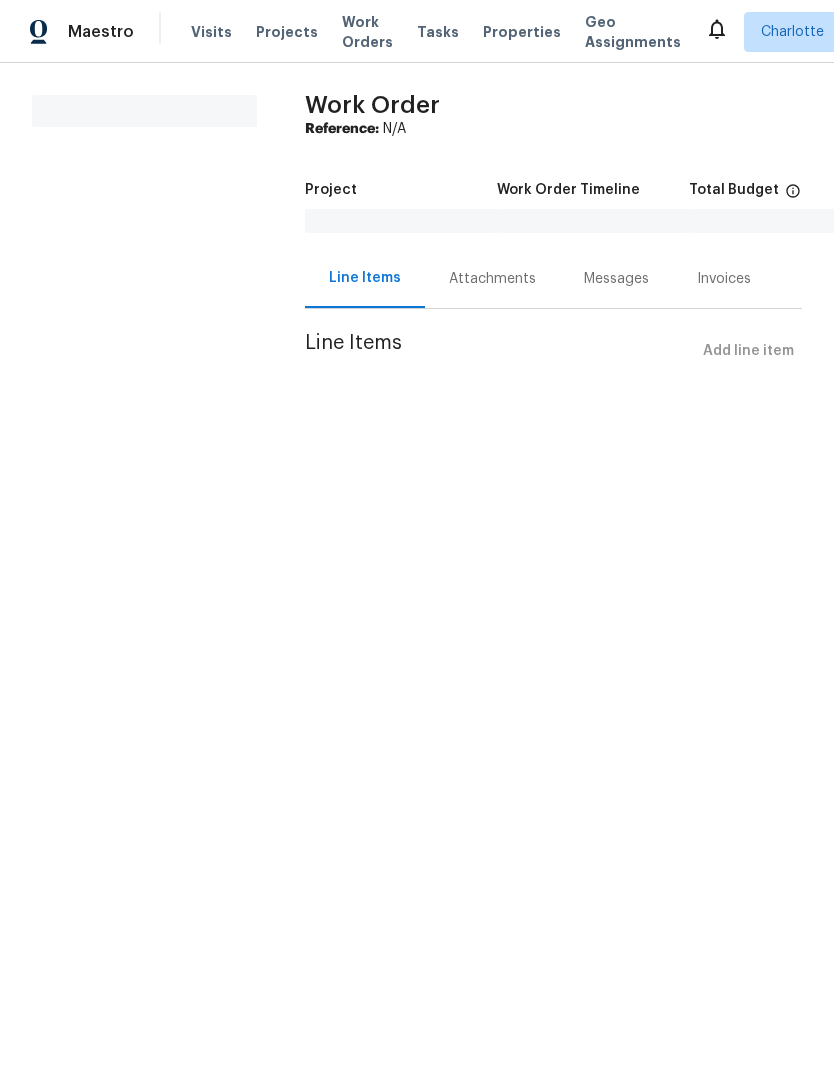 scroll, scrollTop: 0, scrollLeft: 0, axis: both 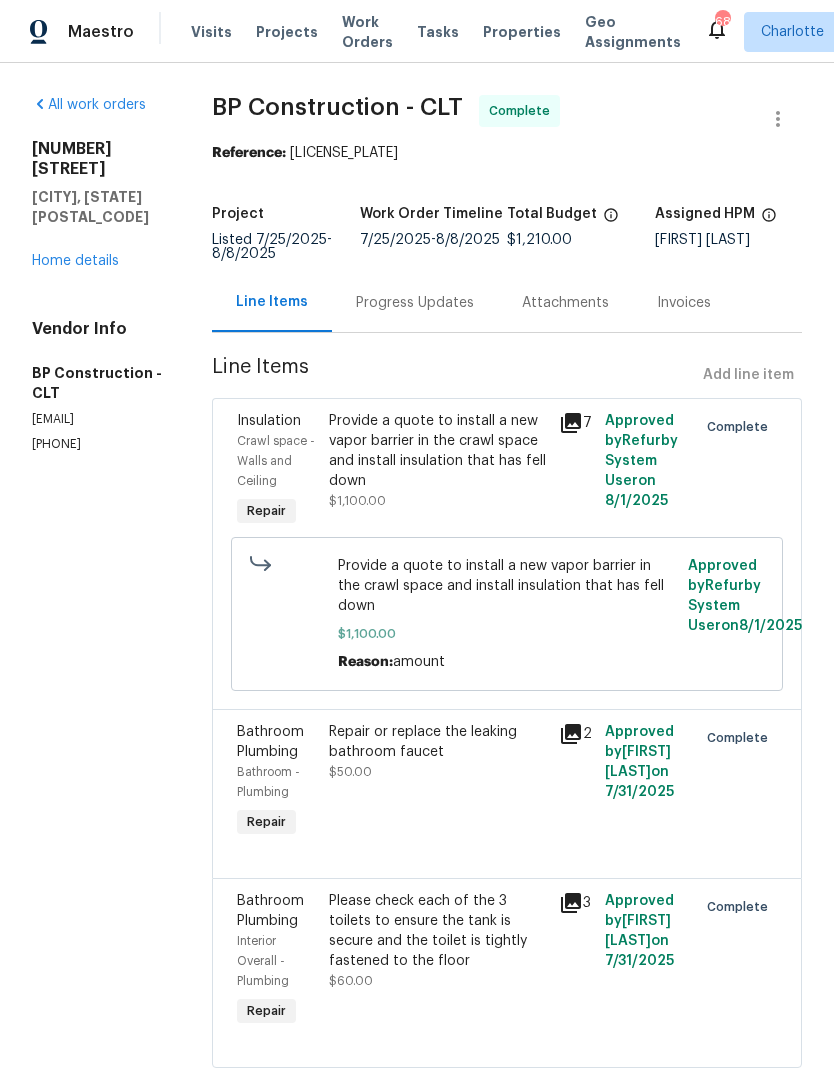 click on "Home details" at bounding box center [75, 261] 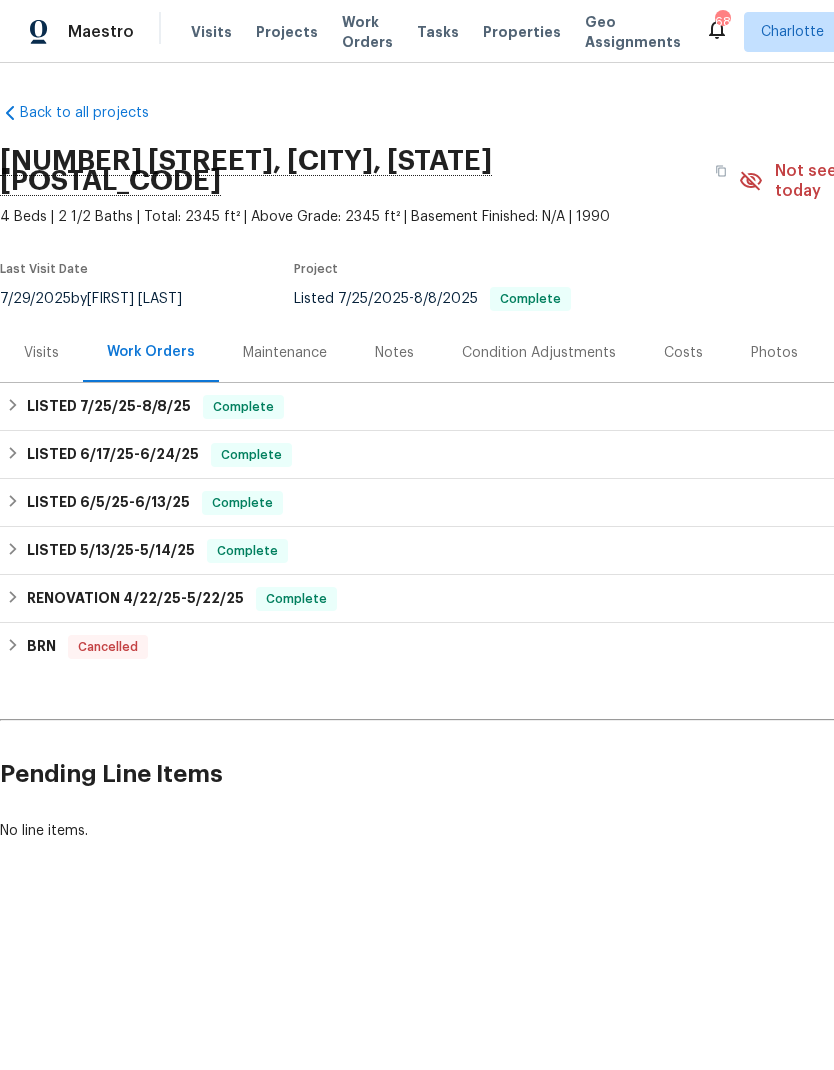 click on "Projects" at bounding box center [287, 32] 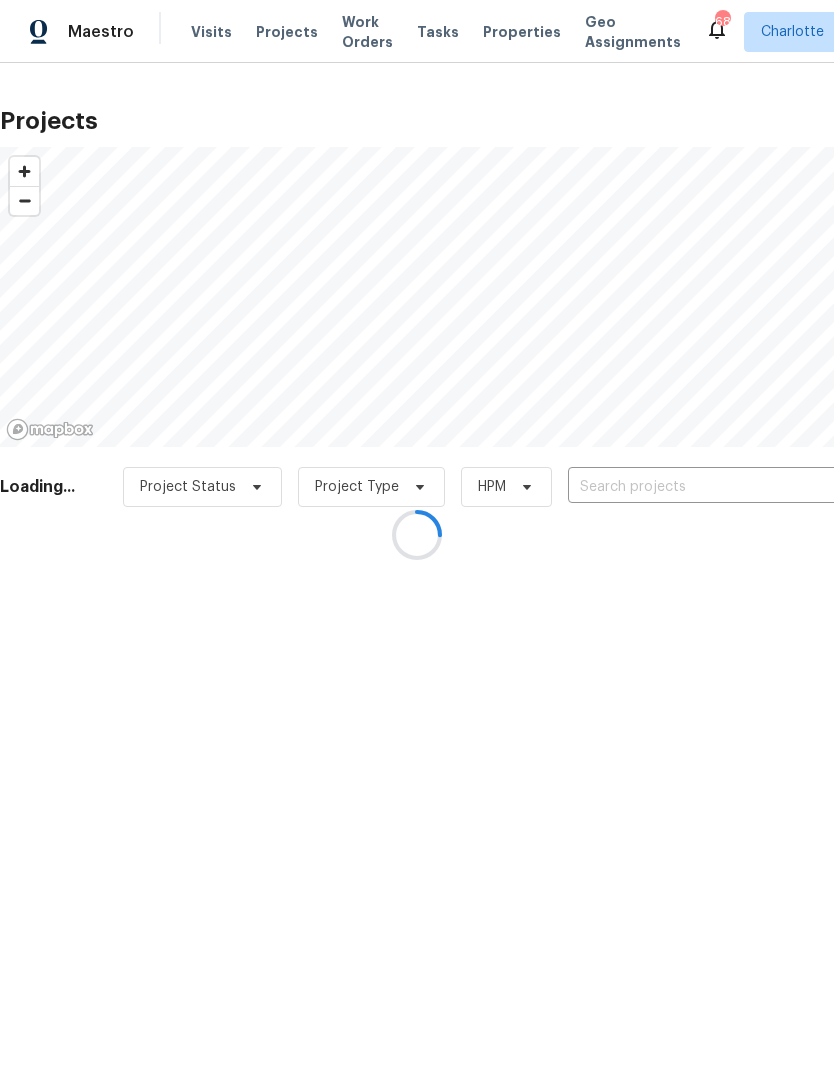 click at bounding box center (417, 535) 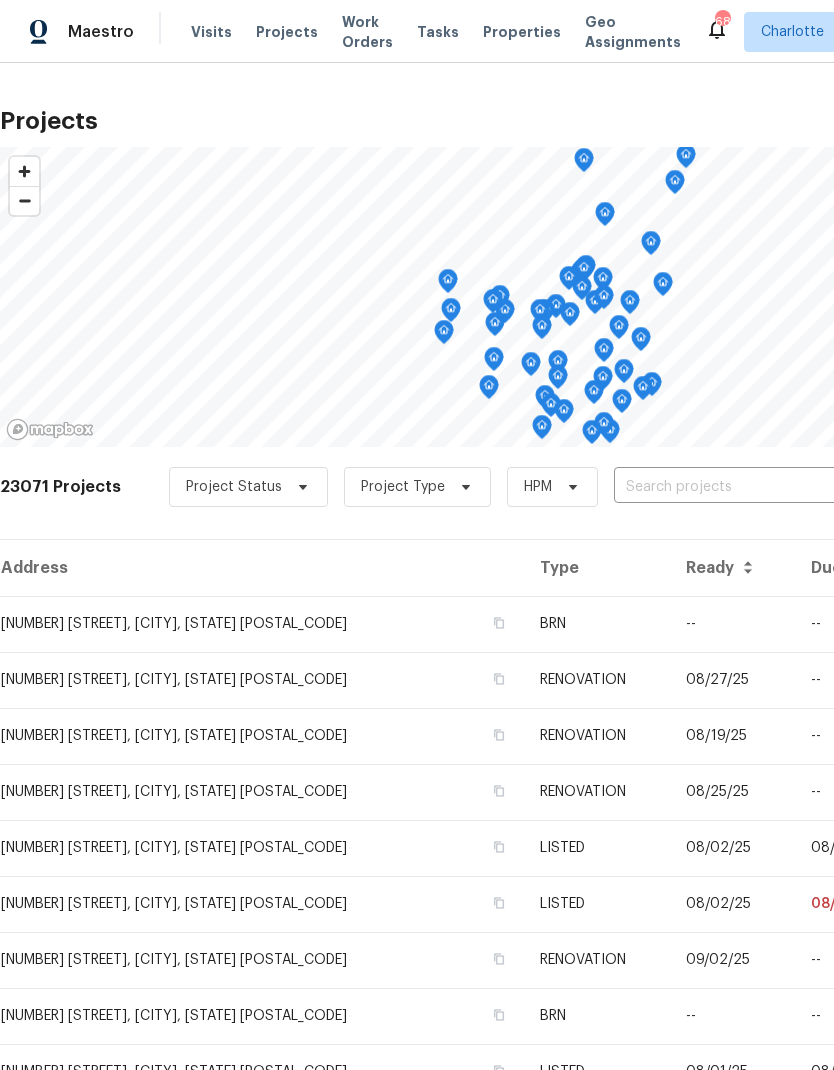 click at bounding box center [728, 487] 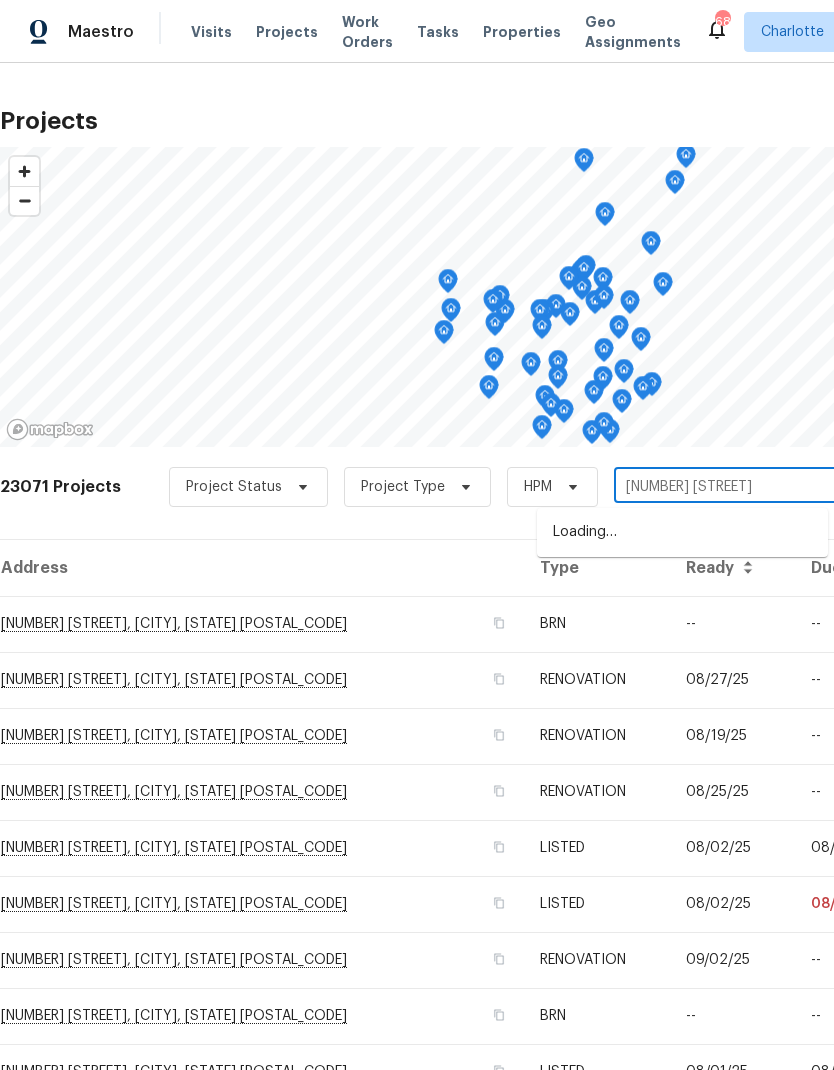 type on "[NUMBER] [STREET]" 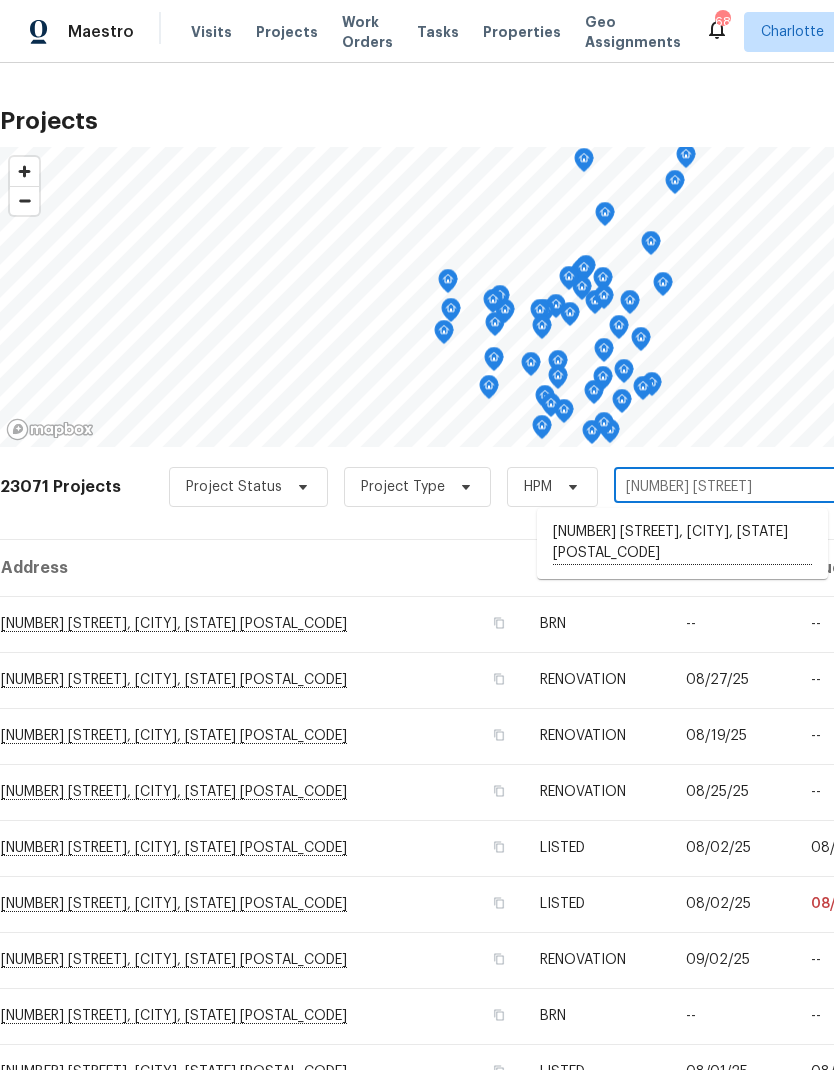 click on "[NUMBER] [STREET], [CITY], [STATE] [POSTAL_CODE]" at bounding box center (682, 543) 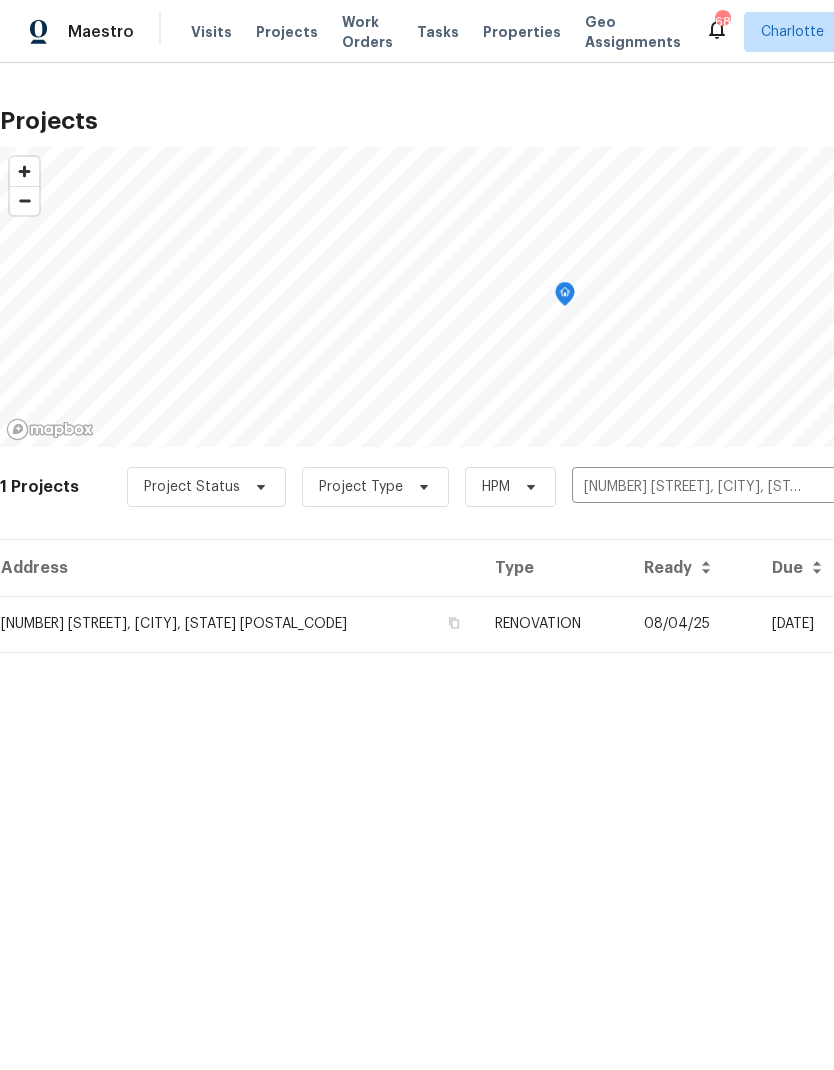 click on "[DATE]" at bounding box center [809, 624] 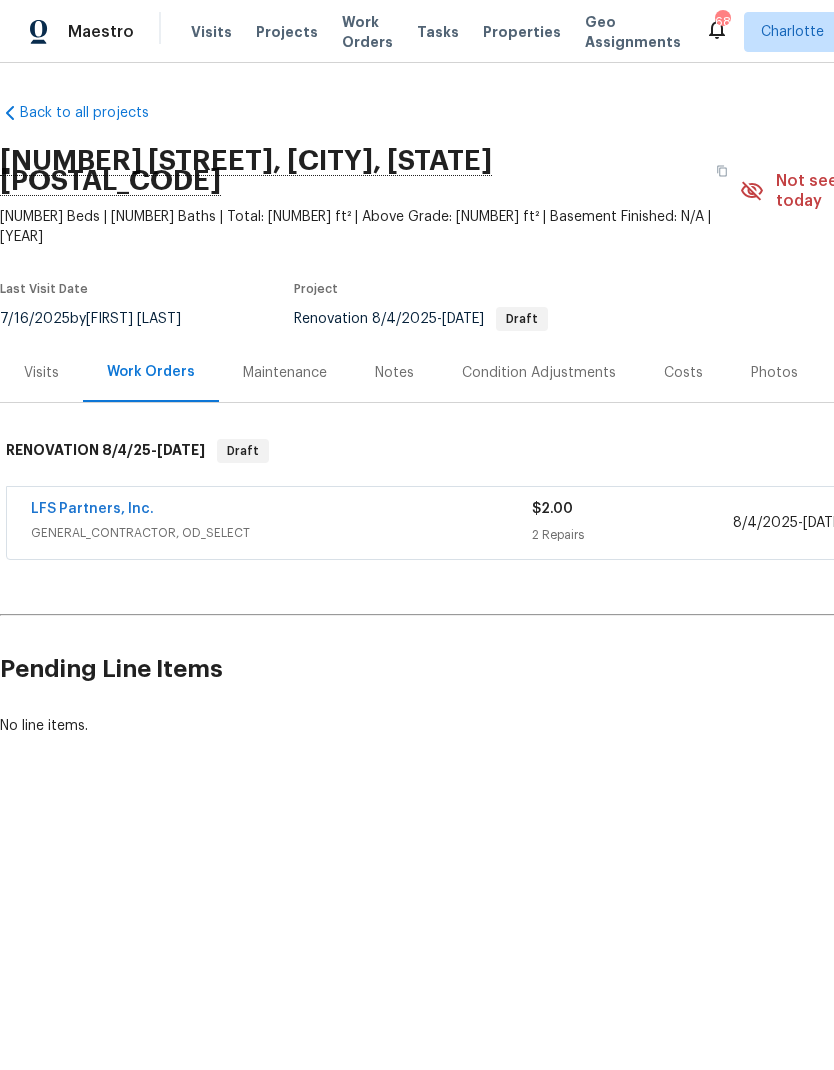 scroll, scrollTop: 0, scrollLeft: 0, axis: both 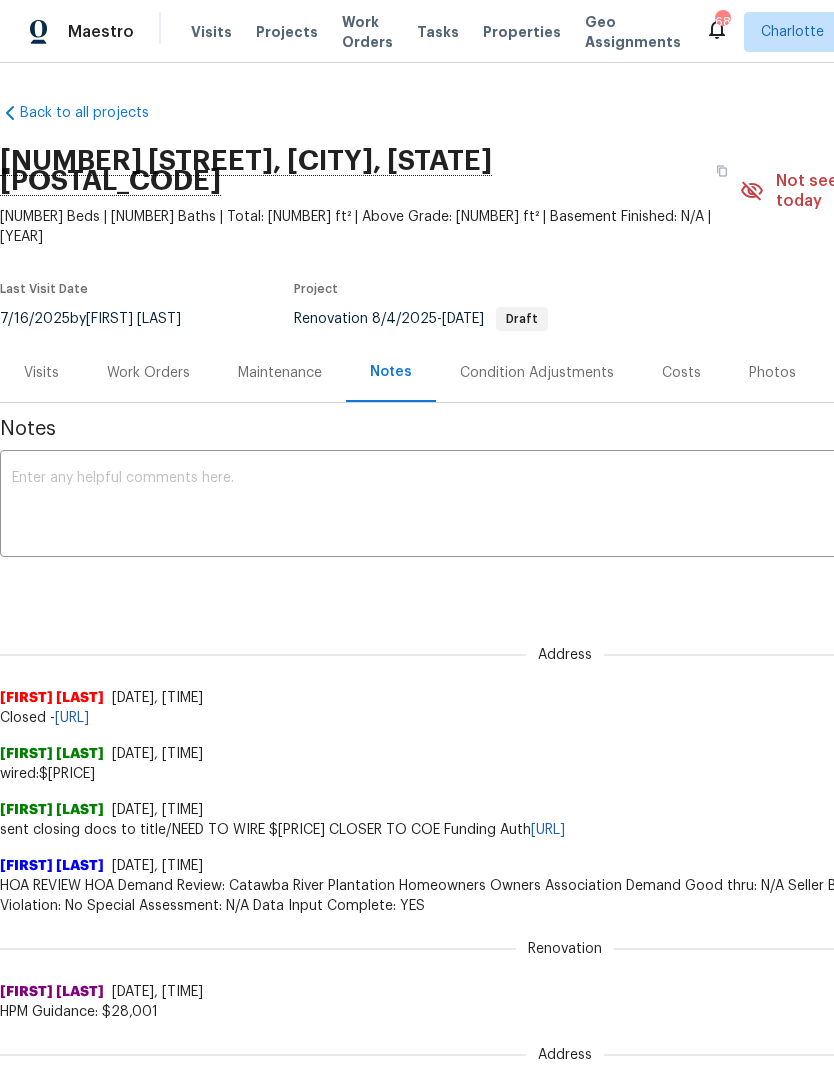 click on "Work Orders" at bounding box center (148, 373) 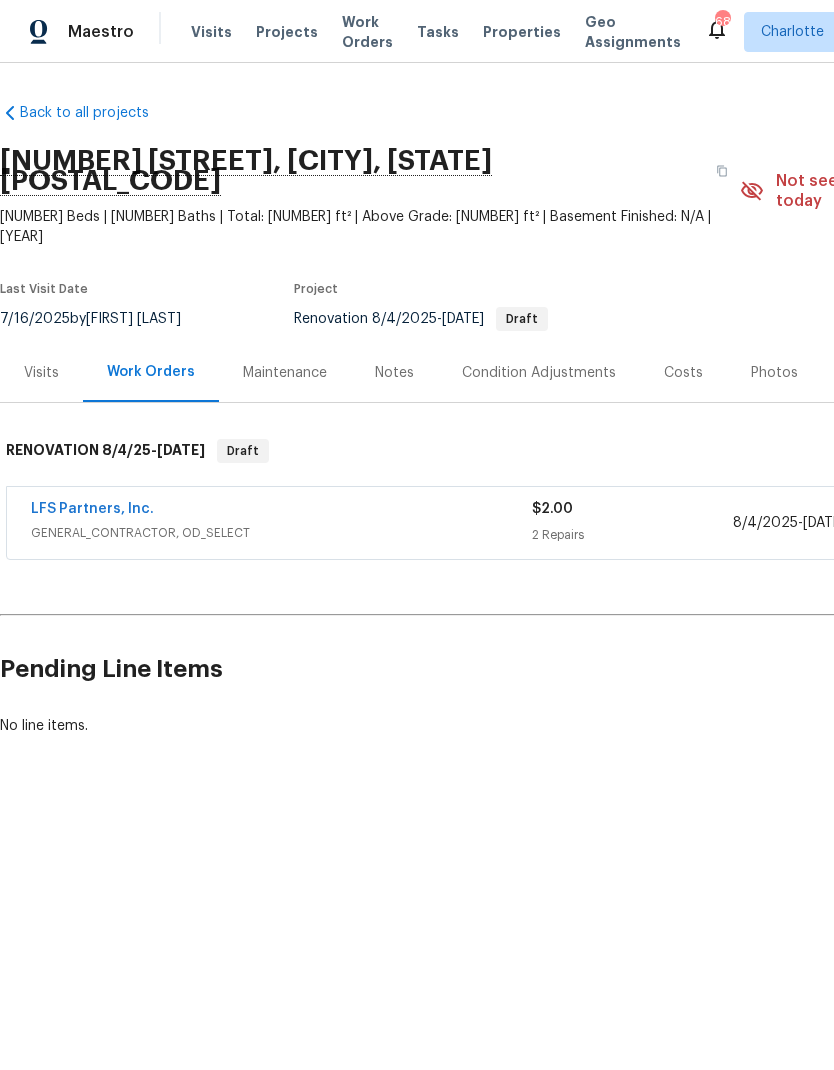 click on "Costs" at bounding box center [683, 373] 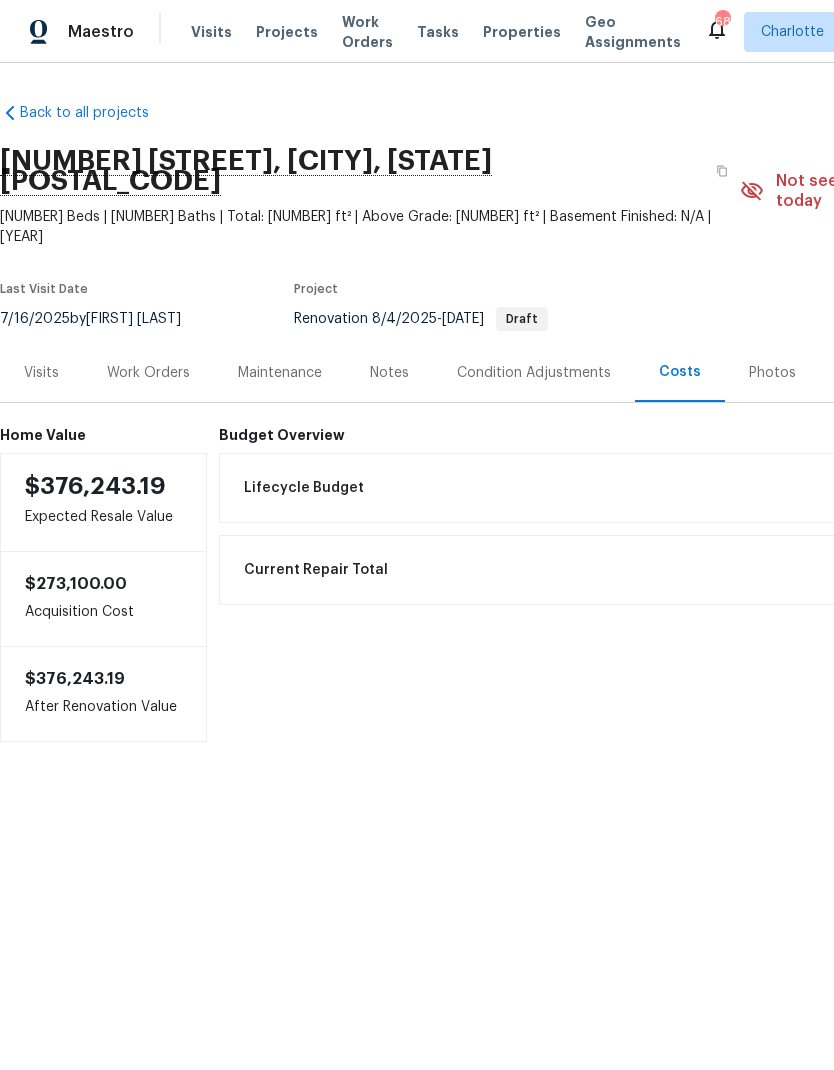 scroll, scrollTop: 0, scrollLeft: 0, axis: both 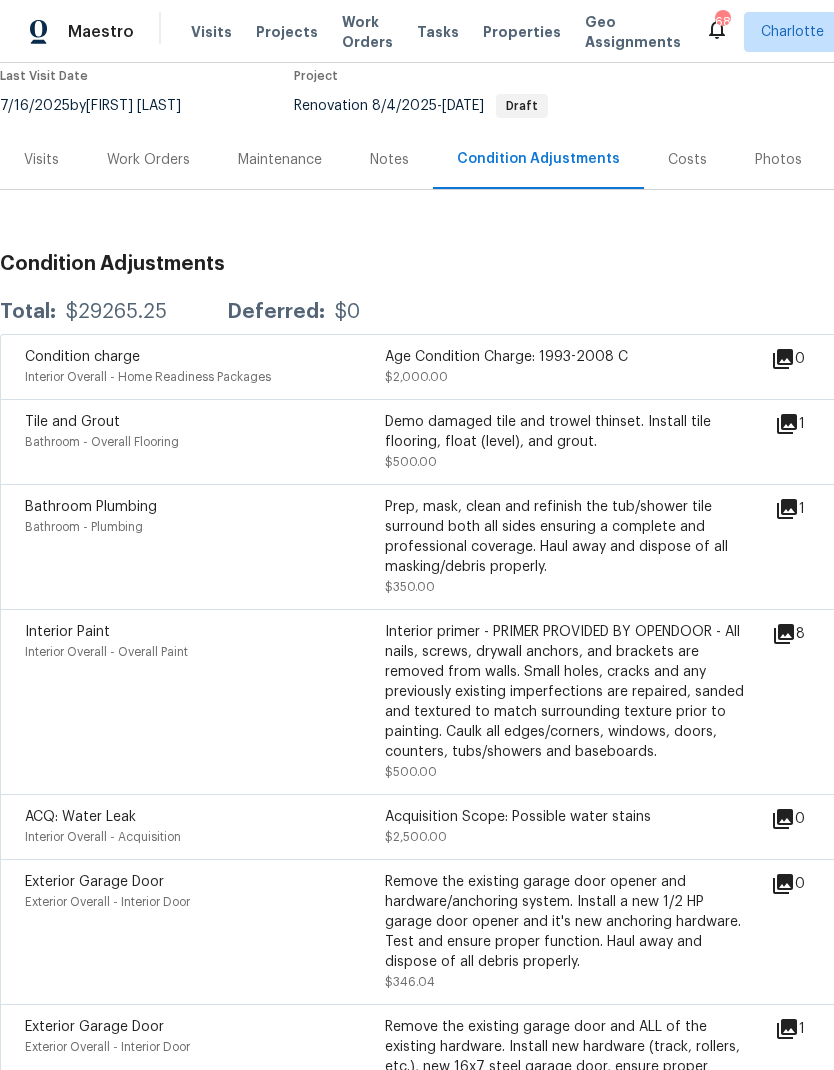 click 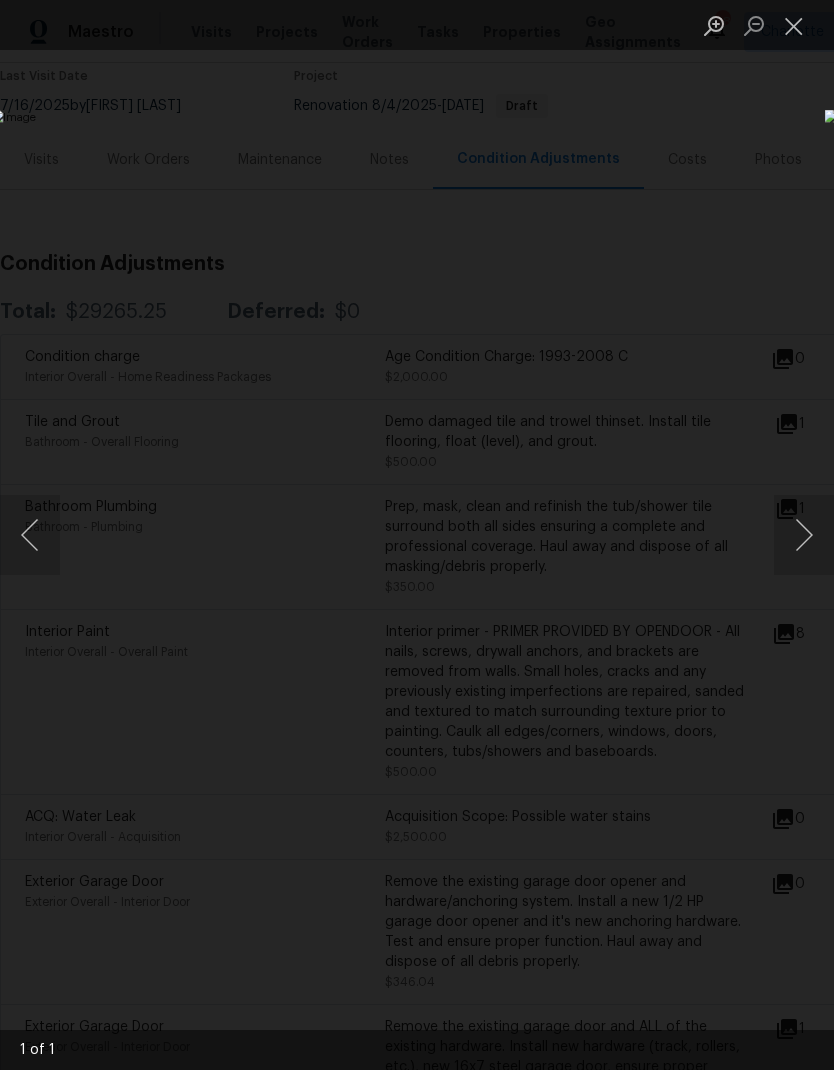 click at bounding box center [804, 535] 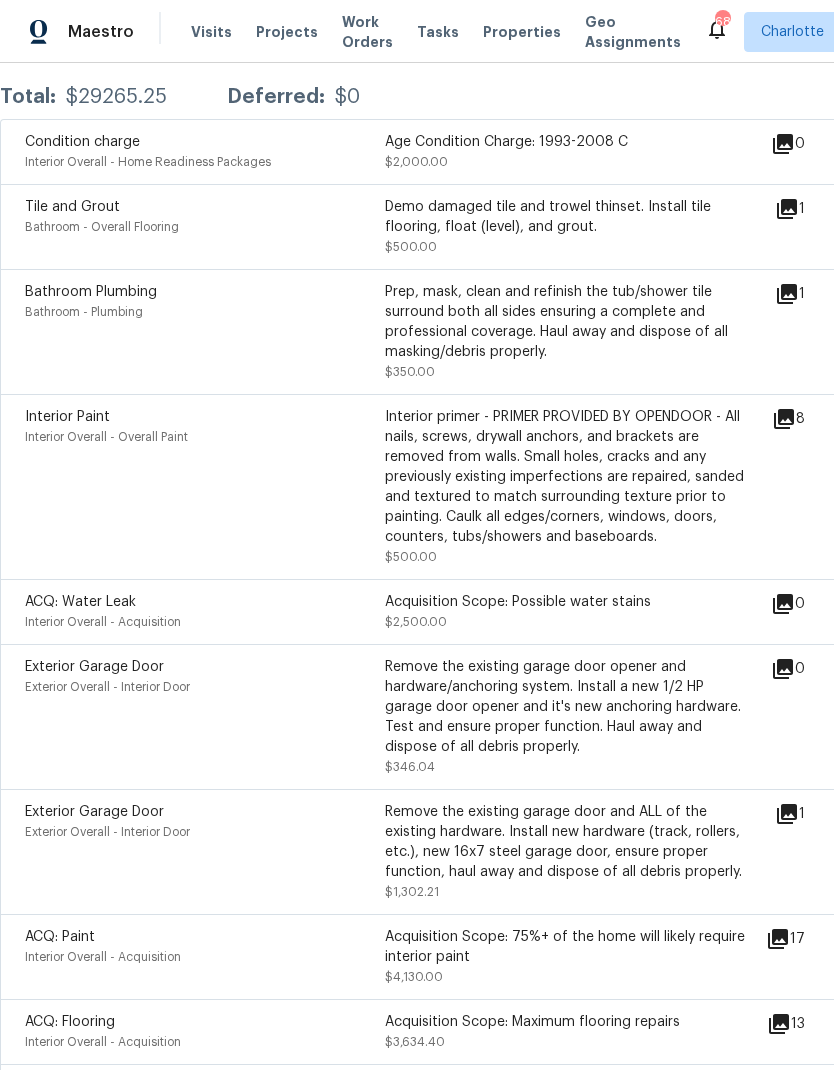 scroll, scrollTop: 429, scrollLeft: 0, axis: vertical 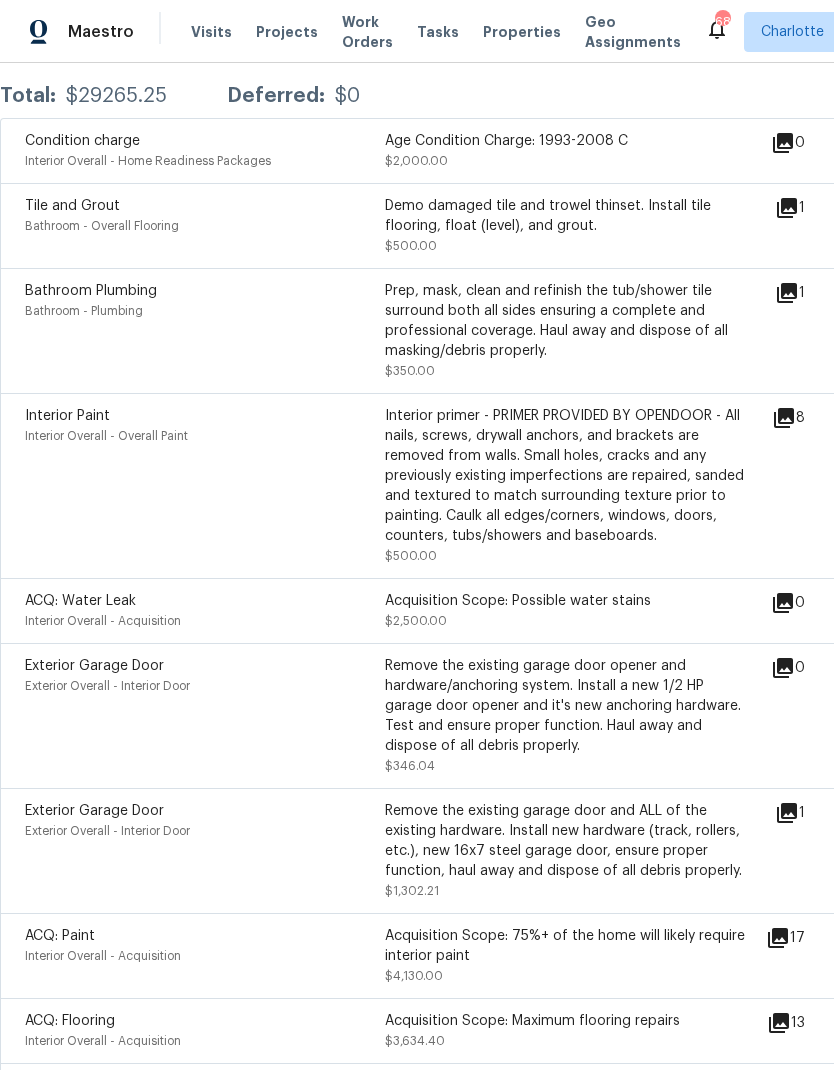 click 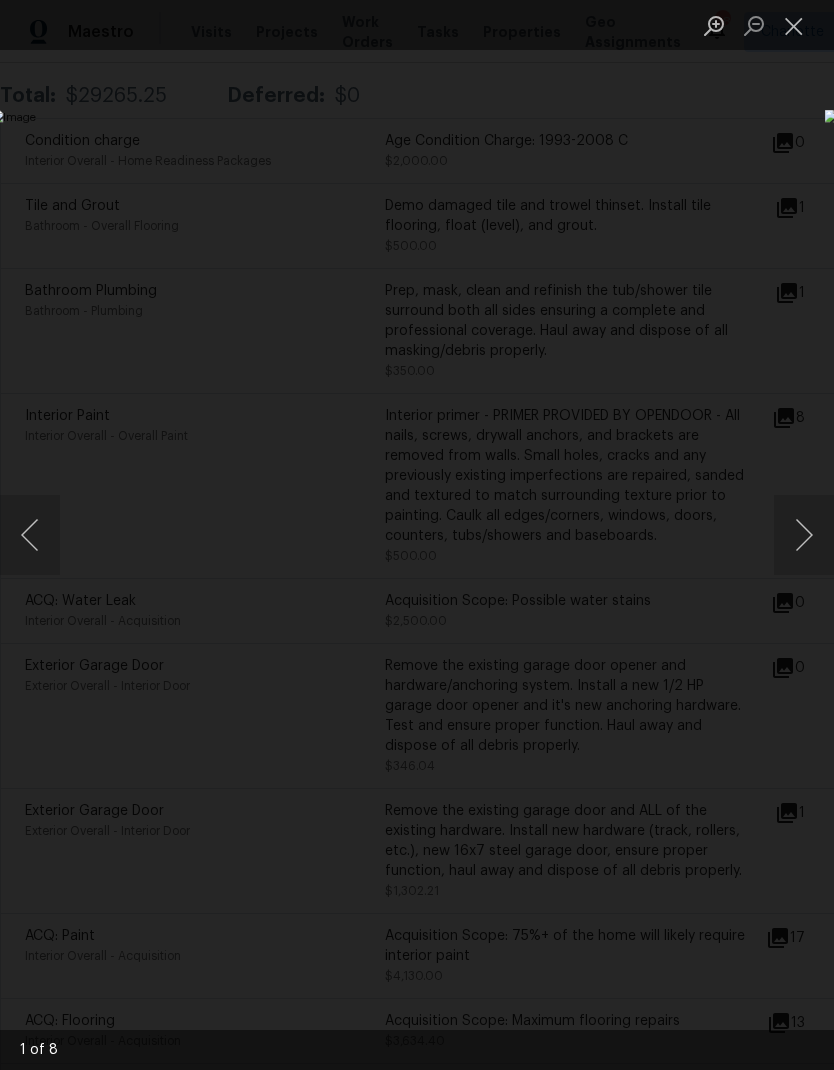 click at bounding box center [804, 535] 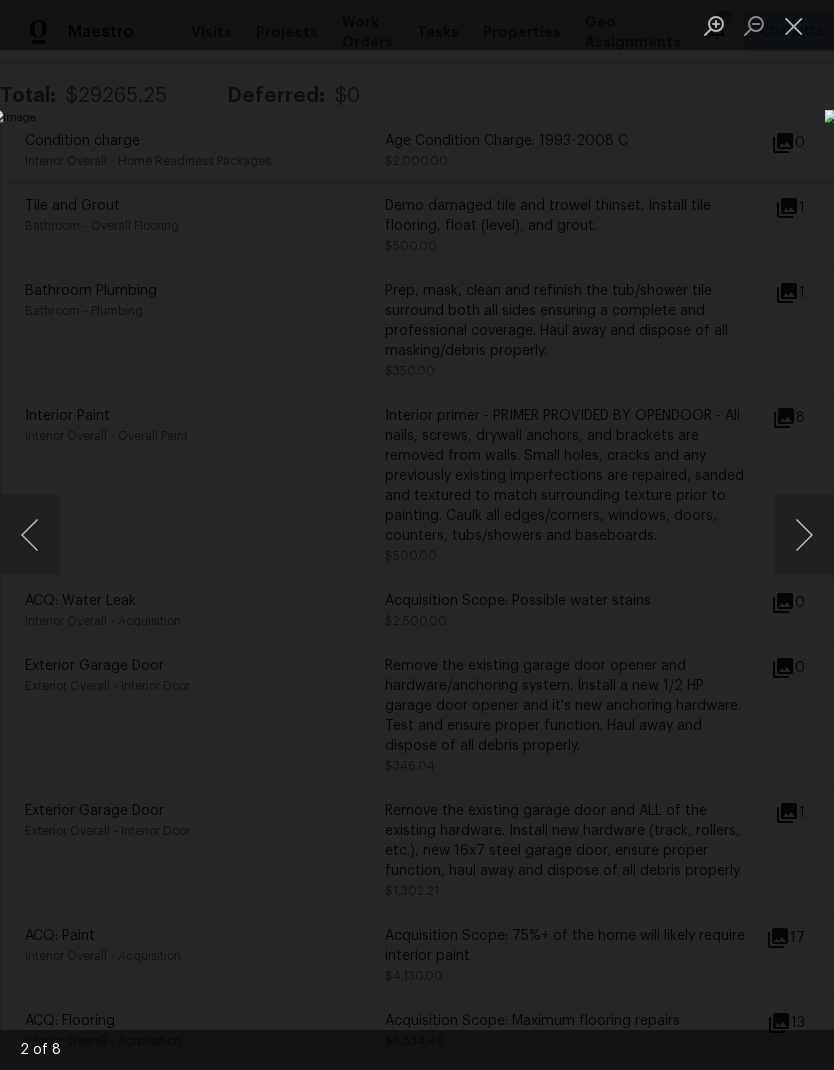 click at bounding box center (804, 535) 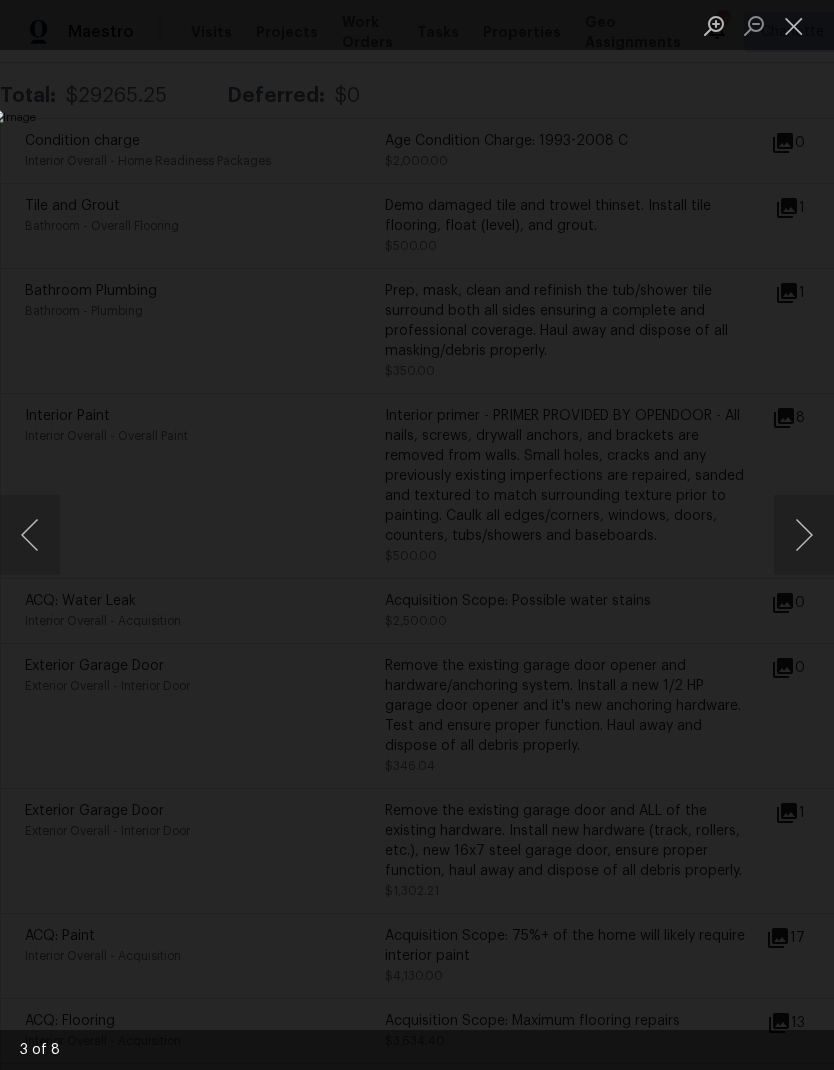 click at bounding box center [804, 535] 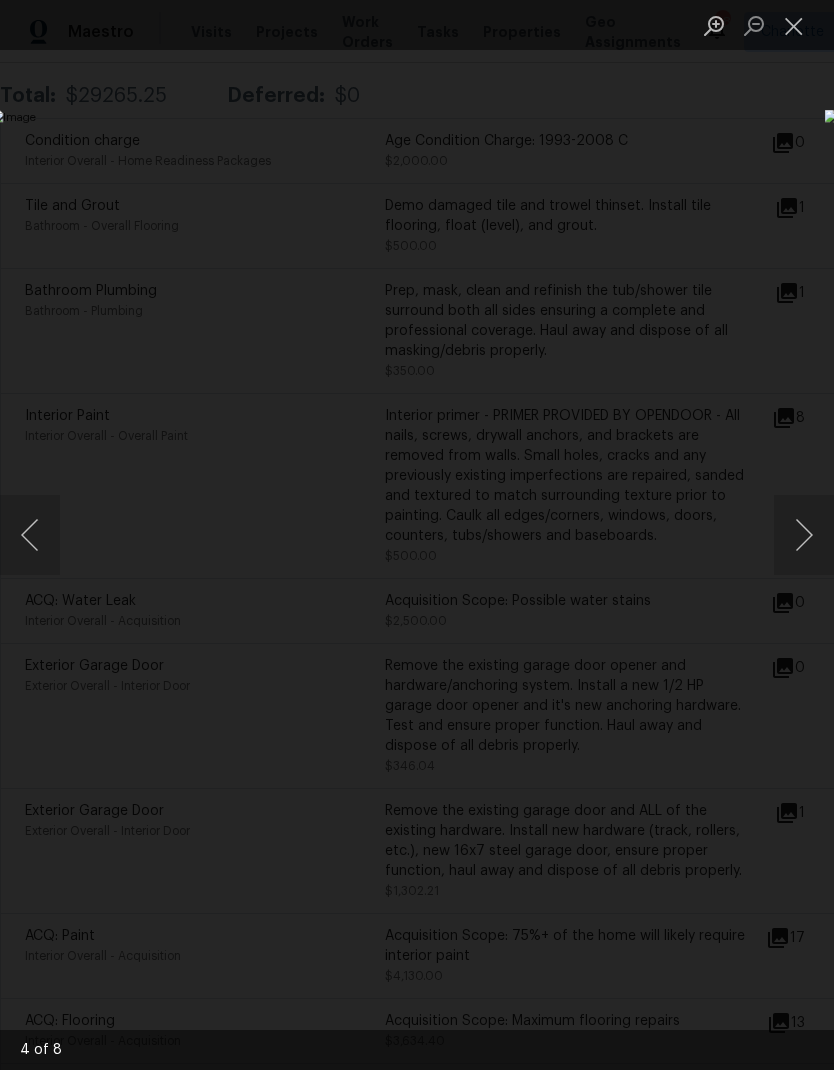 click at bounding box center (804, 535) 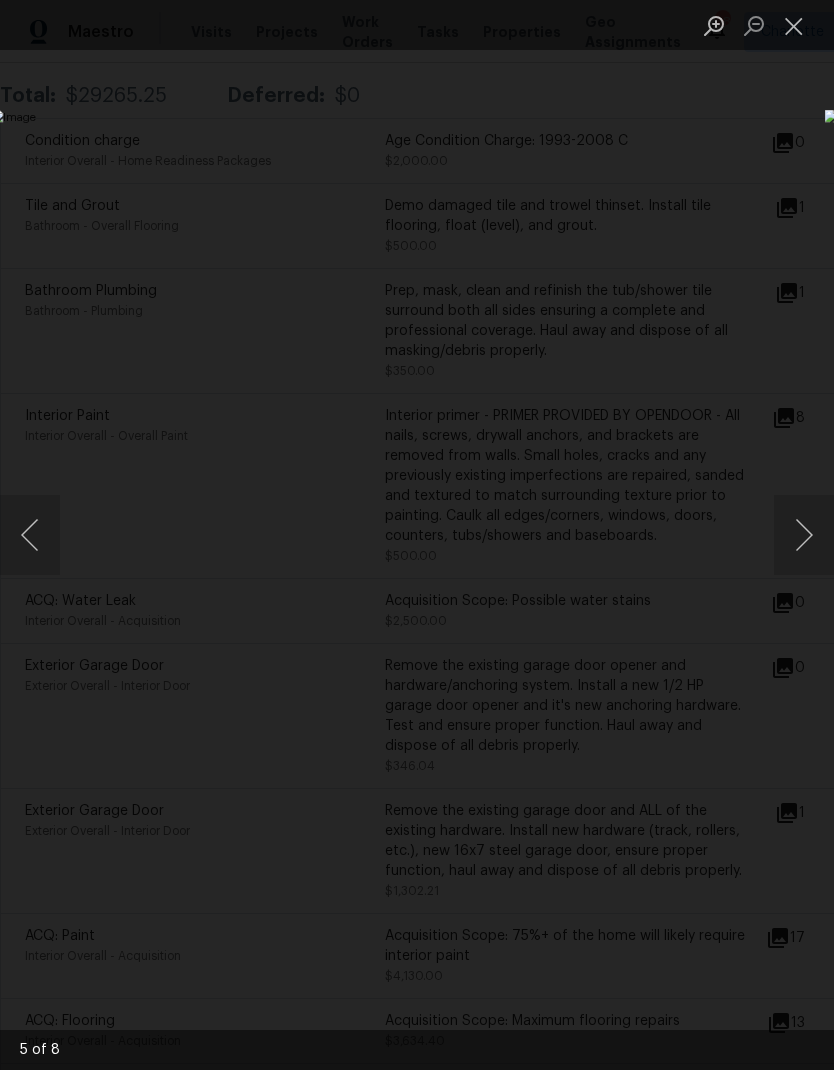 click at bounding box center [804, 535] 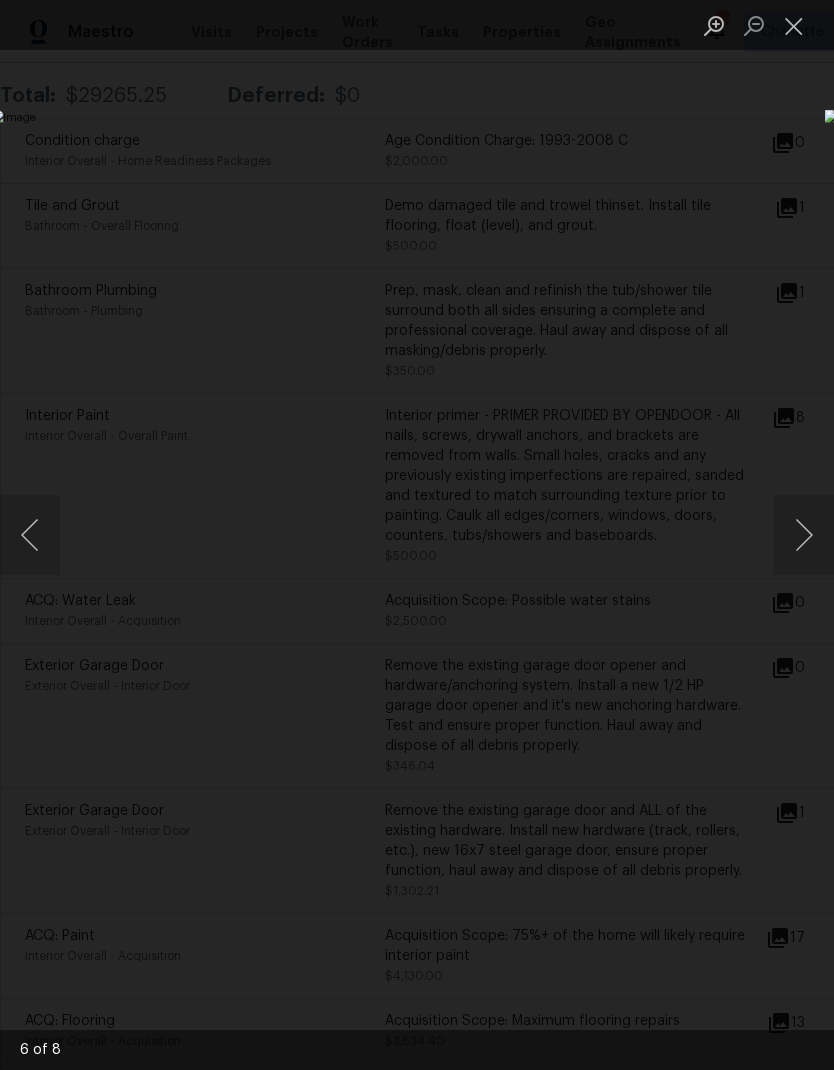 click at bounding box center [804, 535] 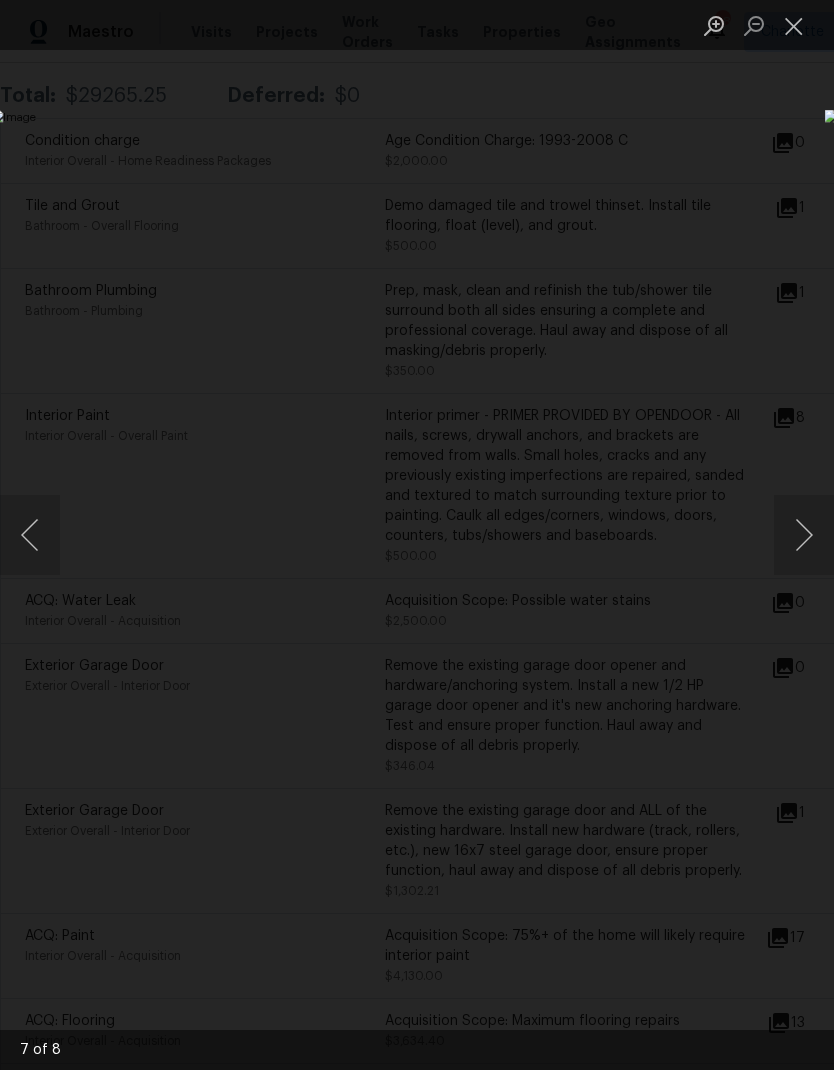 click at bounding box center (804, 535) 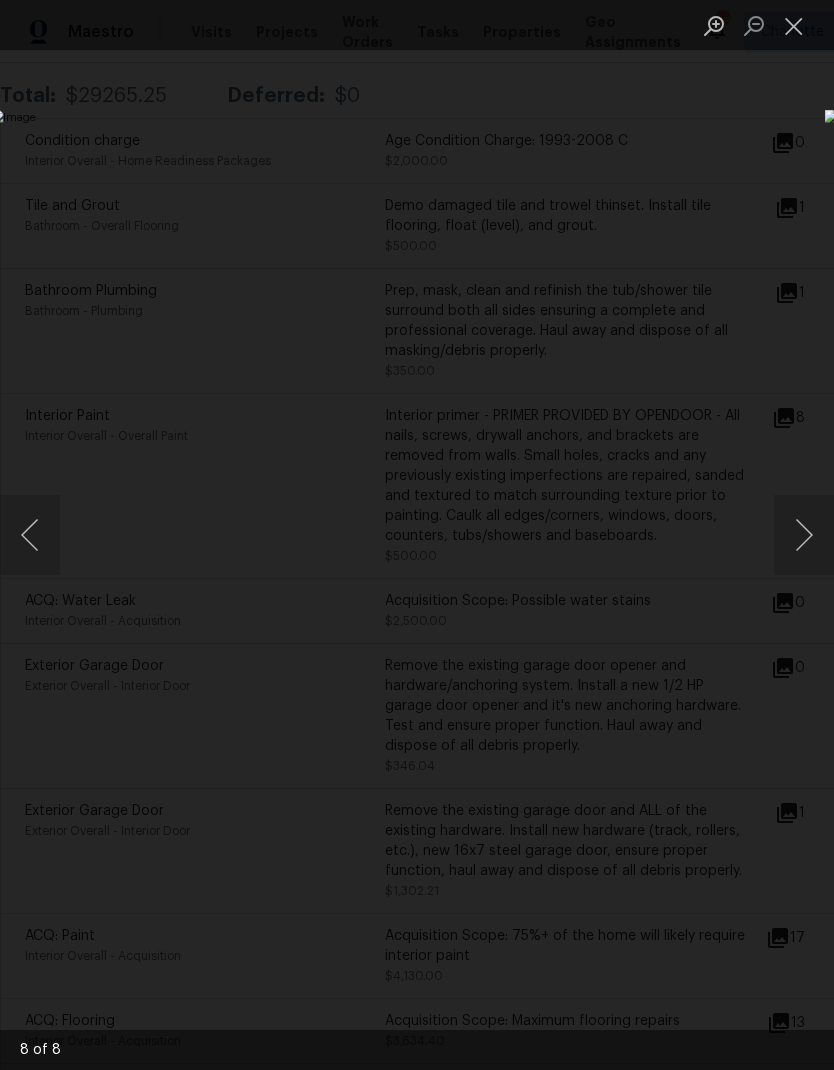 click at bounding box center [804, 535] 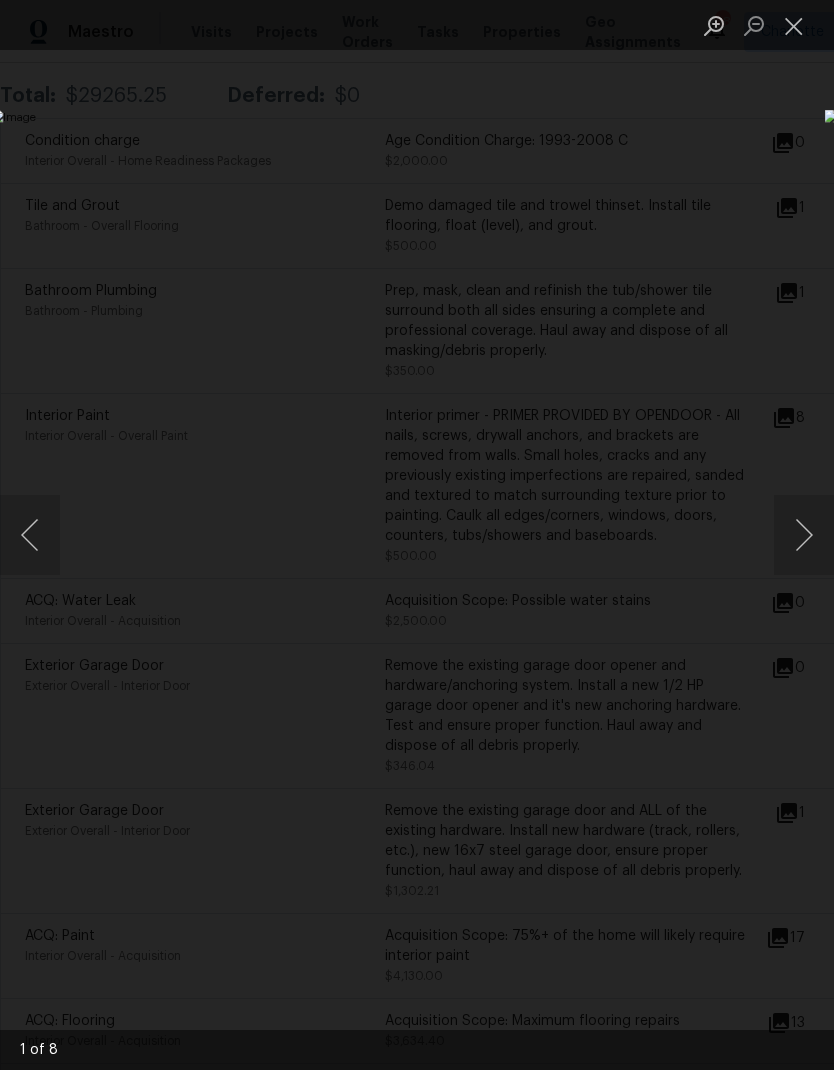 click at bounding box center [417, 535] 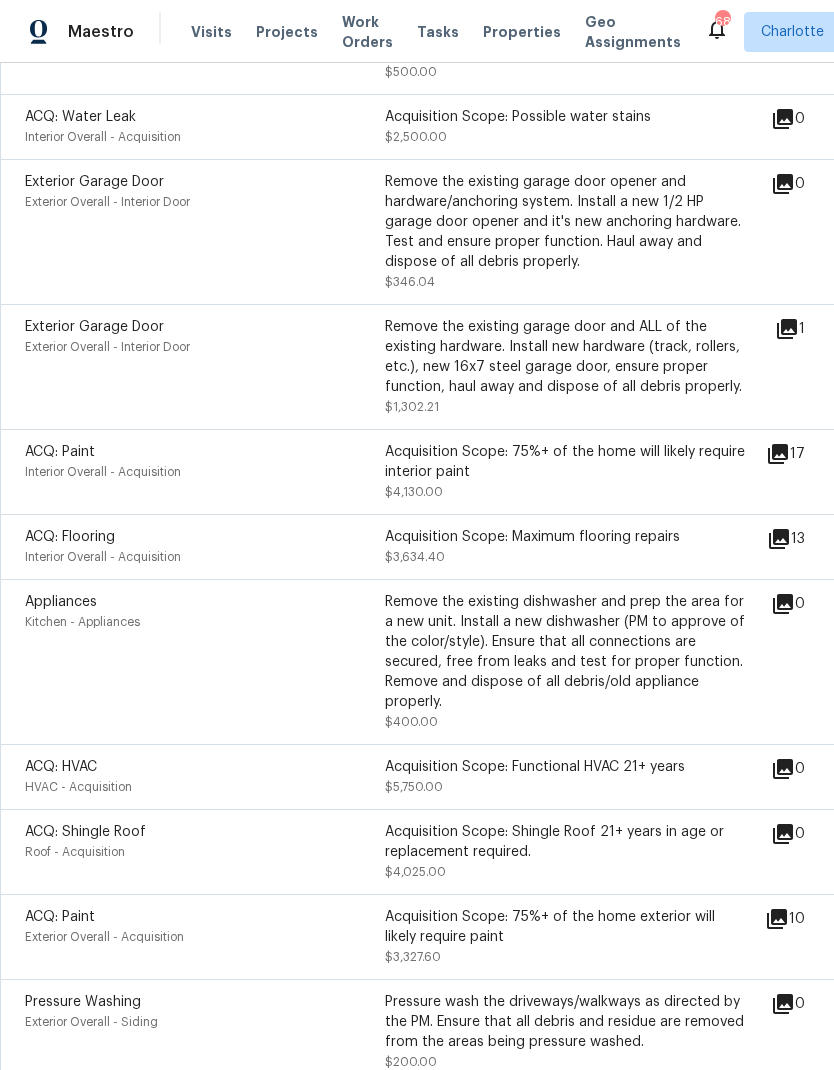 scroll, scrollTop: 916, scrollLeft: 0, axis: vertical 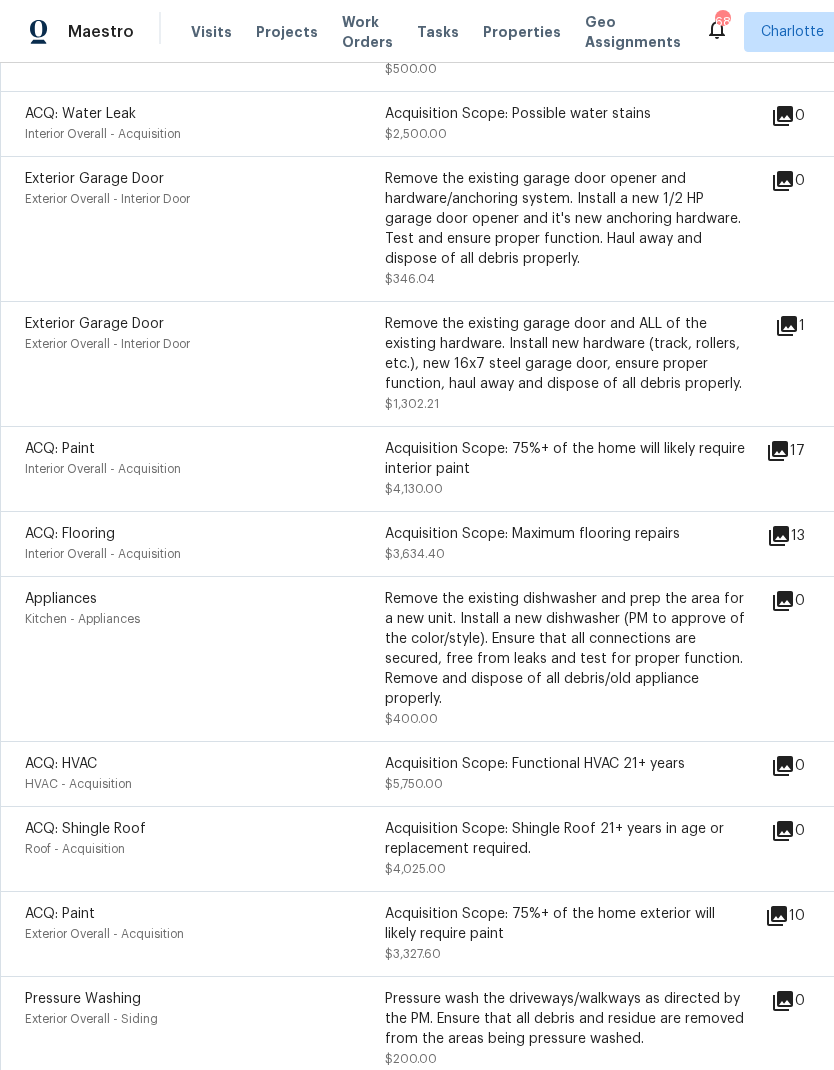 click 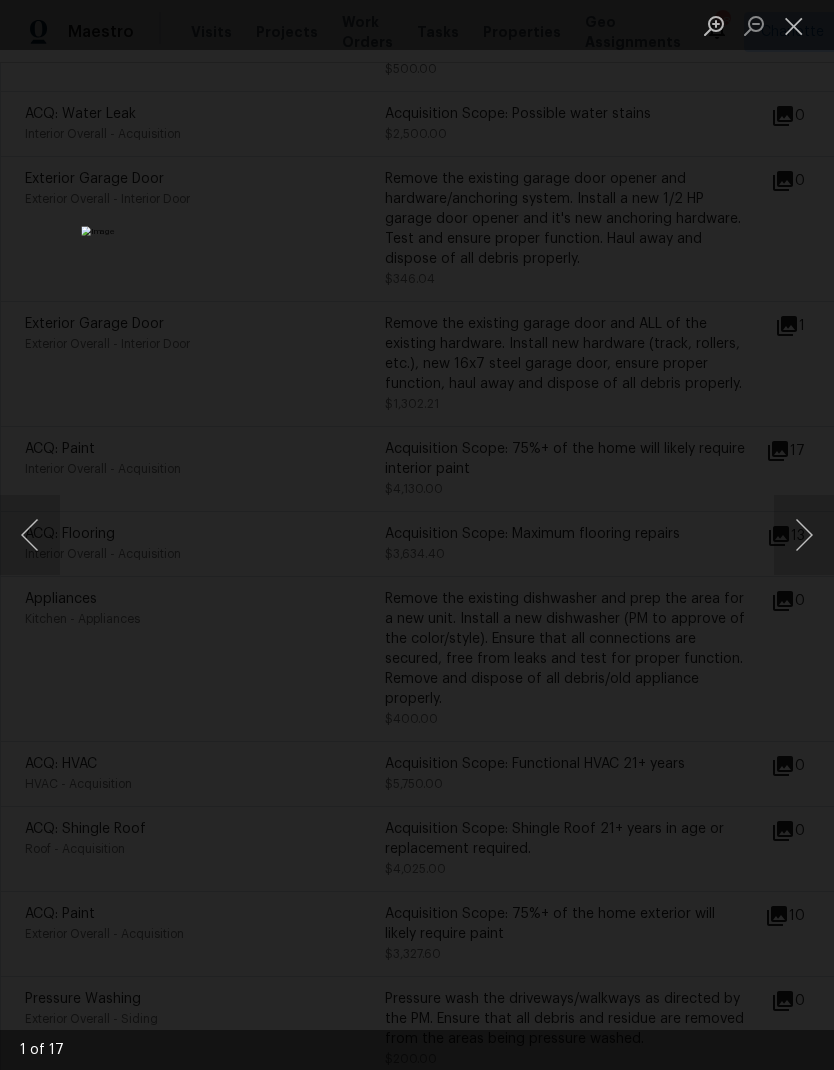 click at bounding box center [804, 535] 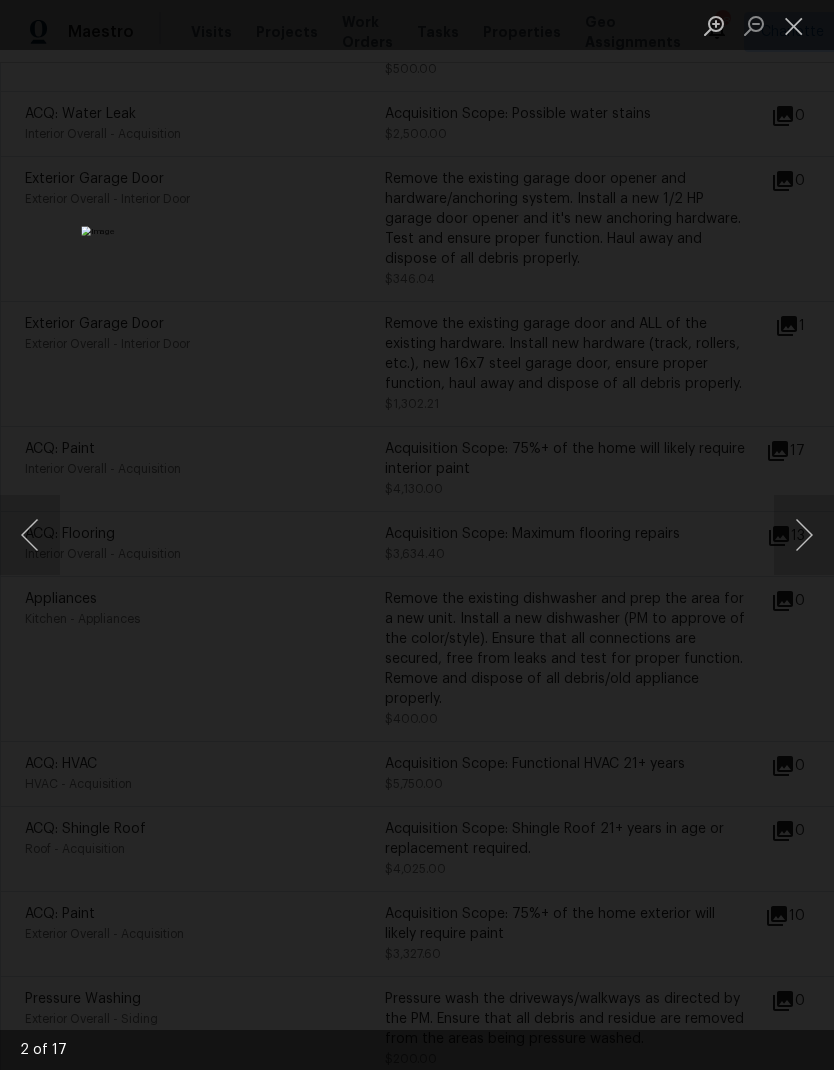 click at bounding box center (804, 535) 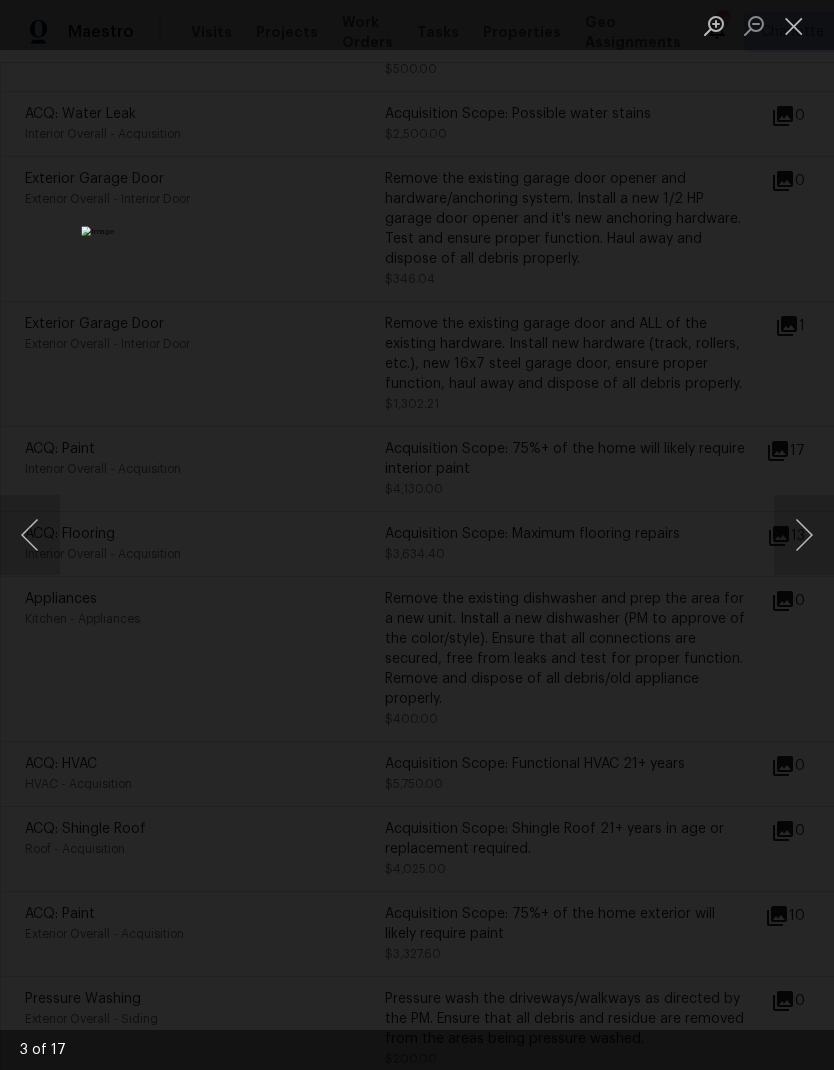click at bounding box center (804, 535) 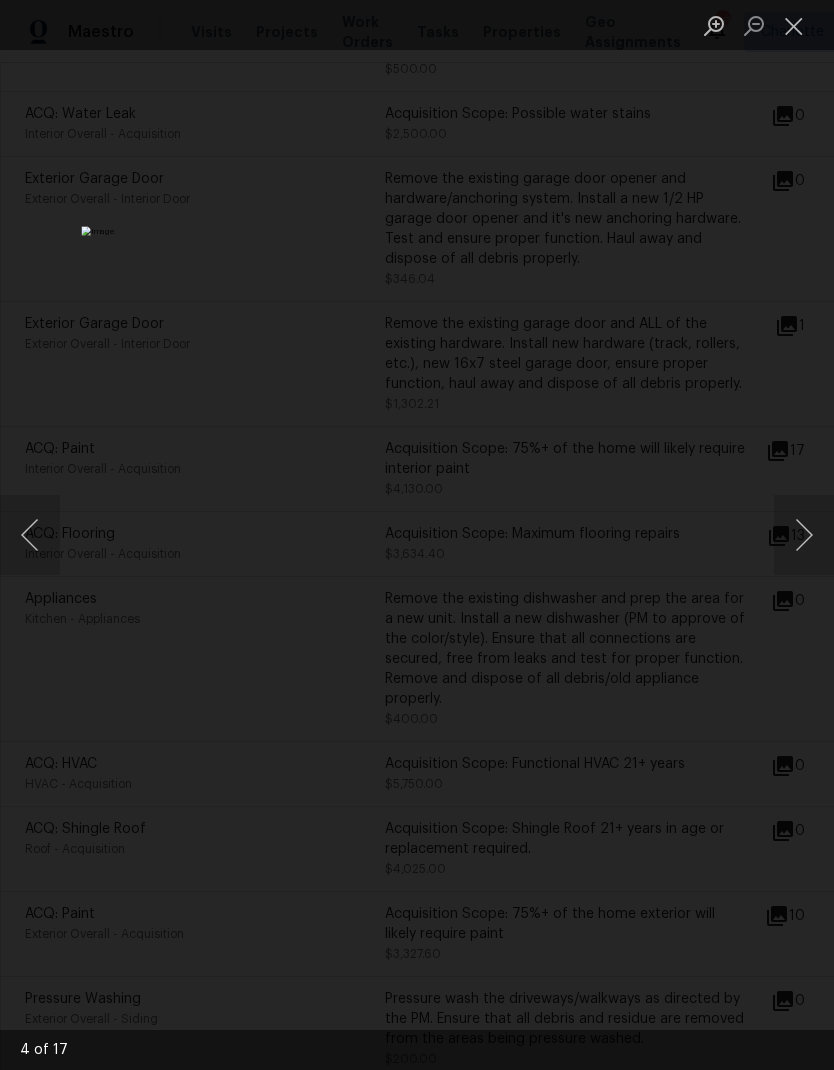click at bounding box center (804, 535) 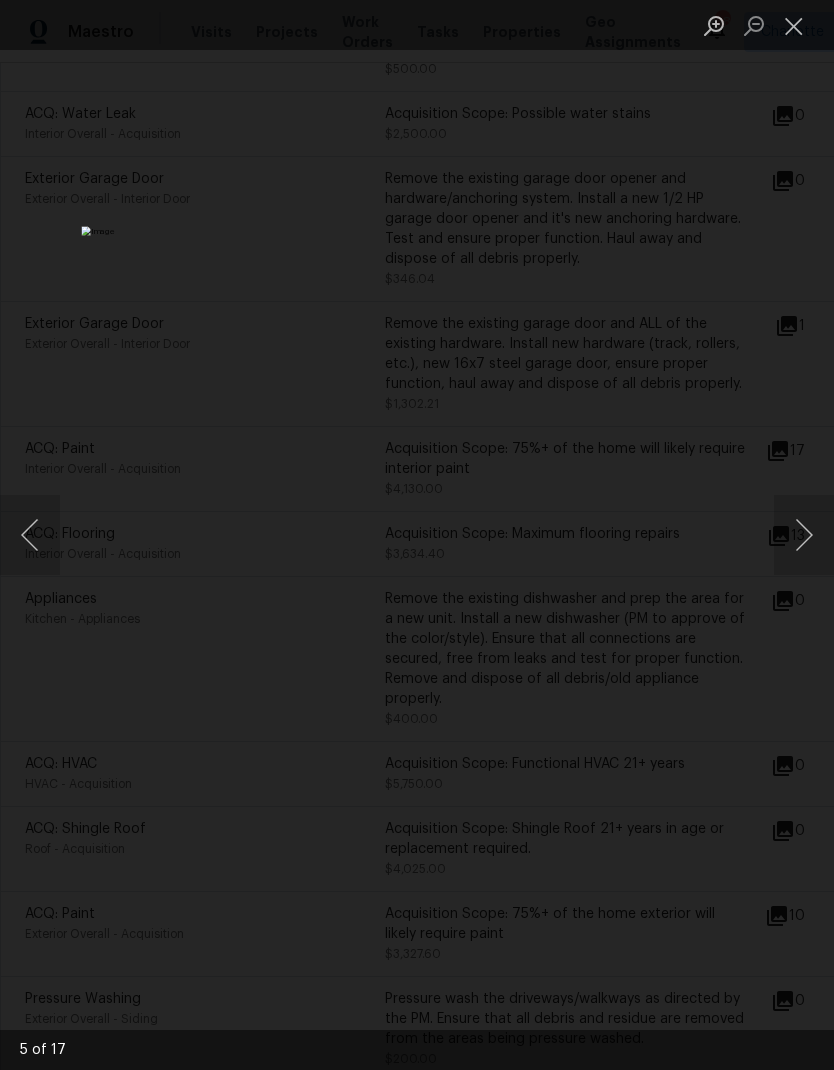 click at bounding box center (321, 534) 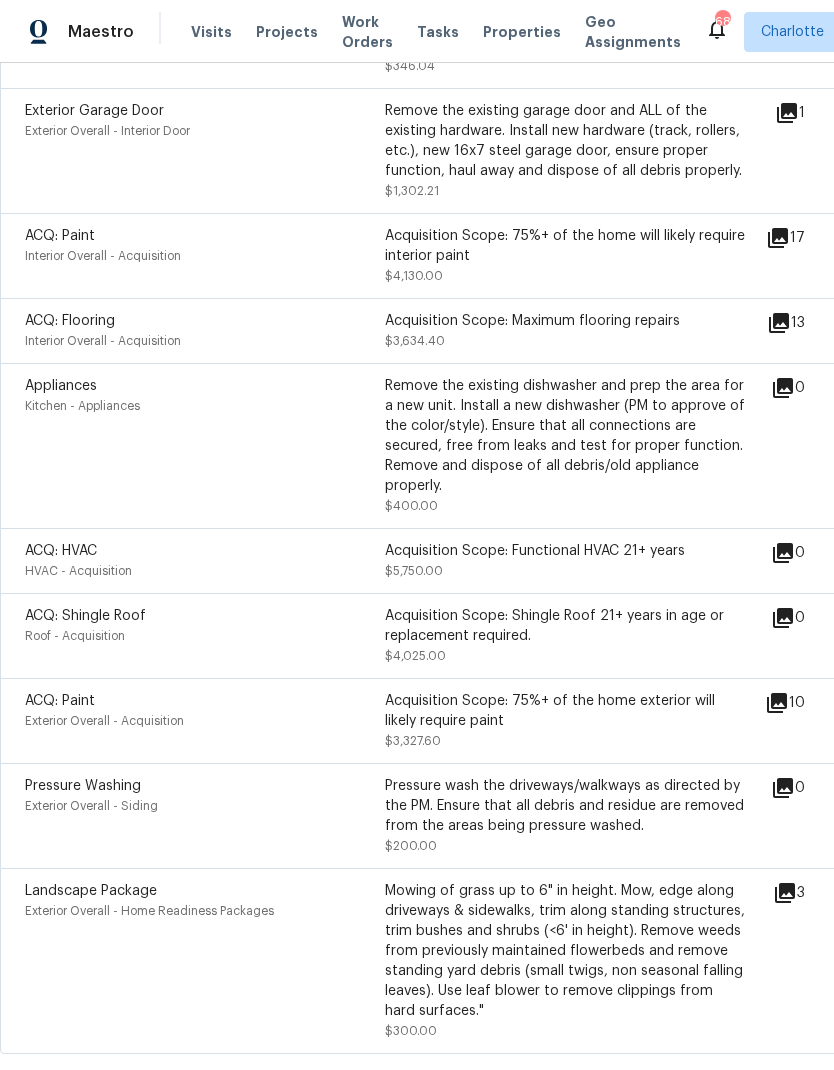 scroll, scrollTop: 1128, scrollLeft: 0, axis: vertical 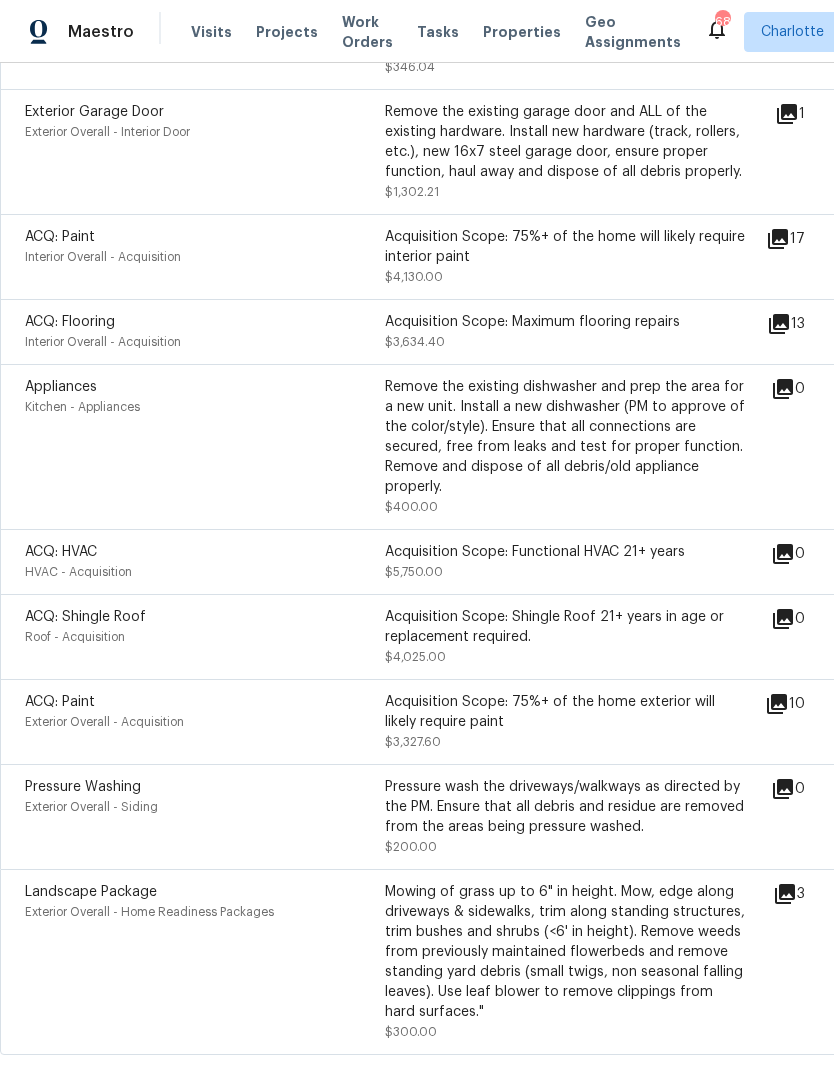click 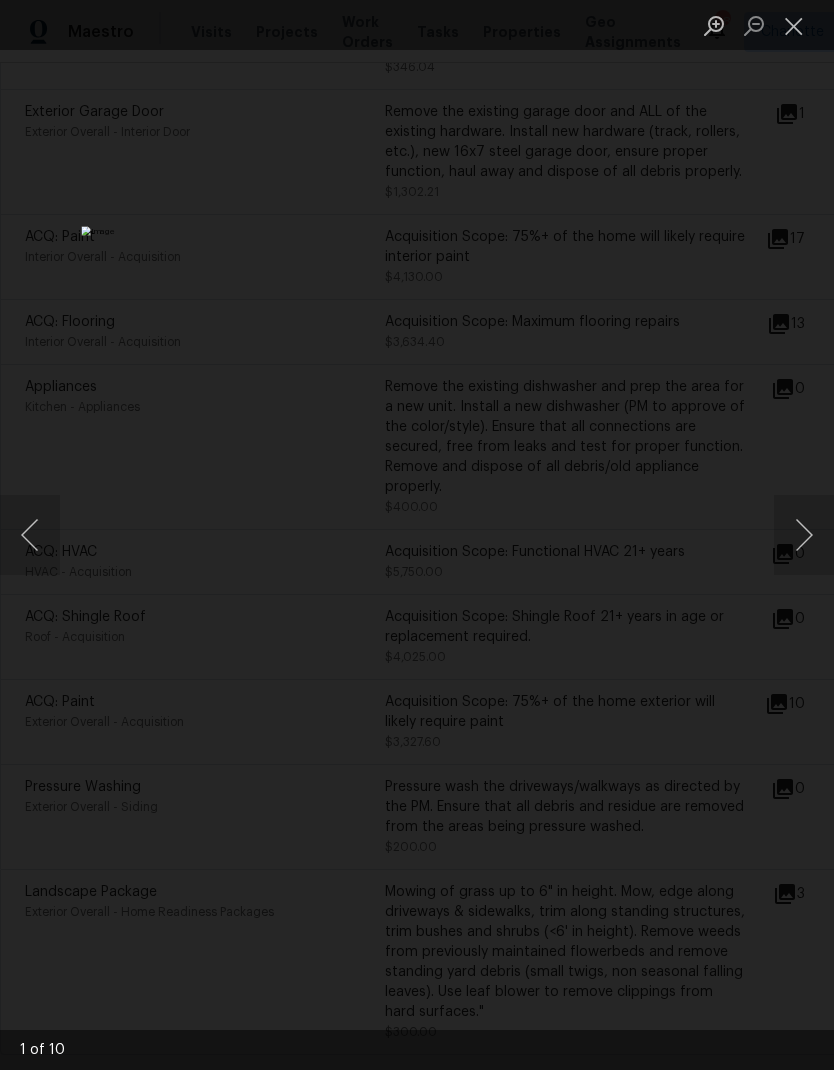 click at bounding box center (804, 535) 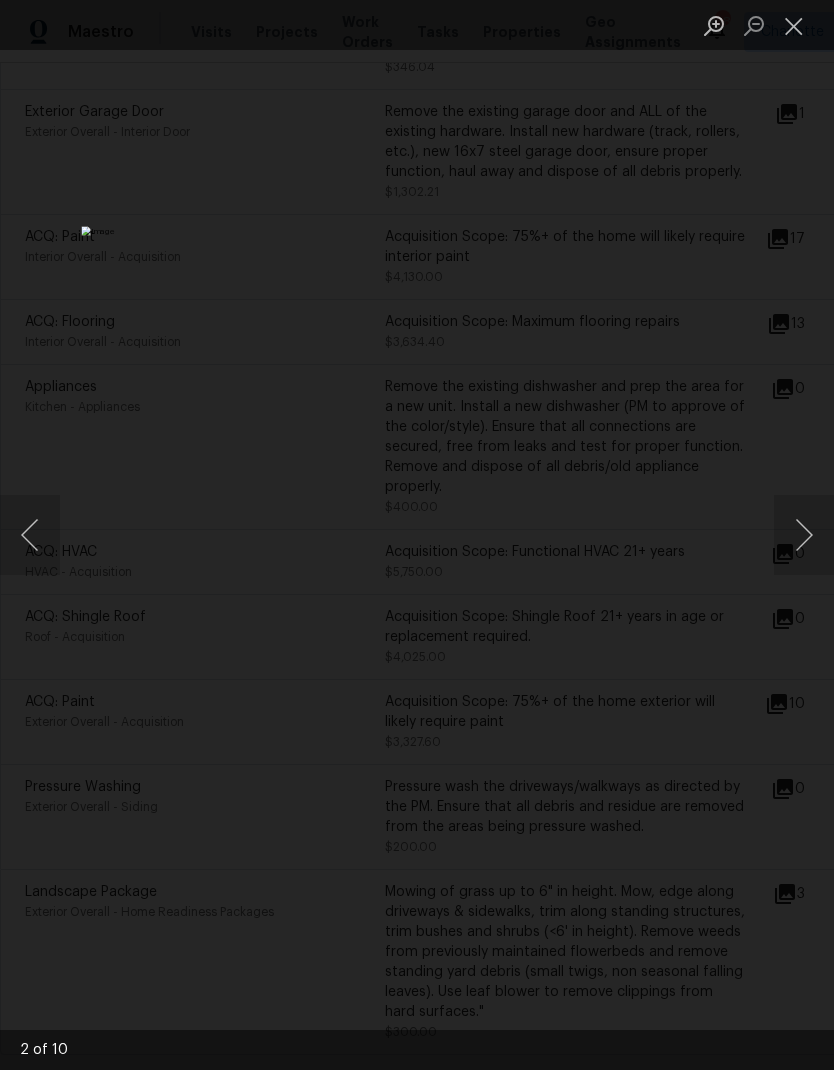 click at bounding box center [804, 535] 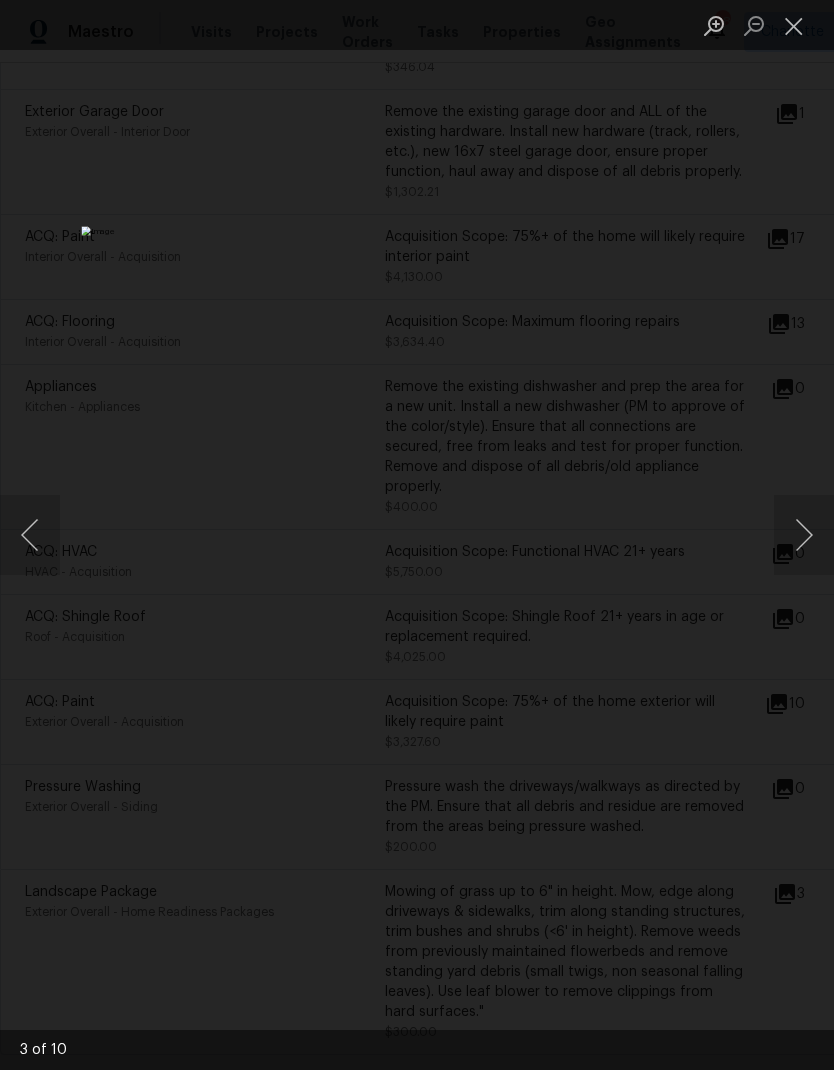 click at bounding box center (804, 535) 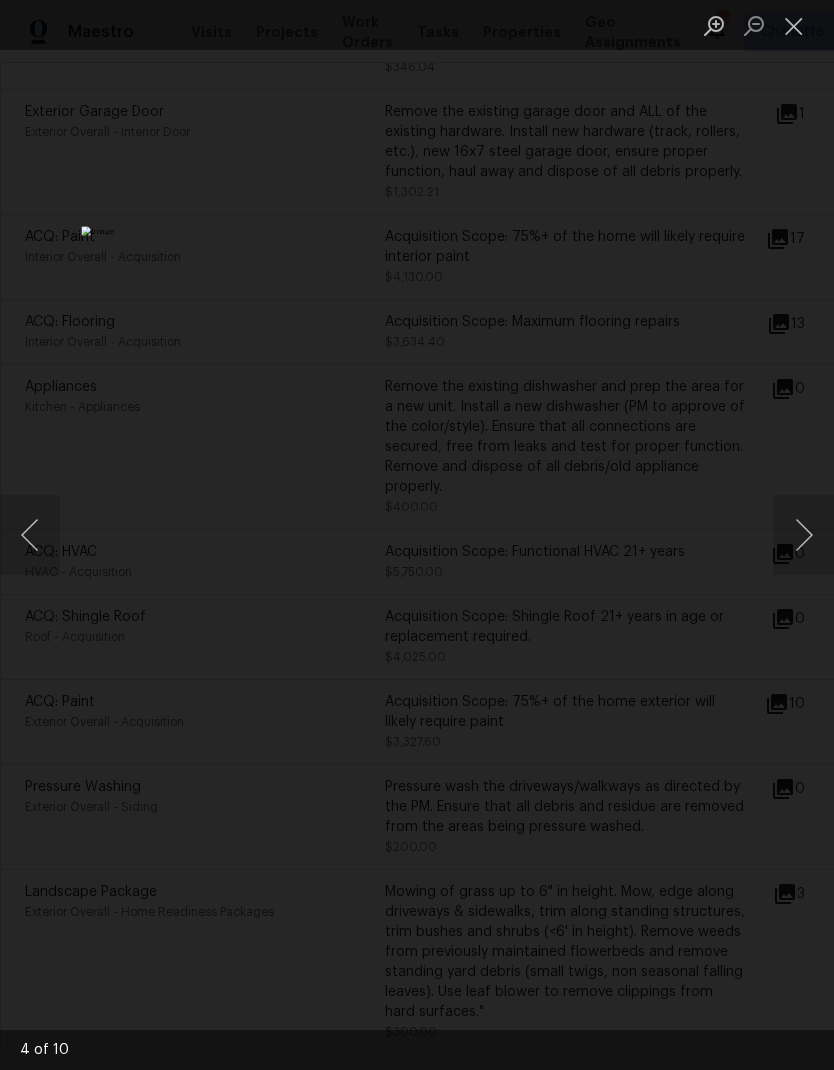 click at bounding box center (804, 535) 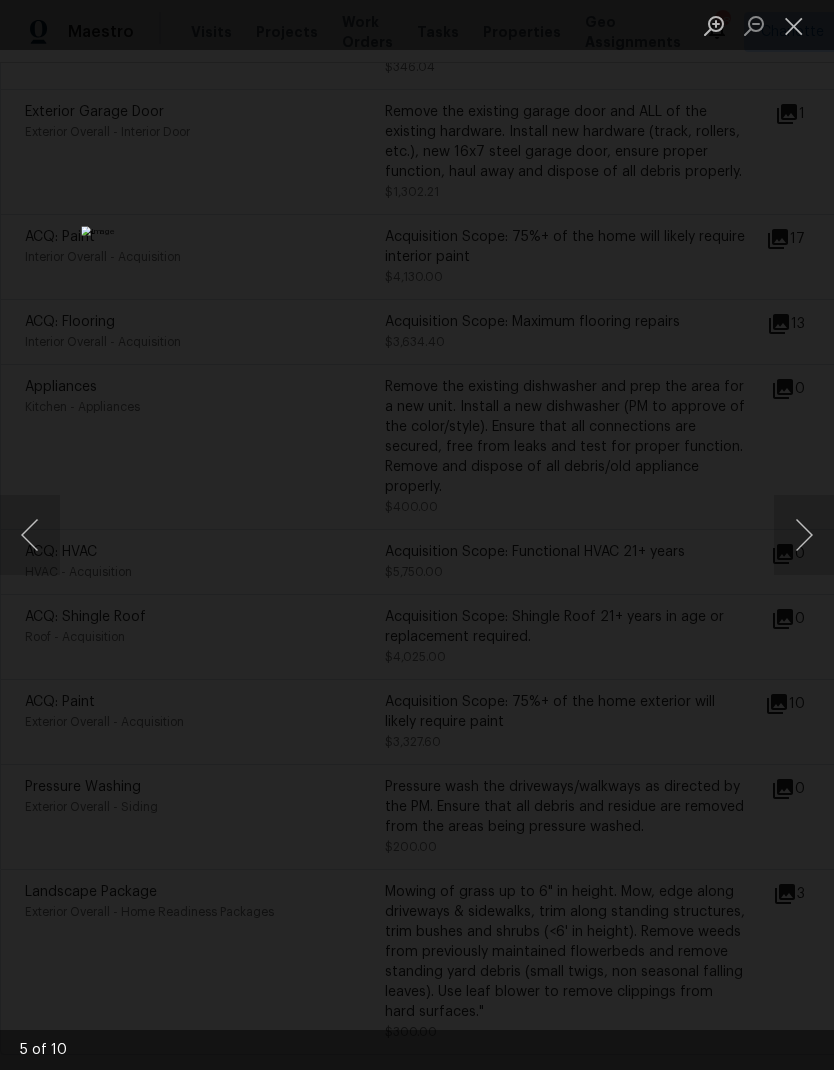 click at bounding box center [804, 535] 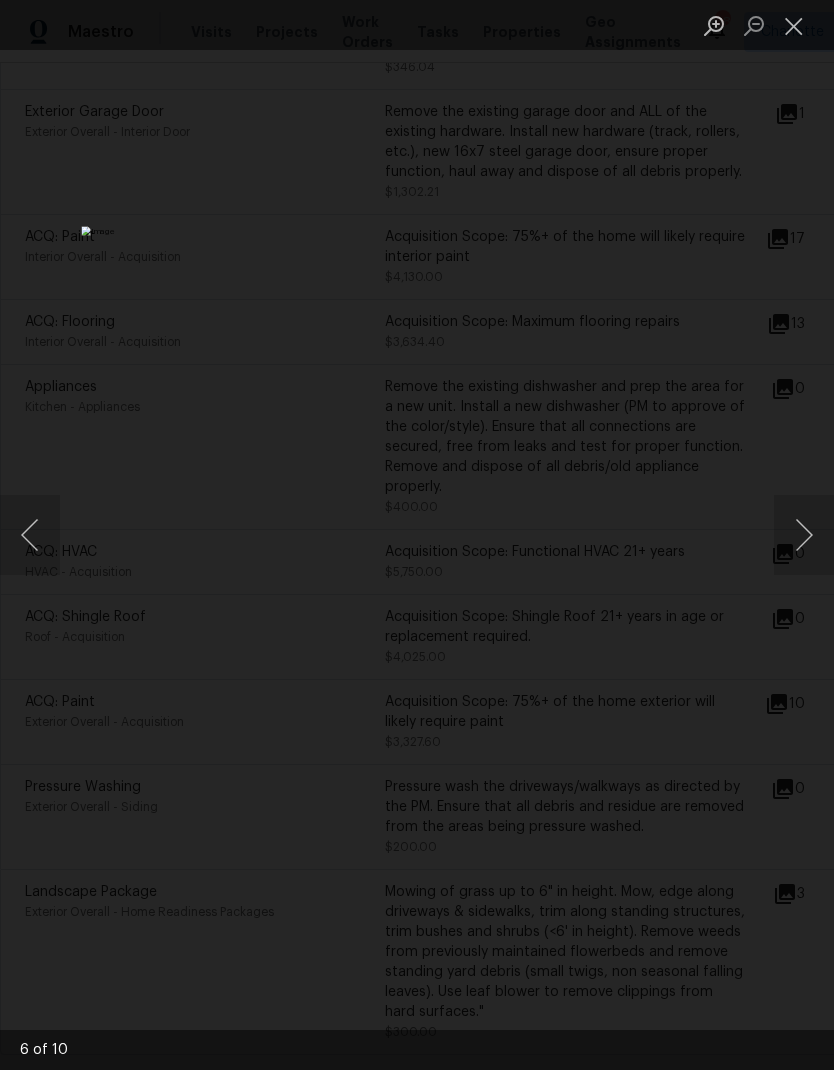 click at bounding box center [804, 535] 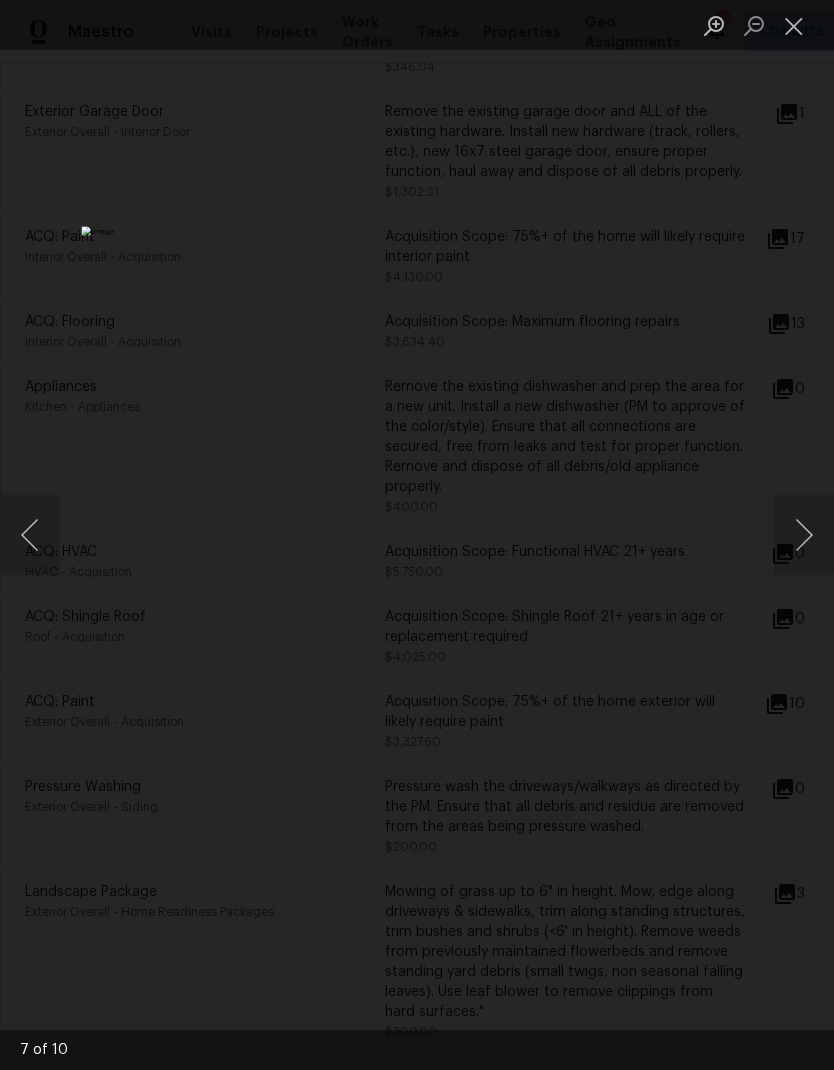 click at bounding box center [804, 535] 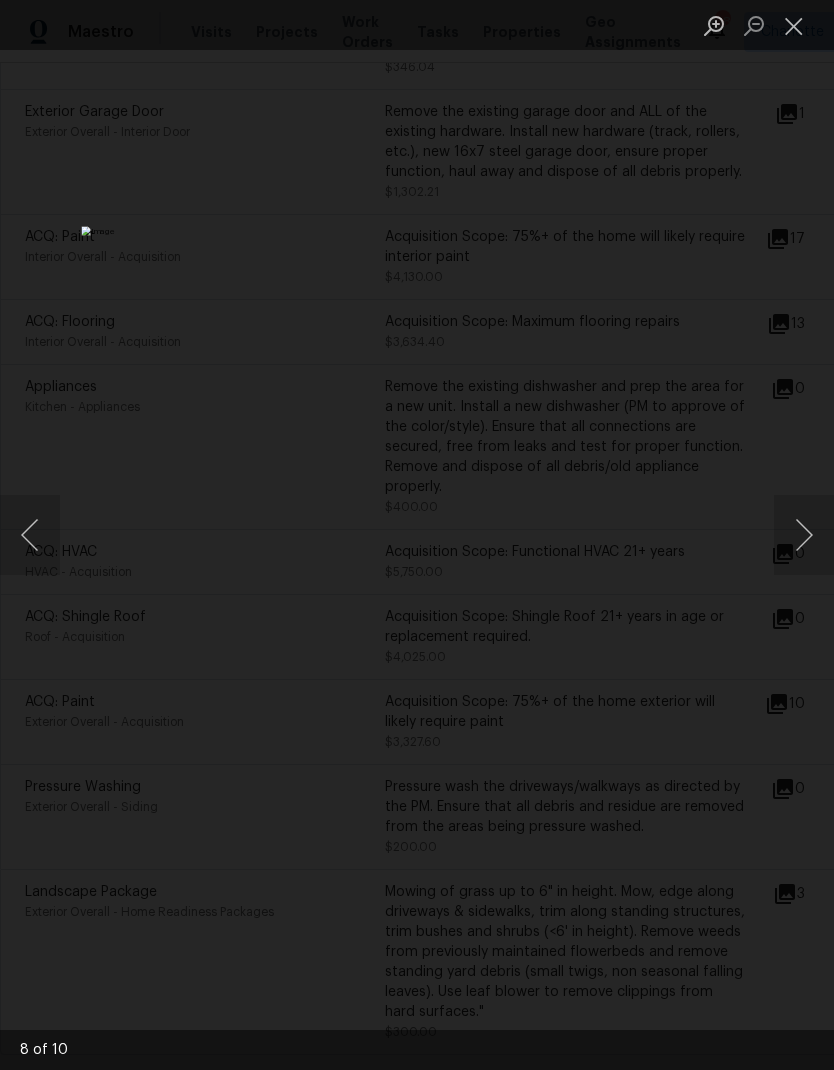 click at bounding box center (804, 535) 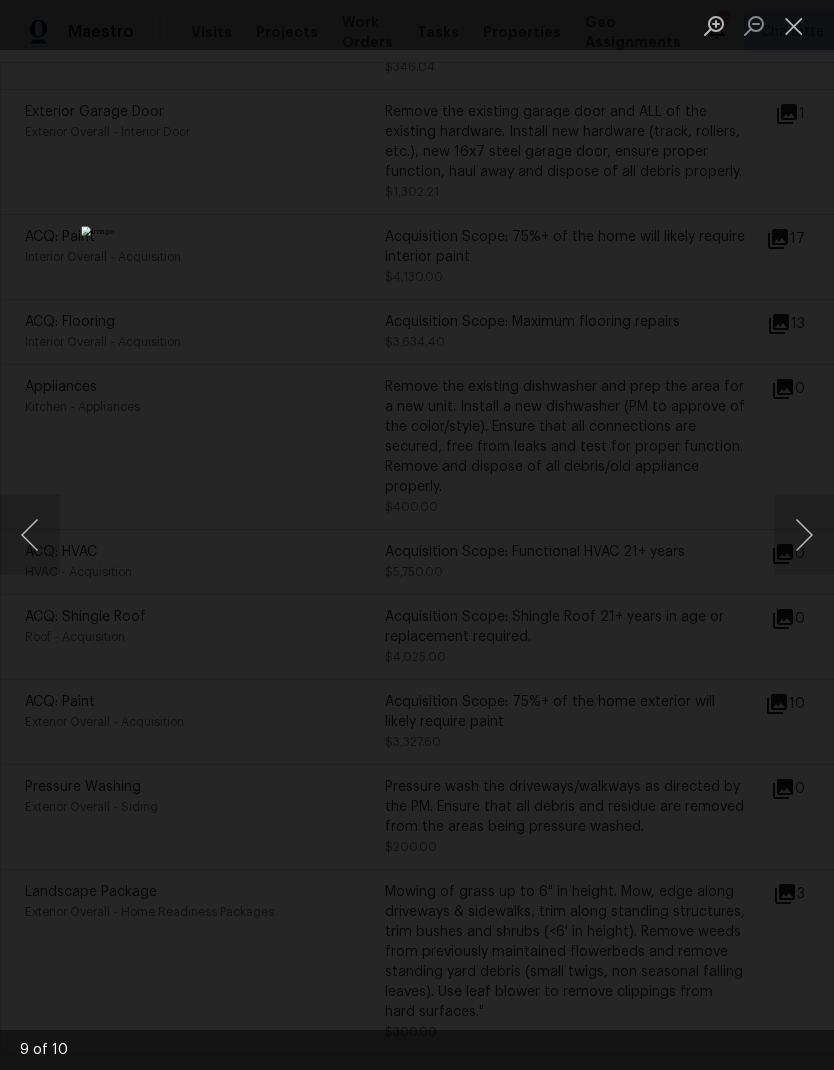 click at bounding box center (804, 535) 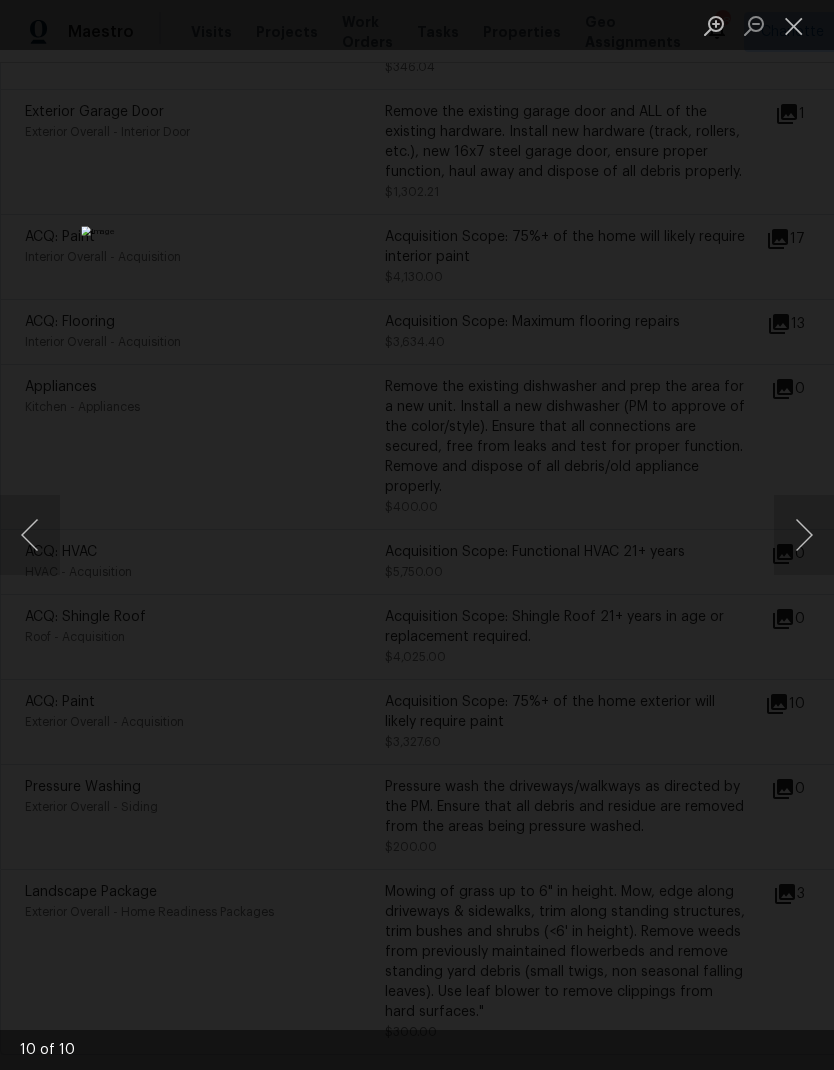click at bounding box center (794, 25) 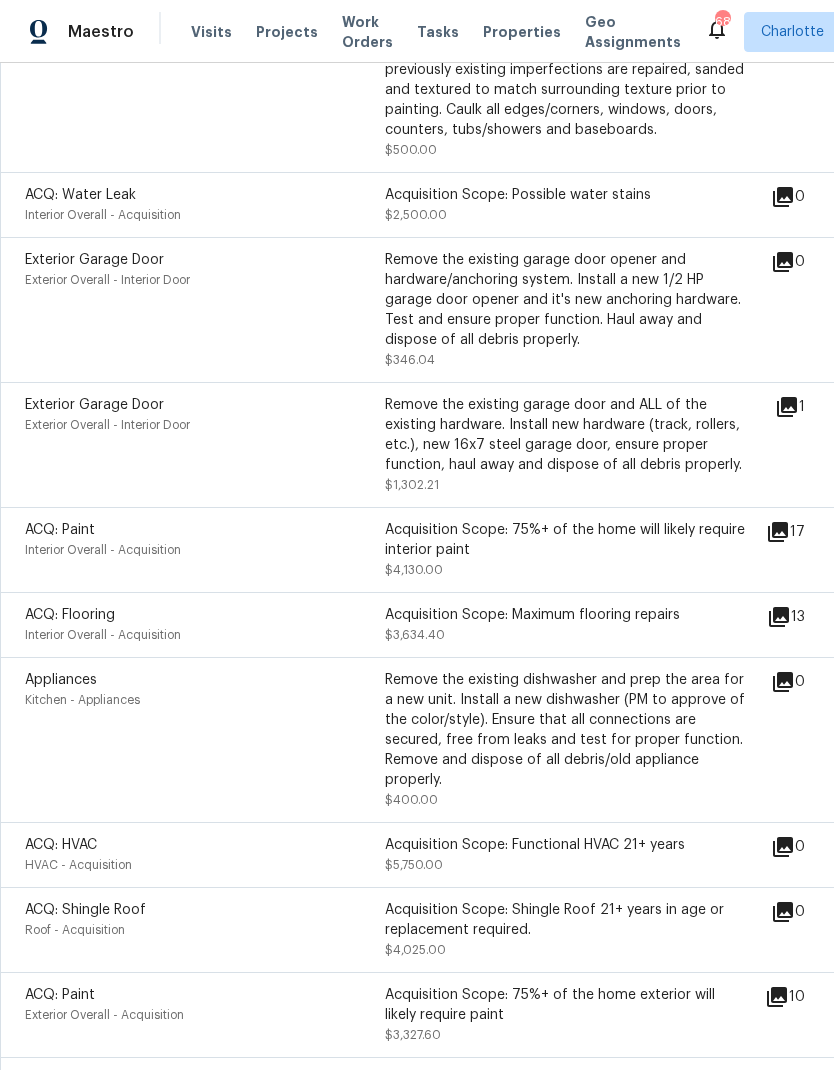 scroll, scrollTop: 828, scrollLeft: 0, axis: vertical 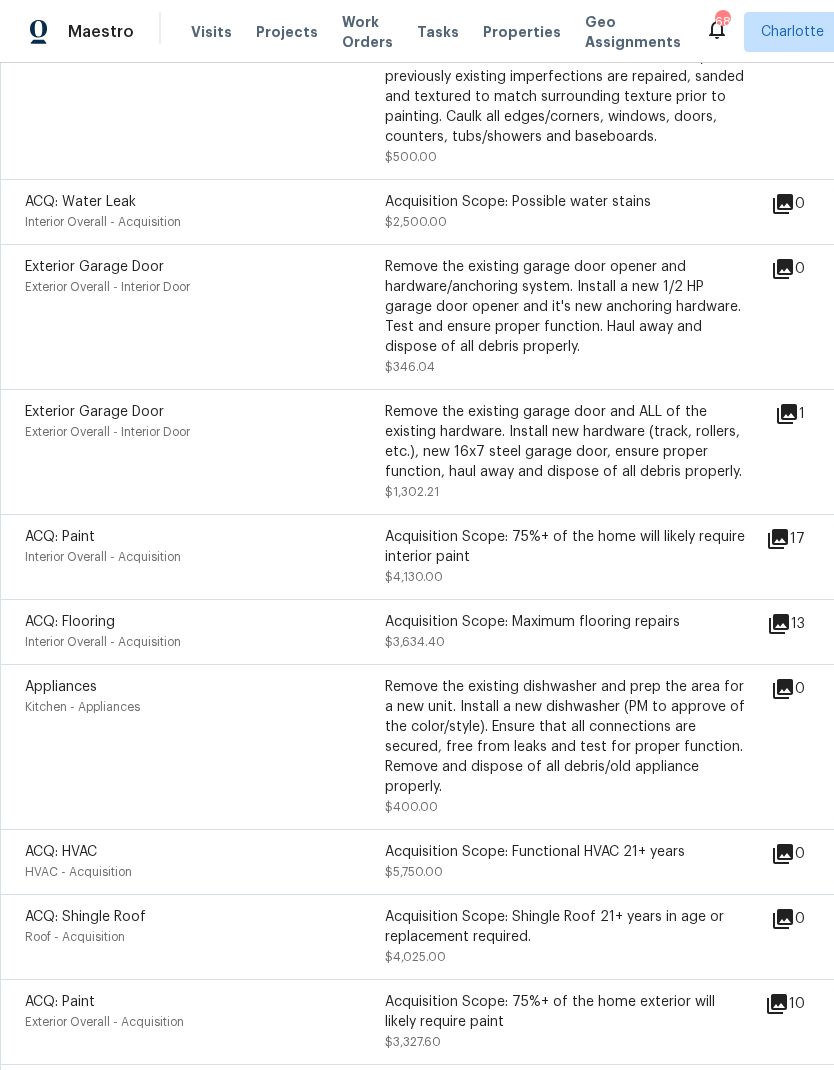 click 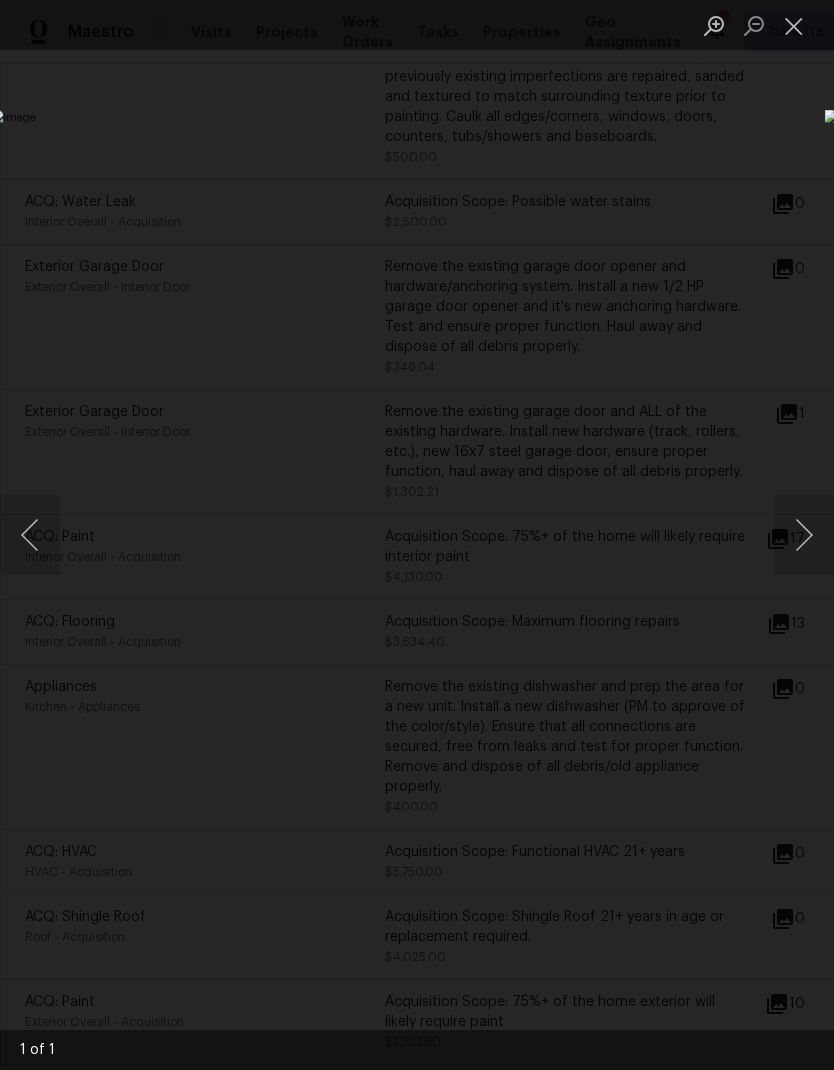 click at bounding box center (804, 535) 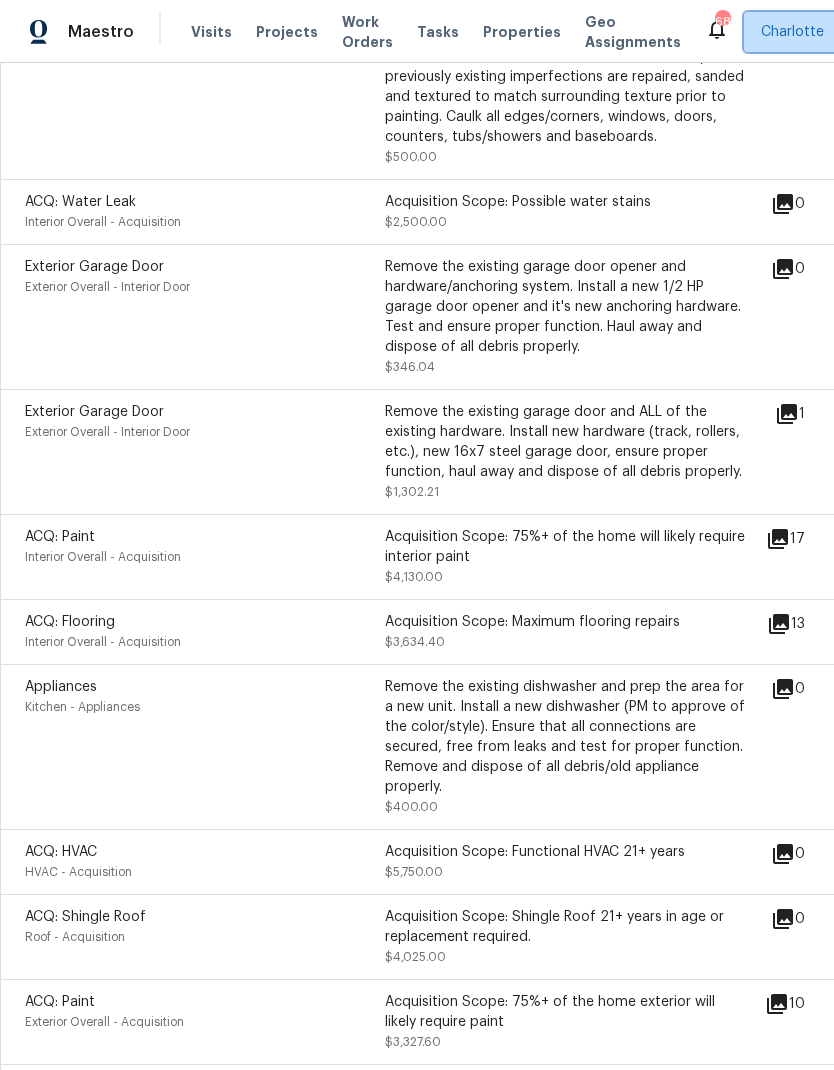 click on "Charlotte" at bounding box center (807, 32) 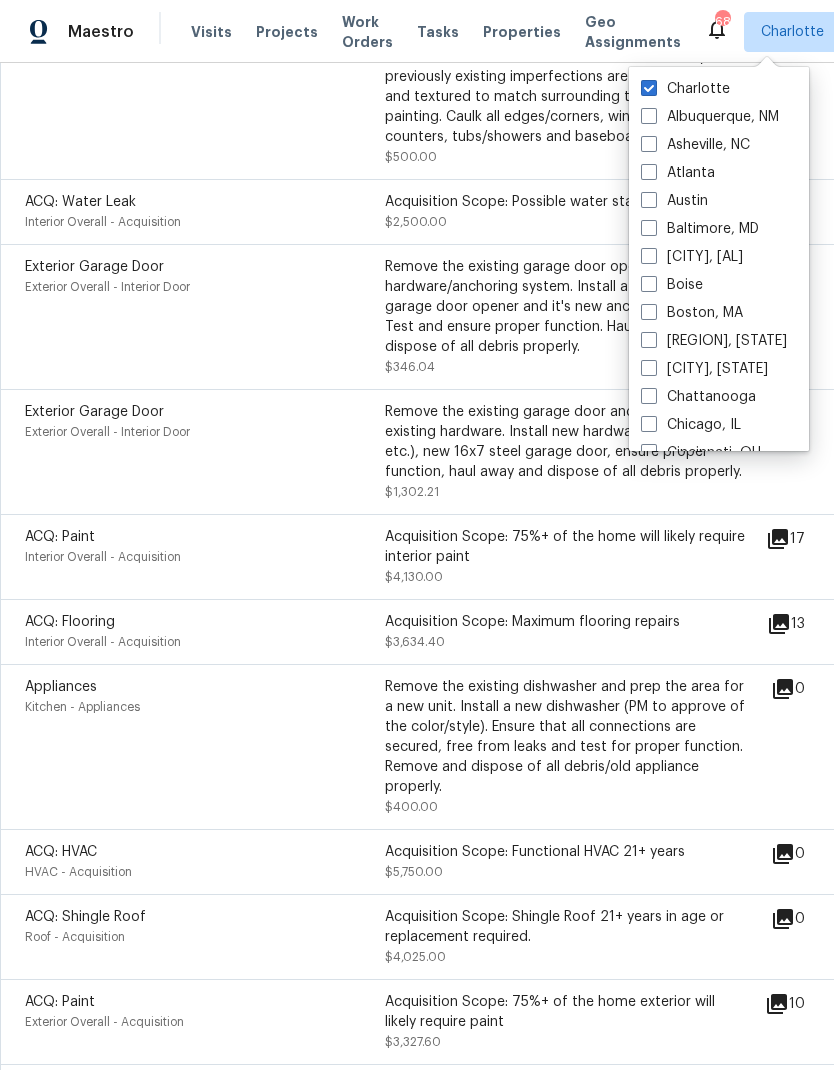click on "ACQ: Paint Interior Overall - Acquisition Acquisition Scope: 75%+ of the home will likely require interior paint $[PRICE]   17 Convert to line item" at bounding box center [565, 556] 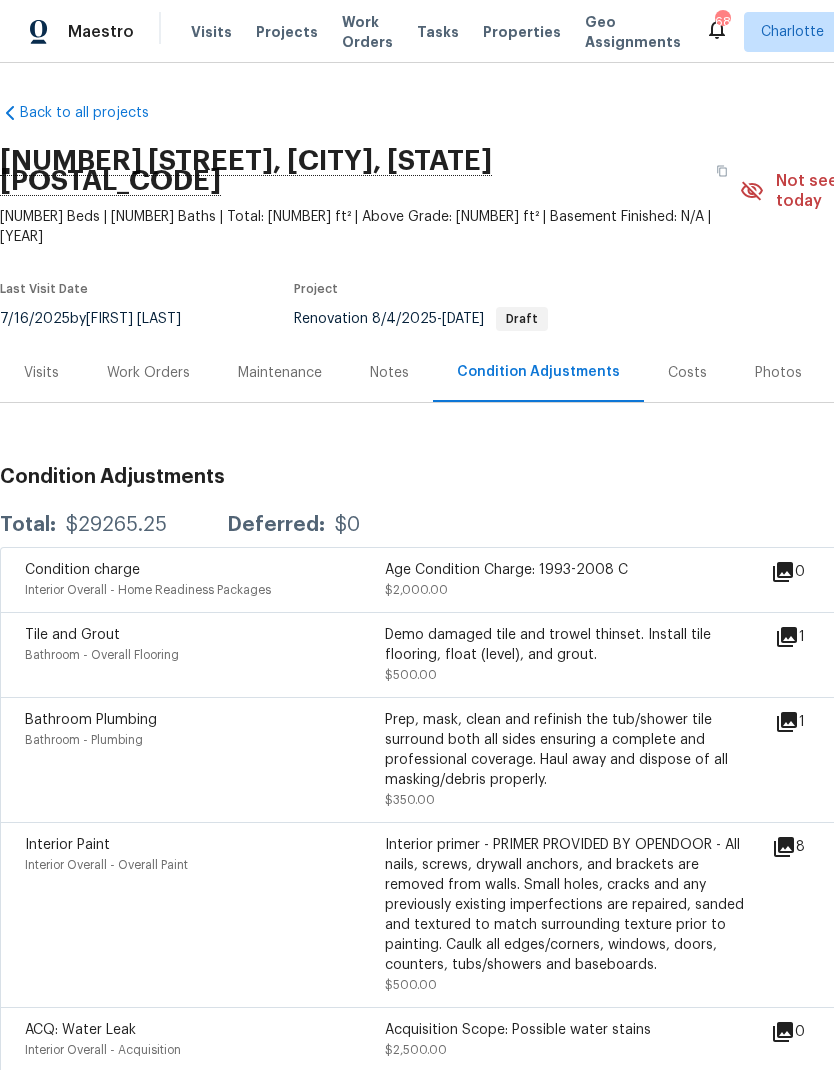 scroll, scrollTop: 0, scrollLeft: 0, axis: both 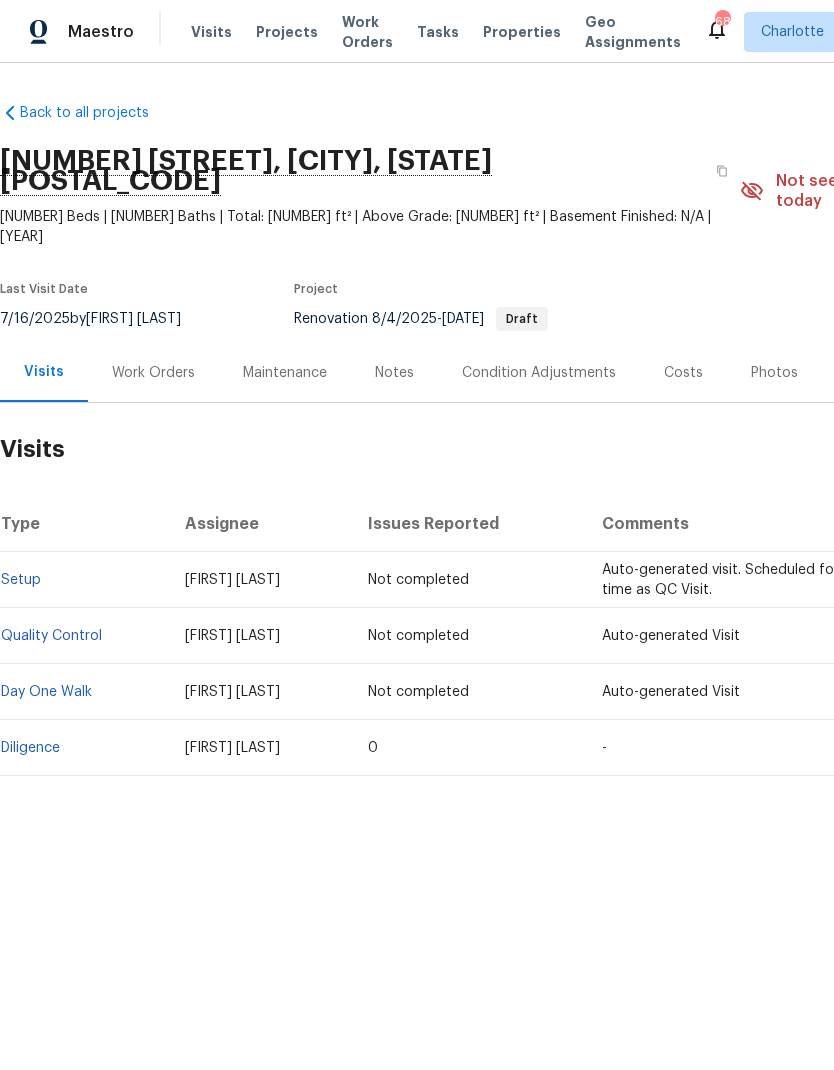 click on "Diligence" at bounding box center (30, 748) 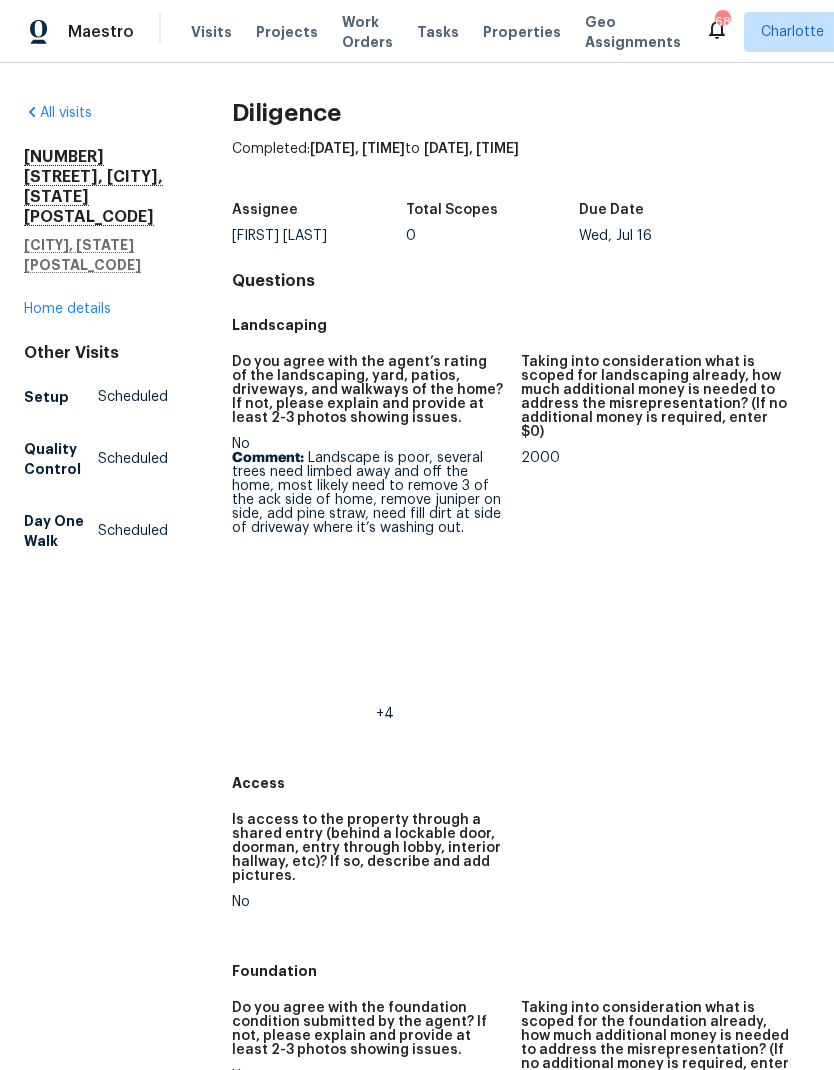 click at bounding box center [340, 677] 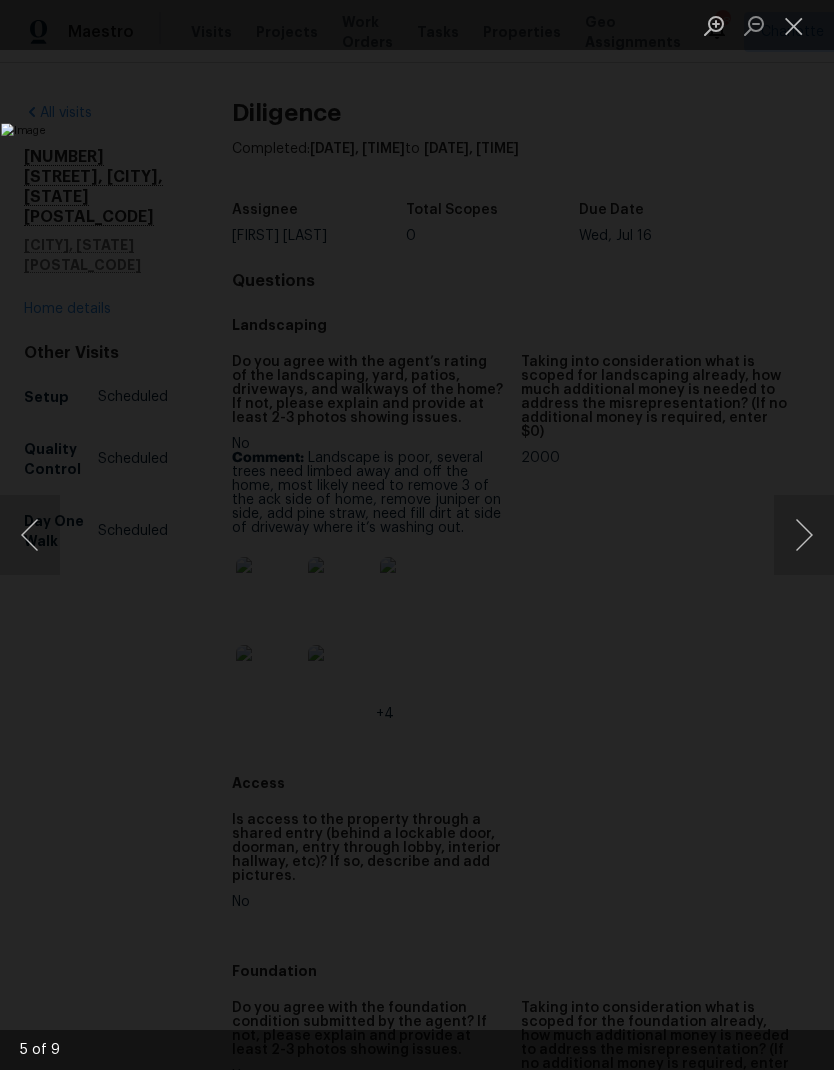 click at bounding box center [804, 535] 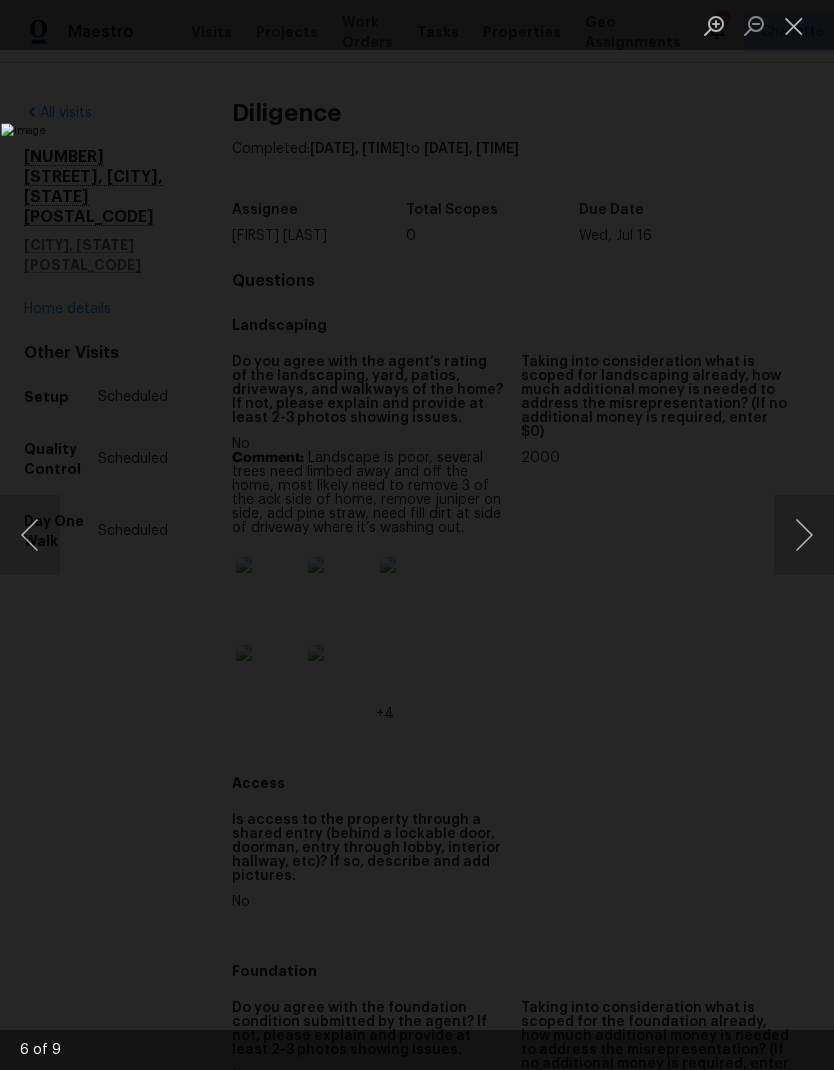 click at bounding box center (804, 535) 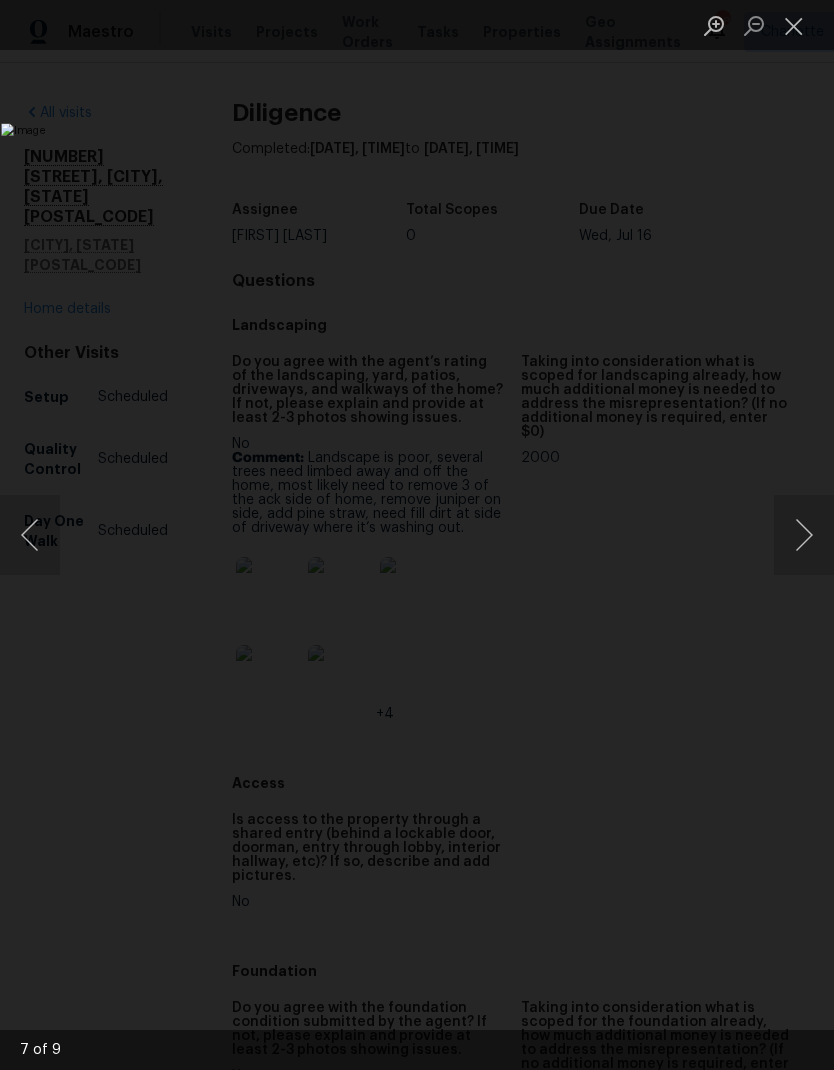 click at bounding box center [804, 535] 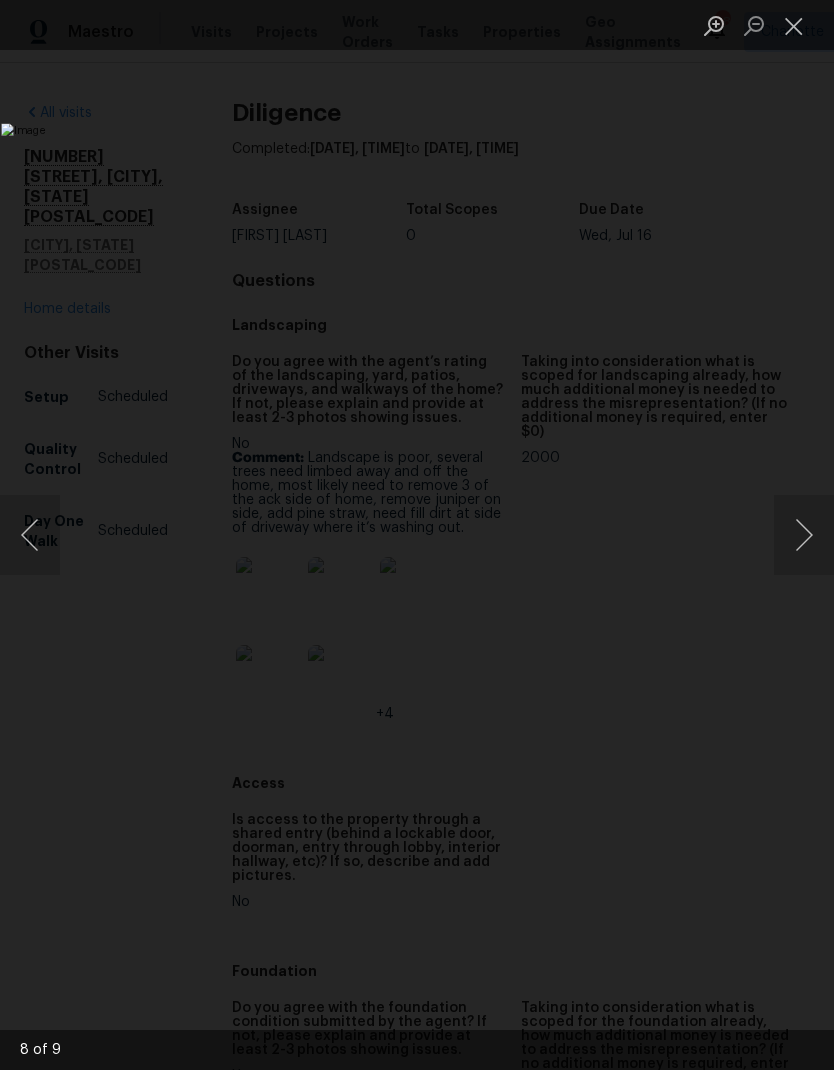 click at bounding box center [804, 535] 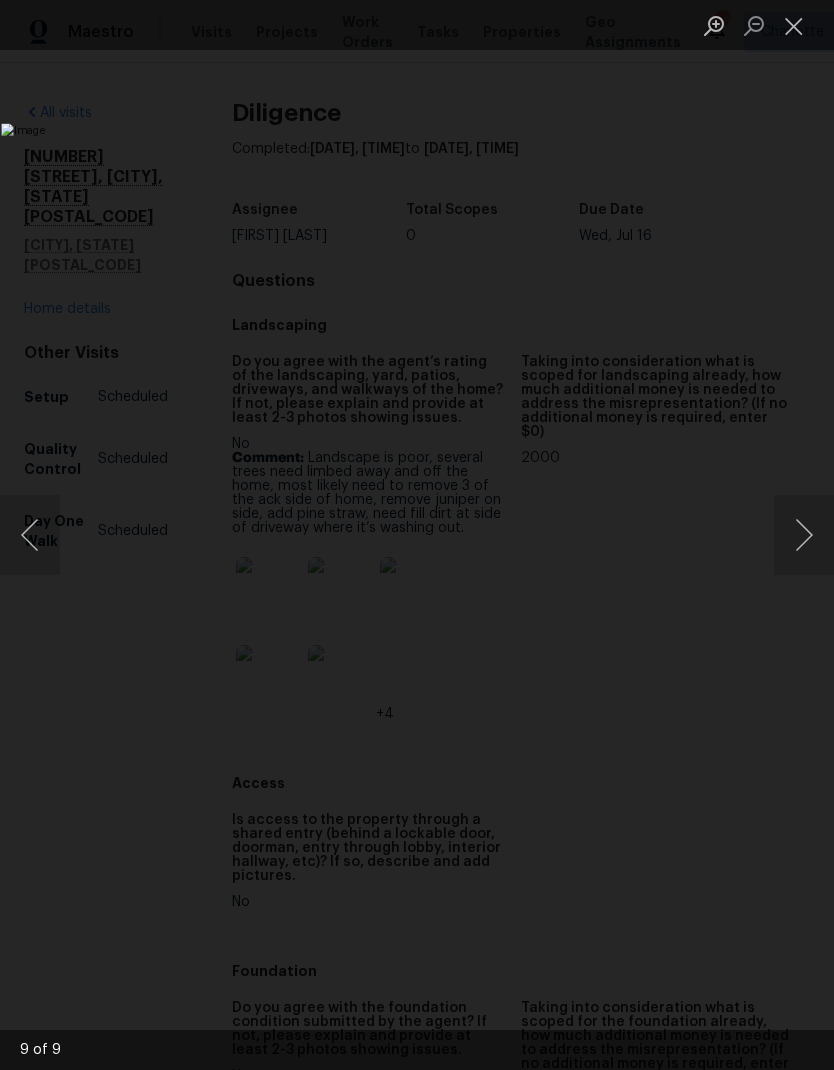 click at bounding box center [804, 535] 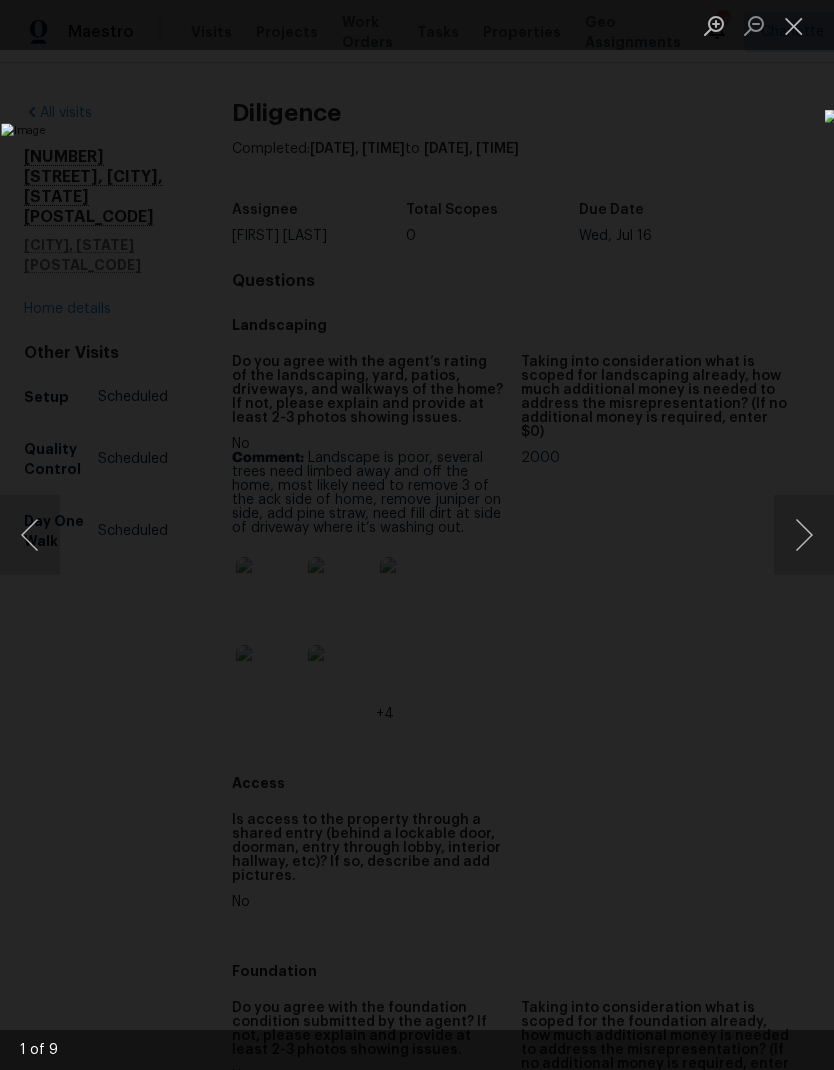 click at bounding box center (794, 25) 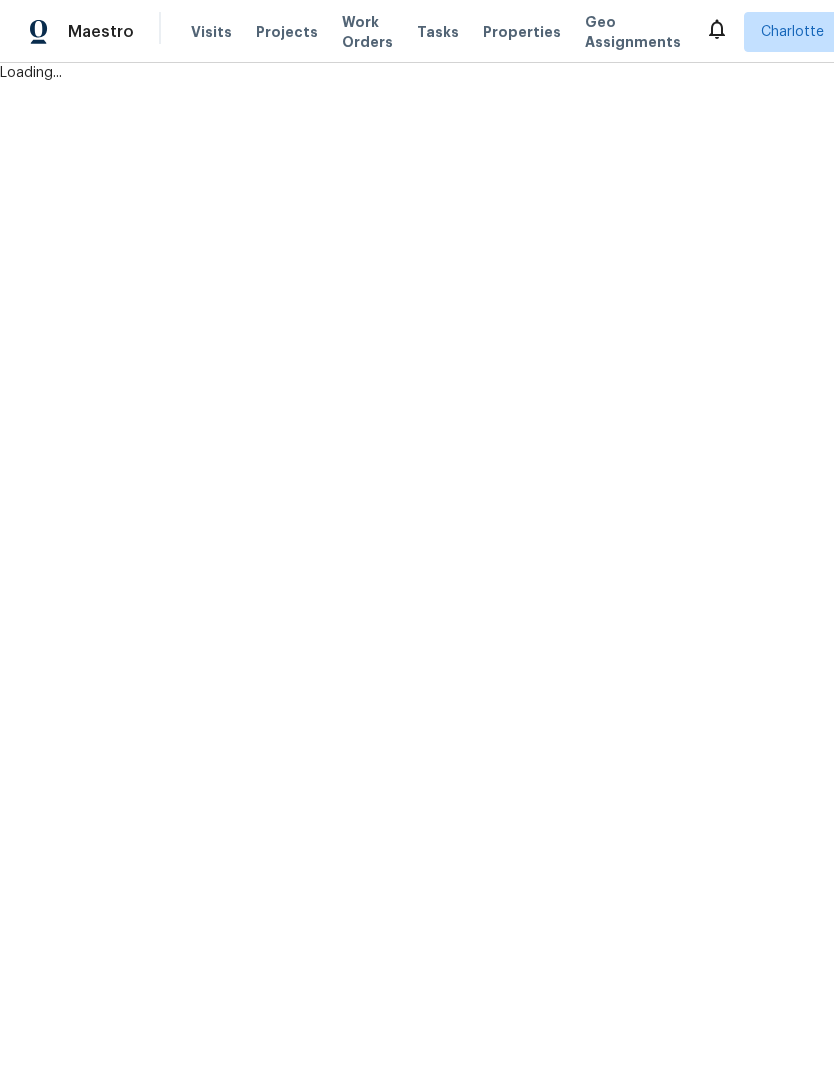 scroll, scrollTop: 0, scrollLeft: 0, axis: both 